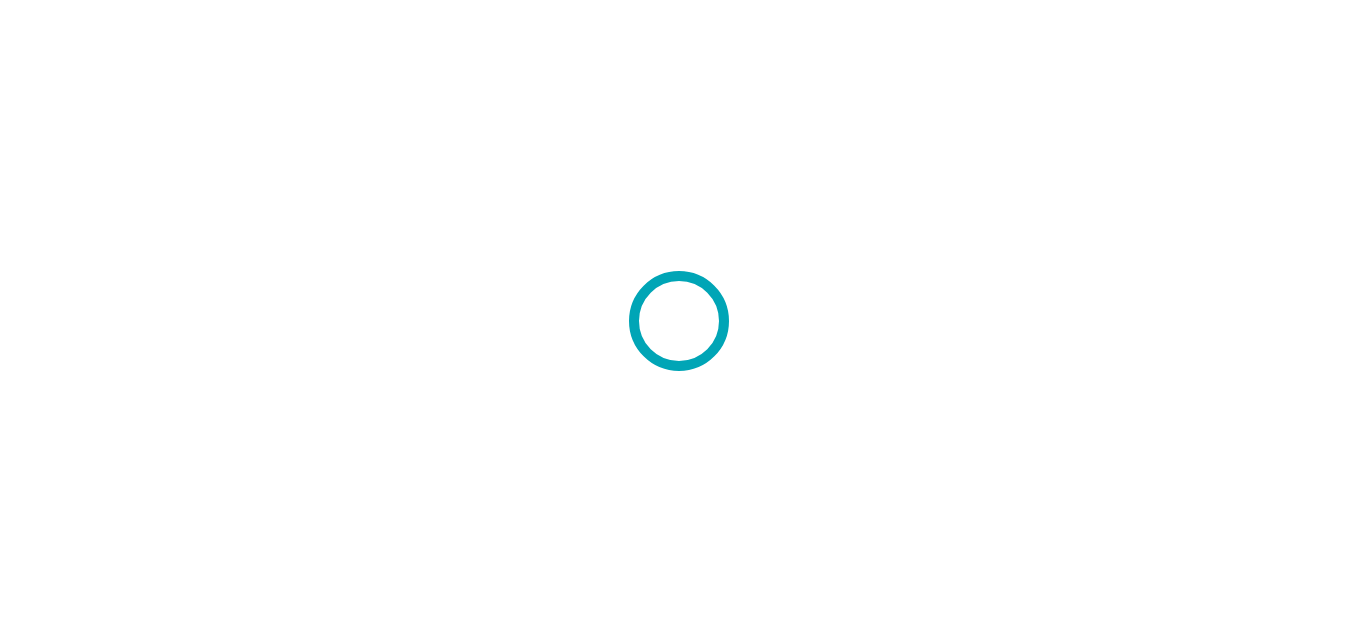 scroll, scrollTop: 0, scrollLeft: 0, axis: both 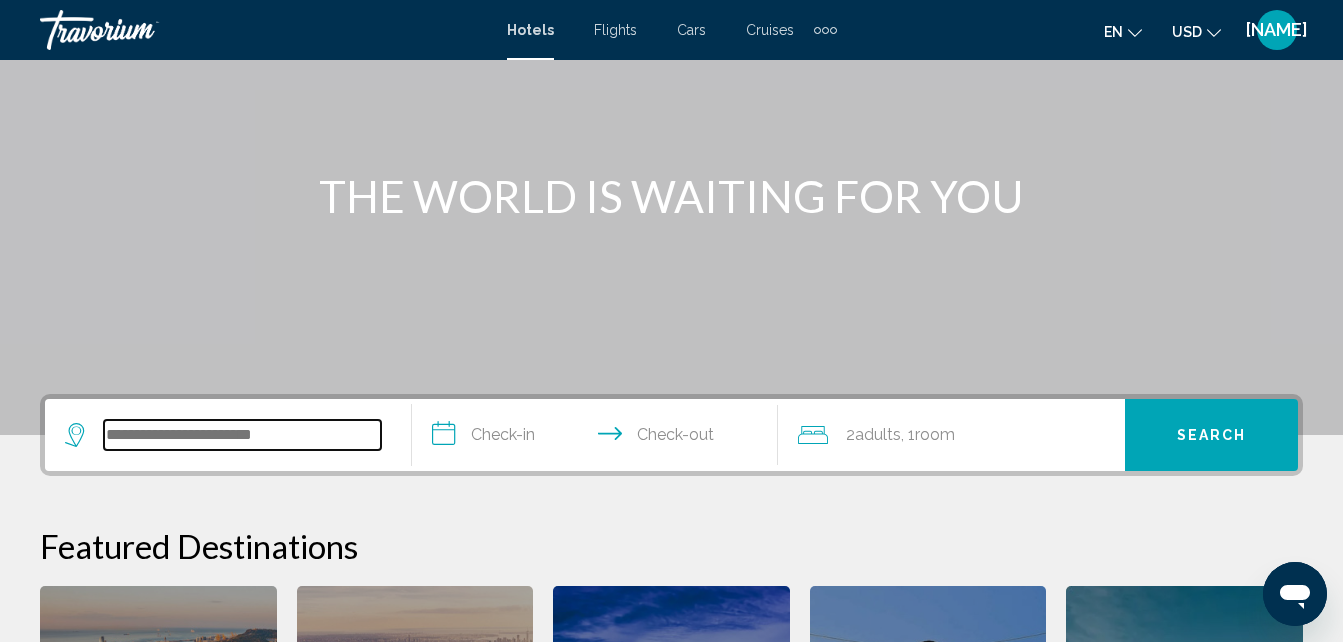 click at bounding box center (242, 435) 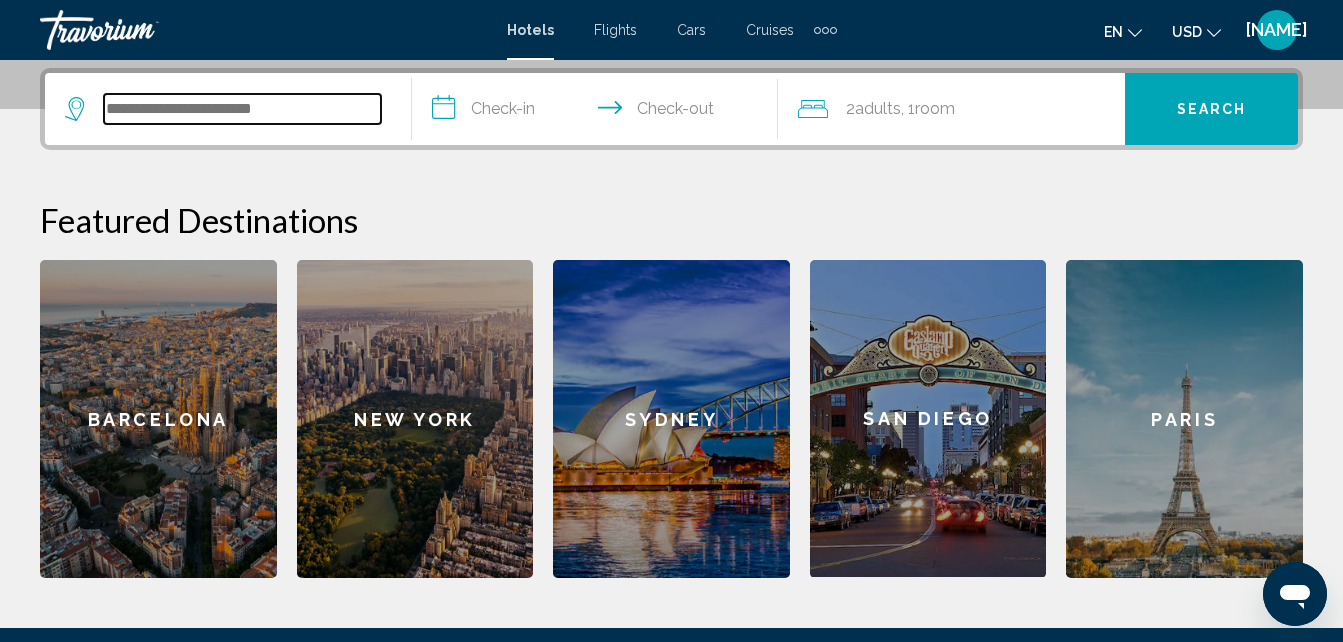 scroll, scrollTop: 494, scrollLeft: 0, axis: vertical 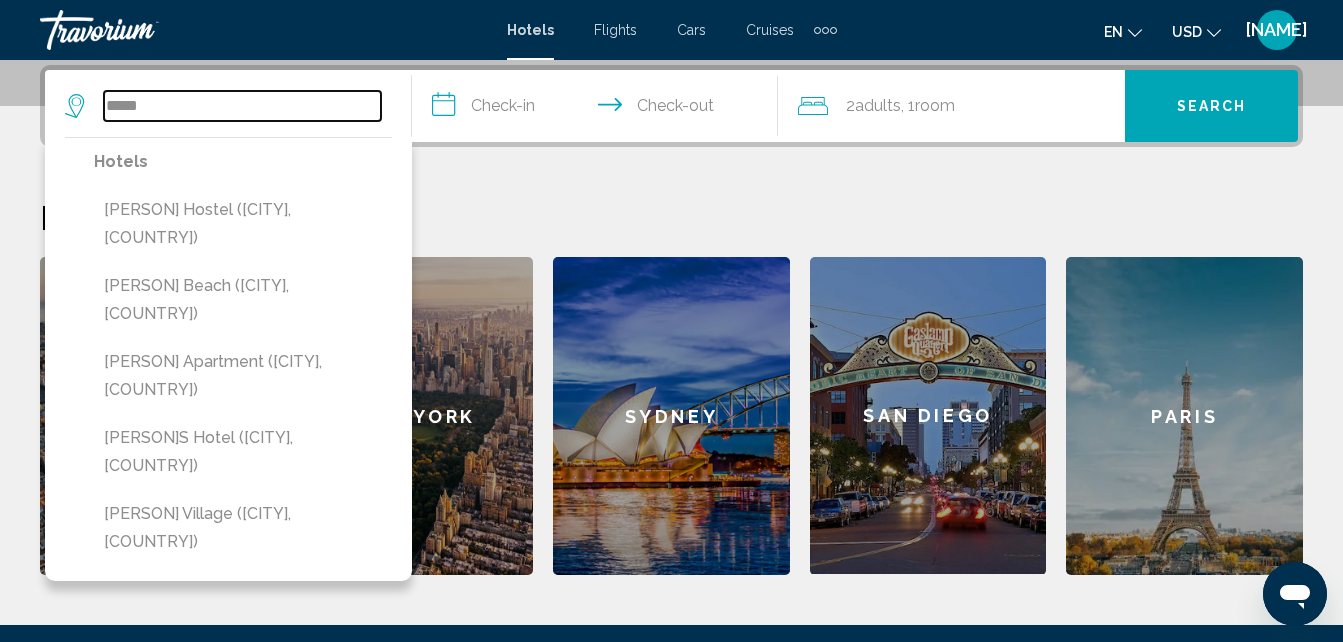 type on "*****" 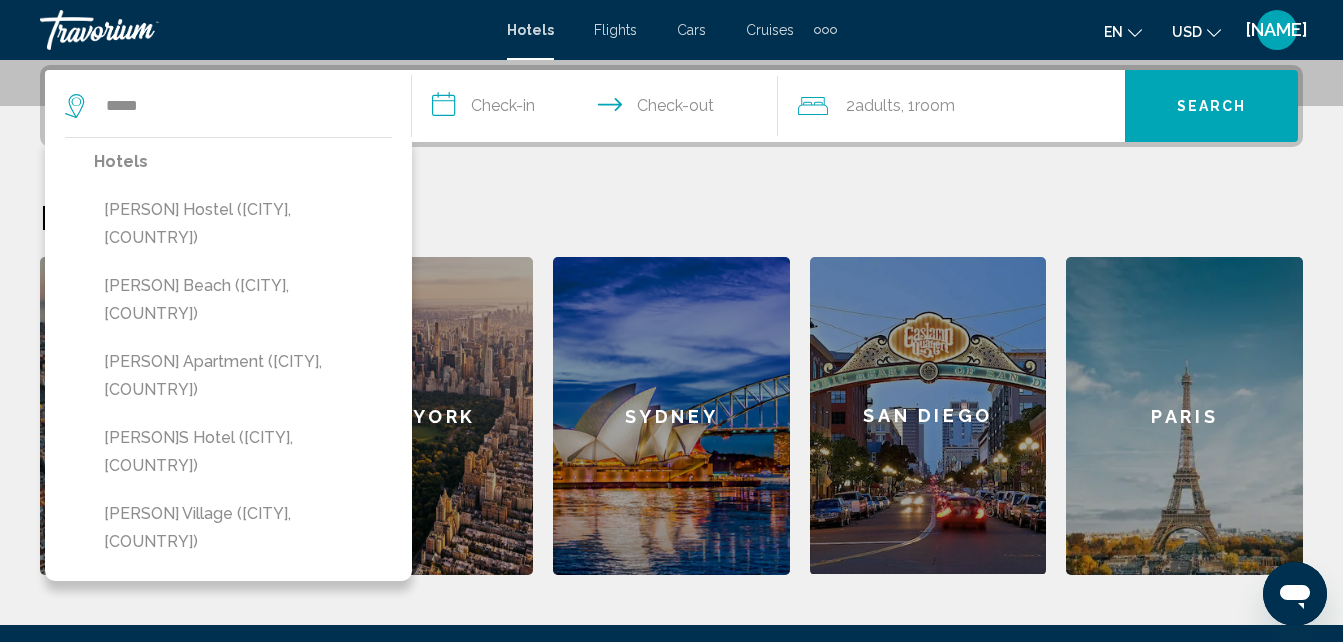 click on "**********" at bounding box center [599, 109] 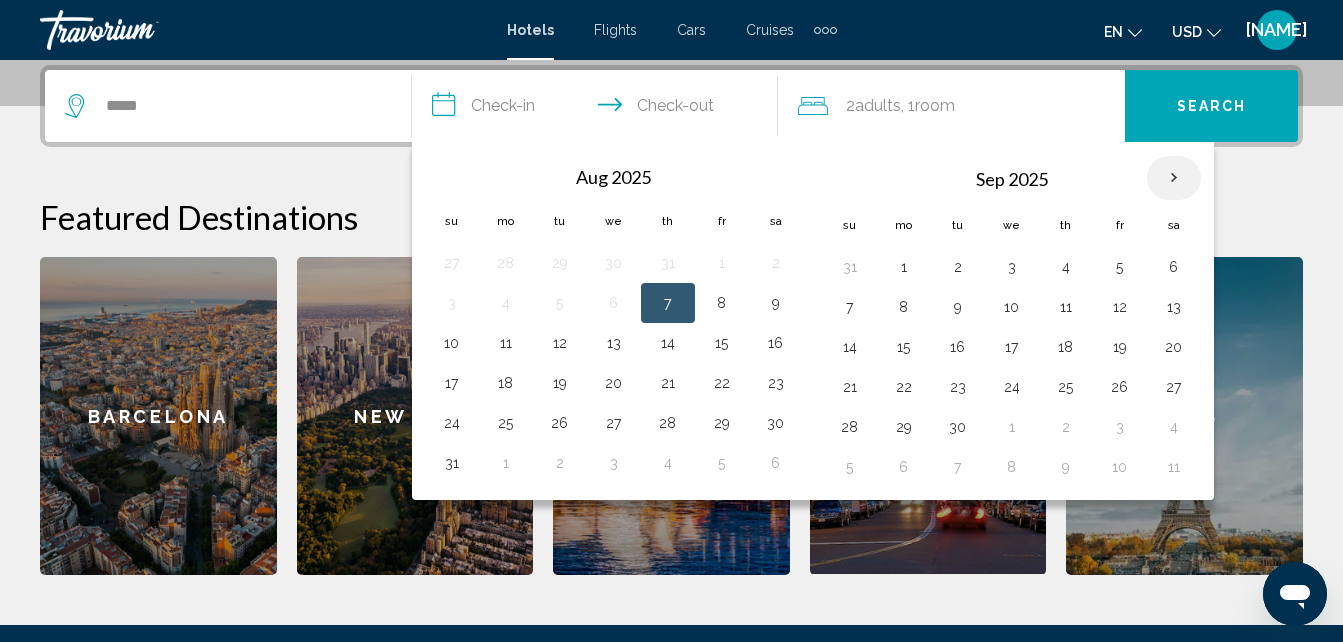 click at bounding box center (1174, 178) 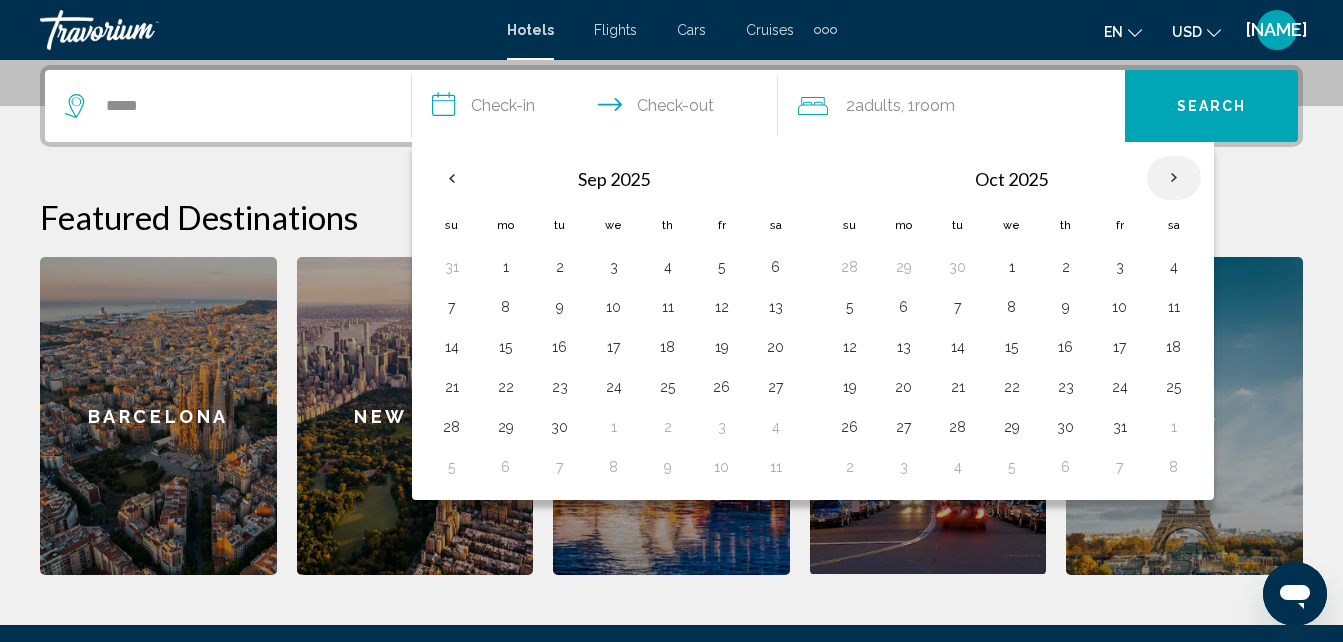 click at bounding box center (1174, 178) 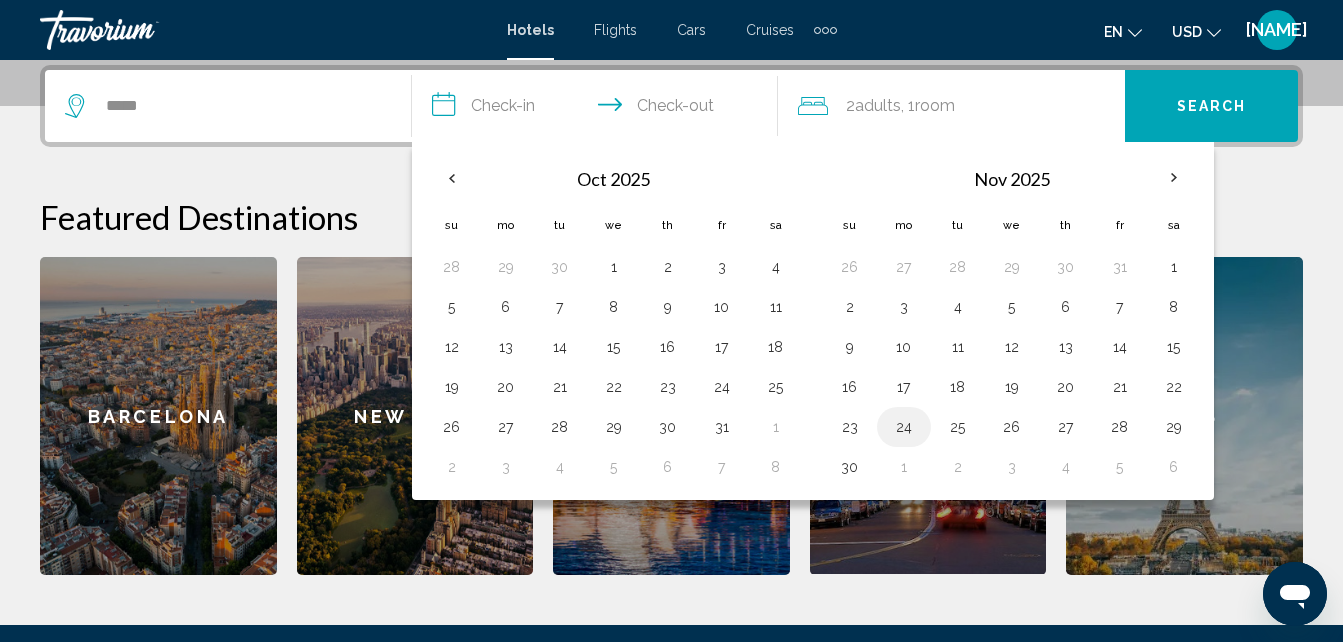 click on "24" at bounding box center [904, 427] 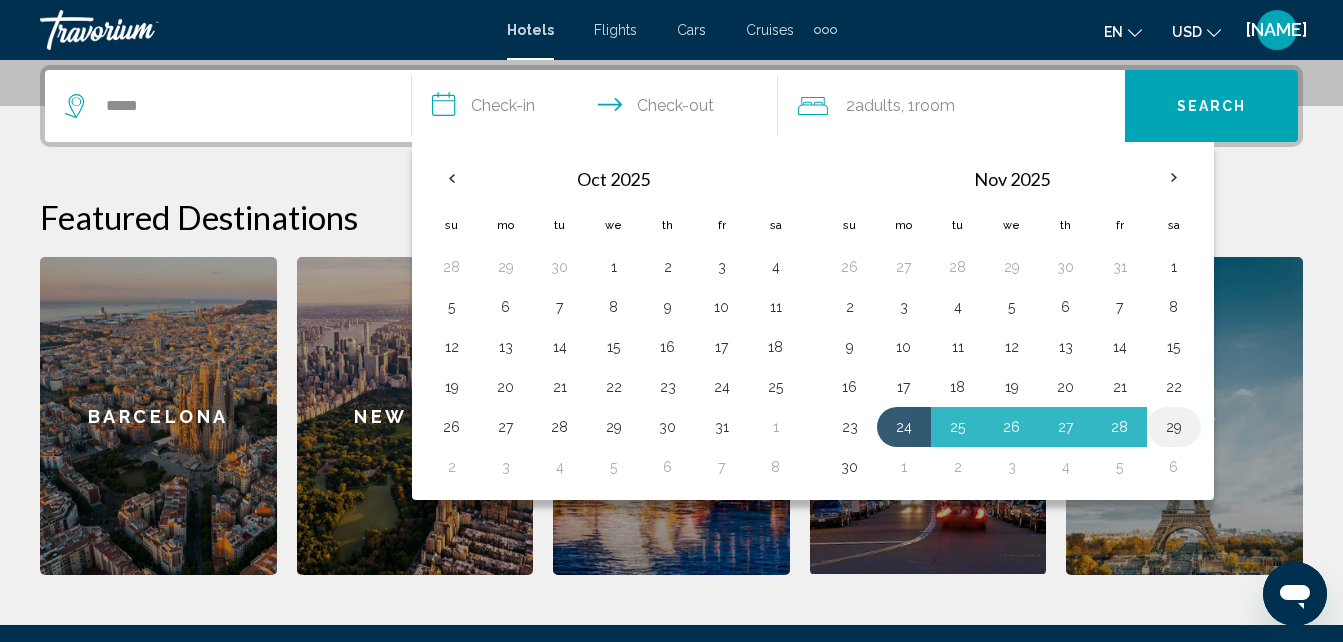 click on "29" at bounding box center (1174, 427) 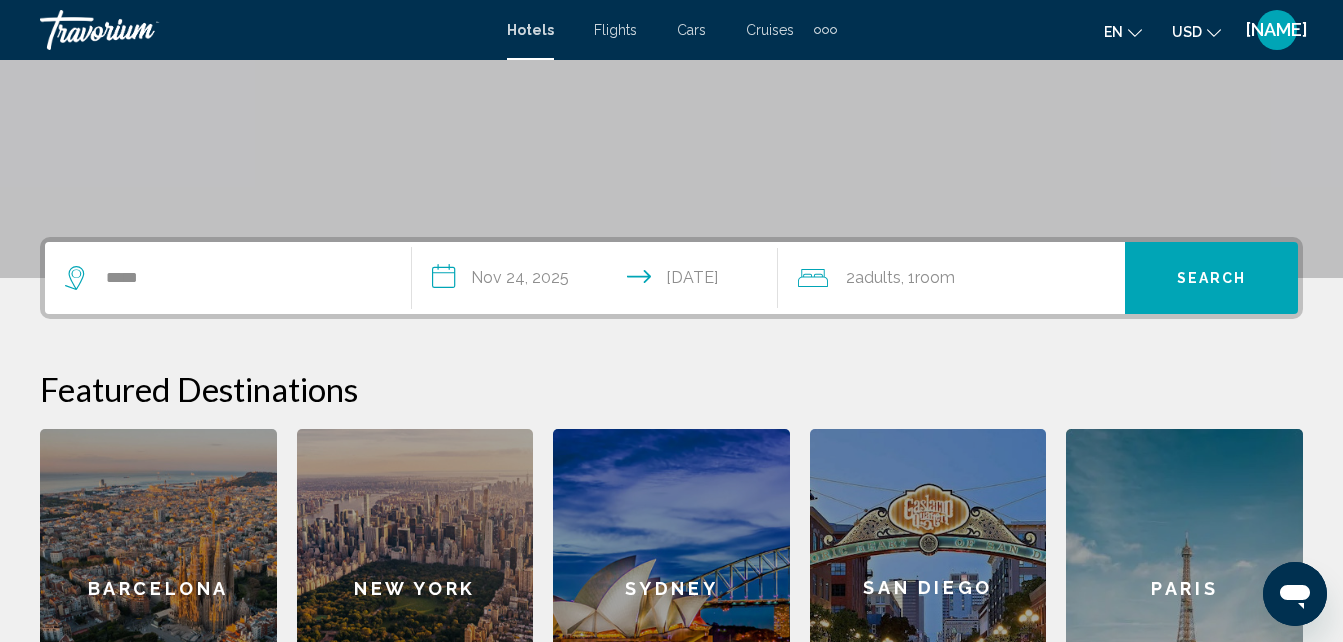 scroll, scrollTop: 315, scrollLeft: 0, axis: vertical 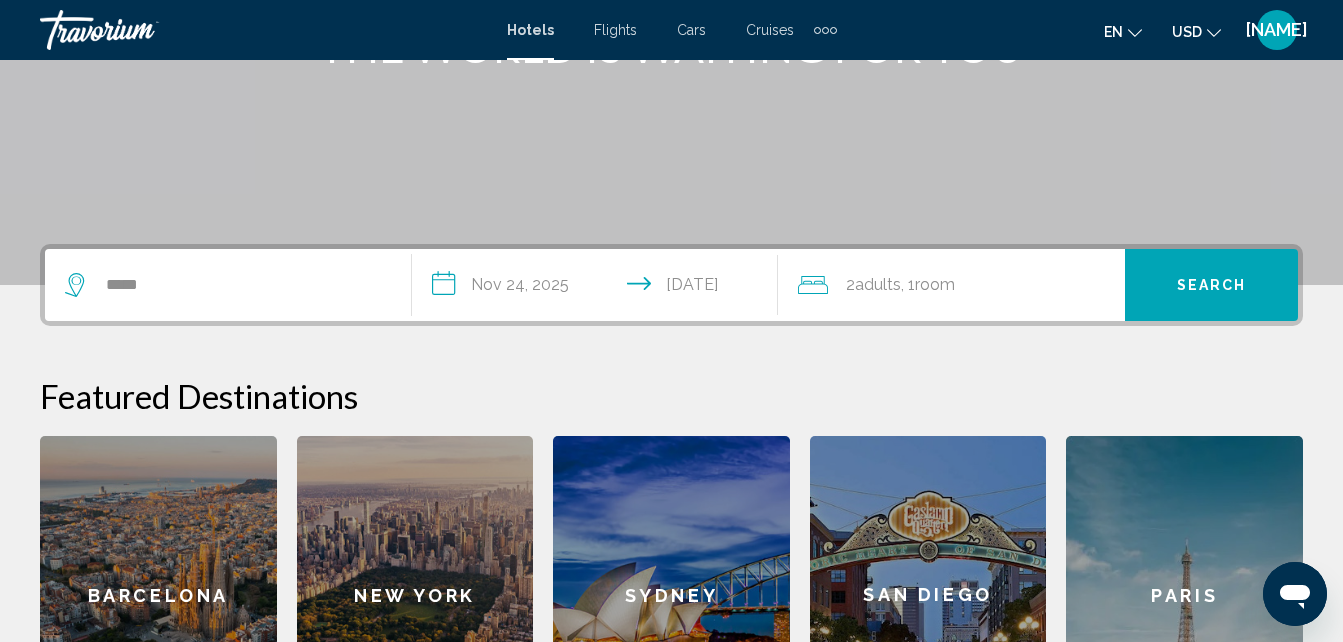 click on "2  Adult Adults , 1  Room rooms" 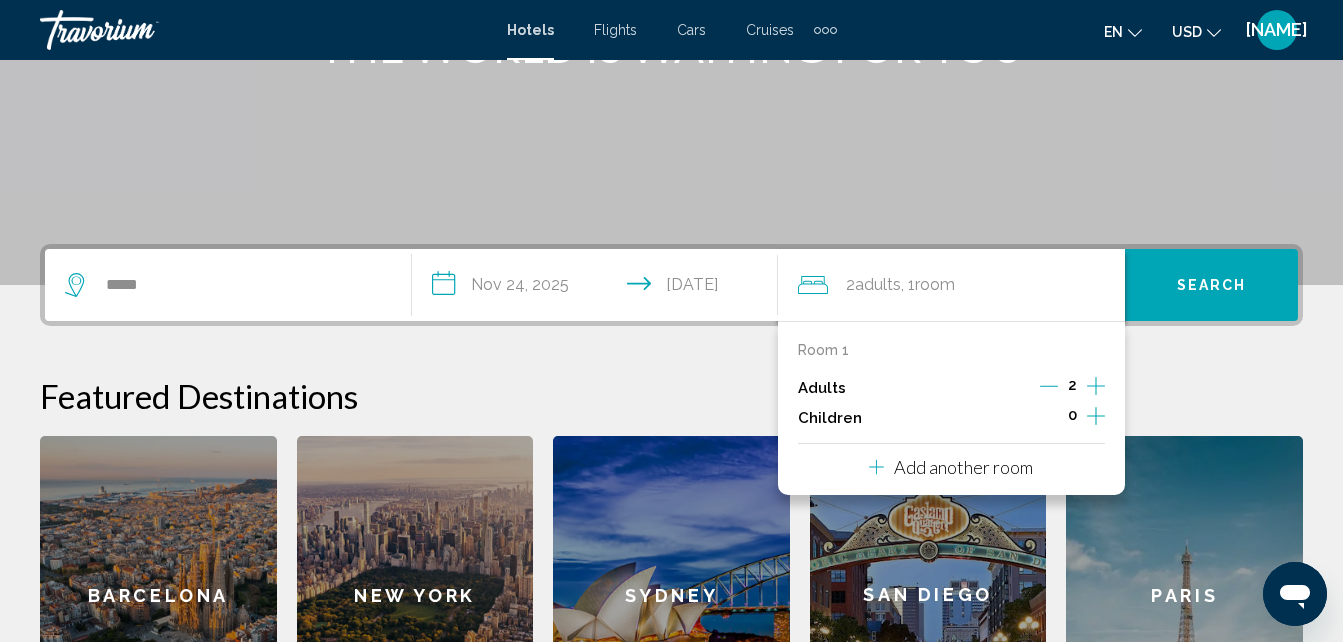 scroll, scrollTop: 494, scrollLeft: 0, axis: vertical 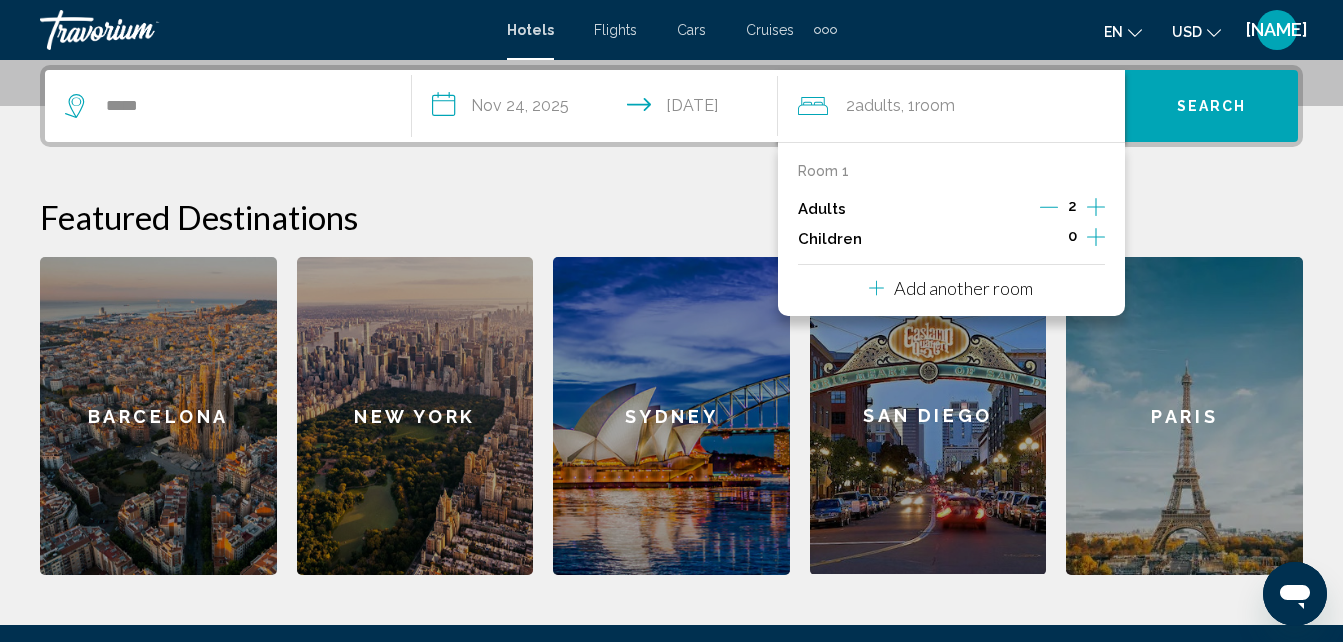 click 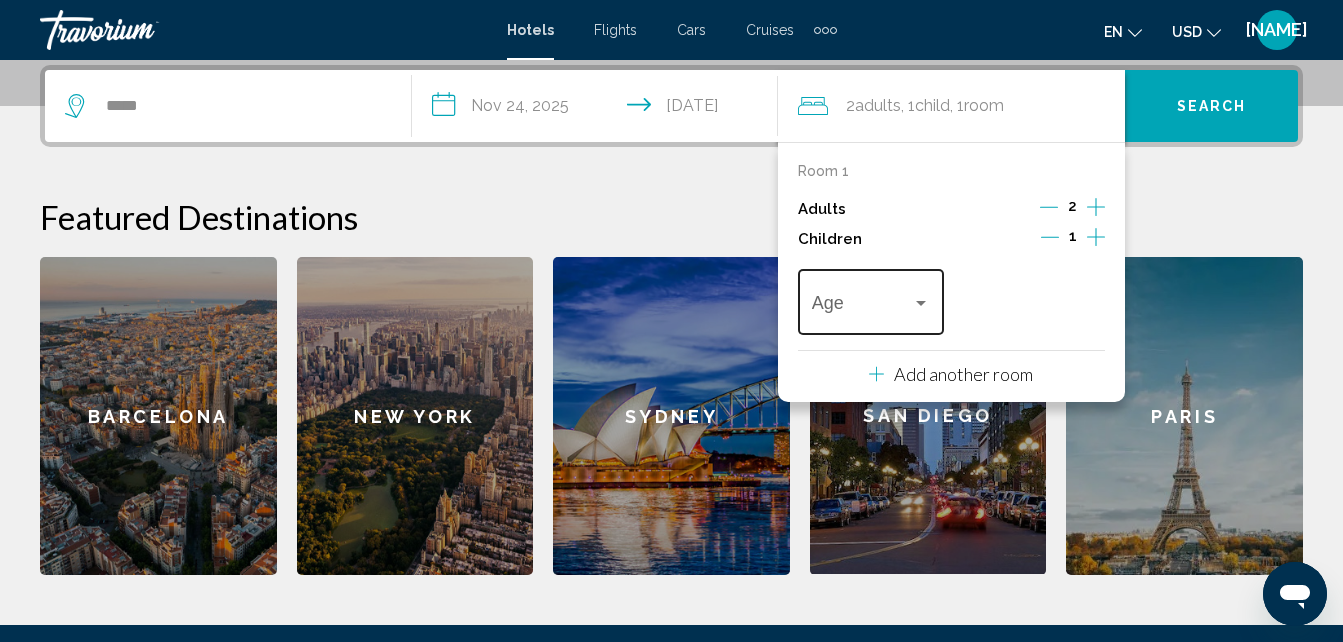 click at bounding box center (921, 303) 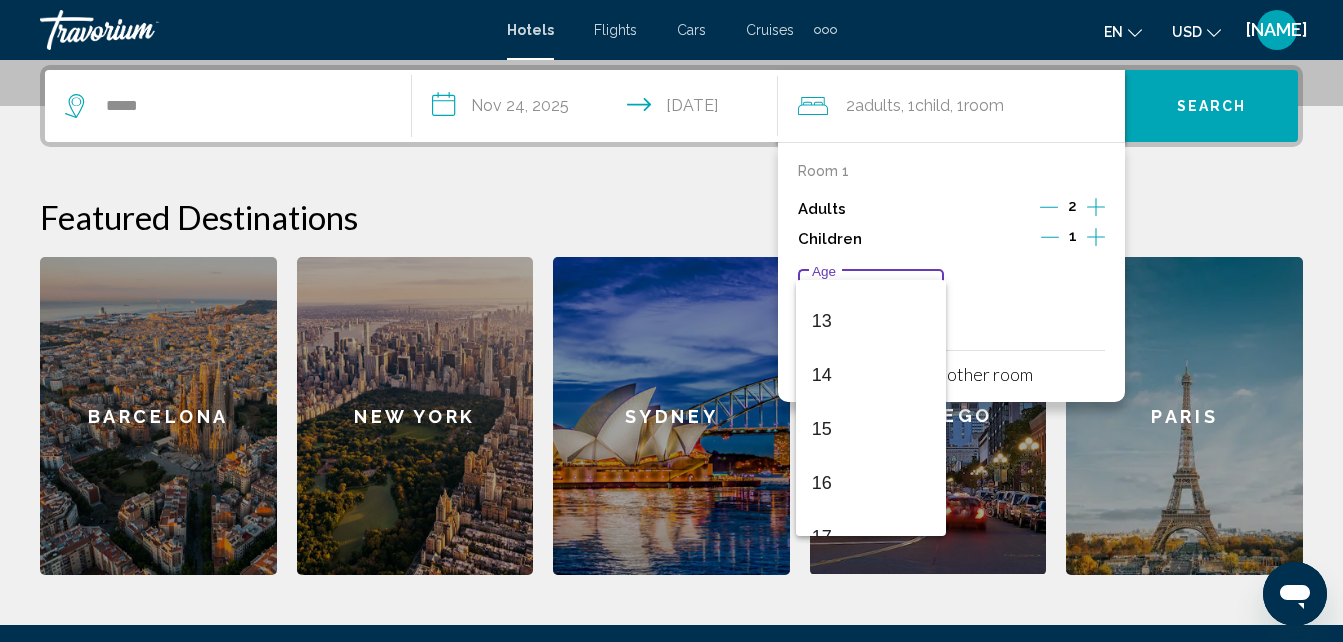 scroll, scrollTop: 693, scrollLeft: 0, axis: vertical 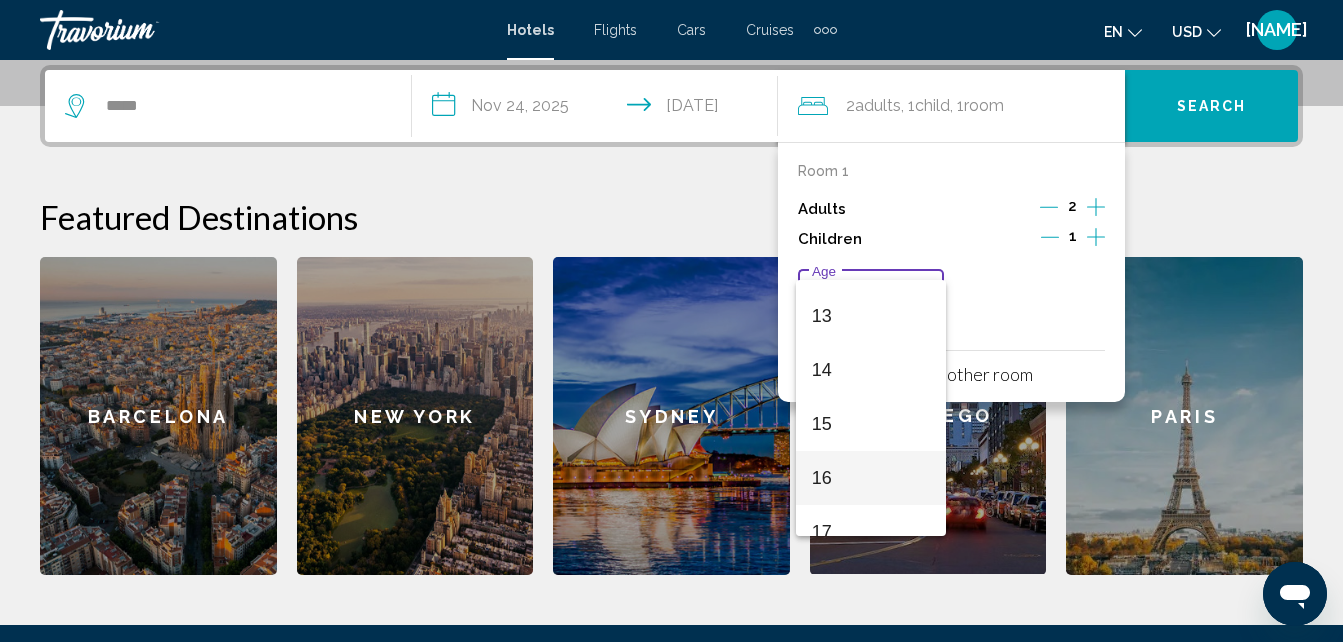 click on "16" at bounding box center [871, 478] 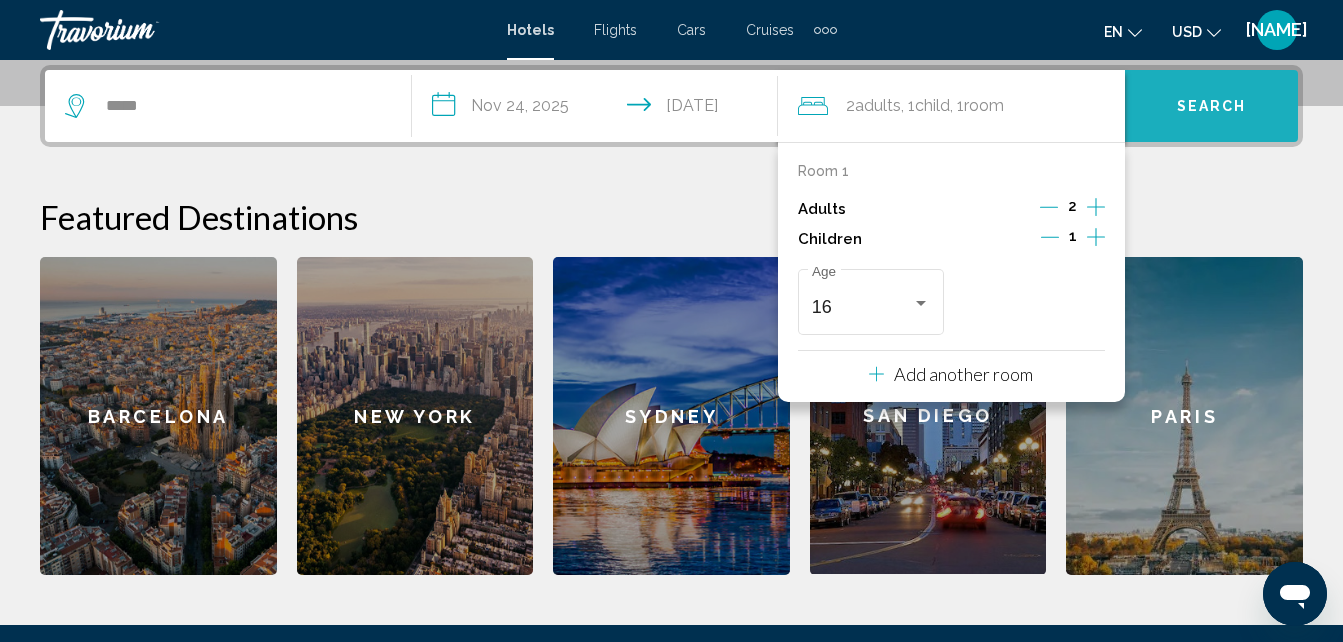 click on "Search" at bounding box center [1211, 106] 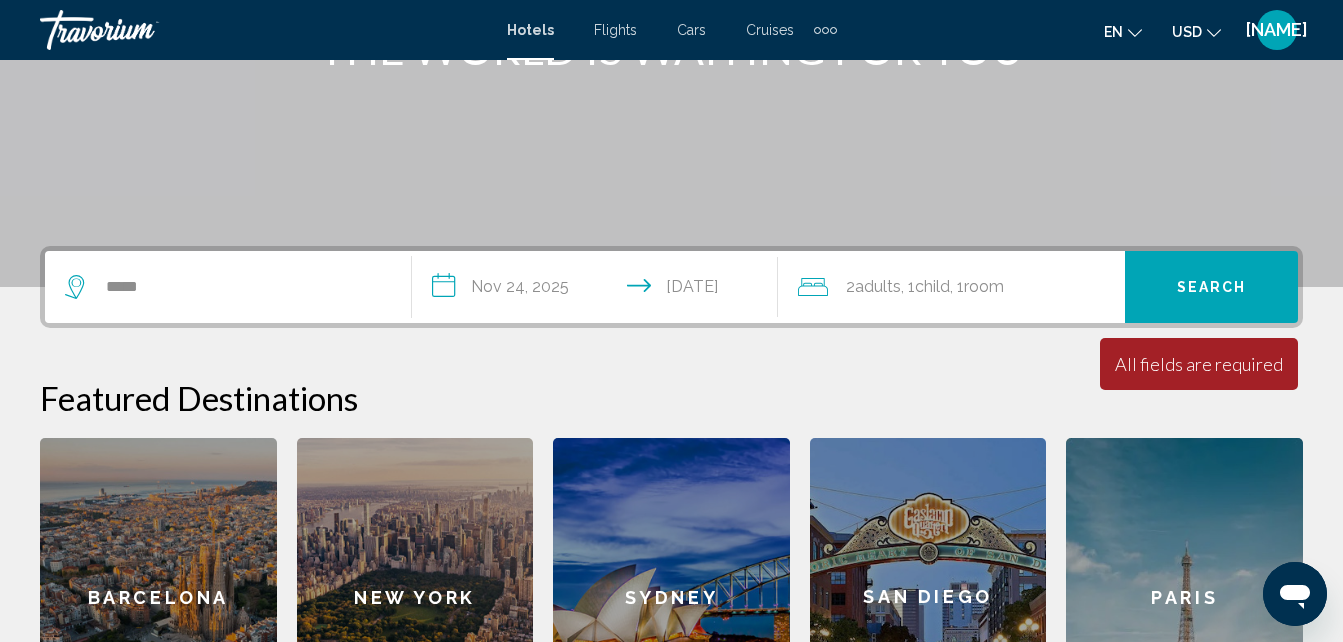 scroll, scrollTop: 285, scrollLeft: 0, axis: vertical 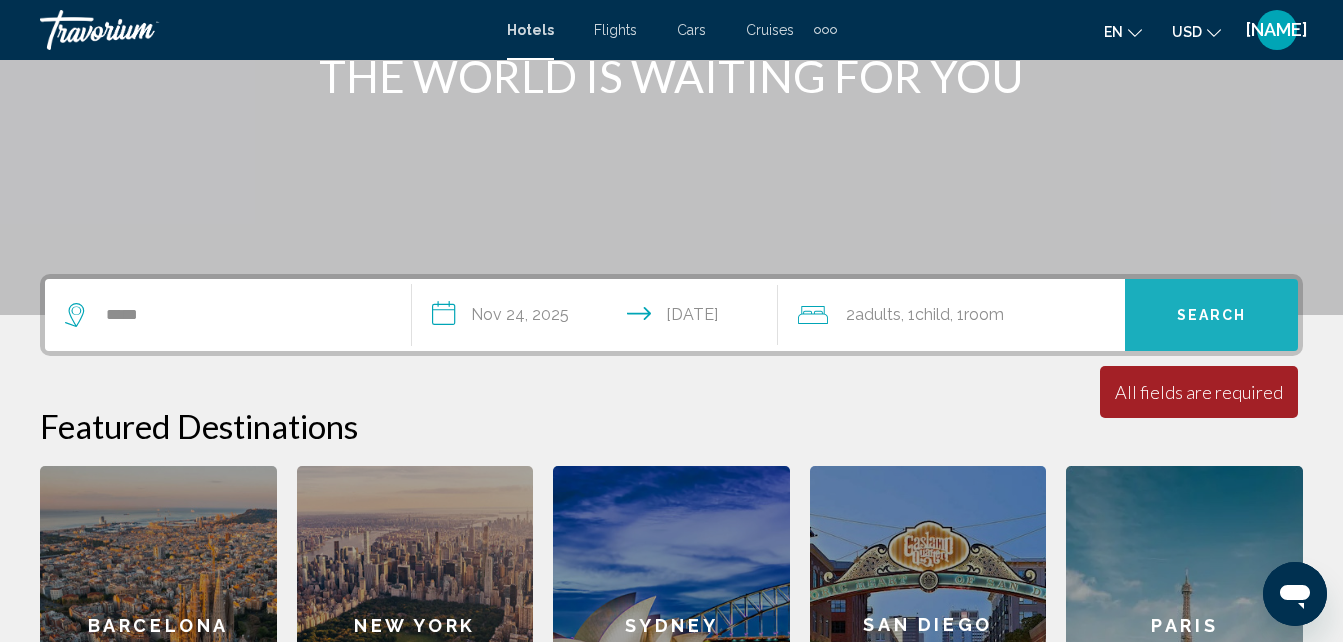 click on "Search" at bounding box center (1211, 315) 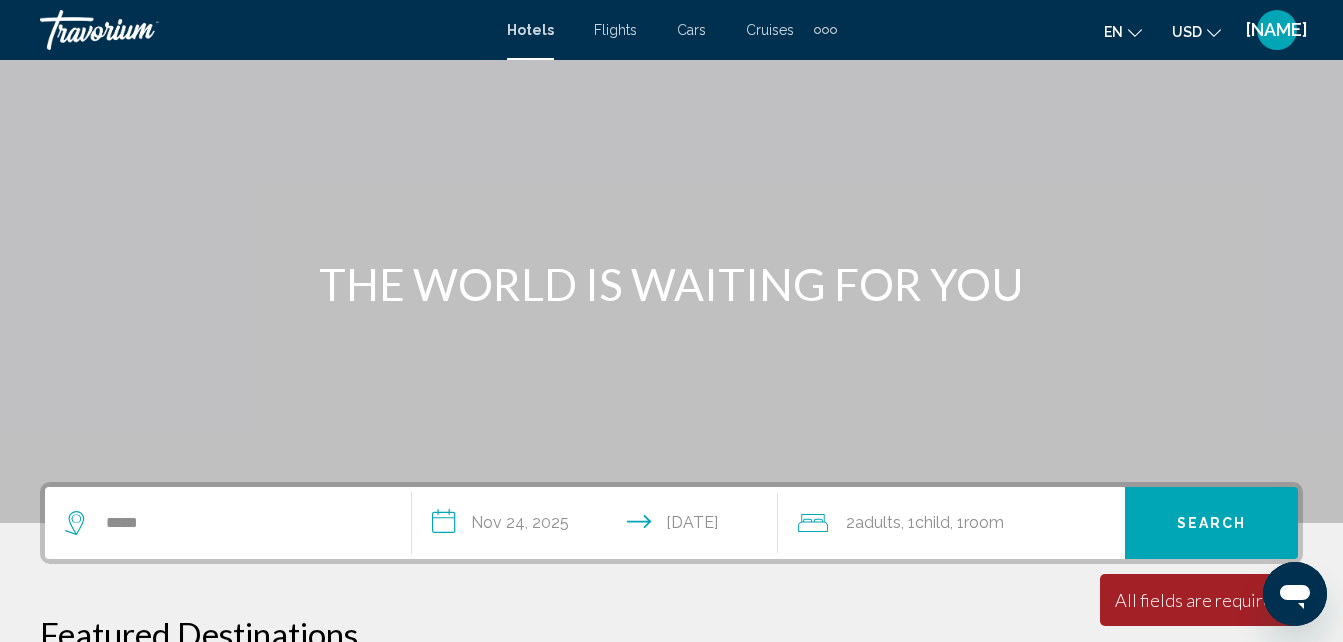 scroll, scrollTop: 0, scrollLeft: 0, axis: both 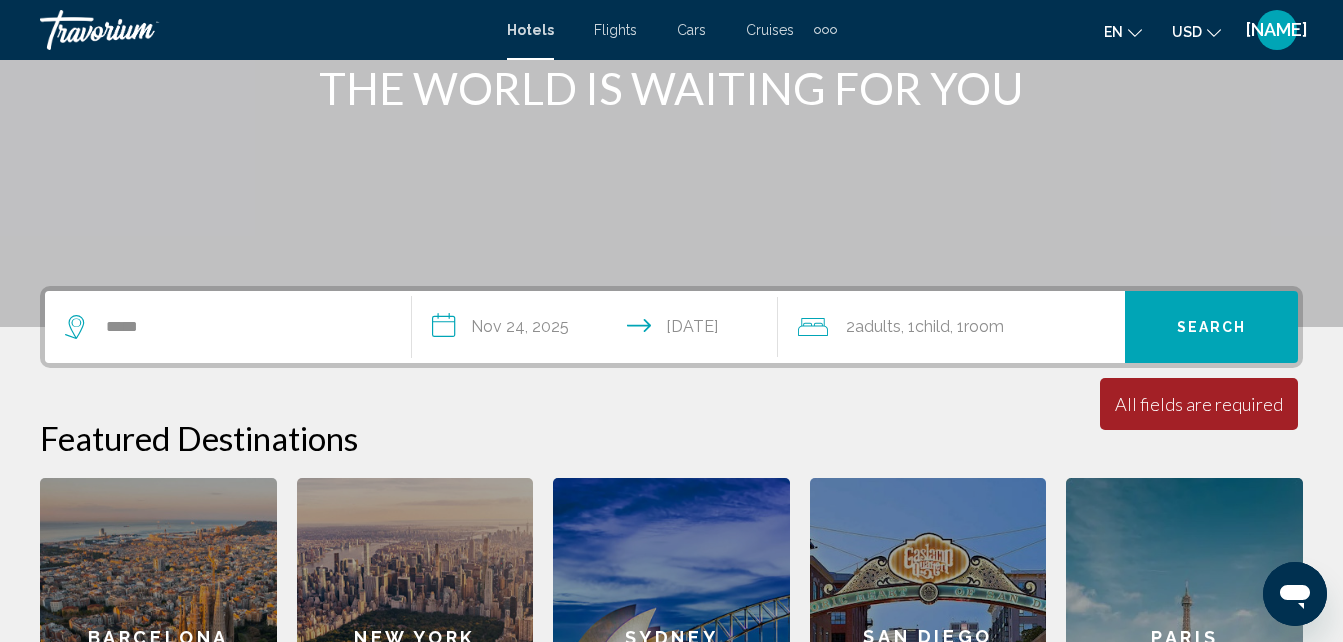 click on "**********" at bounding box center [671, 541] 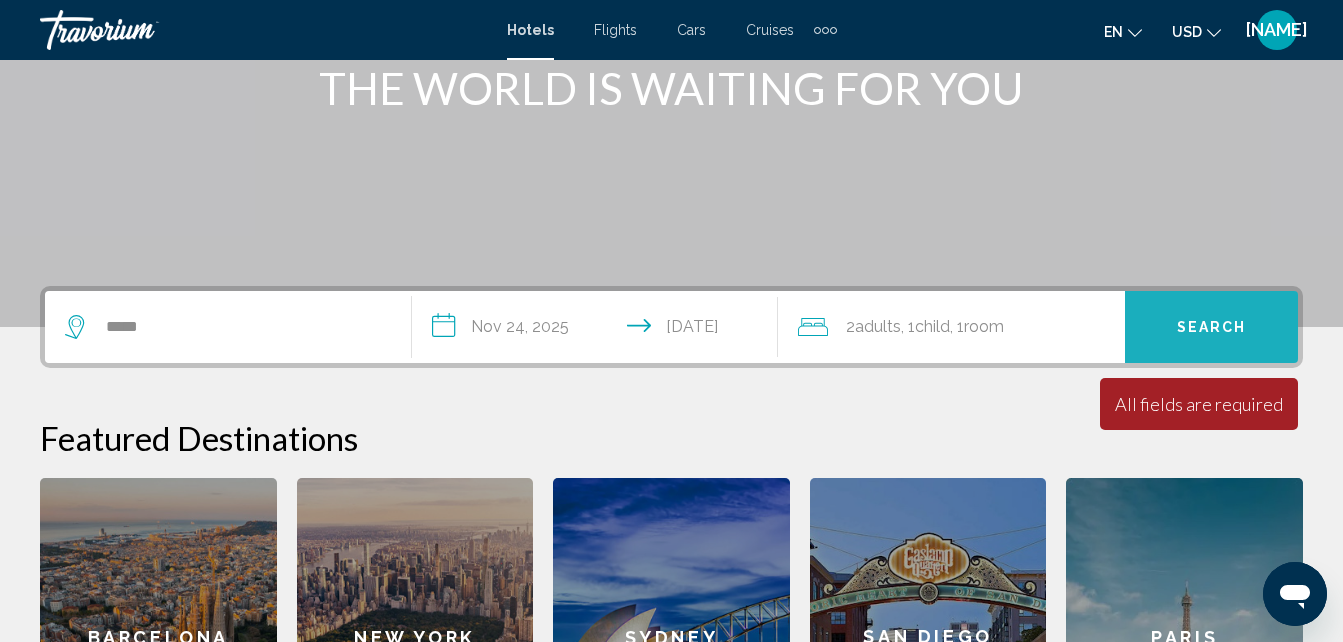 click on "Search" at bounding box center [1212, 328] 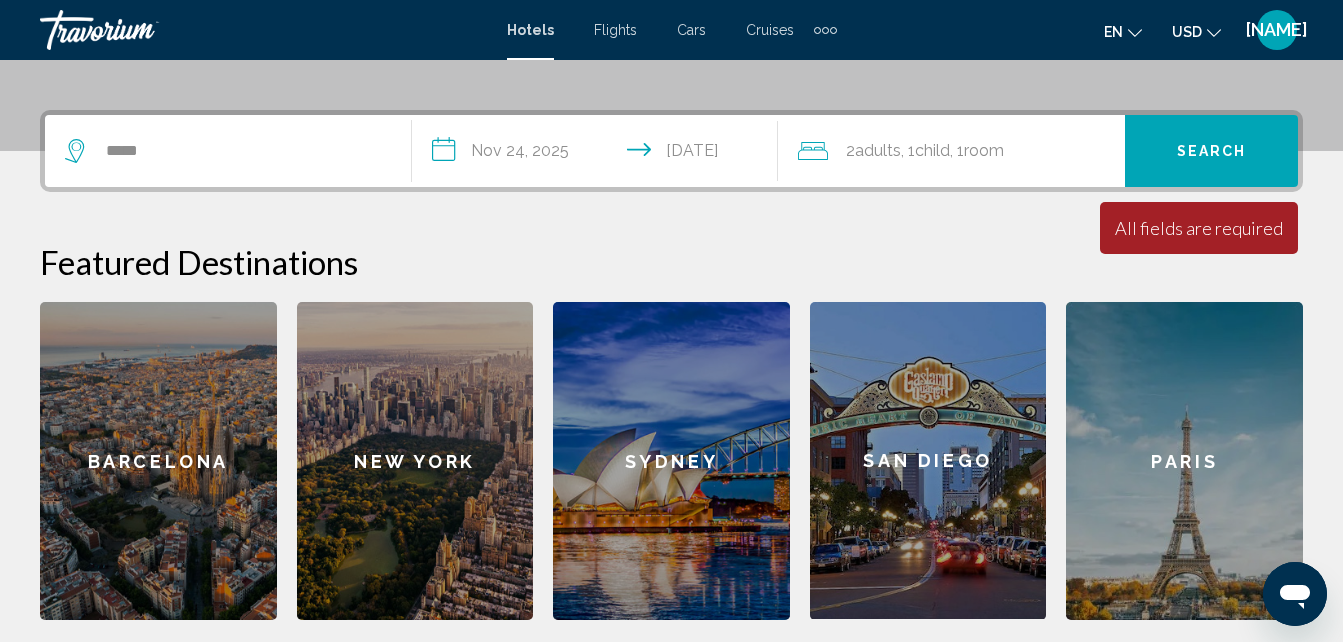 scroll, scrollTop: 284, scrollLeft: 0, axis: vertical 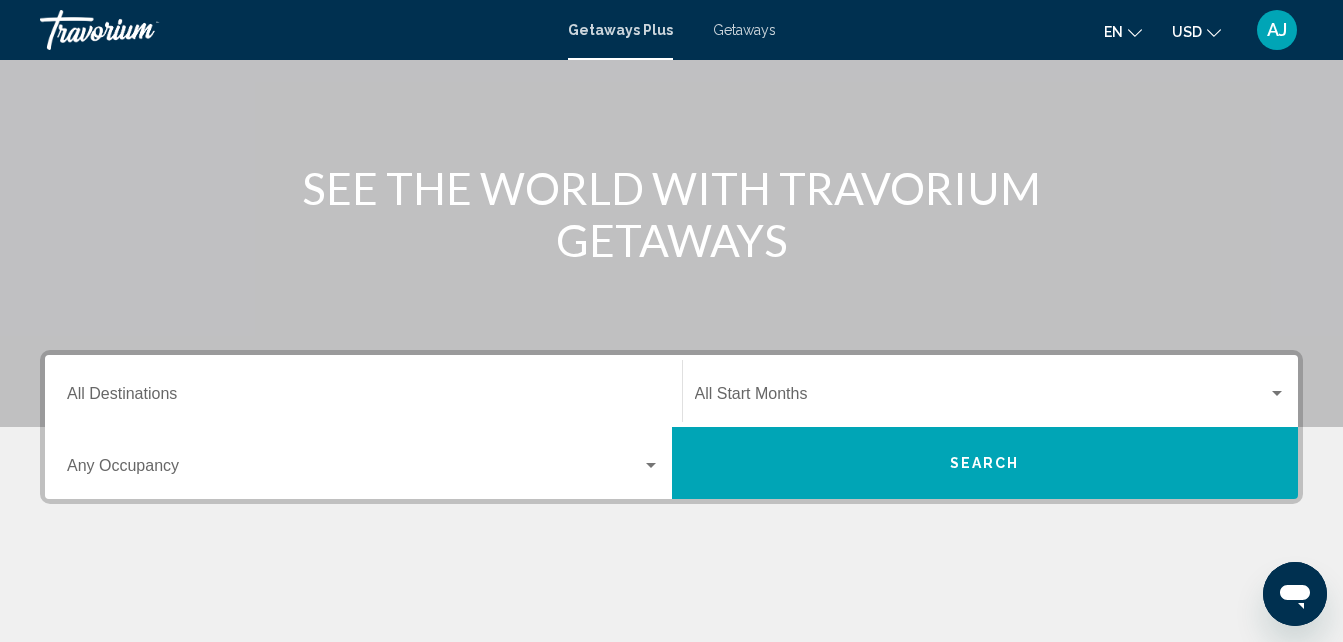 click on "Destination All Destinations" at bounding box center [363, 398] 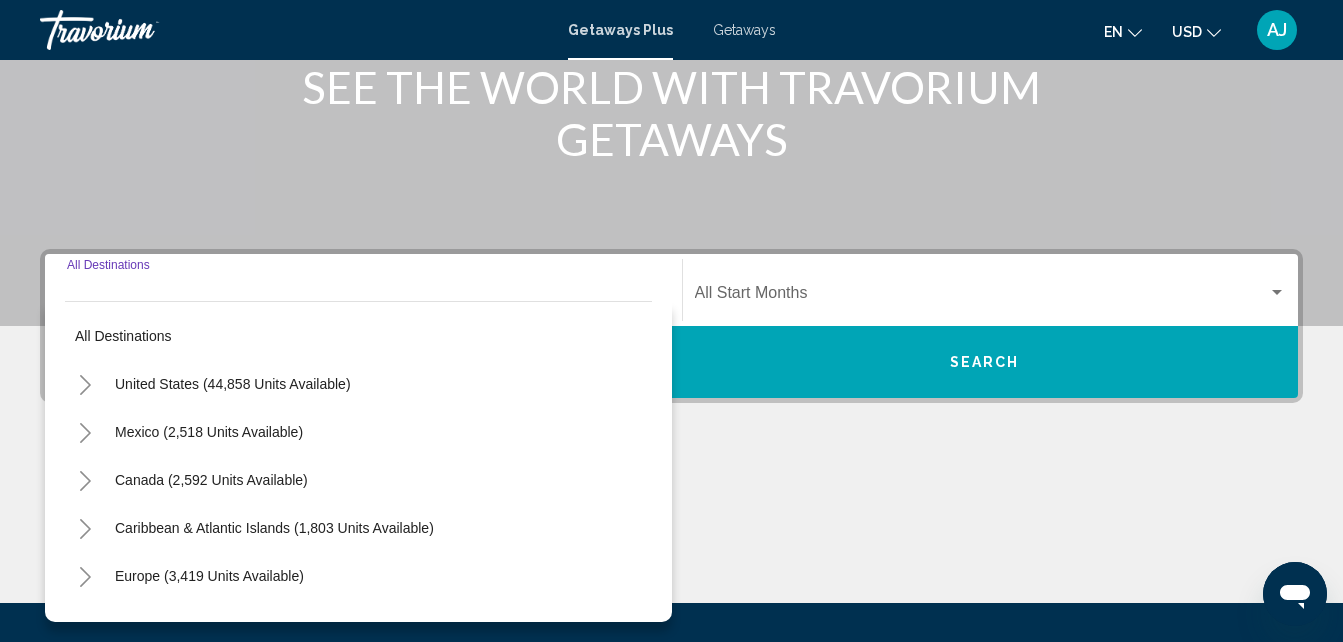 scroll, scrollTop: 458, scrollLeft: 0, axis: vertical 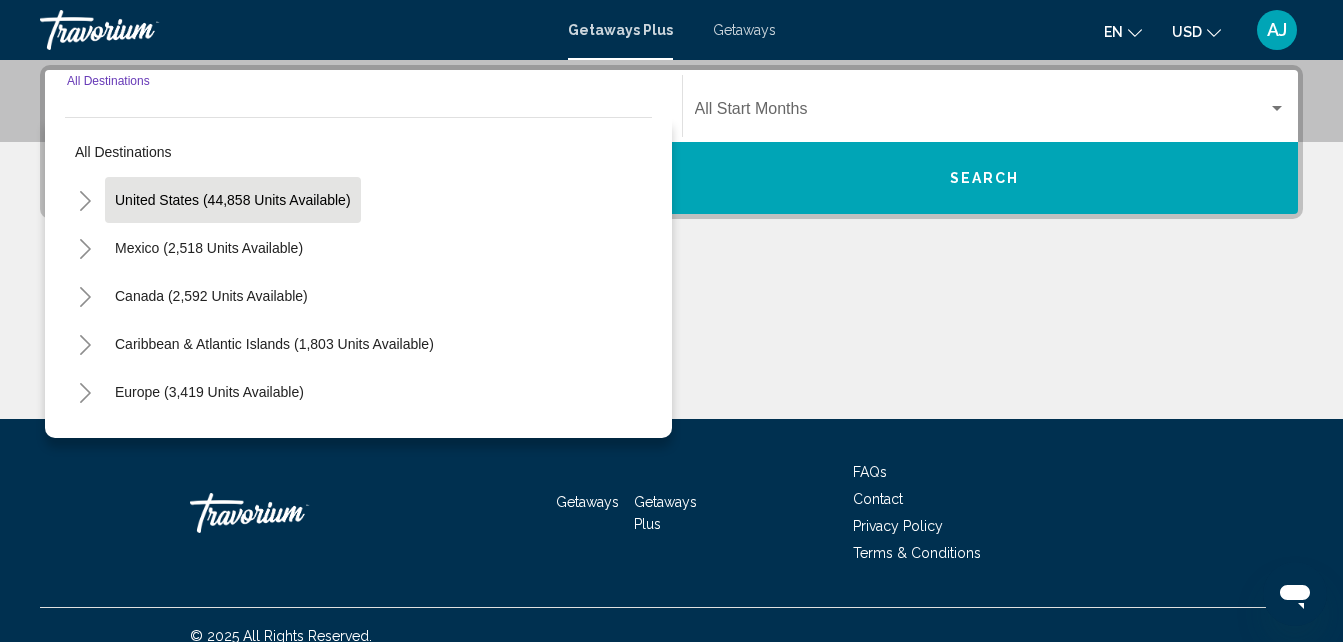 click on "United States (44,858 units available)" at bounding box center (209, 248) 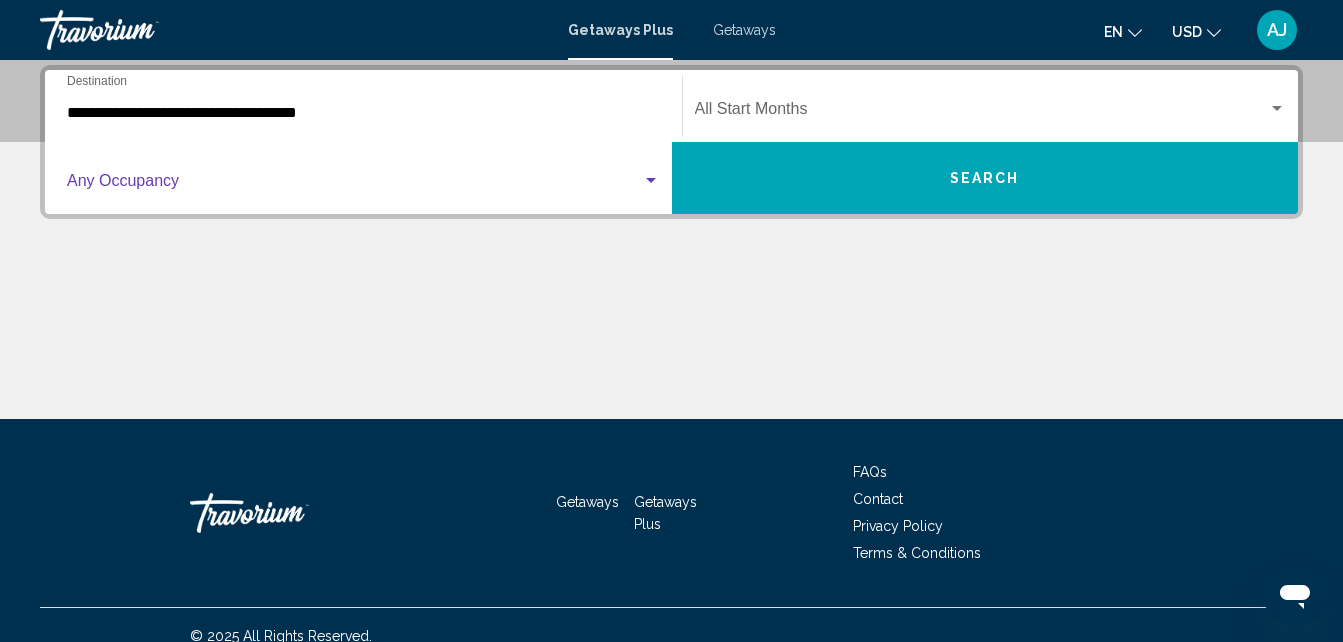 click at bounding box center [651, 181] 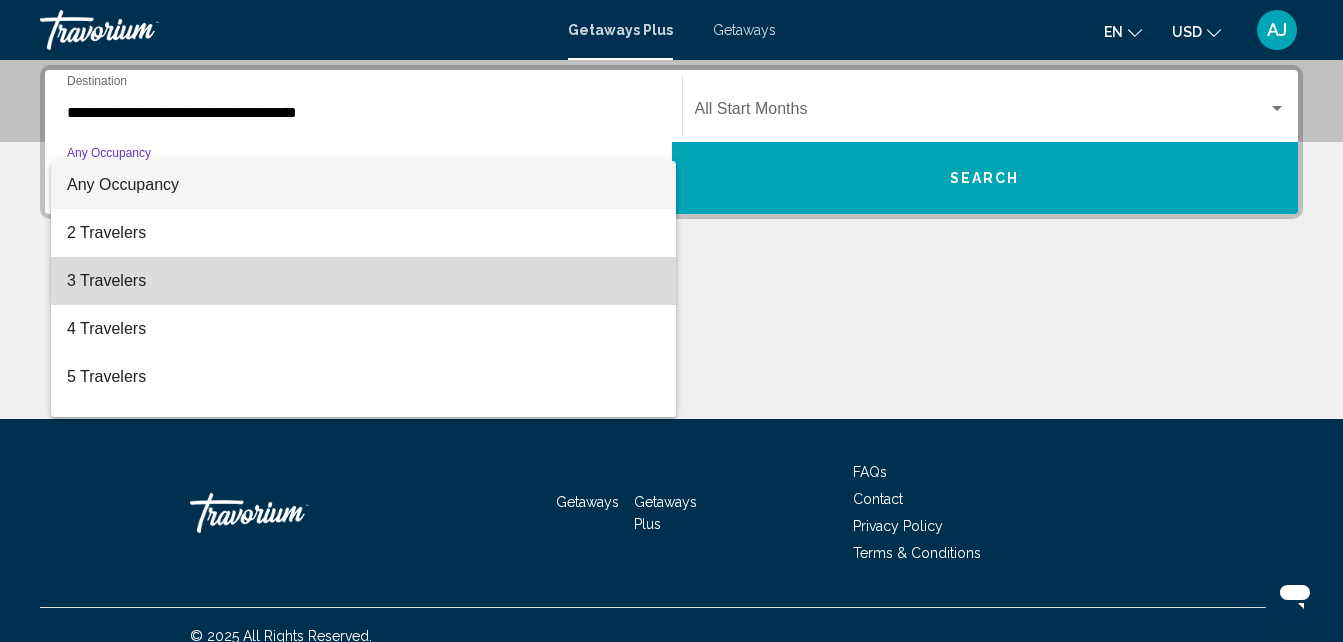 click on "3 Travelers" at bounding box center [363, 281] 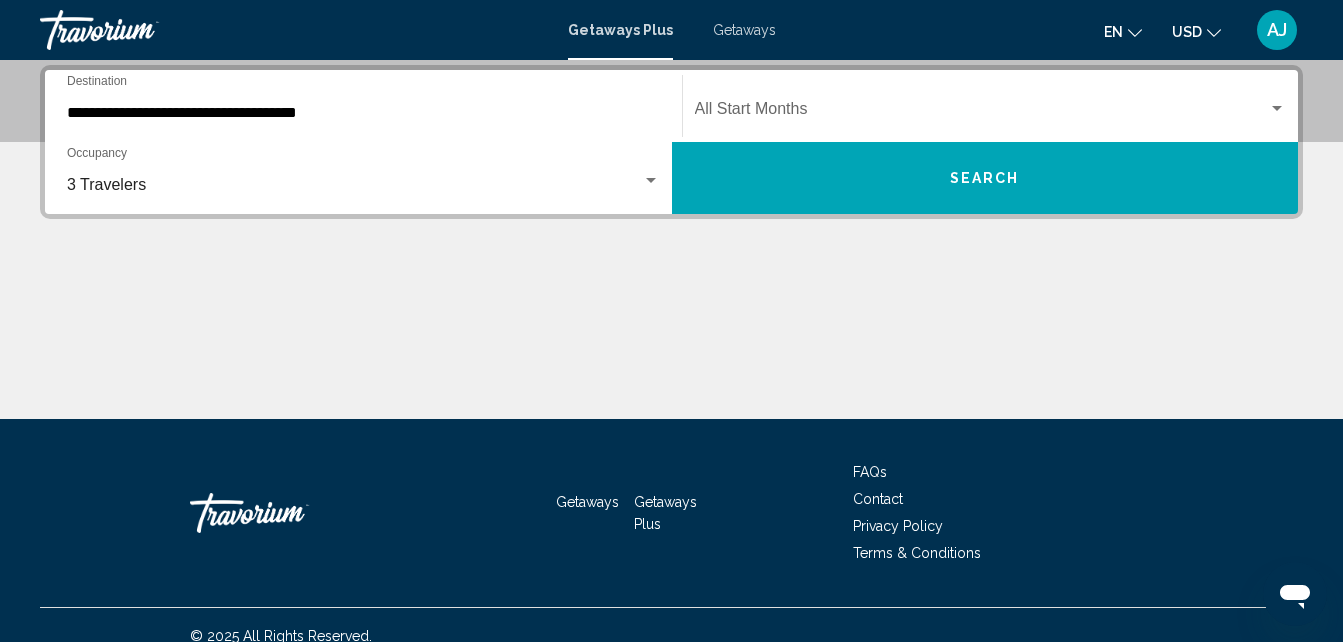 click on "Start Month All Start Months" 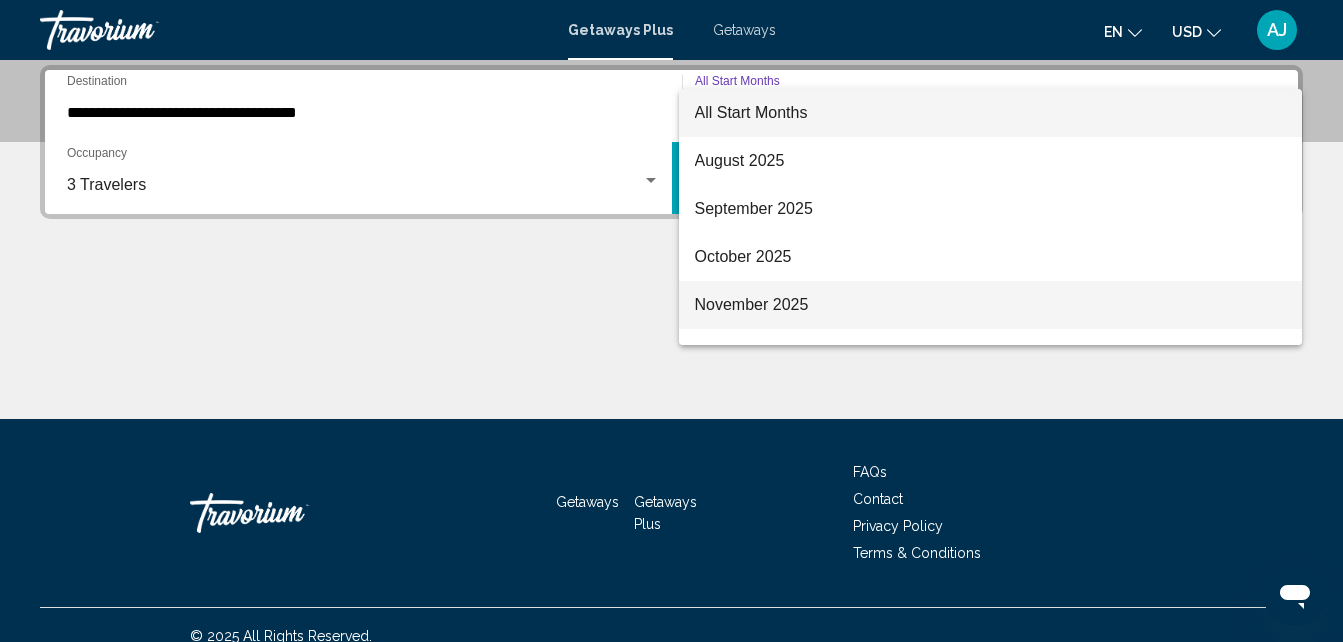 click on "November 2025" at bounding box center (991, 305) 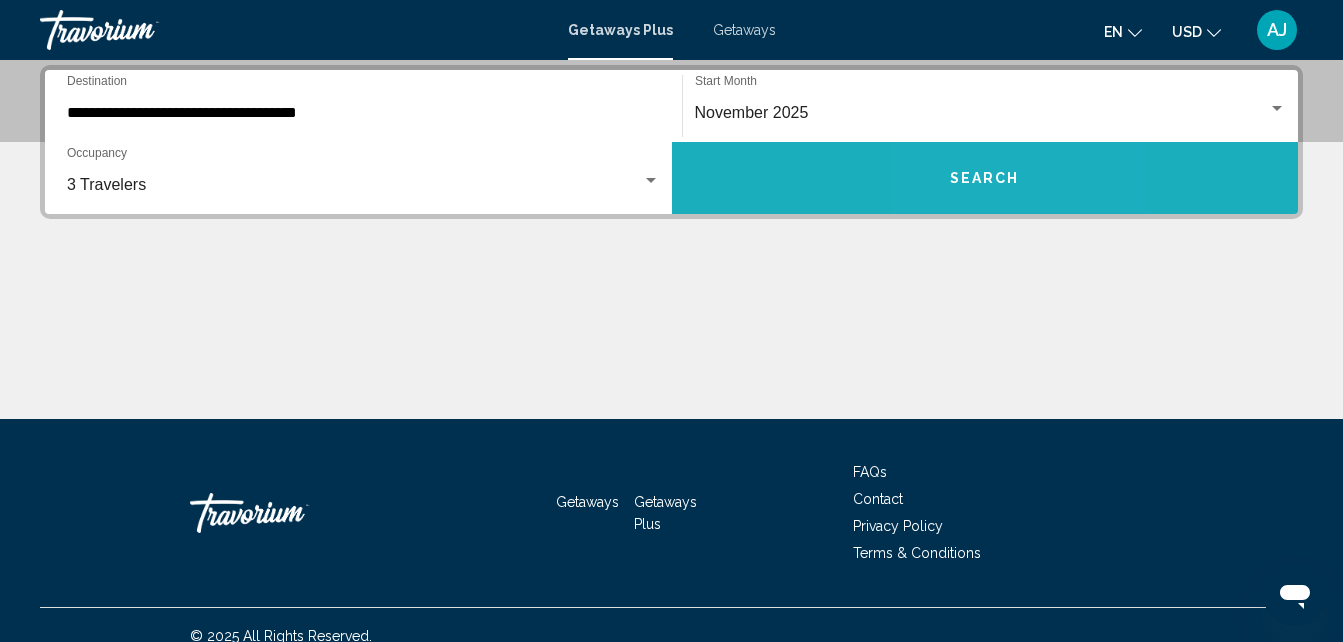 click on "Search" at bounding box center [985, 179] 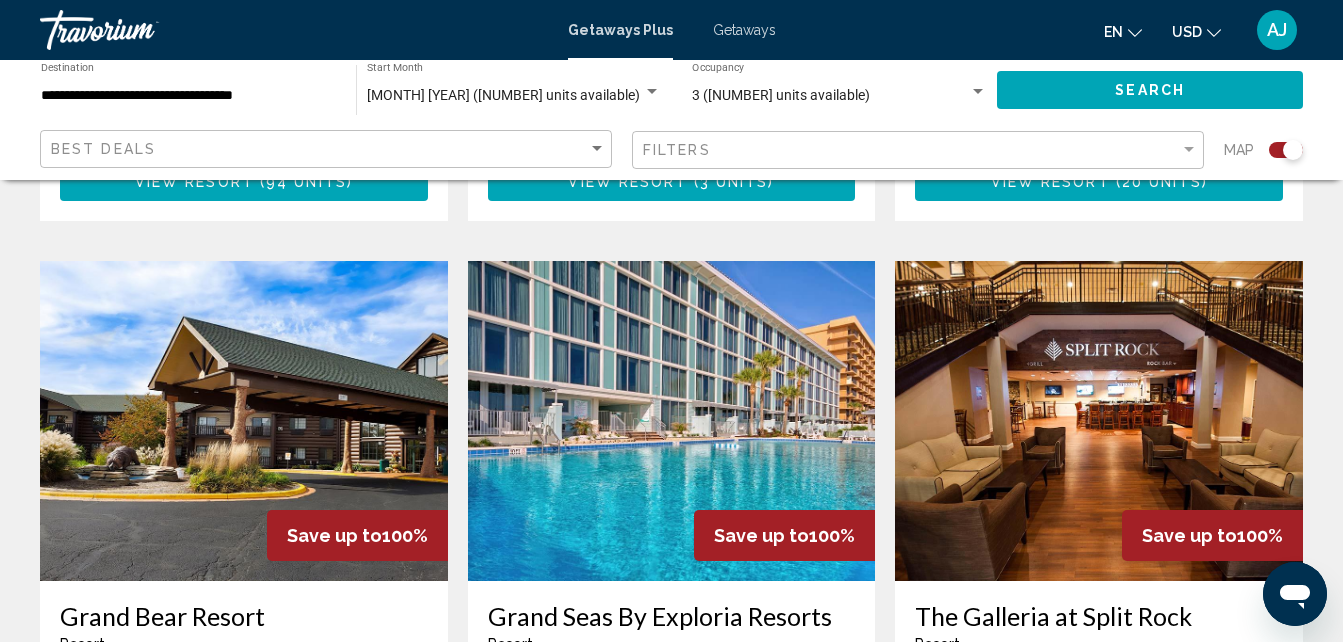 scroll, scrollTop: 2042, scrollLeft: 0, axis: vertical 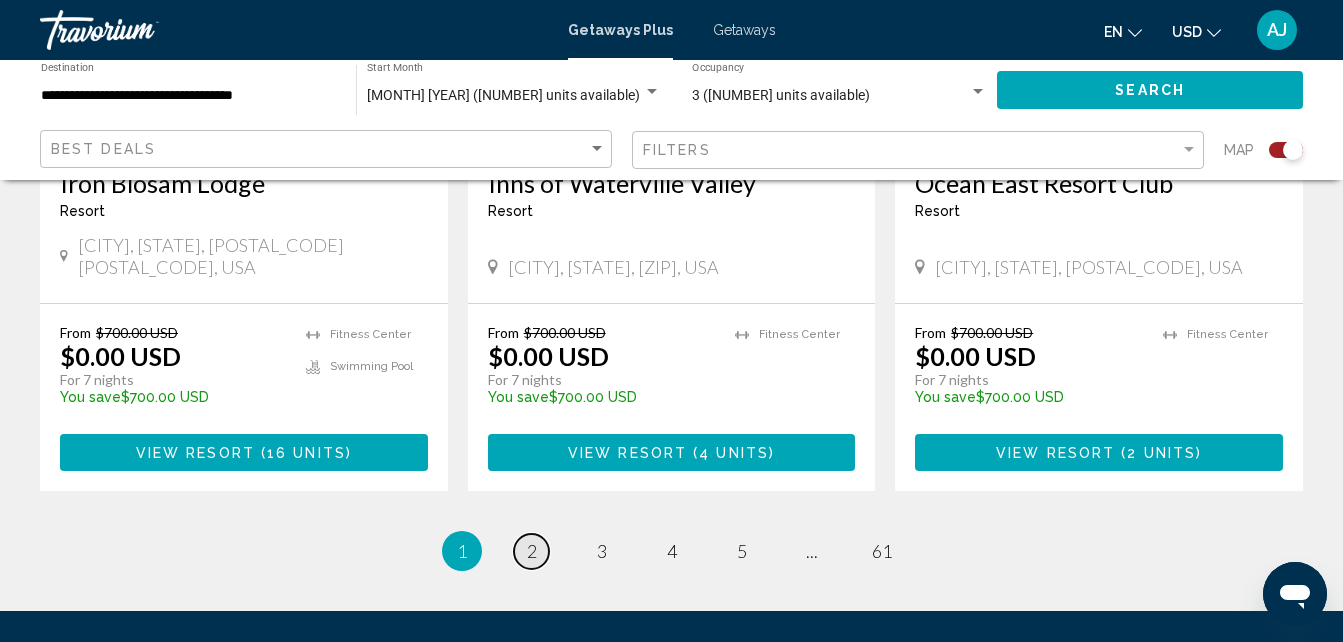 click on "2" at bounding box center (532, 551) 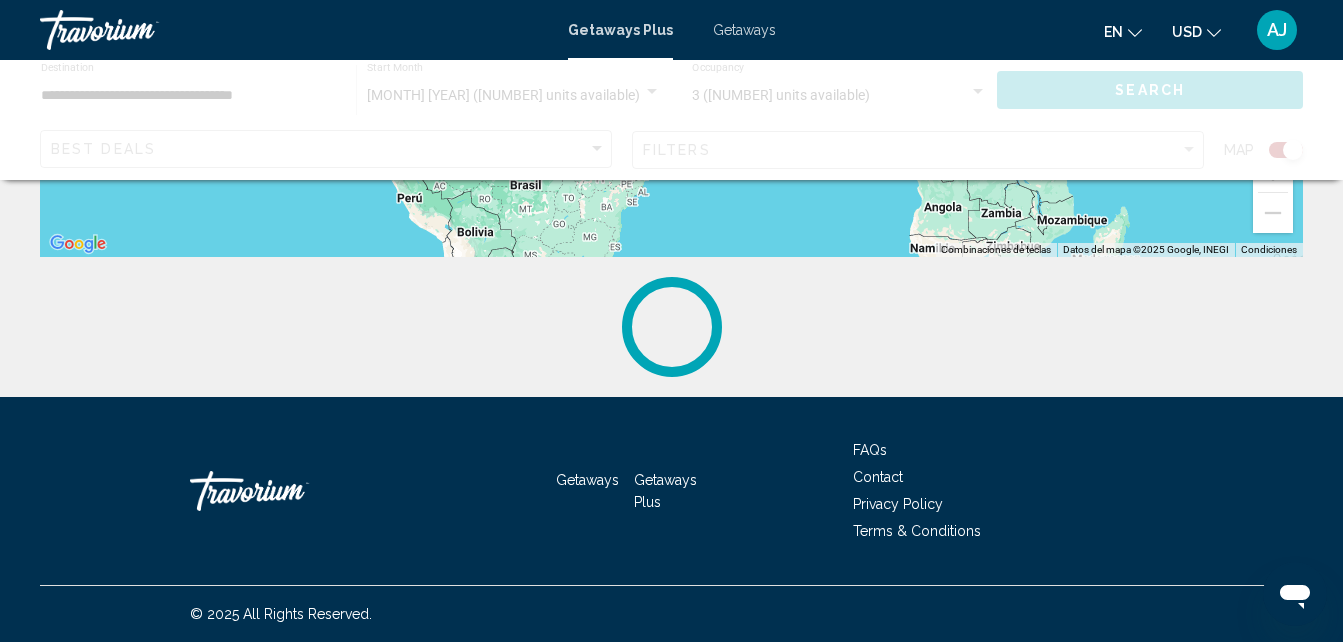 scroll, scrollTop: 0, scrollLeft: 0, axis: both 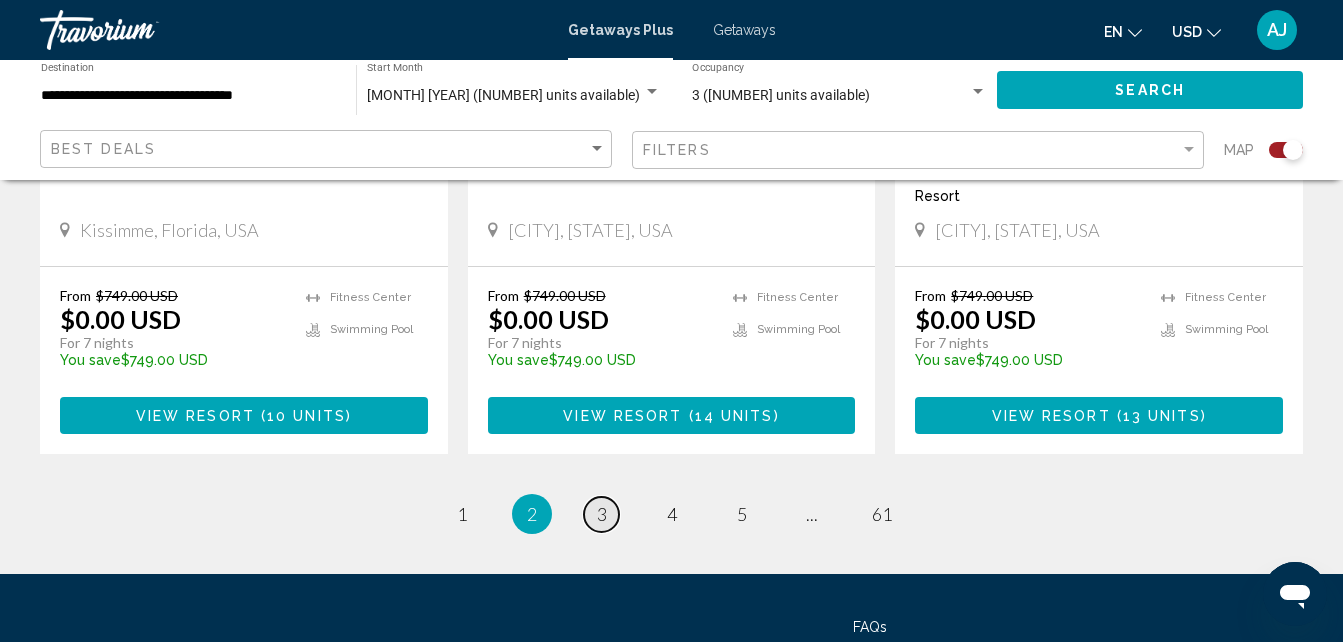 click on "page  3" at bounding box center (601, 514) 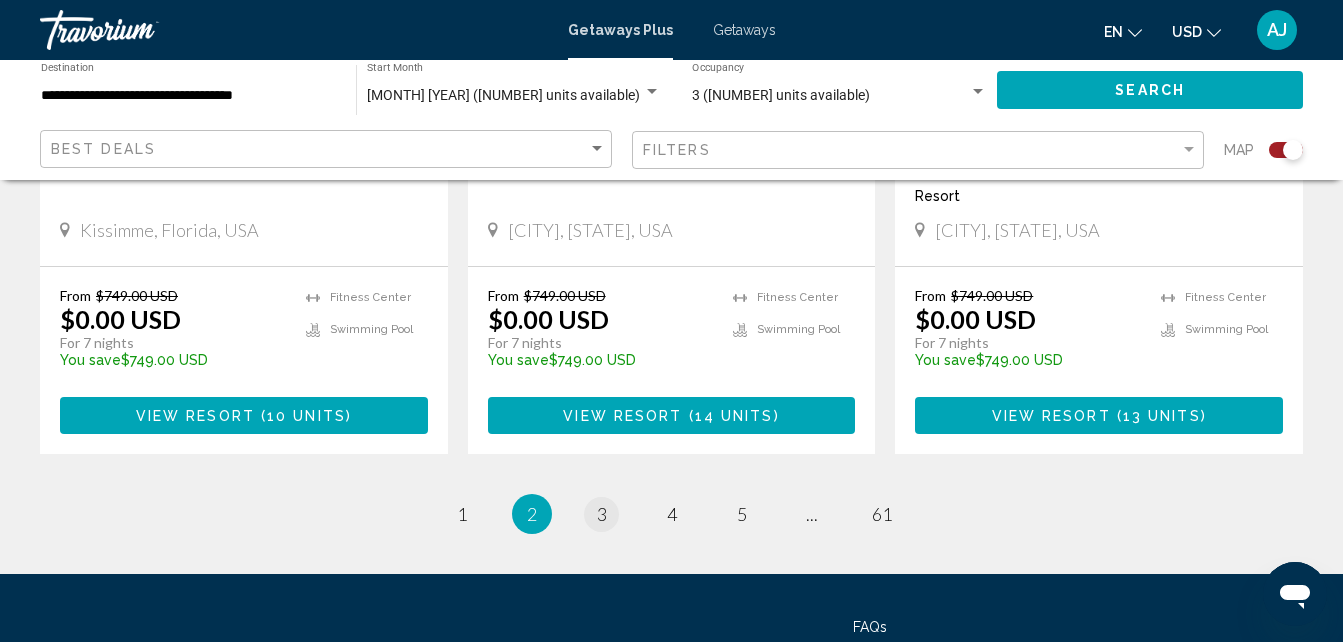 scroll, scrollTop: 0, scrollLeft: 0, axis: both 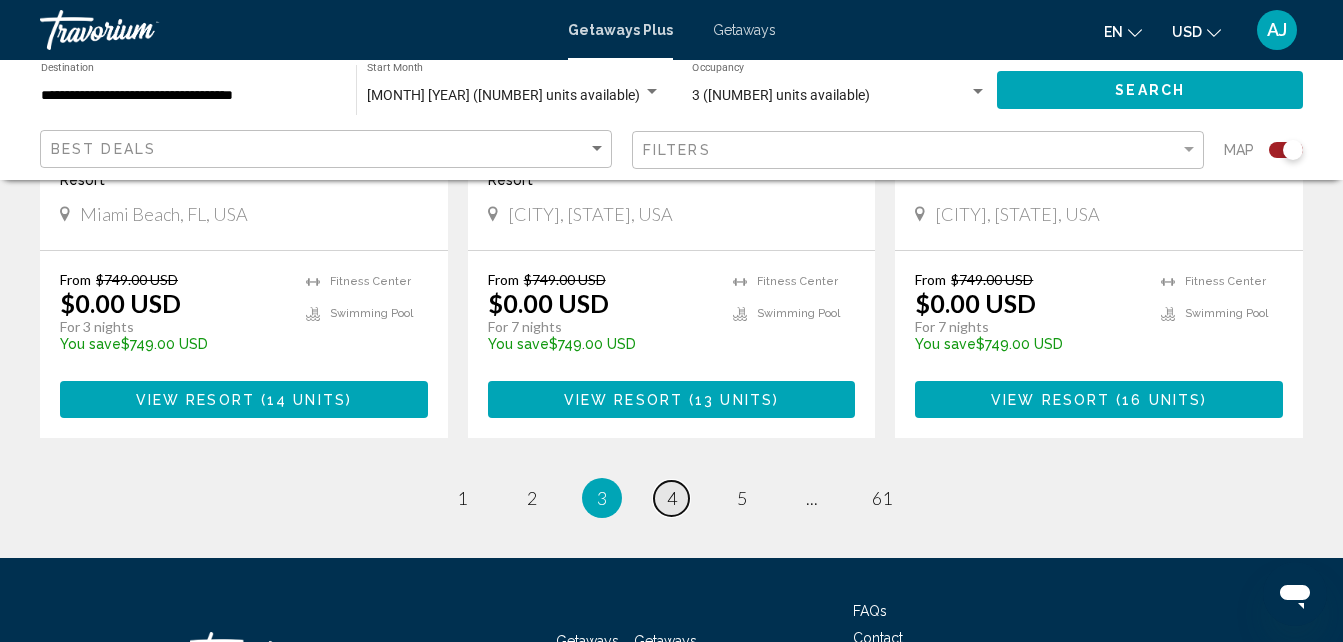 click on "4" at bounding box center (672, 498) 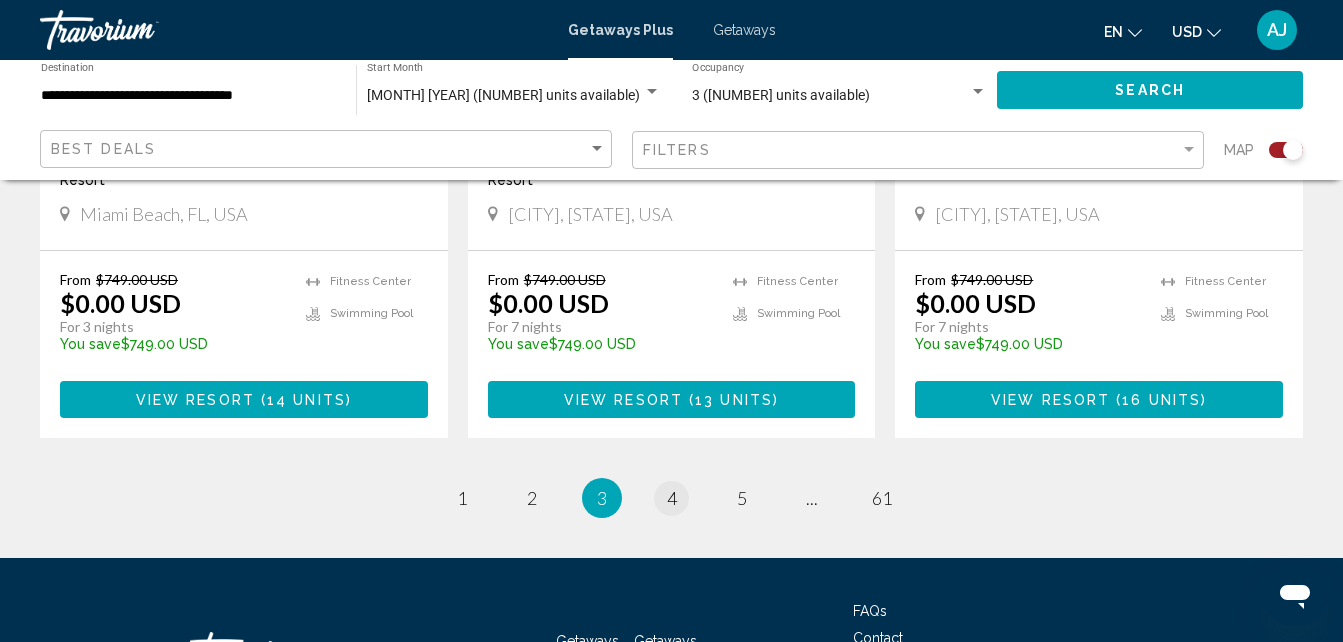 scroll, scrollTop: 0, scrollLeft: 0, axis: both 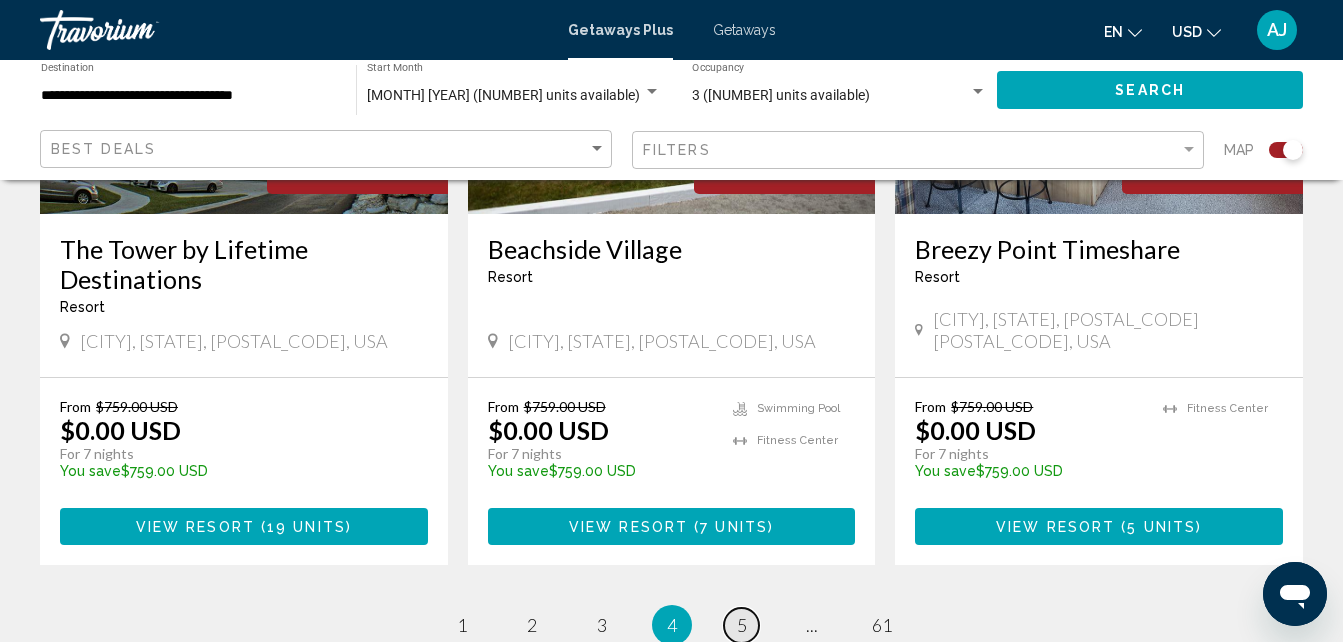 click on "5" at bounding box center [742, 625] 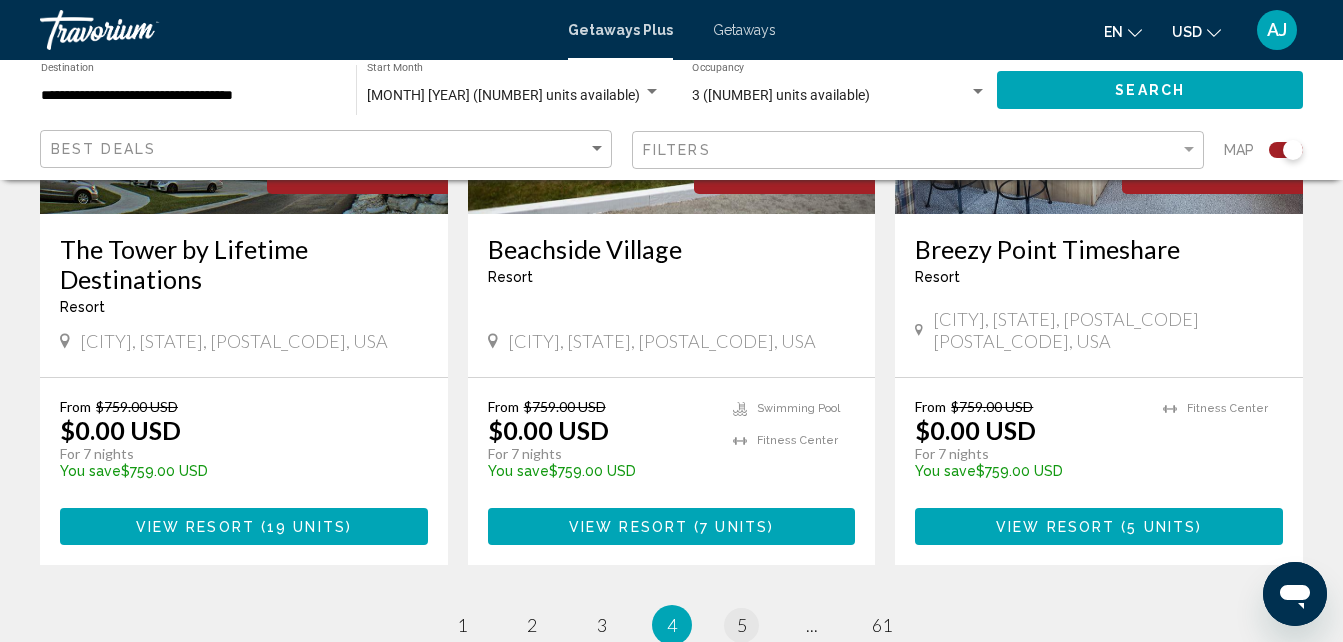 scroll, scrollTop: 0, scrollLeft: 0, axis: both 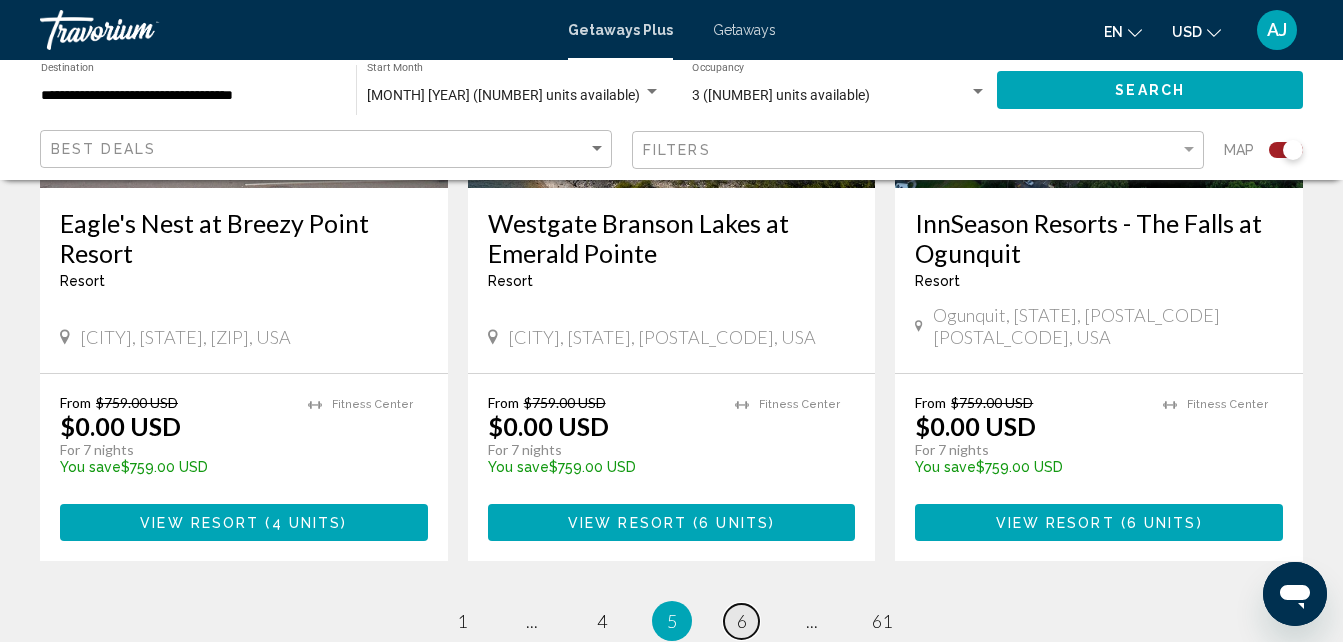 click on "page  6" at bounding box center [741, 621] 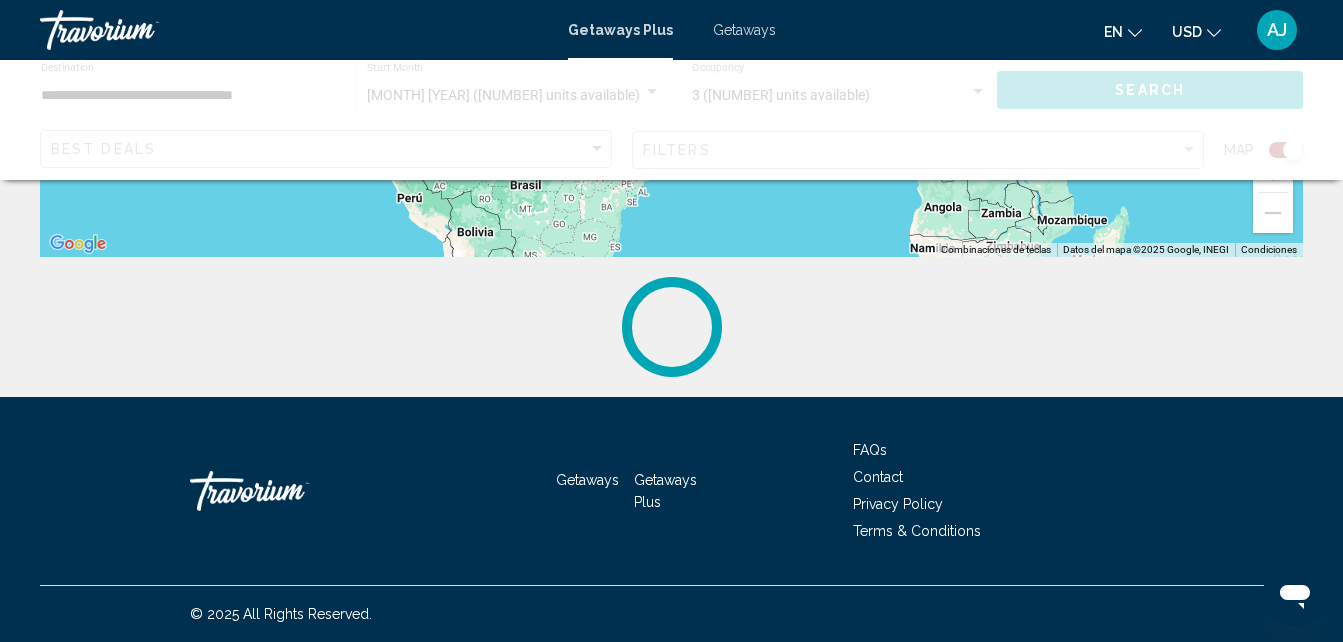 scroll, scrollTop: 0, scrollLeft: 0, axis: both 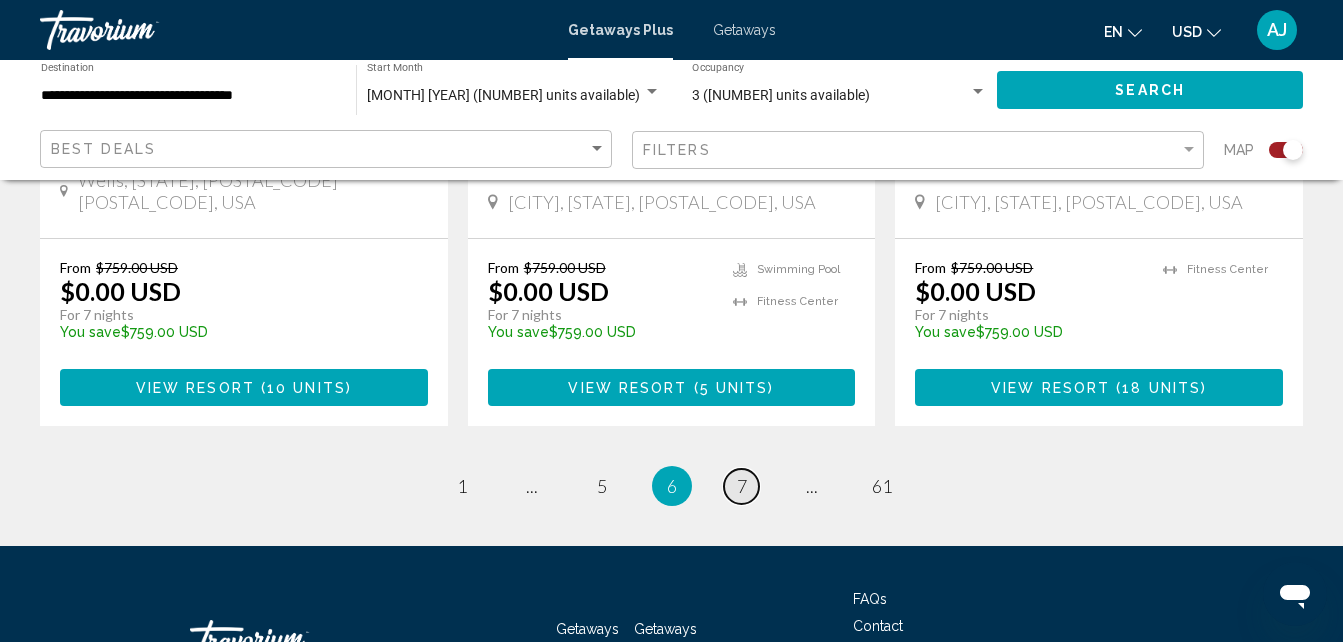 click on "page  7" at bounding box center [741, 486] 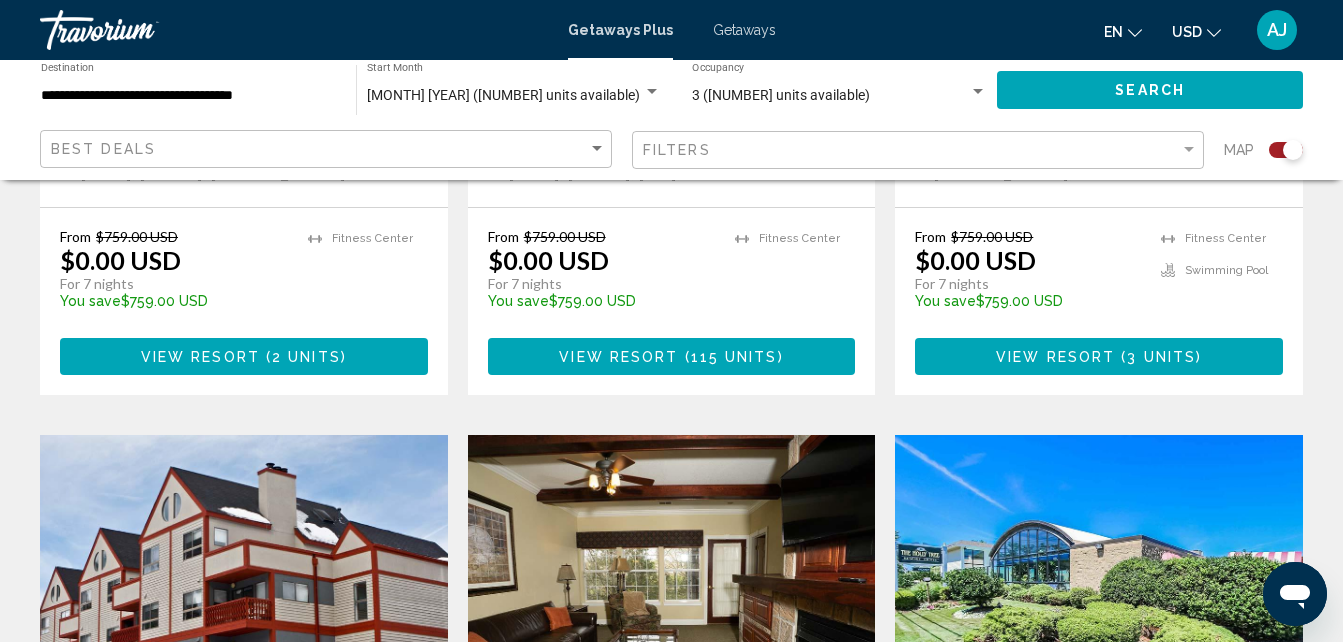scroll, scrollTop: 2658, scrollLeft: 0, axis: vertical 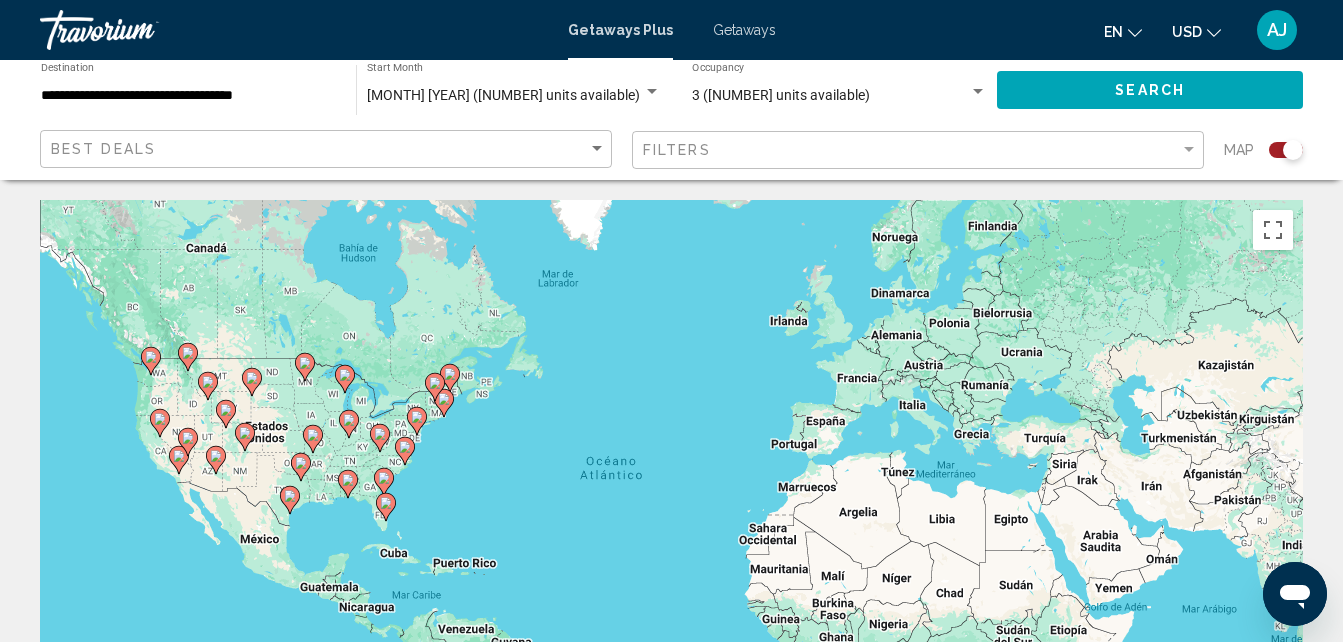 click on "en
English Español Français Italiano Português русский USD
USD ($) MXN (Mex$) CAD (Can$) GBP (£) EUR (€) AUD (A$) NZD (NZ$) CNY (CN¥)" 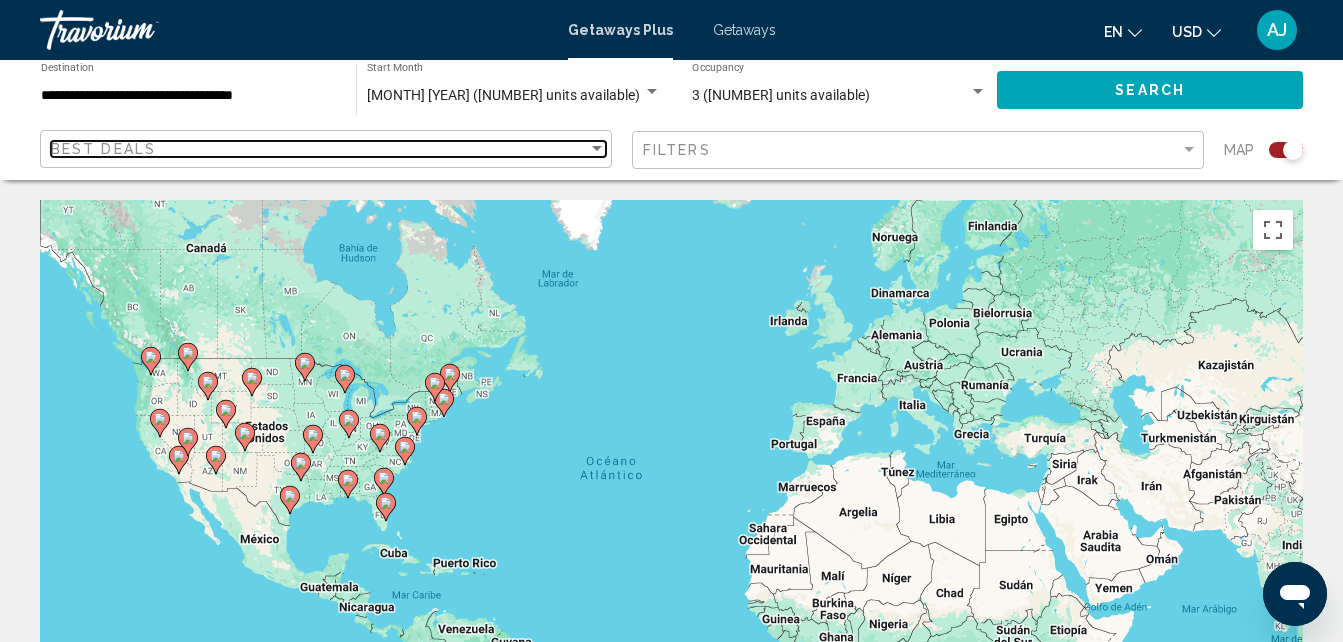 click at bounding box center (597, 149) 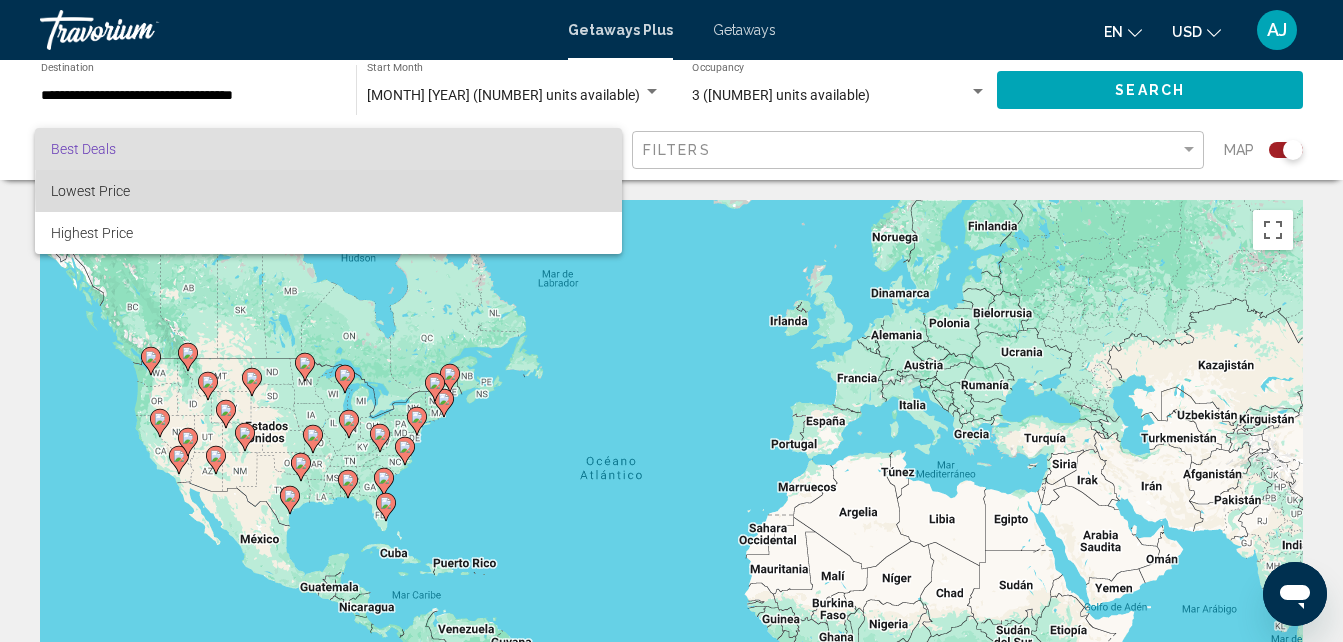 click on "Lowest Price" at bounding box center [328, 191] 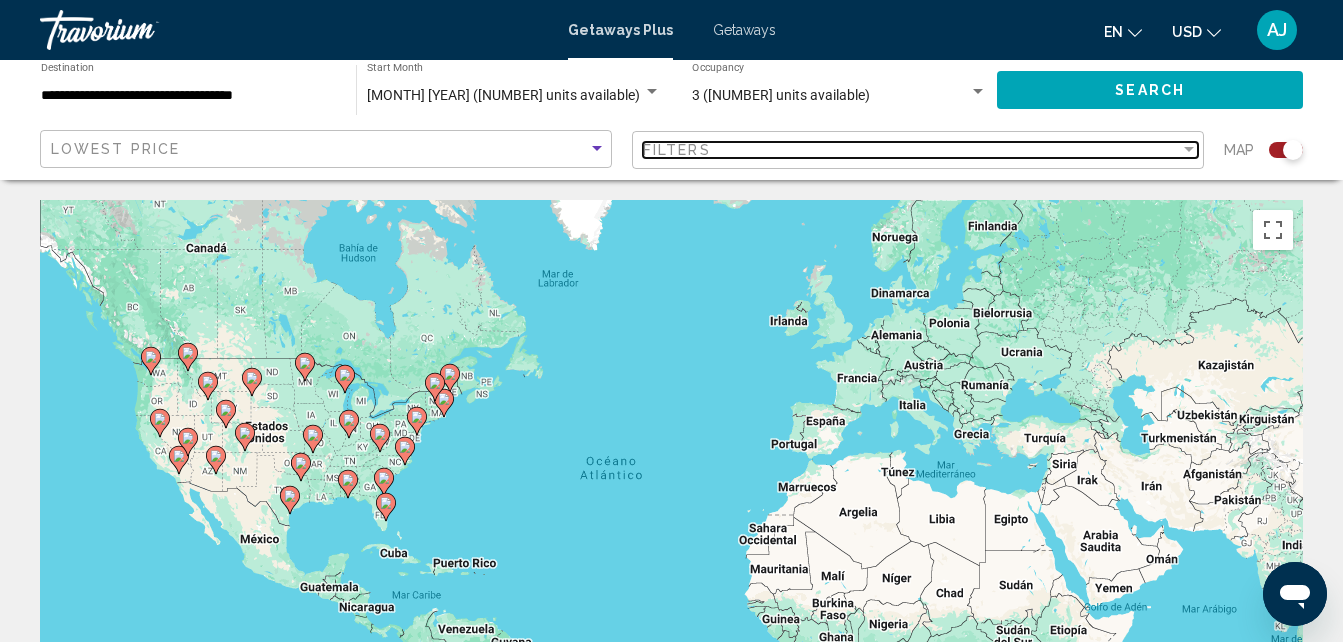 click on "Filters" at bounding box center [677, 150] 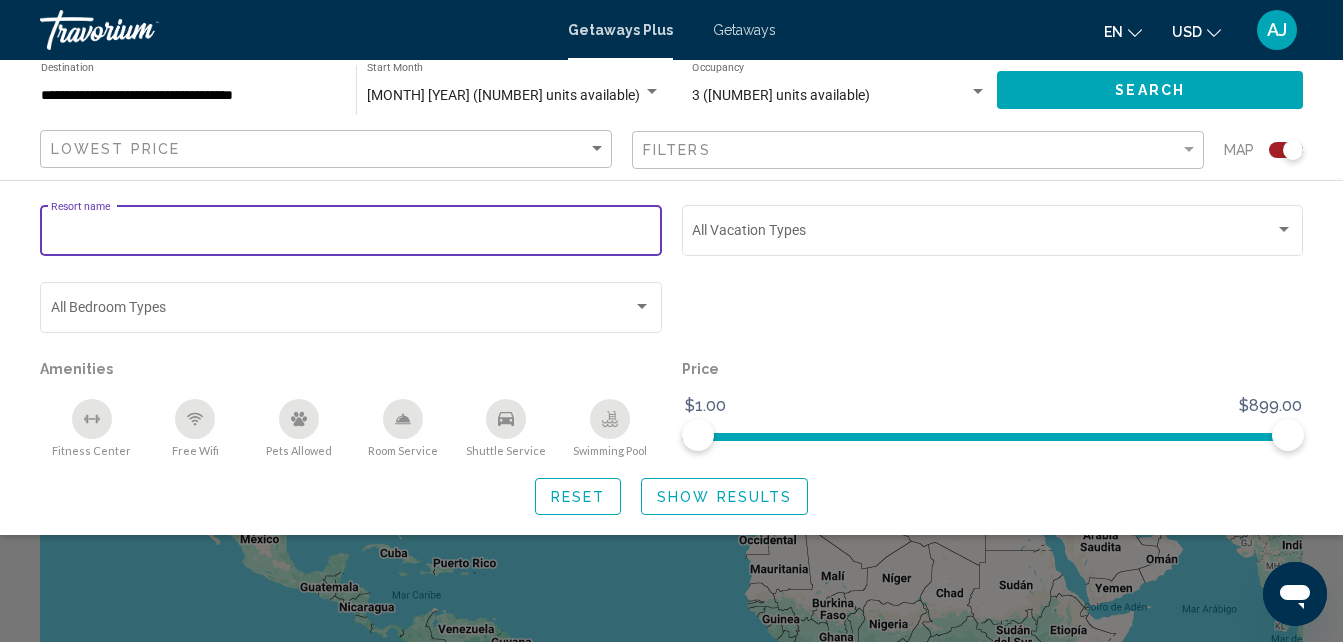 click on "Resort name" at bounding box center (351, 234) 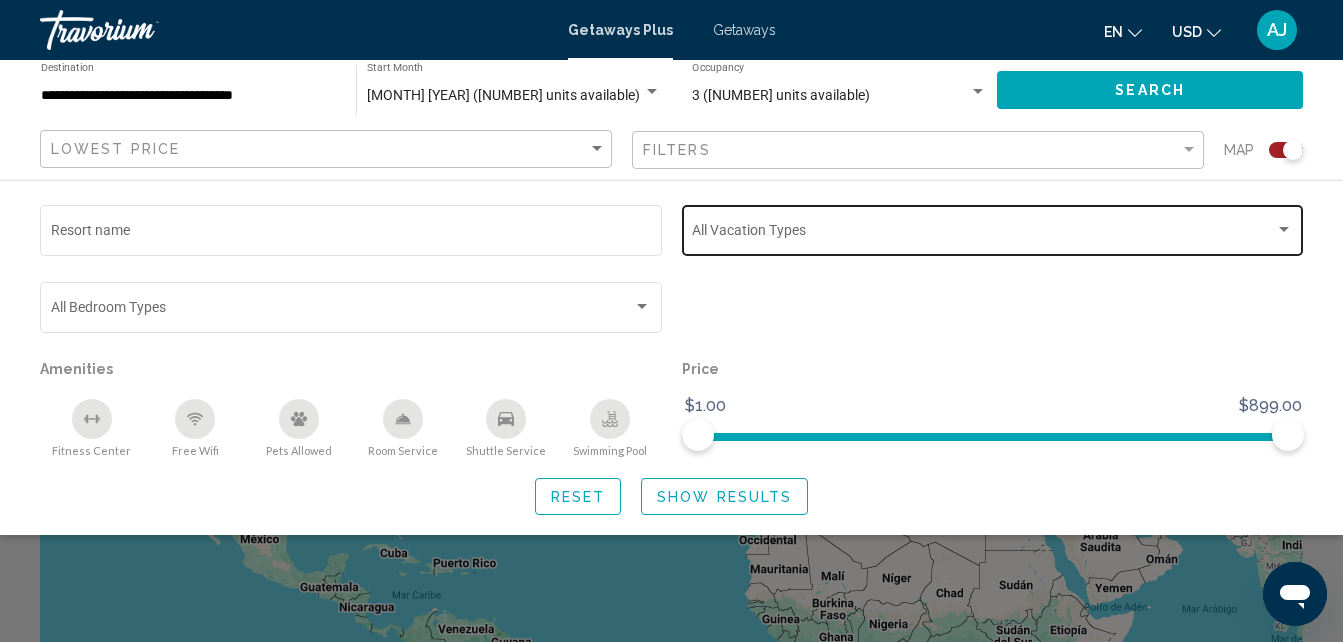 click on "Vacation Types All Vacation Types" 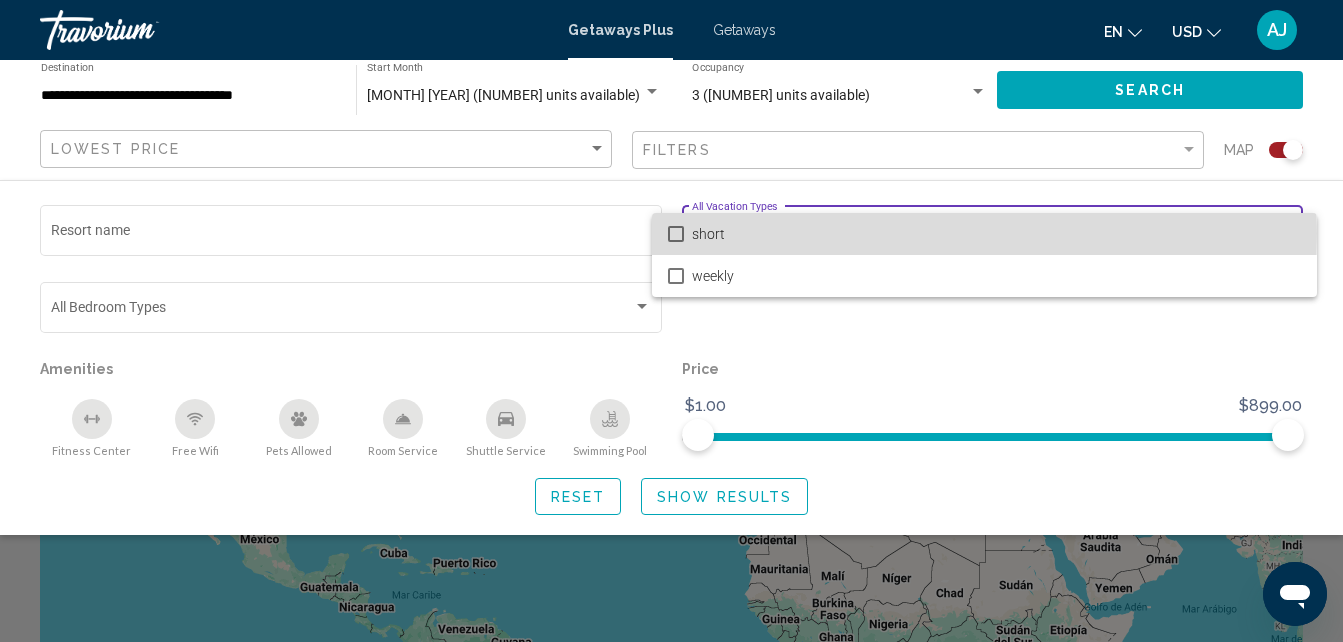 click at bounding box center (676, 234) 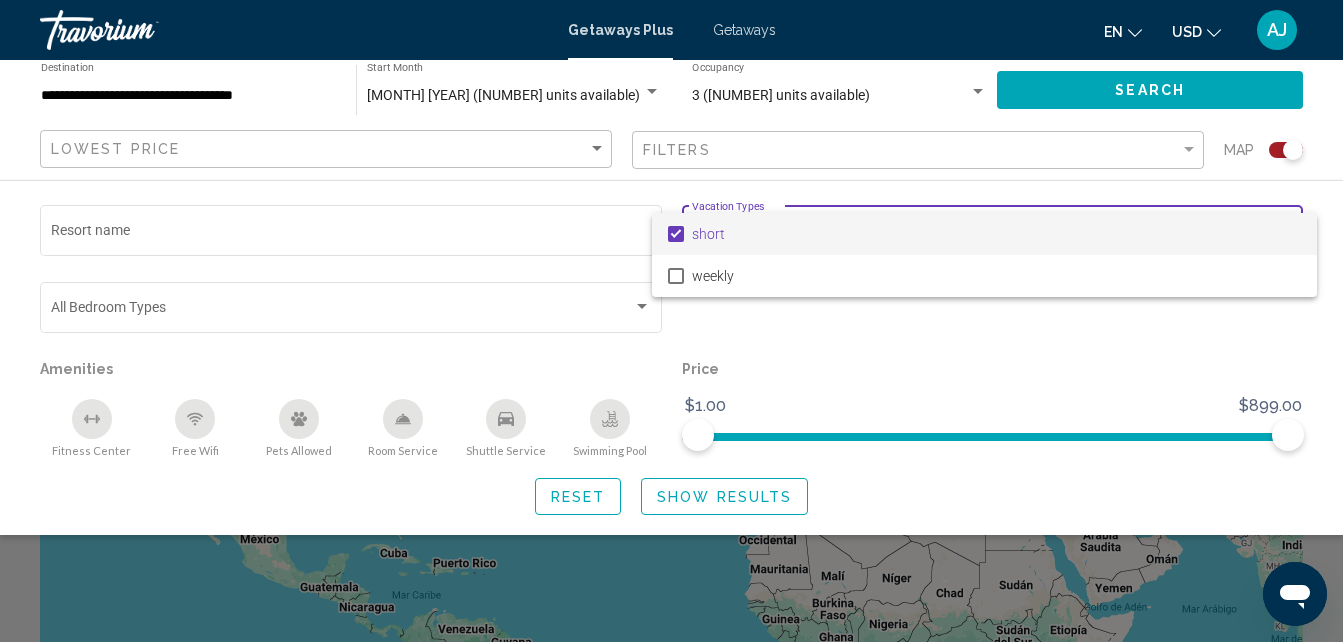 click at bounding box center (671, 321) 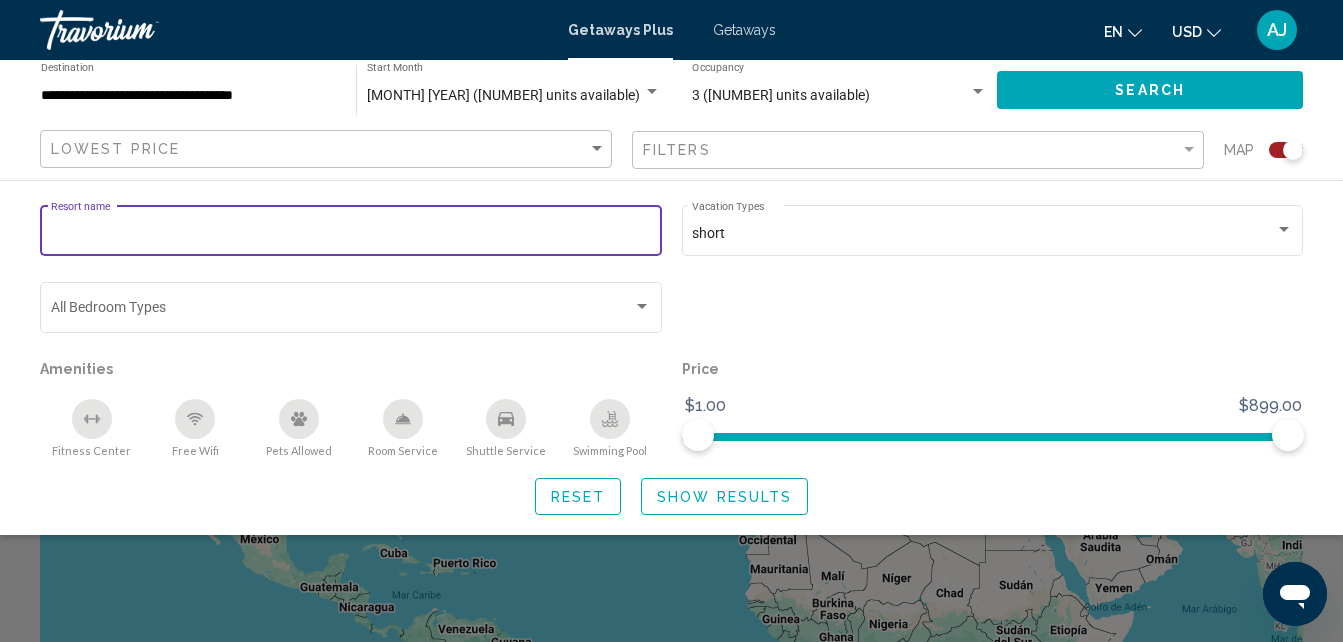 click on "Resort name" at bounding box center (351, 234) 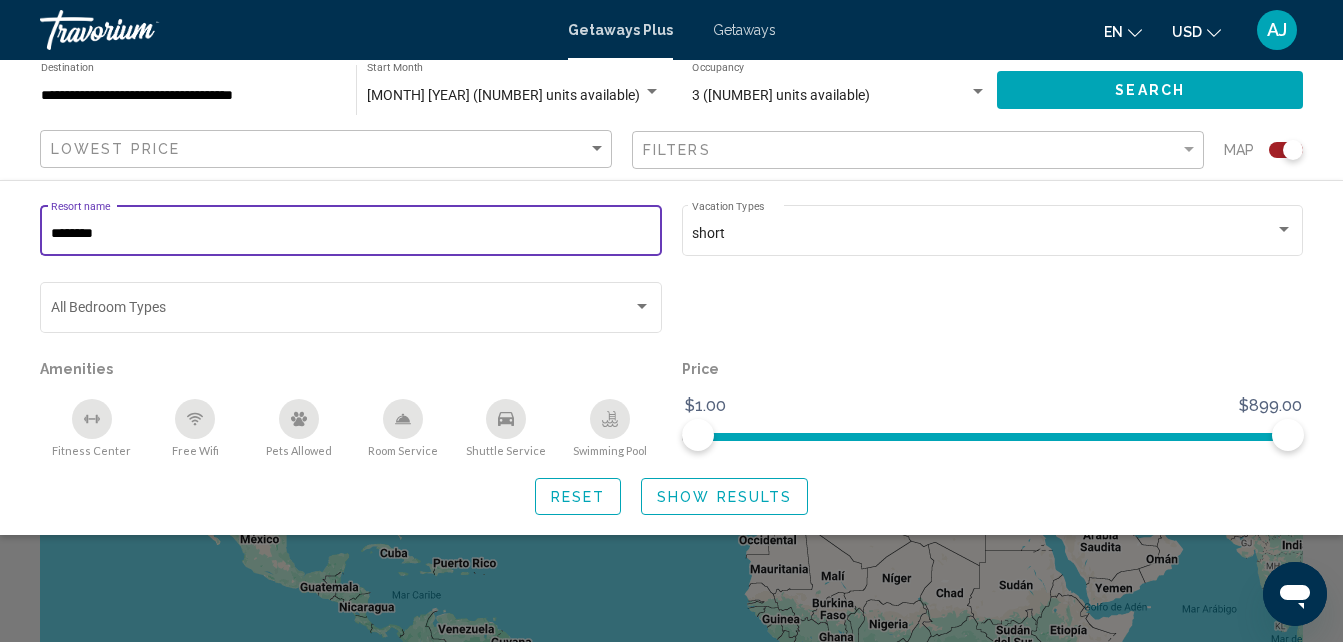type on "********" 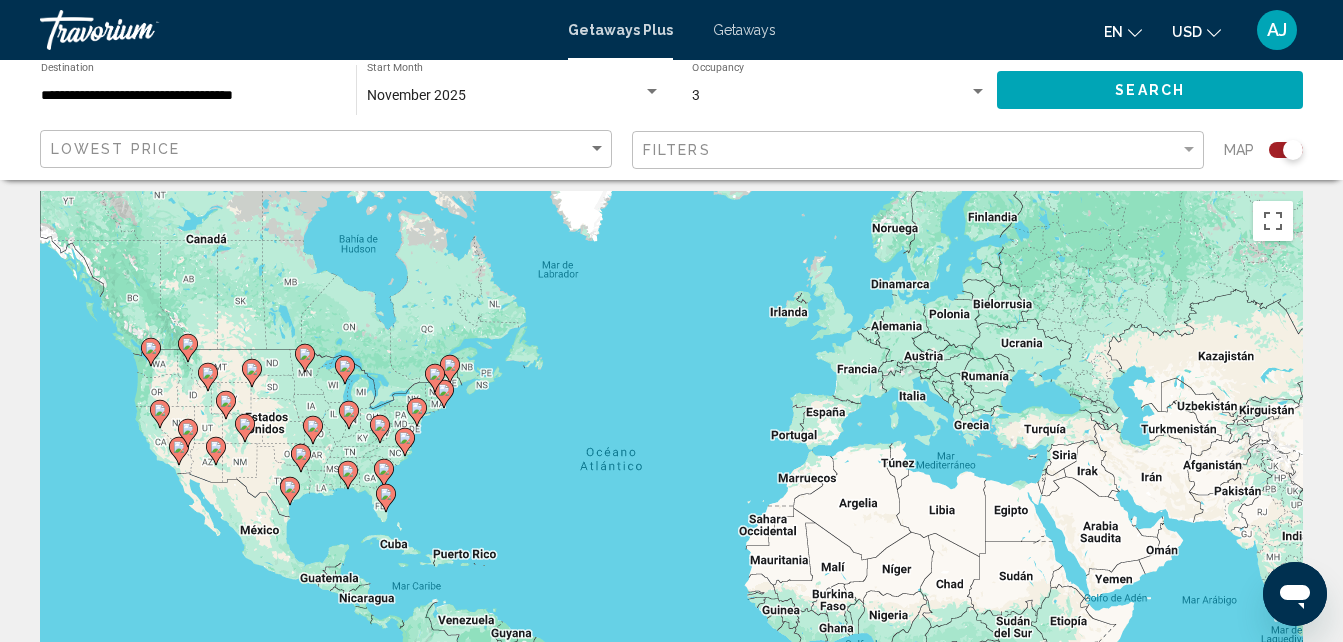 scroll, scrollTop: 0, scrollLeft: 0, axis: both 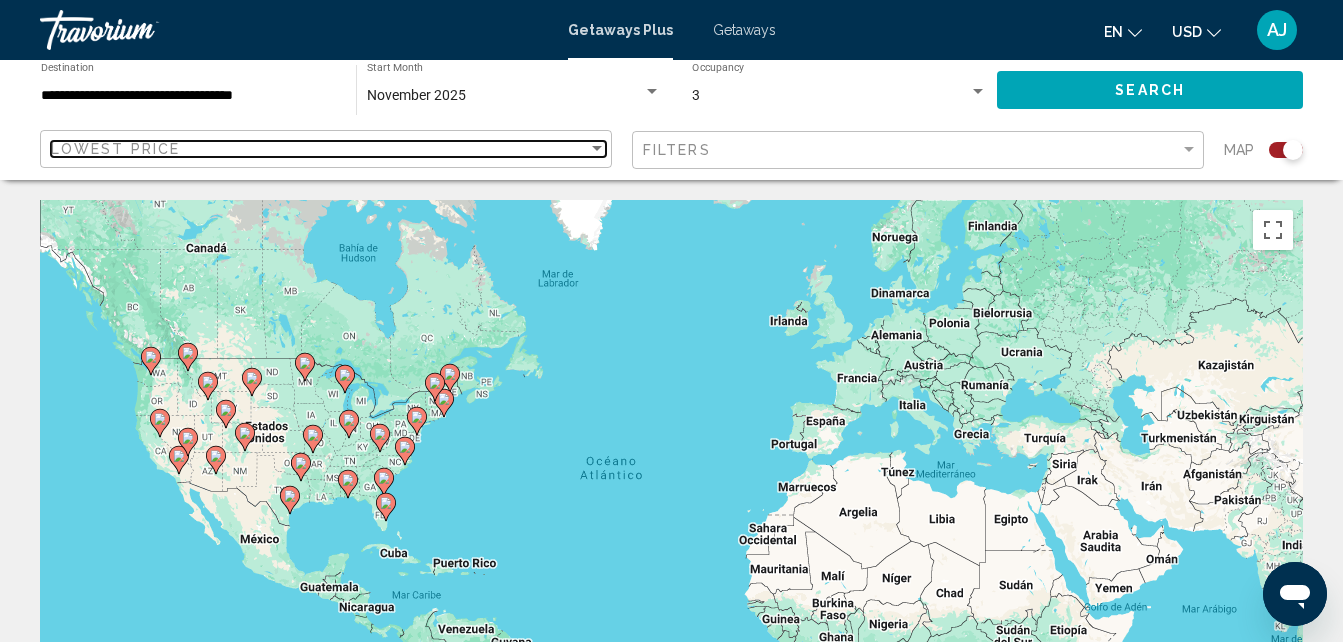 click at bounding box center (597, 149) 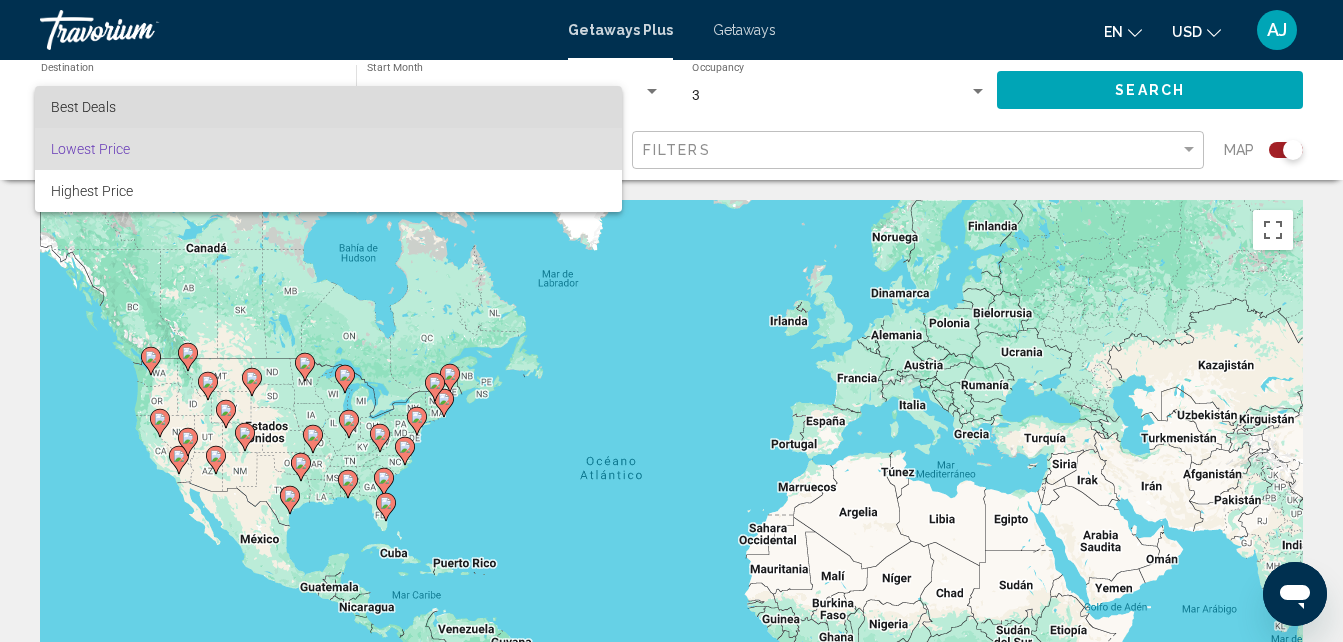click on "Best Deals" at bounding box center (328, 107) 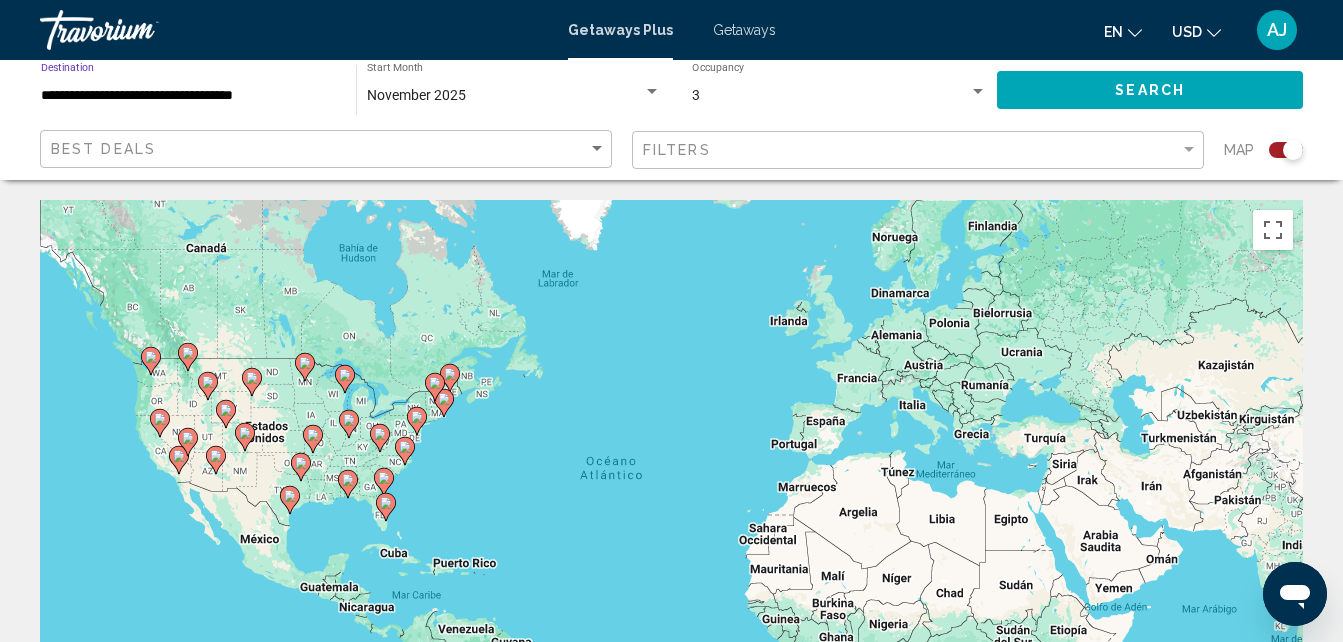 click on "**********" at bounding box center [188, 96] 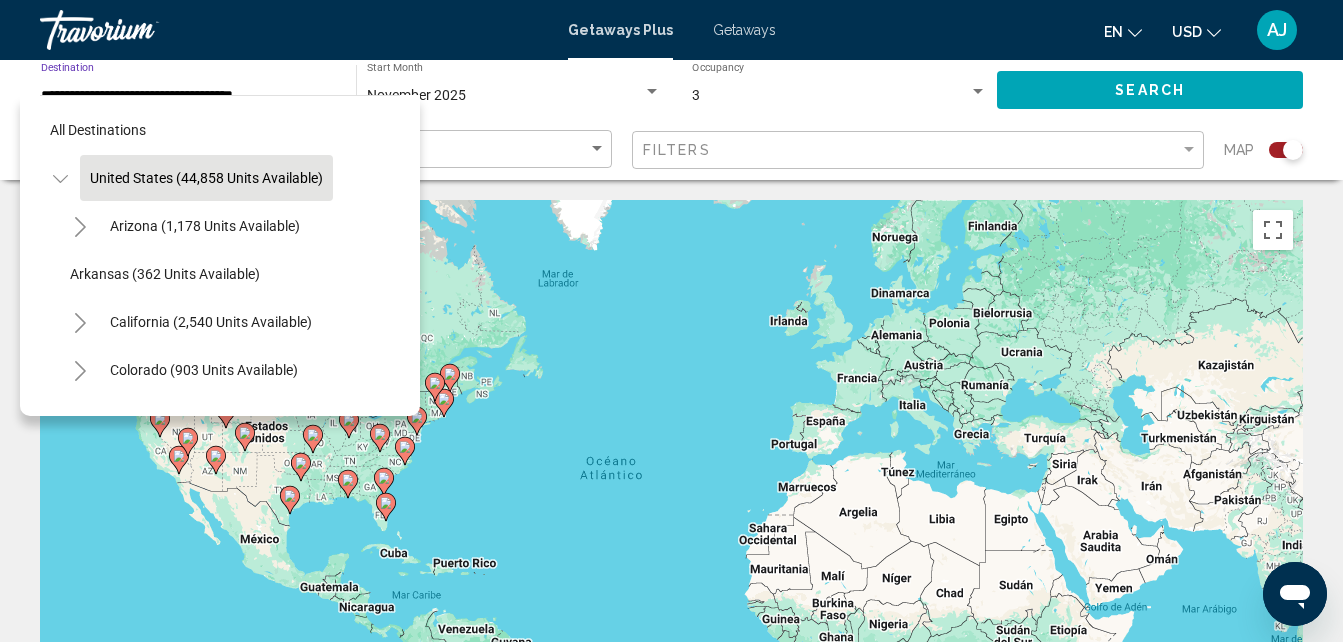 click on "United States (44,858 units available)" 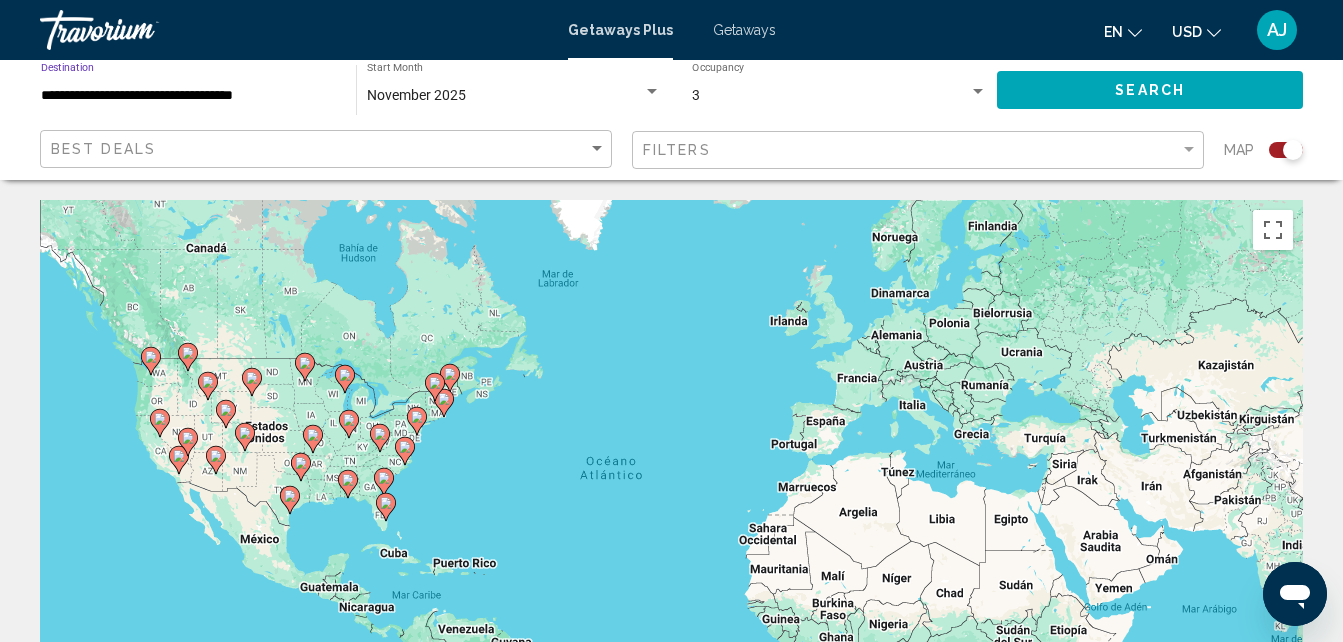 click on "**********" at bounding box center [188, 96] 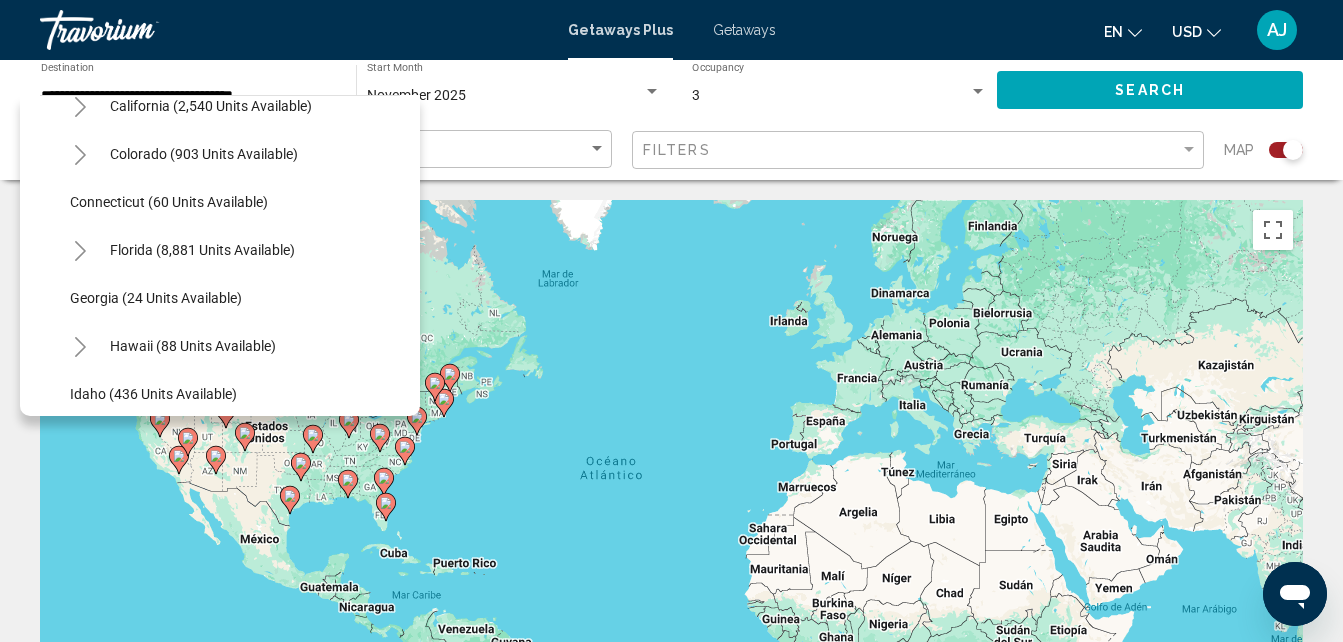 scroll, scrollTop: 226, scrollLeft: 0, axis: vertical 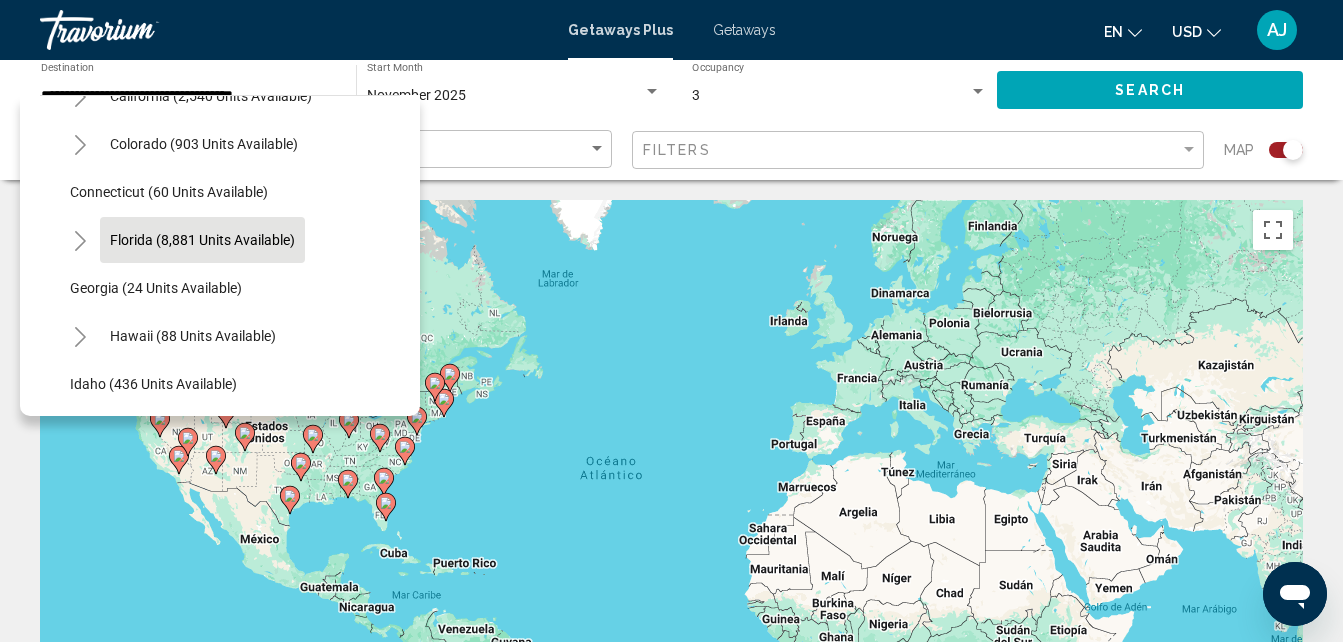 click on "Florida (8,881 units available)" 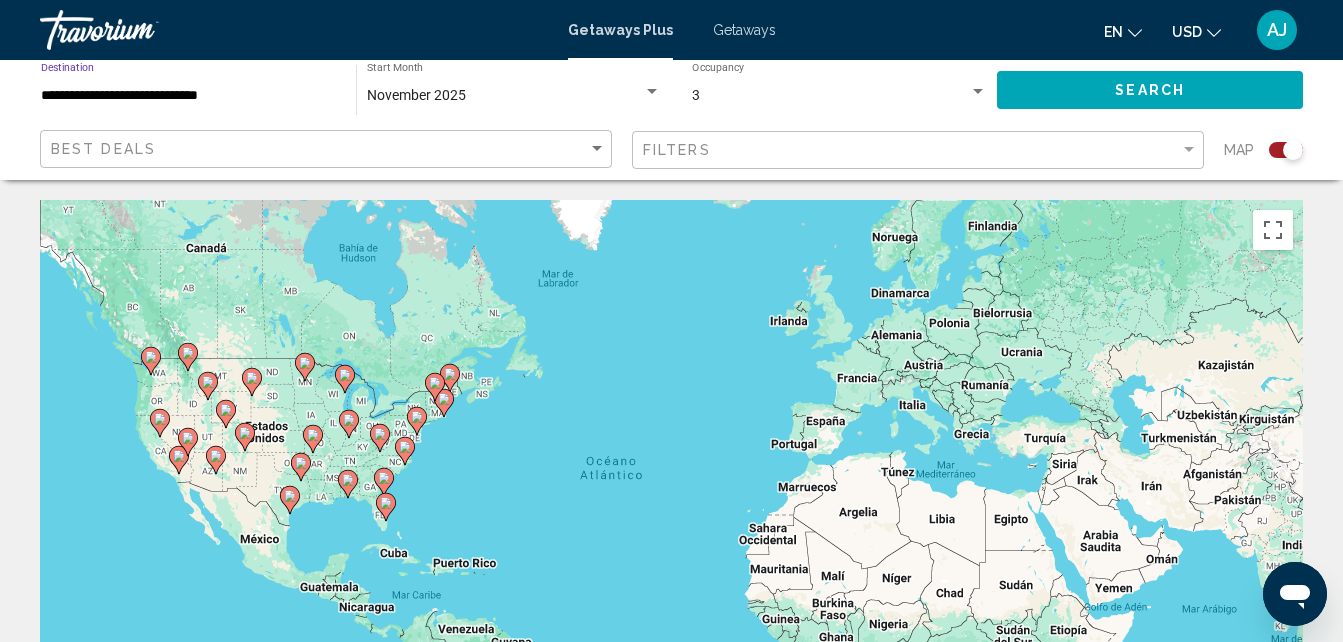 click at bounding box center [978, 92] 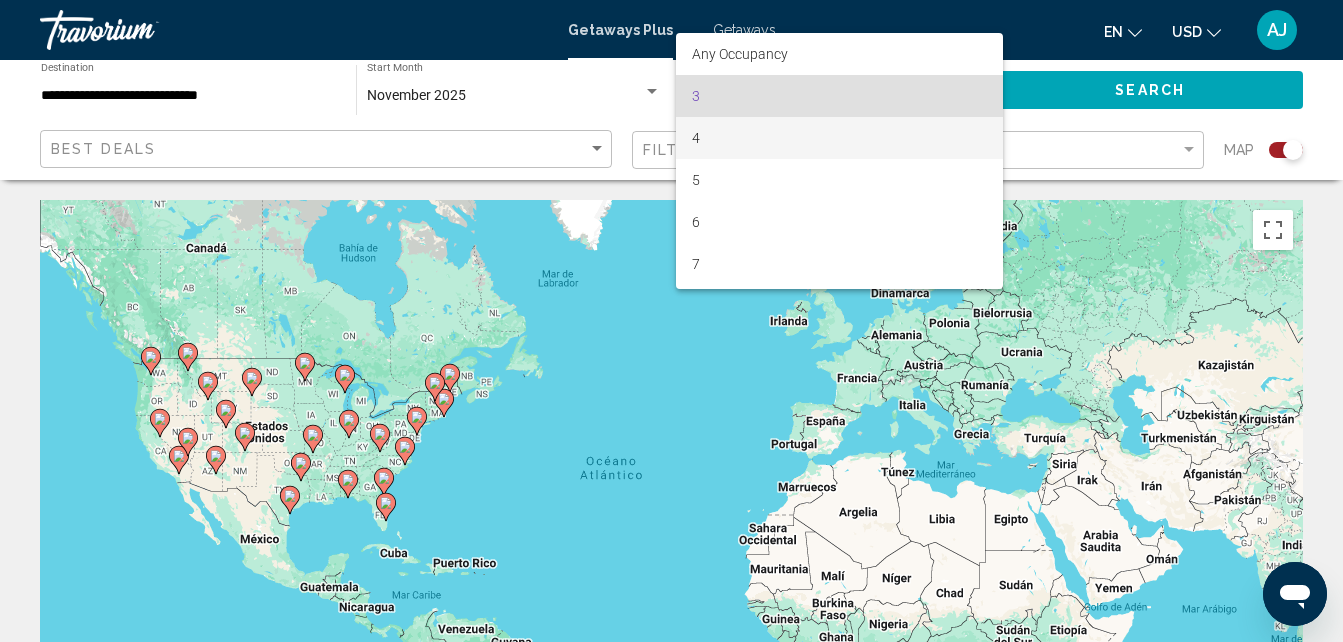 click on "4" at bounding box center (839, 138) 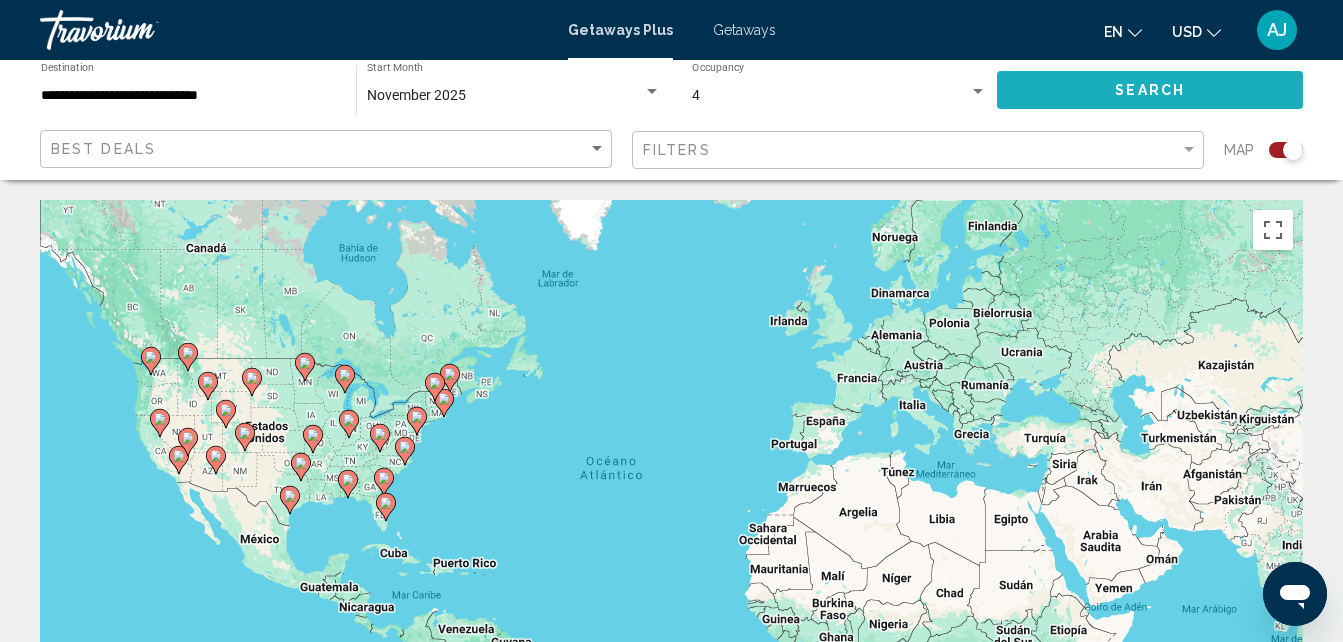 click on "Search" 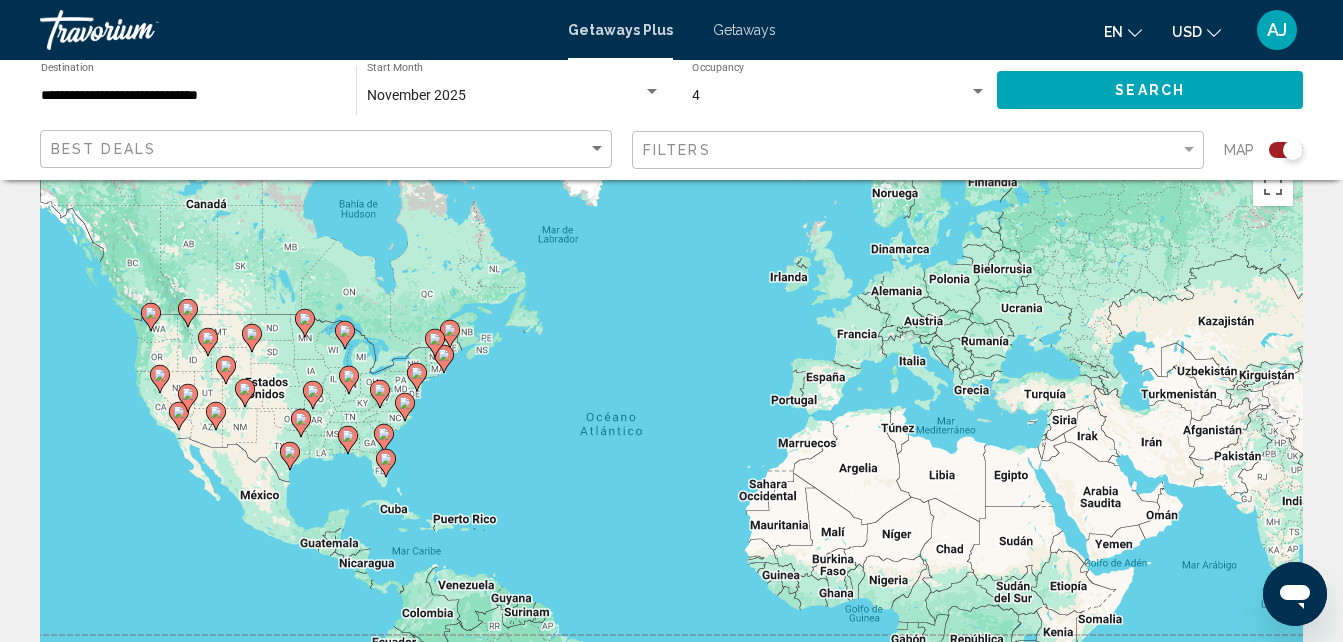 scroll, scrollTop: 0, scrollLeft: 0, axis: both 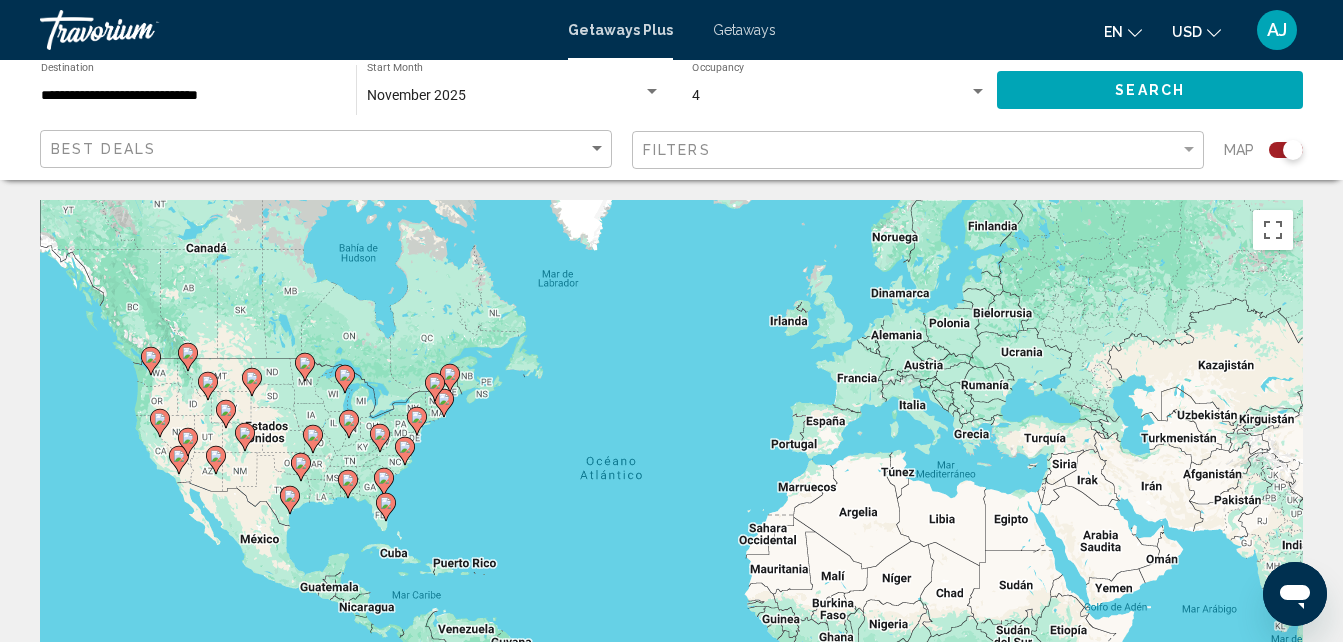 click on "November 2025" at bounding box center [416, 95] 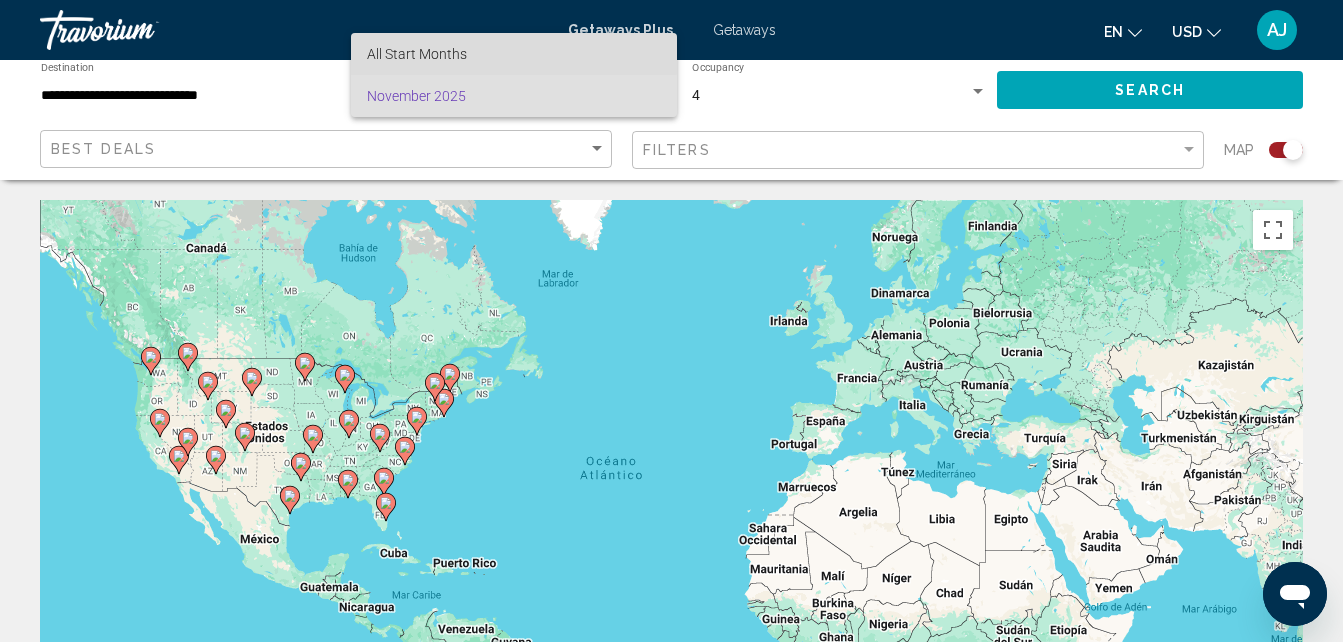 click on "All Start Months" at bounding box center [417, 54] 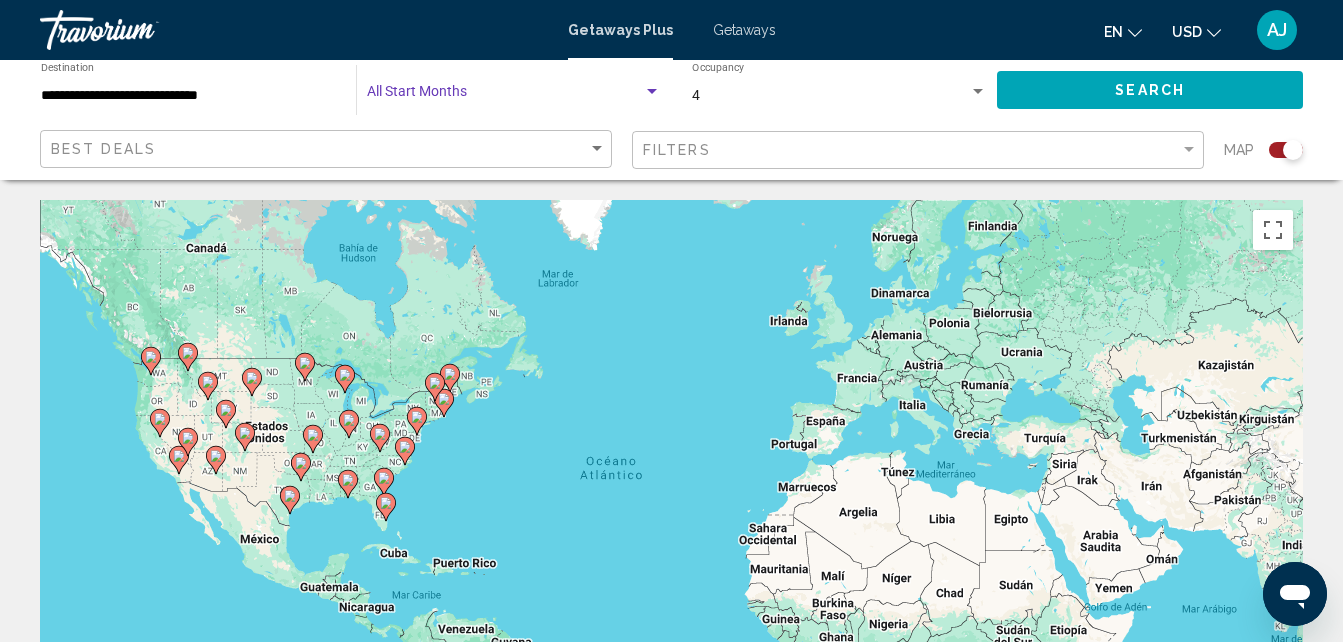 click at bounding box center [652, 92] 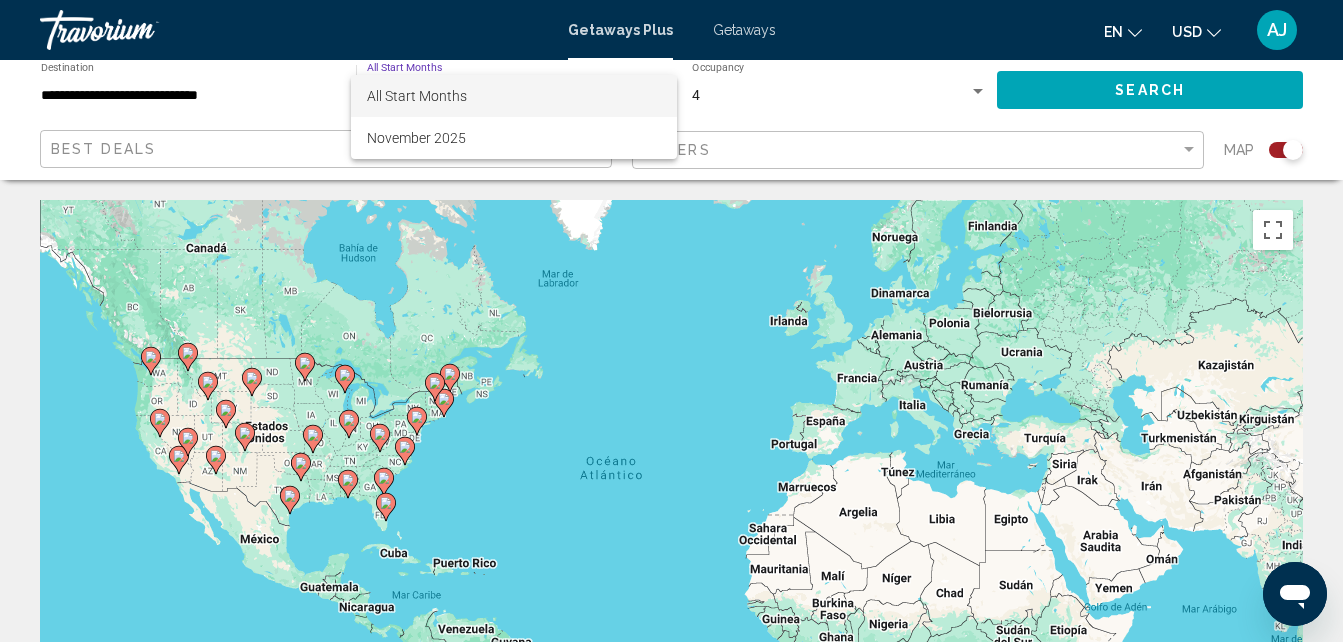 click on "All Start Months" at bounding box center [417, 96] 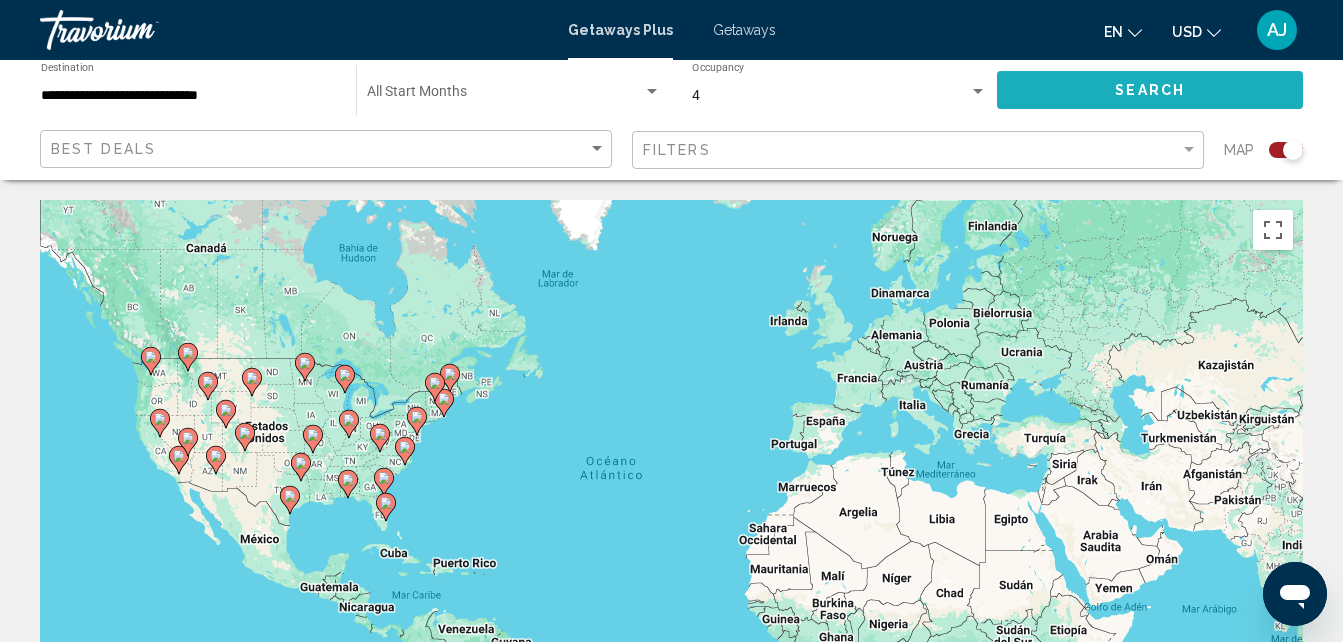 click on "Search" 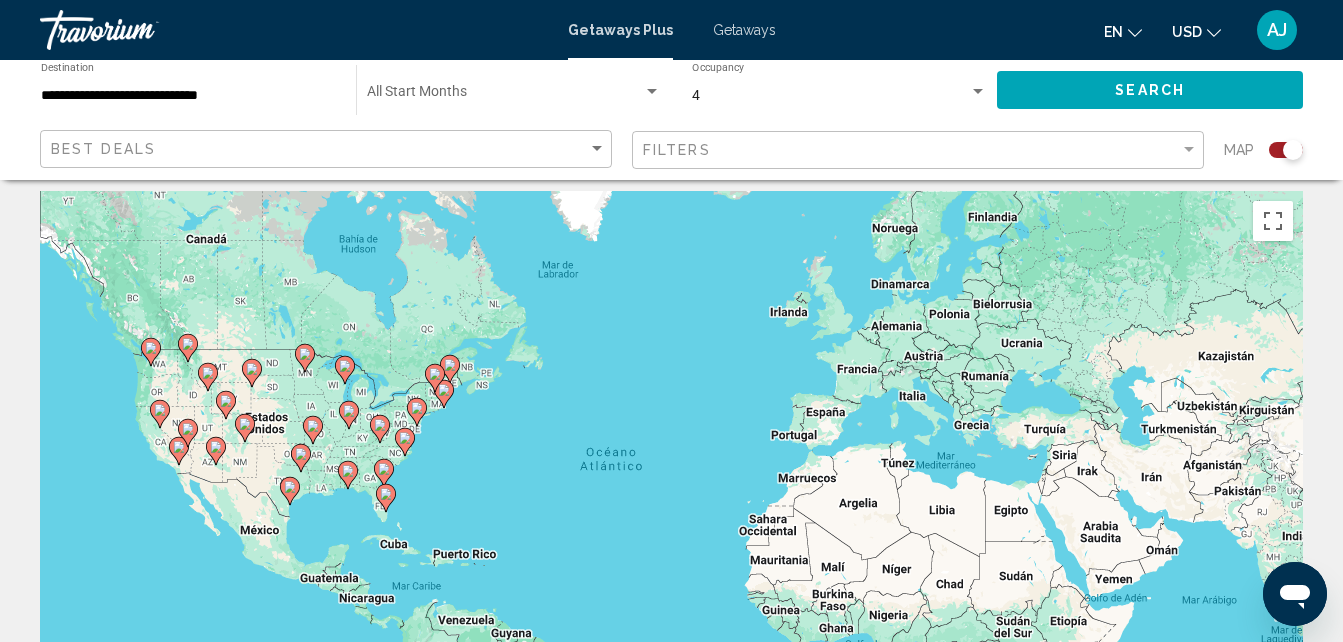 scroll, scrollTop: 0, scrollLeft: 0, axis: both 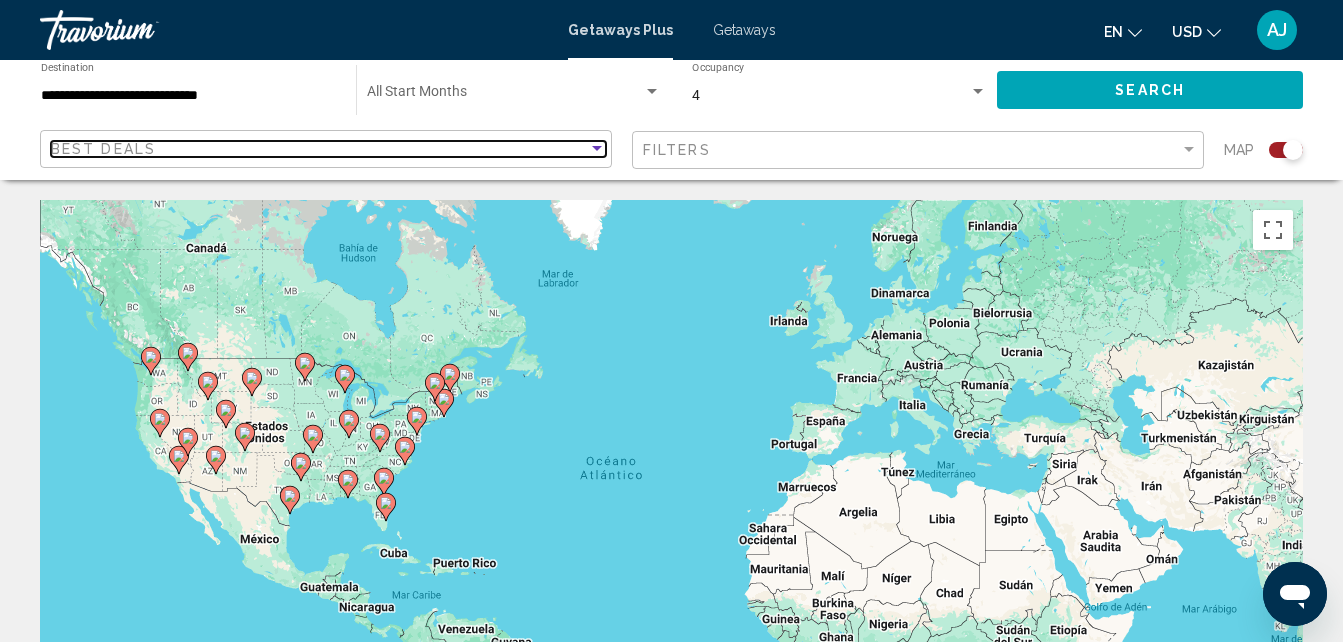click at bounding box center (597, 148) 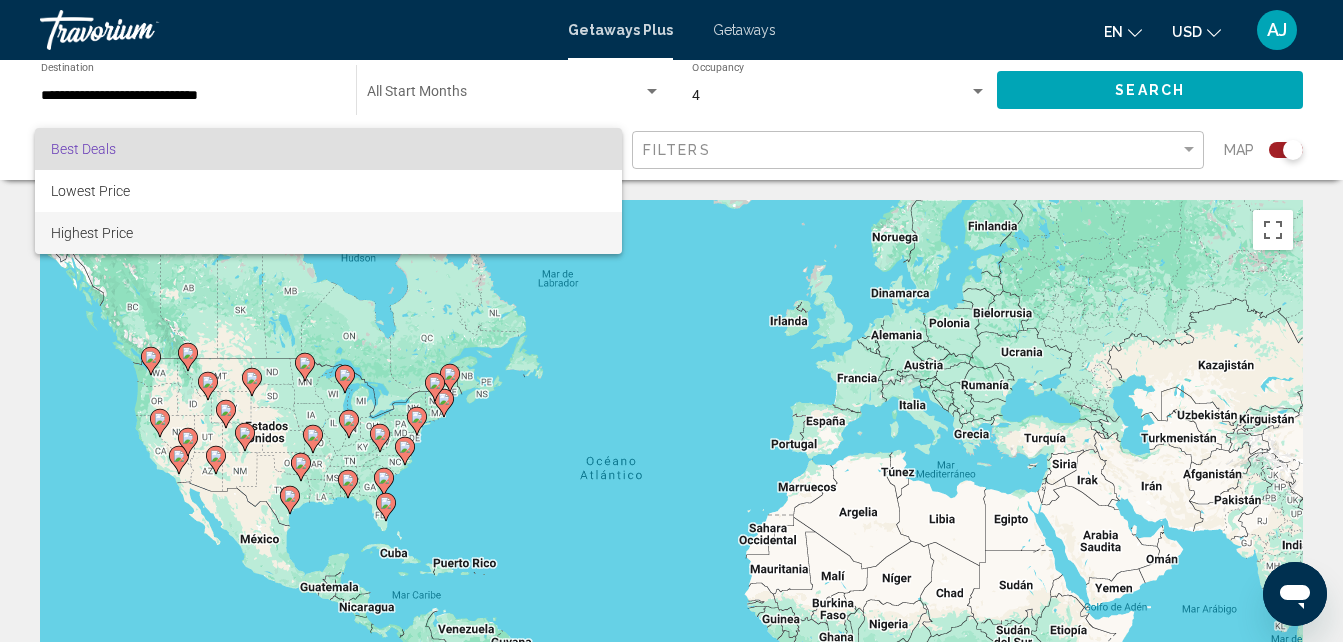 click on "Highest Price" at bounding box center [328, 233] 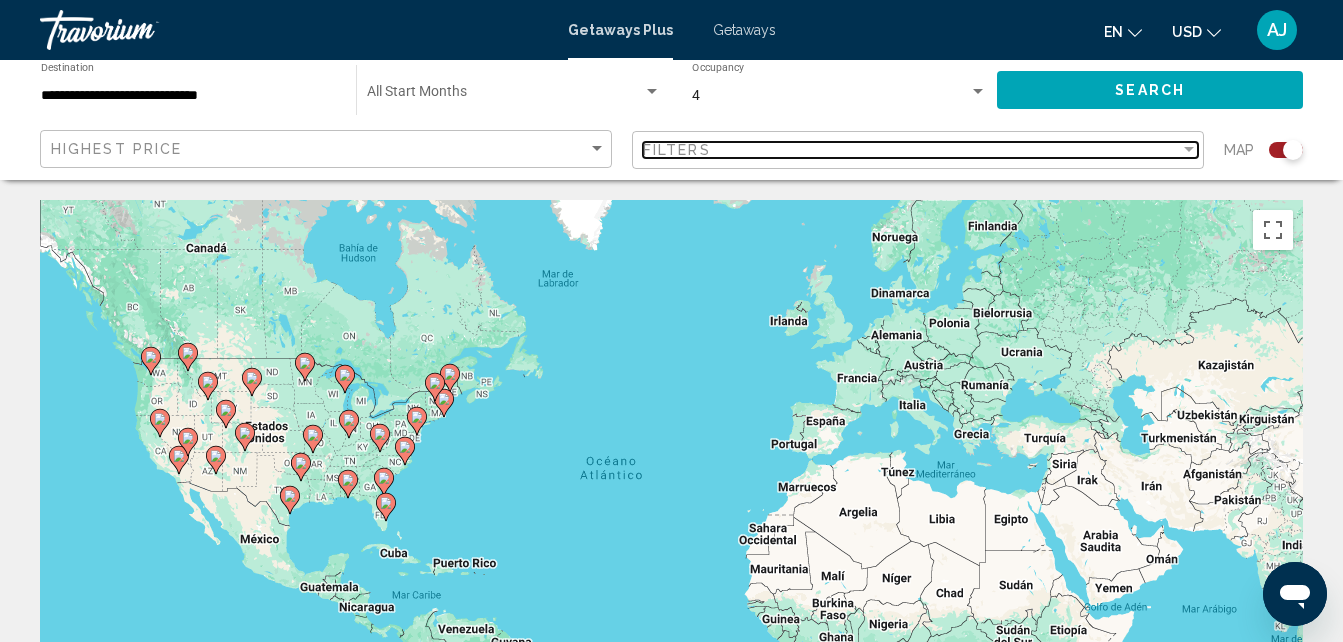 click on "Filters" at bounding box center [677, 150] 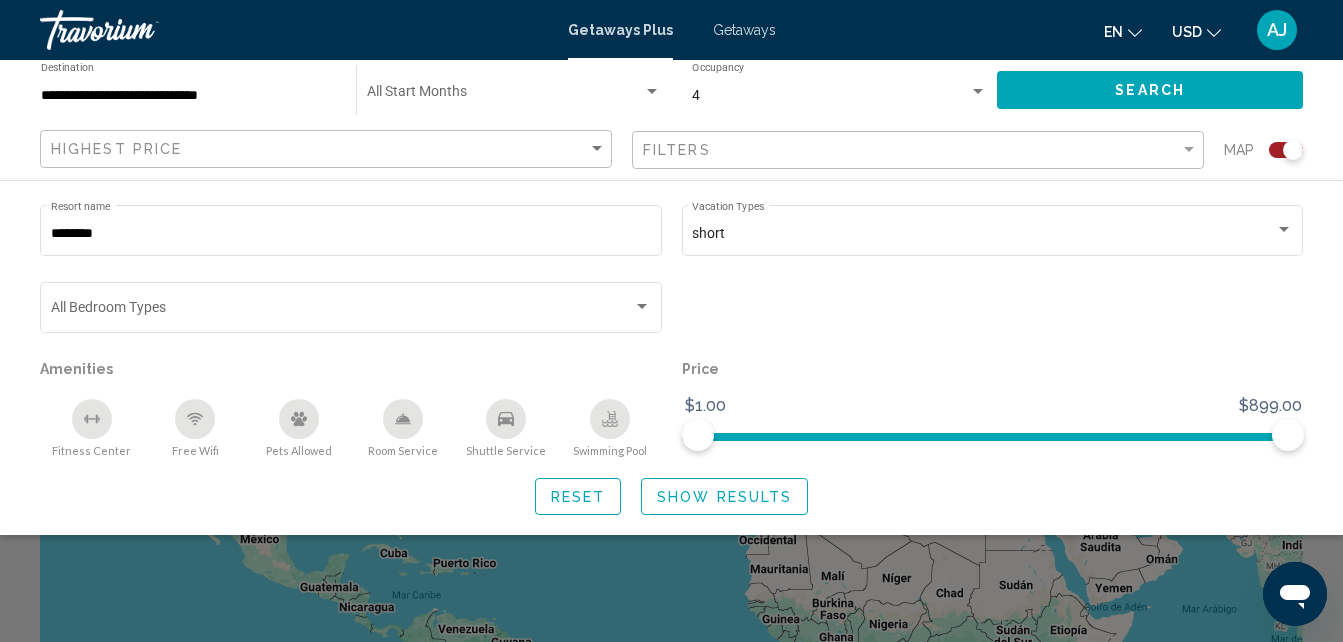 click on "Show Results" 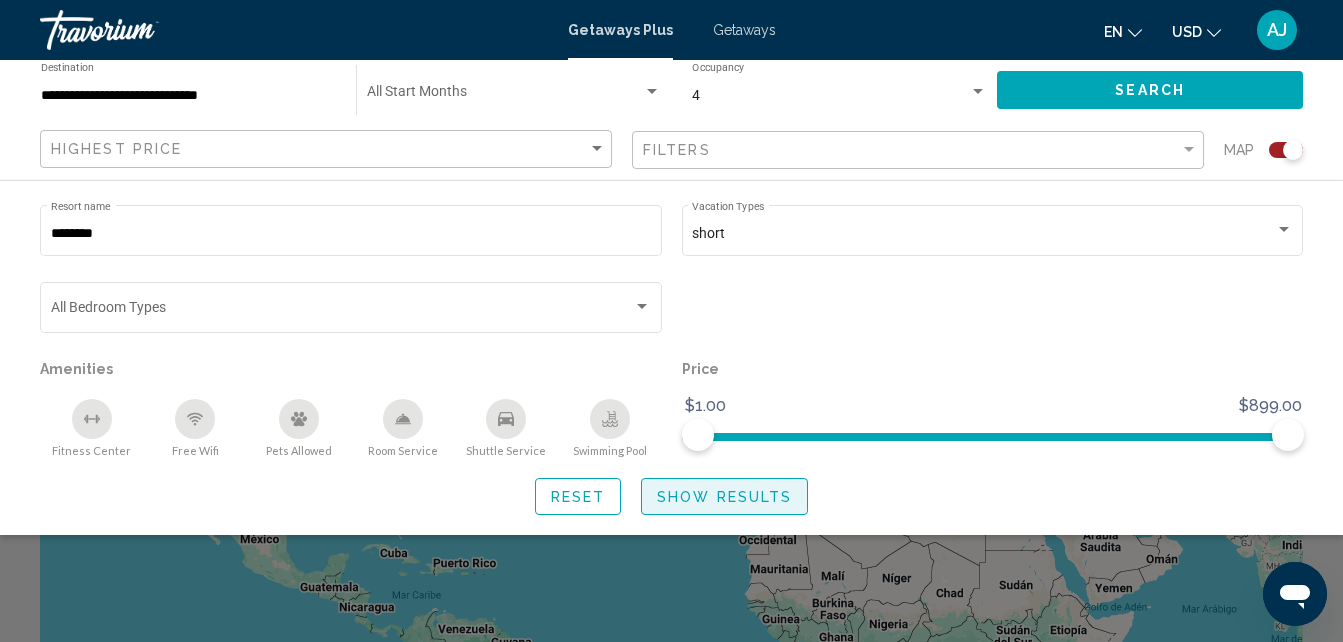 click on "Show Results" 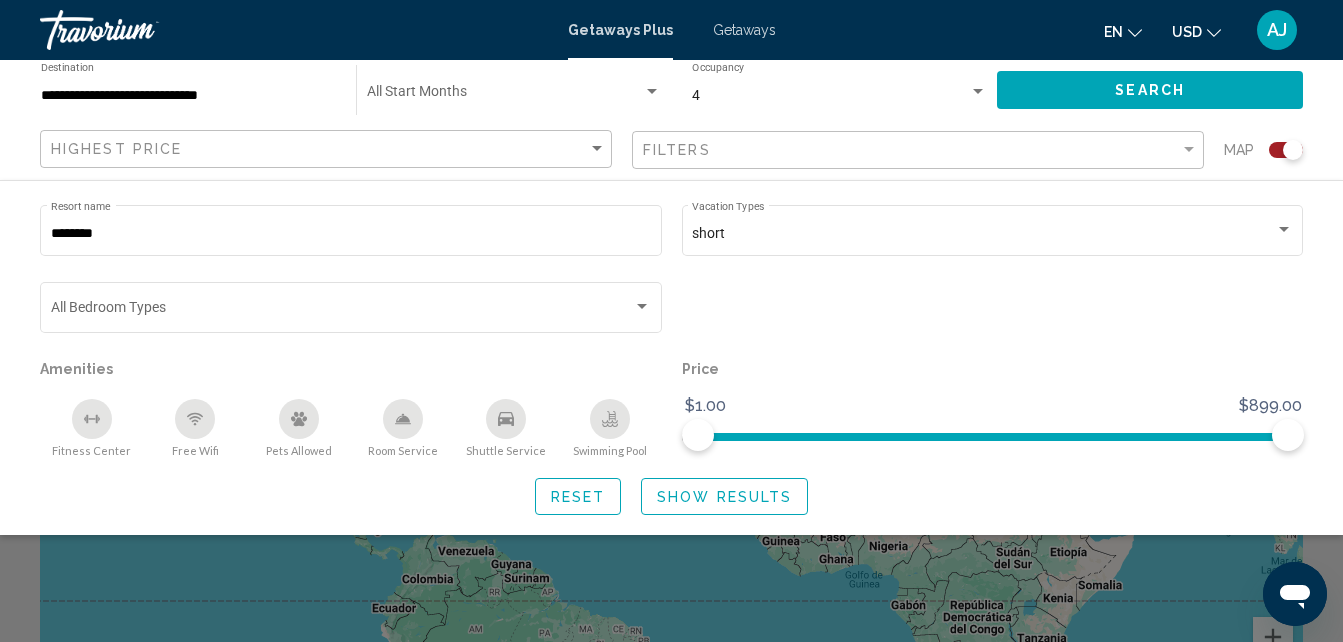 scroll, scrollTop: 82, scrollLeft: 0, axis: vertical 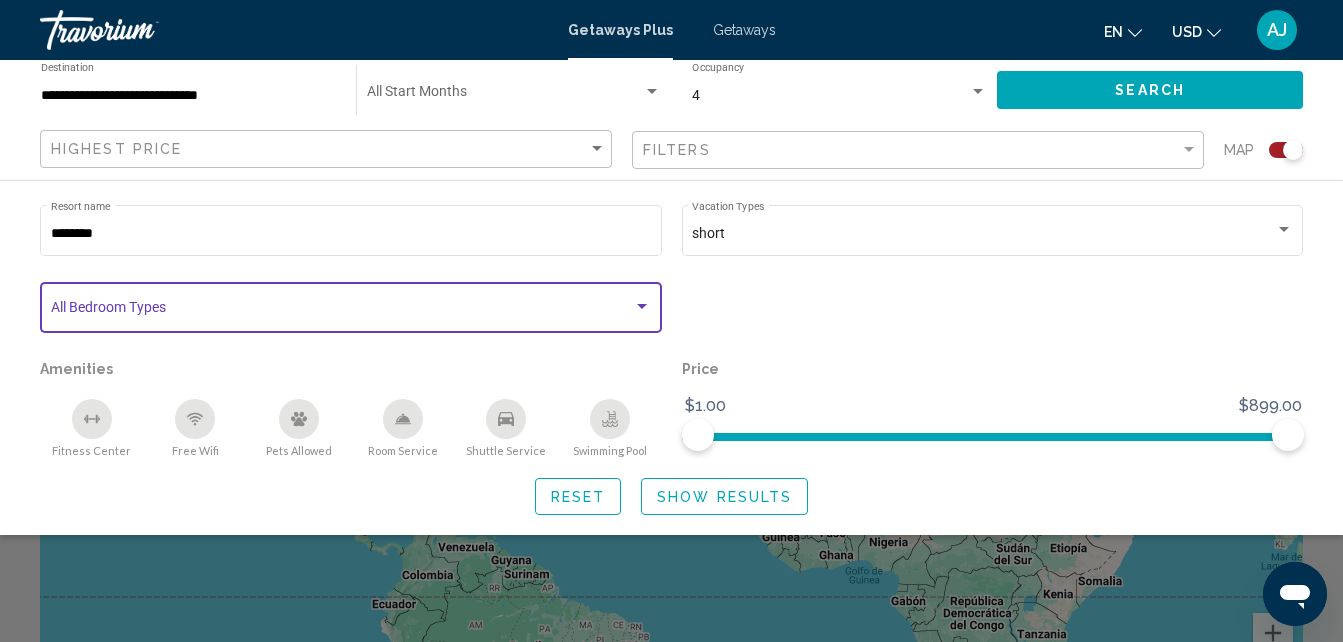 click at bounding box center [642, 307] 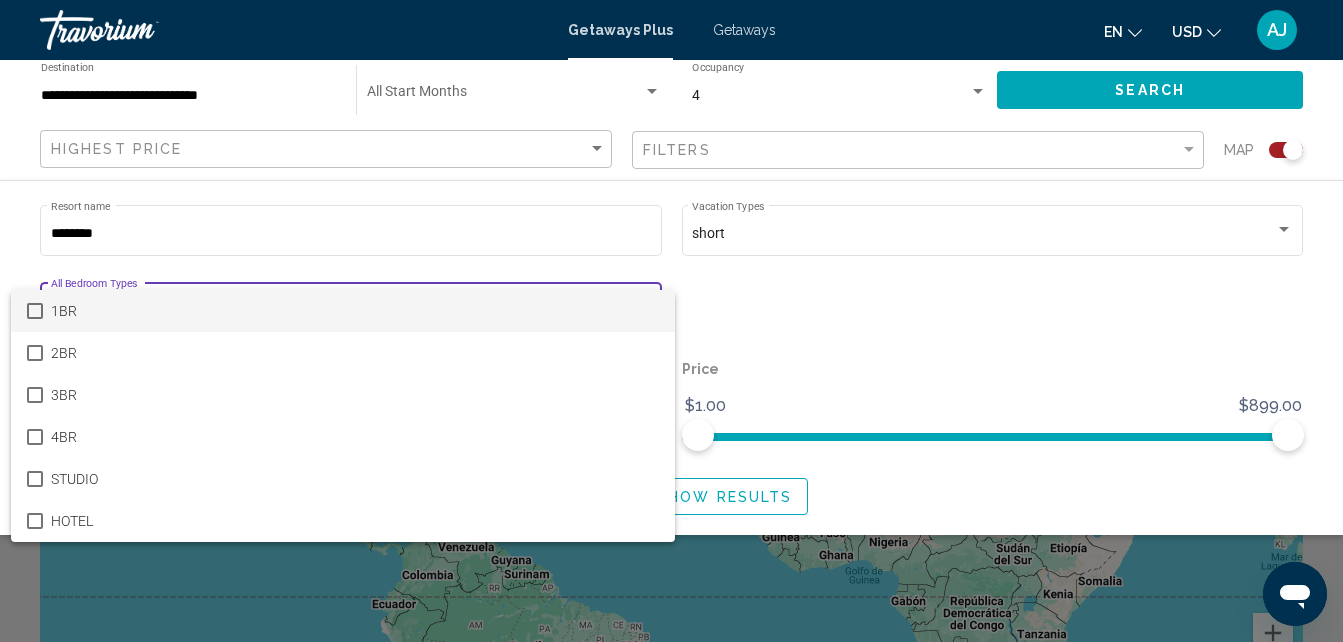 click on "1BR" at bounding box center [355, 311] 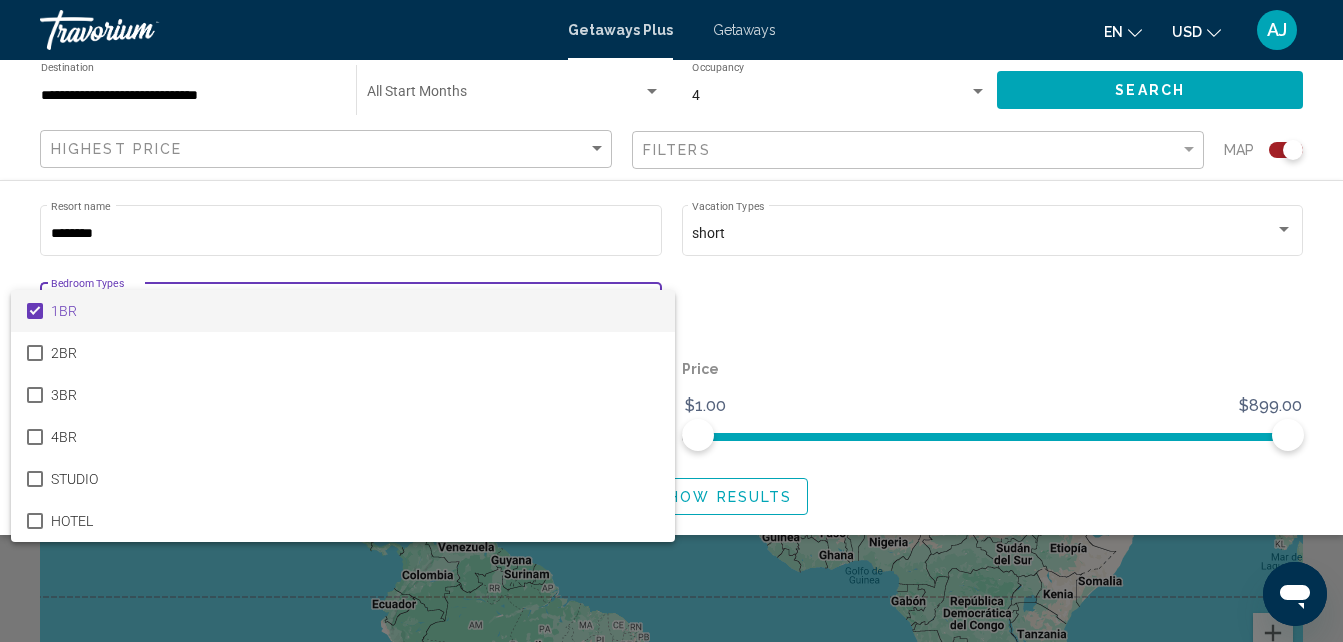 click at bounding box center (671, 321) 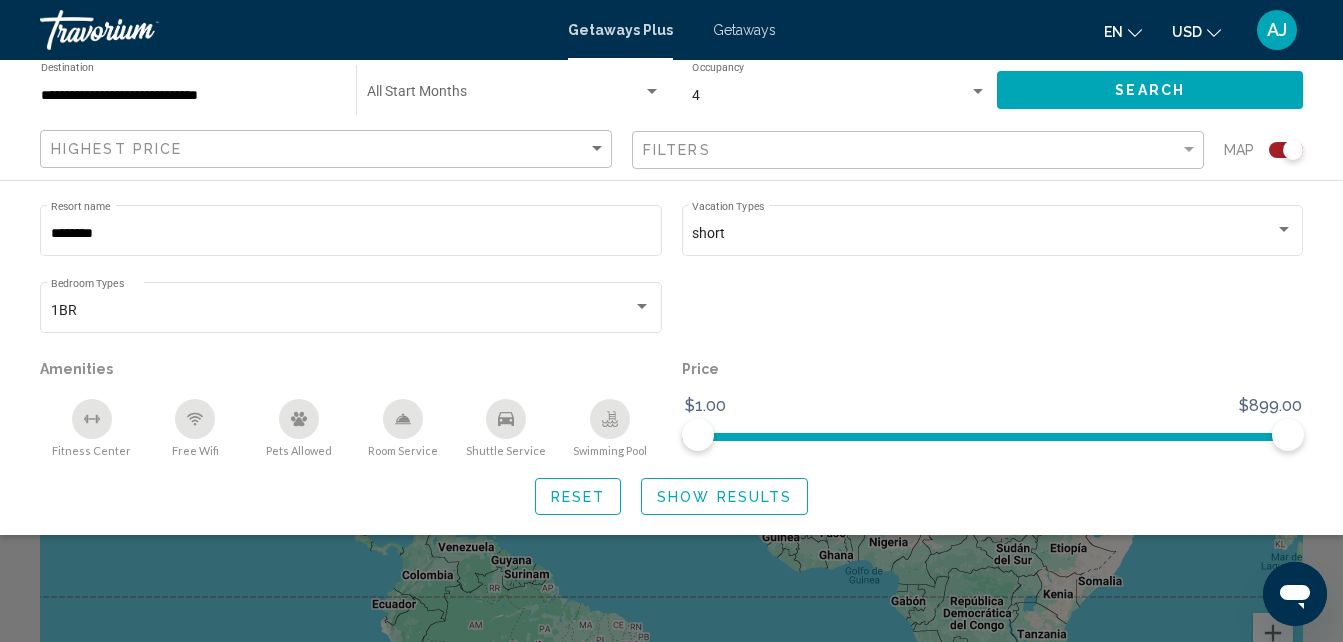 click 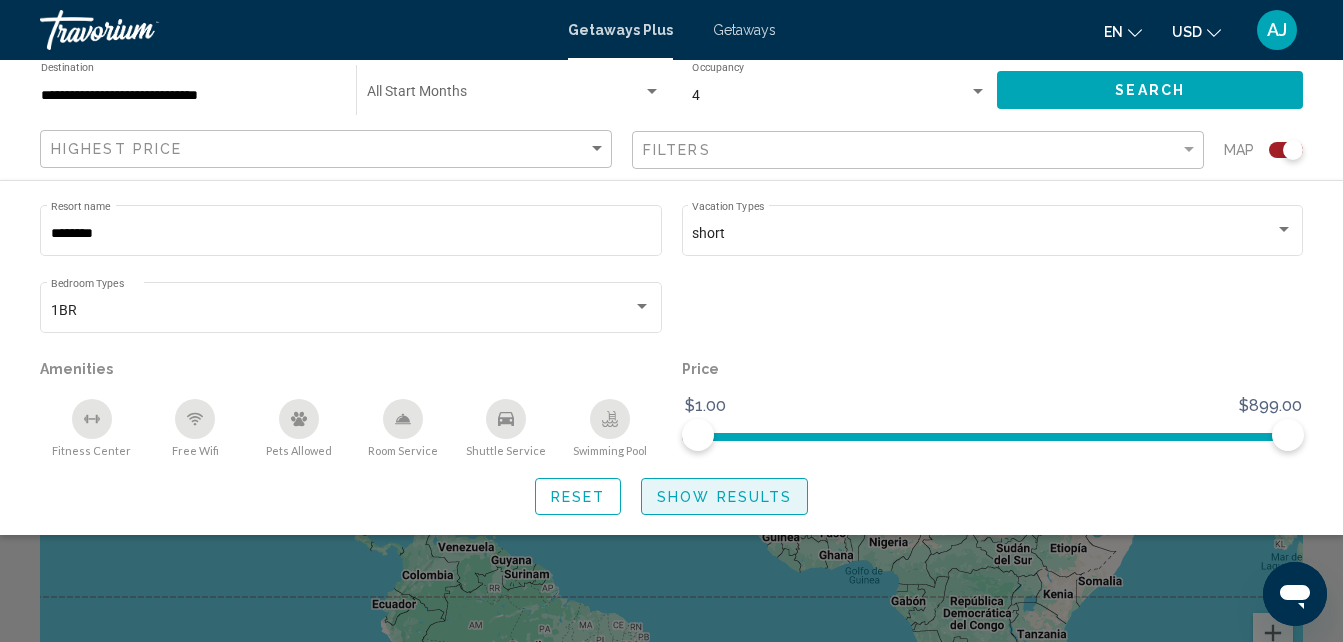 click on "Show Results" 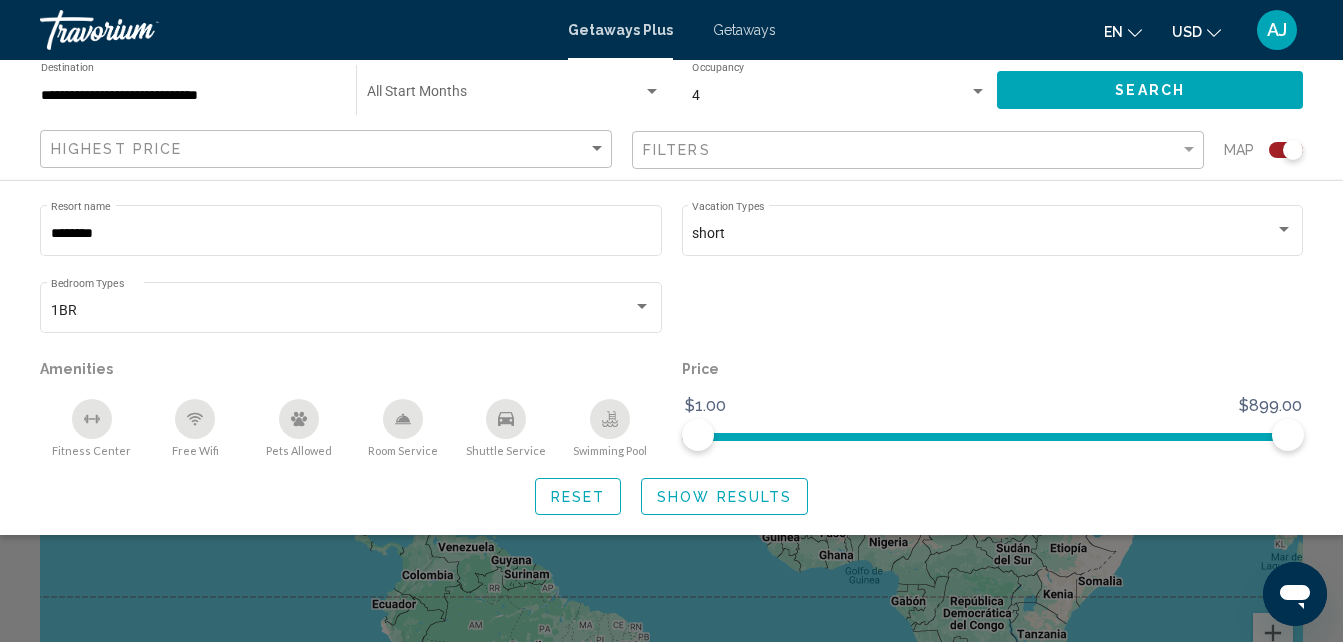 click on "[NUMBER] Resort name short Vacation Types All Vacation Types 1BR Bedroom Types All Bedroom Types Amenities Fitness Center Free Wifi Pets Allowed Room Service Shuttle Service Swimming Pool Price [CURRENCY][NUMBER] [CURRENCY][NUMBER] [CURRENCY][NUMBER] [CURRENCY][NUMBER] Reset Show Results" 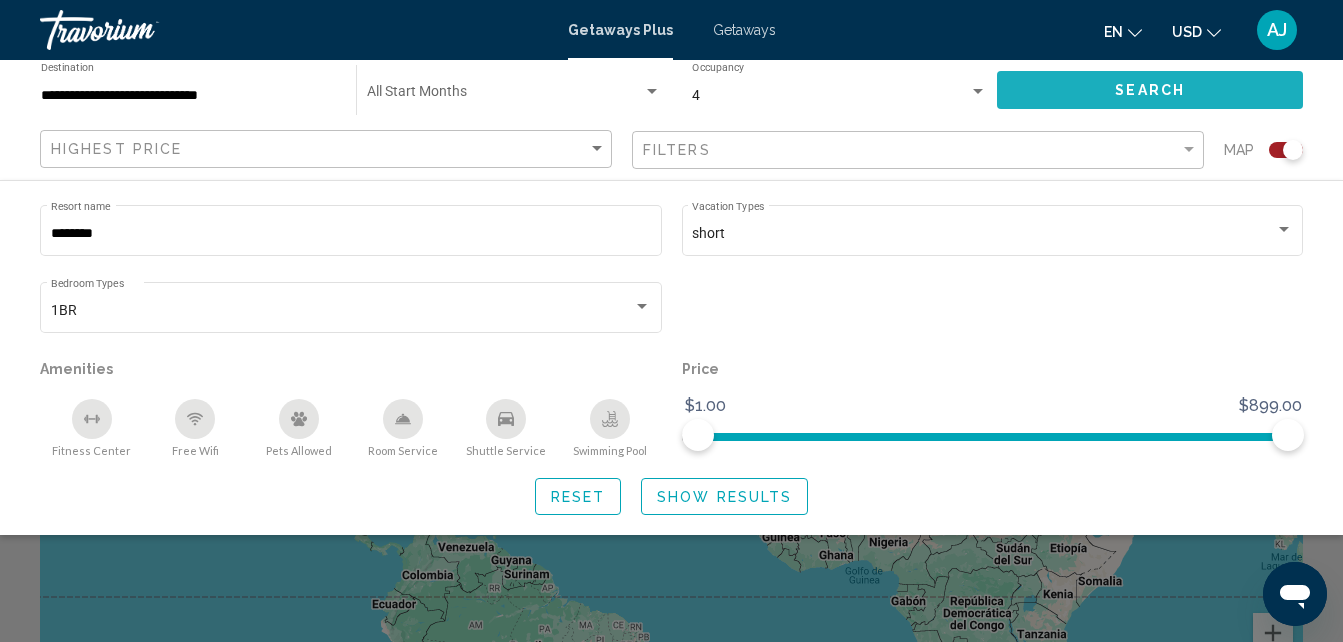 click on "Search" 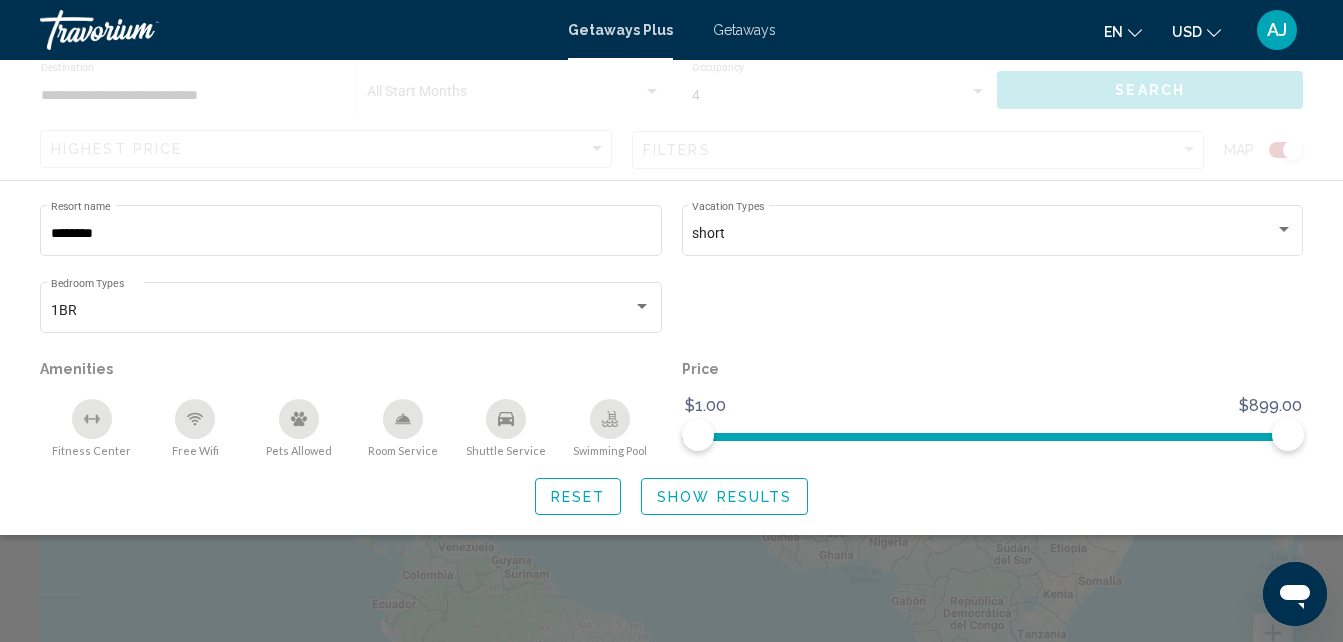 scroll, scrollTop: 0, scrollLeft: 0, axis: both 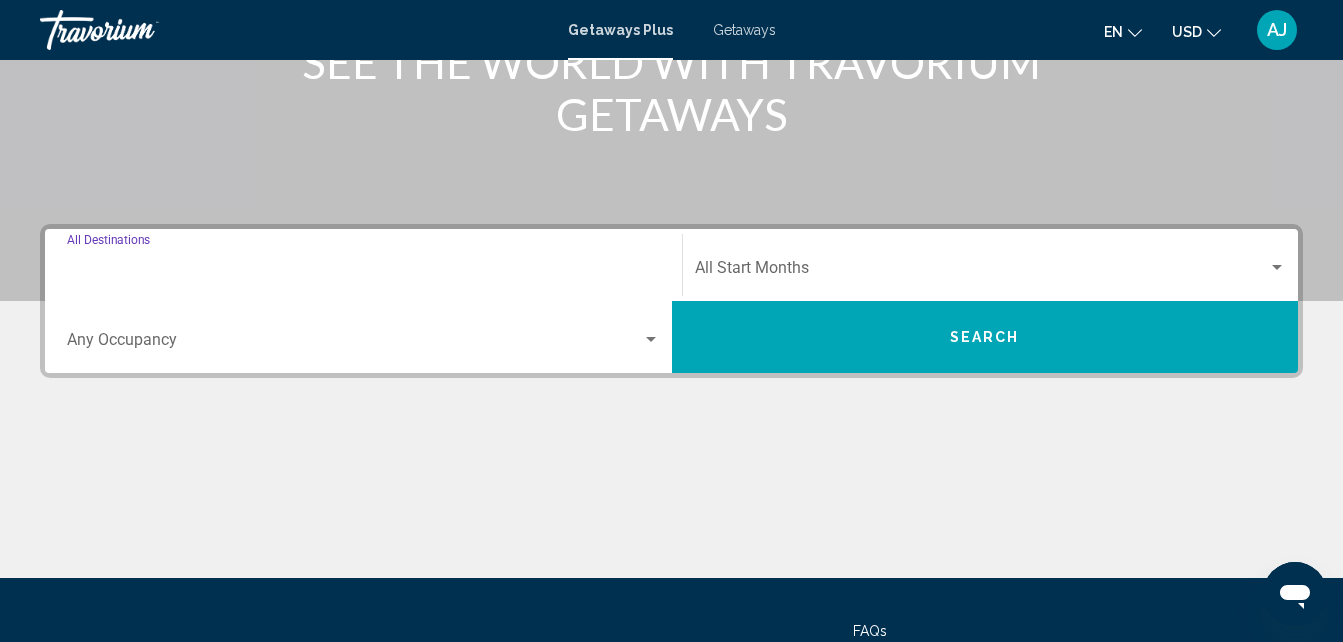 click on "Destination All Destinations" at bounding box center [363, 272] 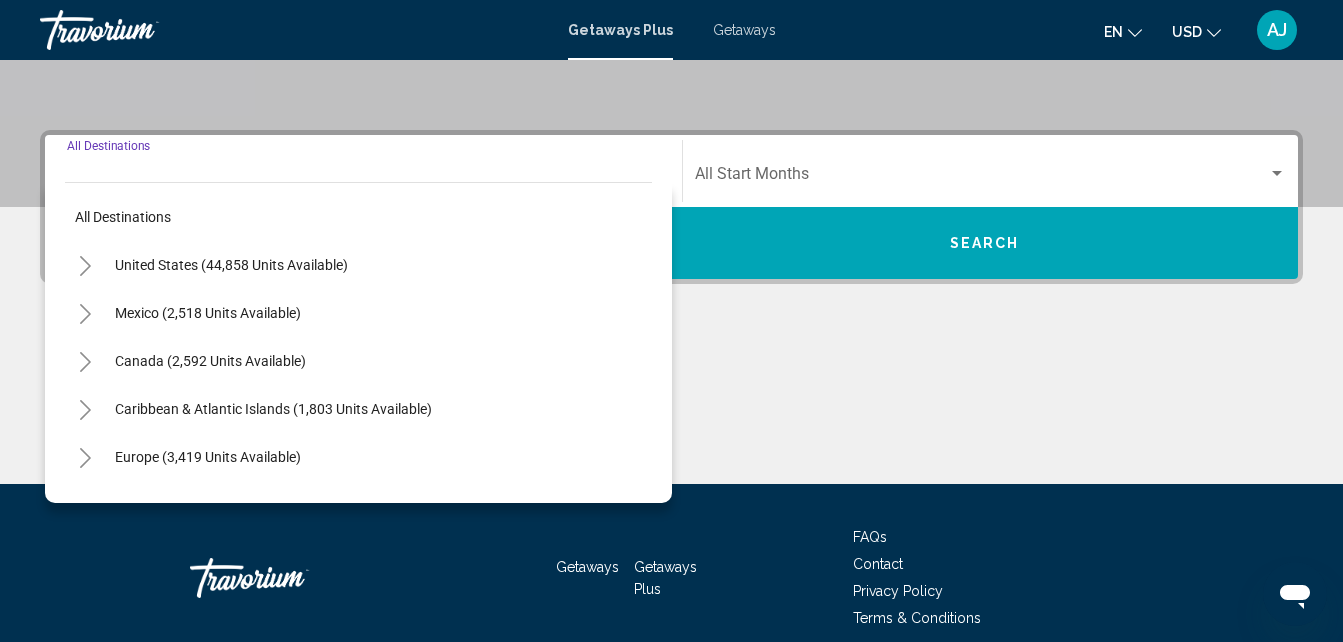 scroll, scrollTop: 458, scrollLeft: 0, axis: vertical 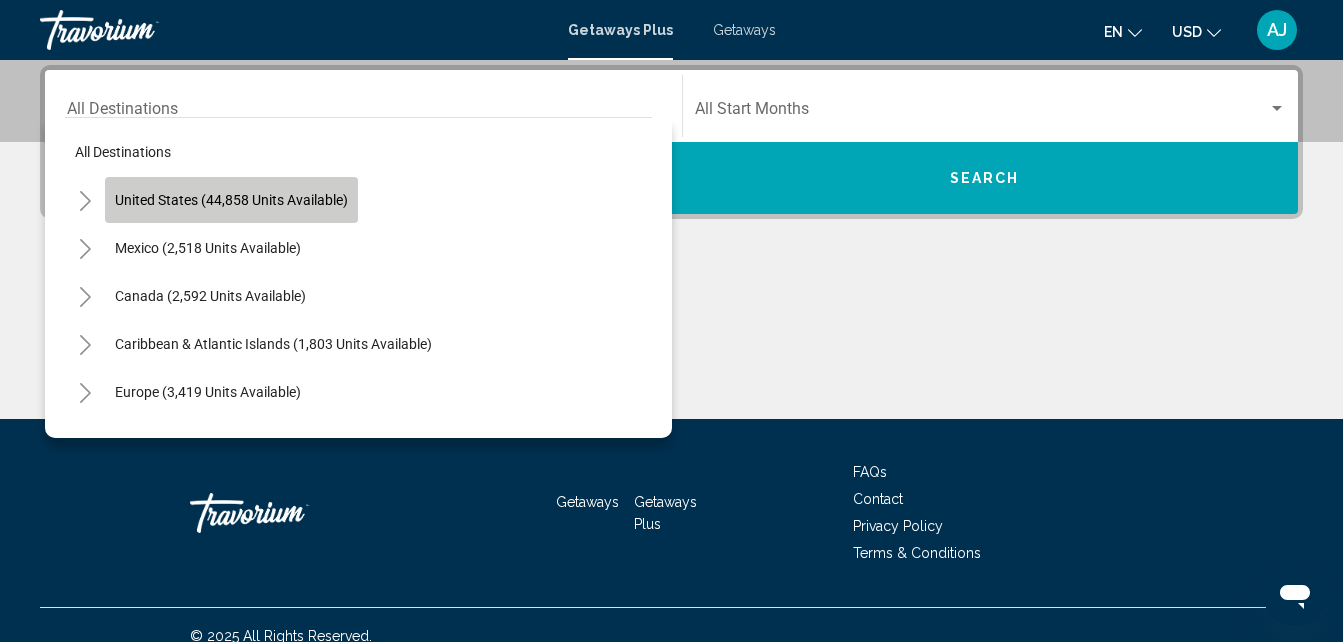 click on "United States (44,858 units available)" 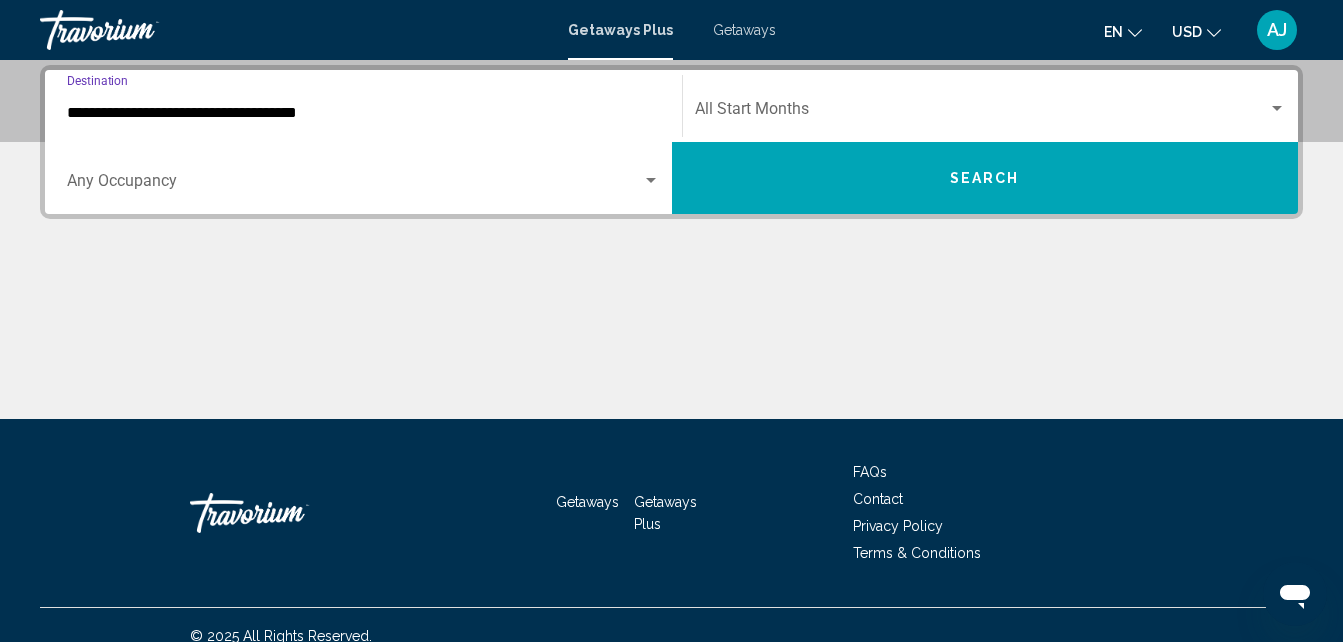 click at bounding box center (1277, 109) 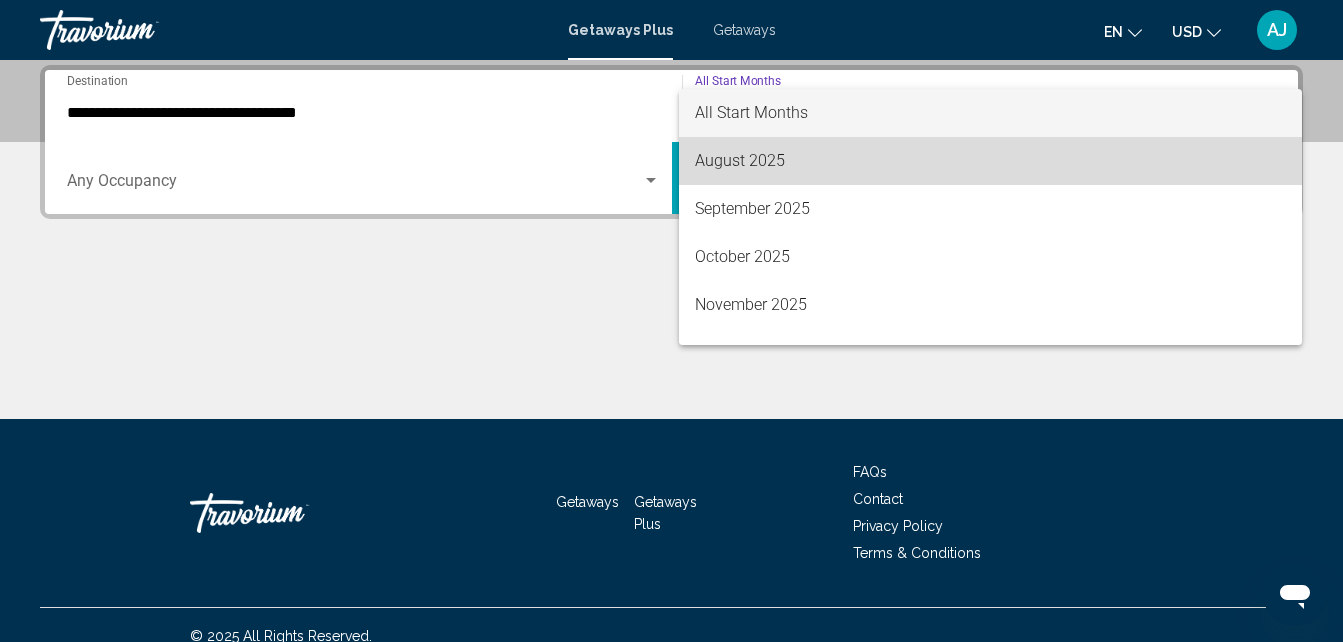 click on "August 2025" at bounding box center [991, 161] 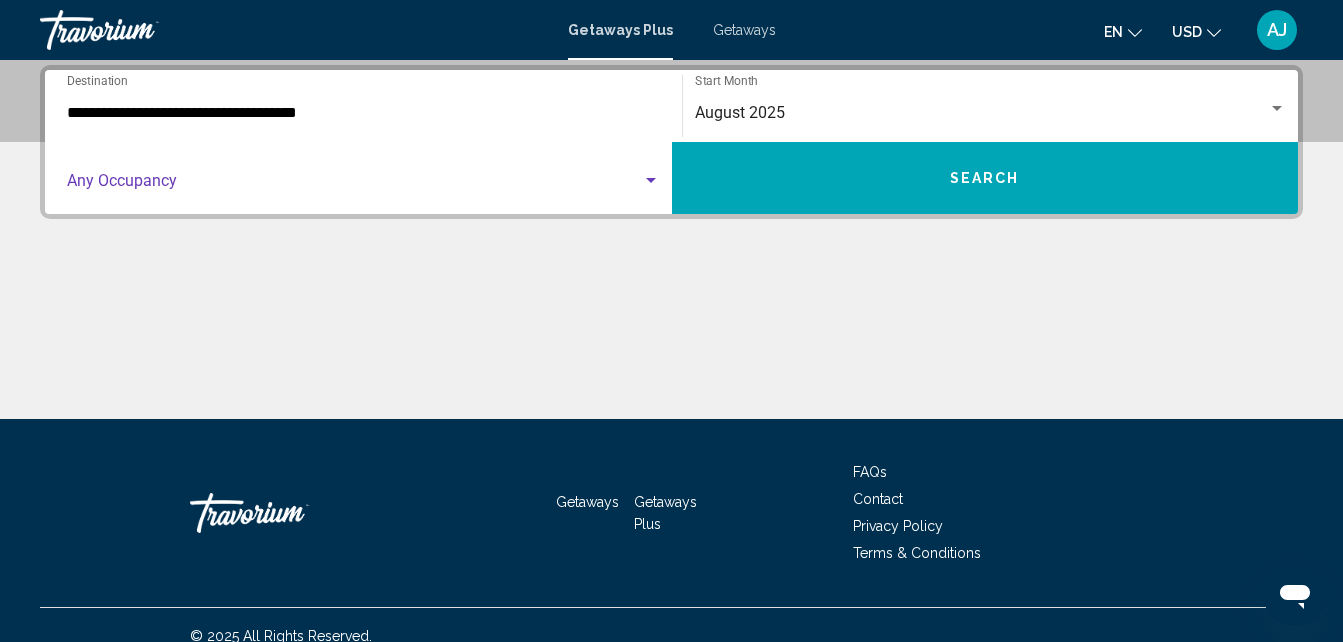 click at bounding box center [651, 180] 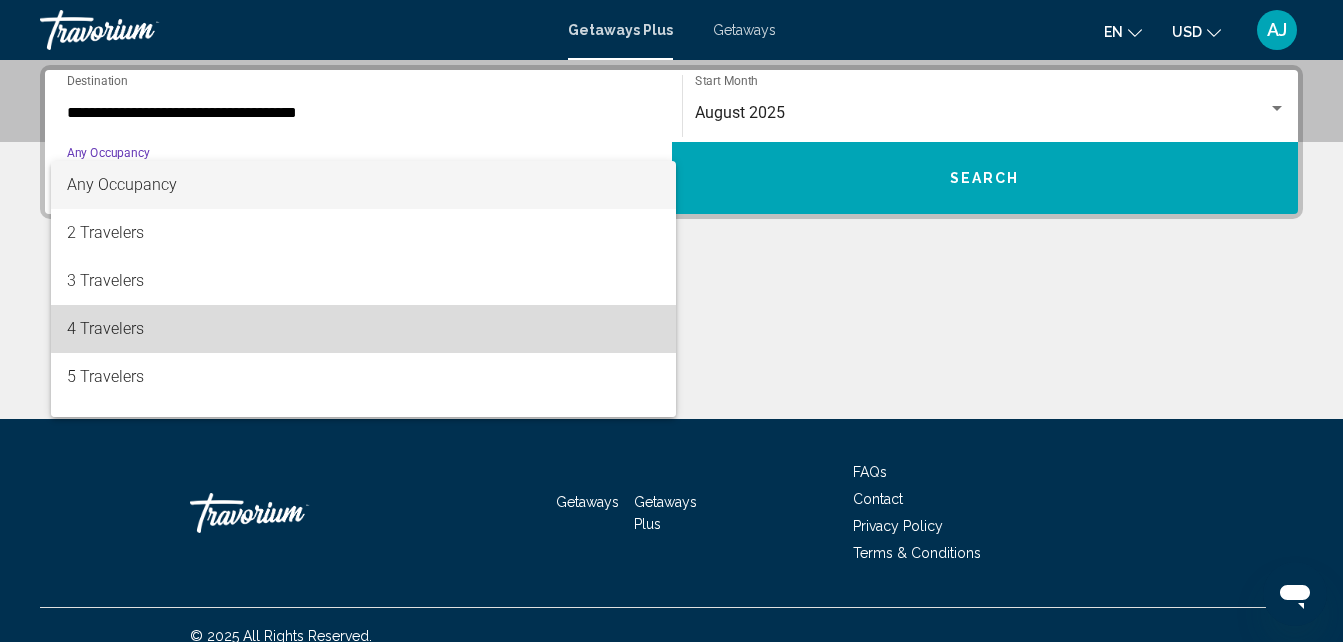 click on "4 Travelers" at bounding box center (363, 329) 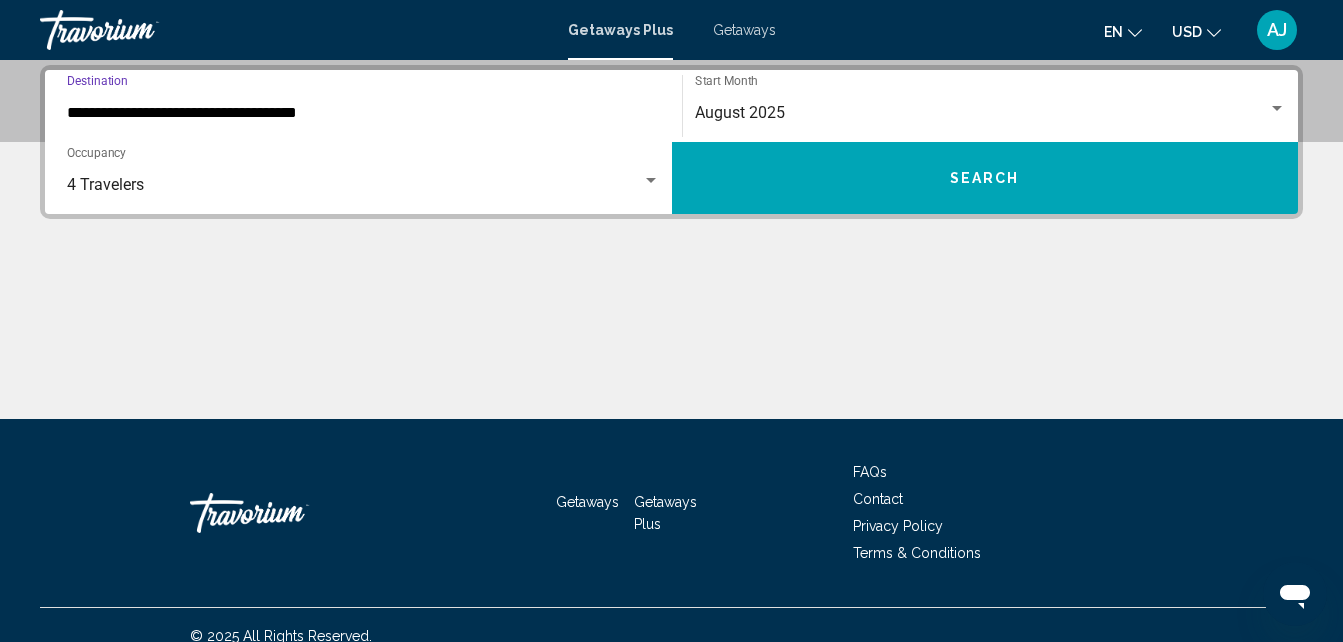 click on "**********" at bounding box center [363, 113] 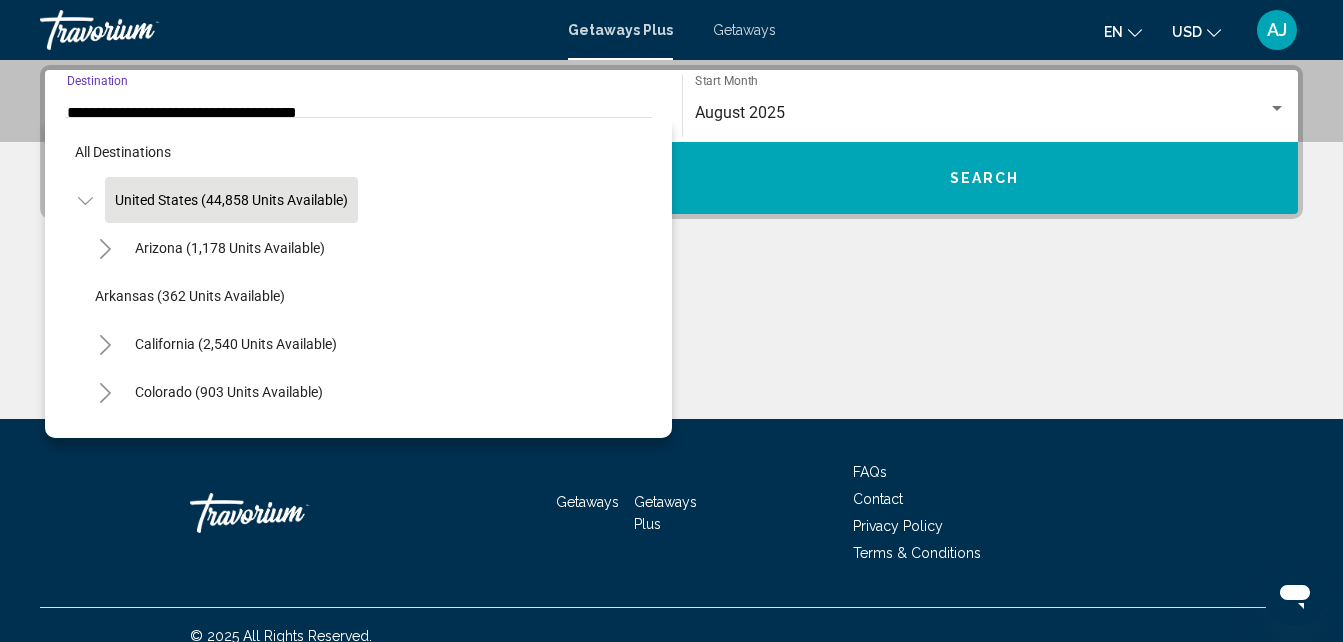 scroll, scrollTop: 337, scrollLeft: 0, axis: vertical 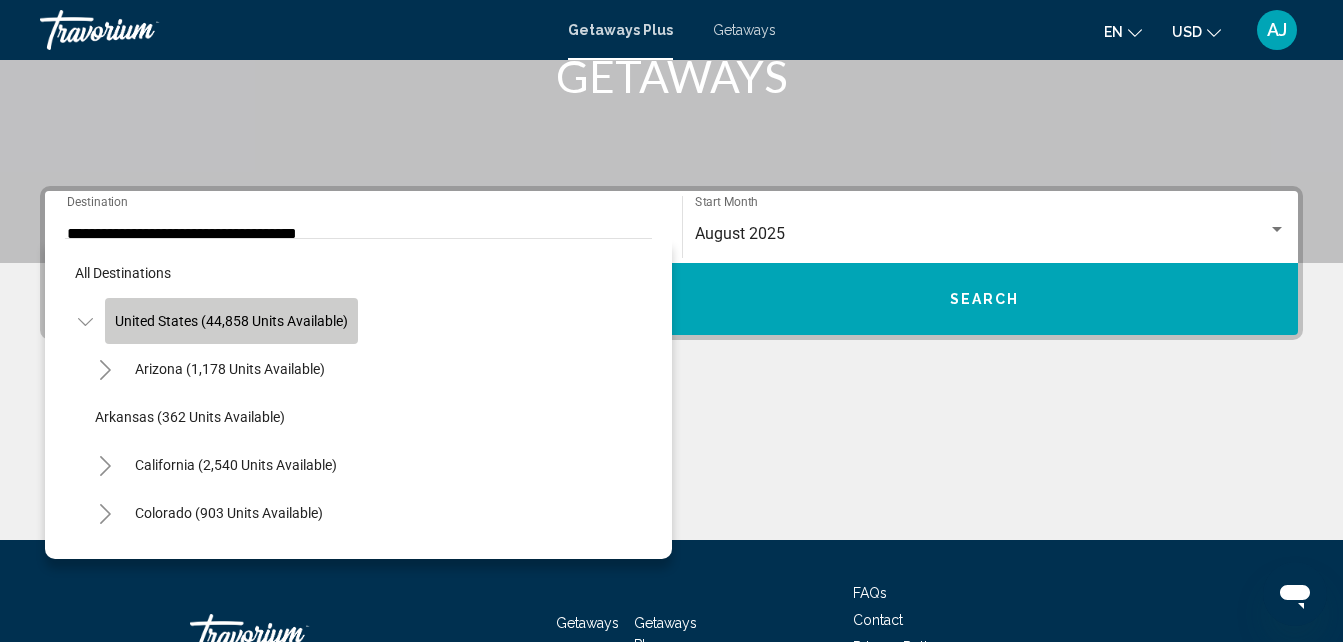 click on "United States (44,858 units available)" 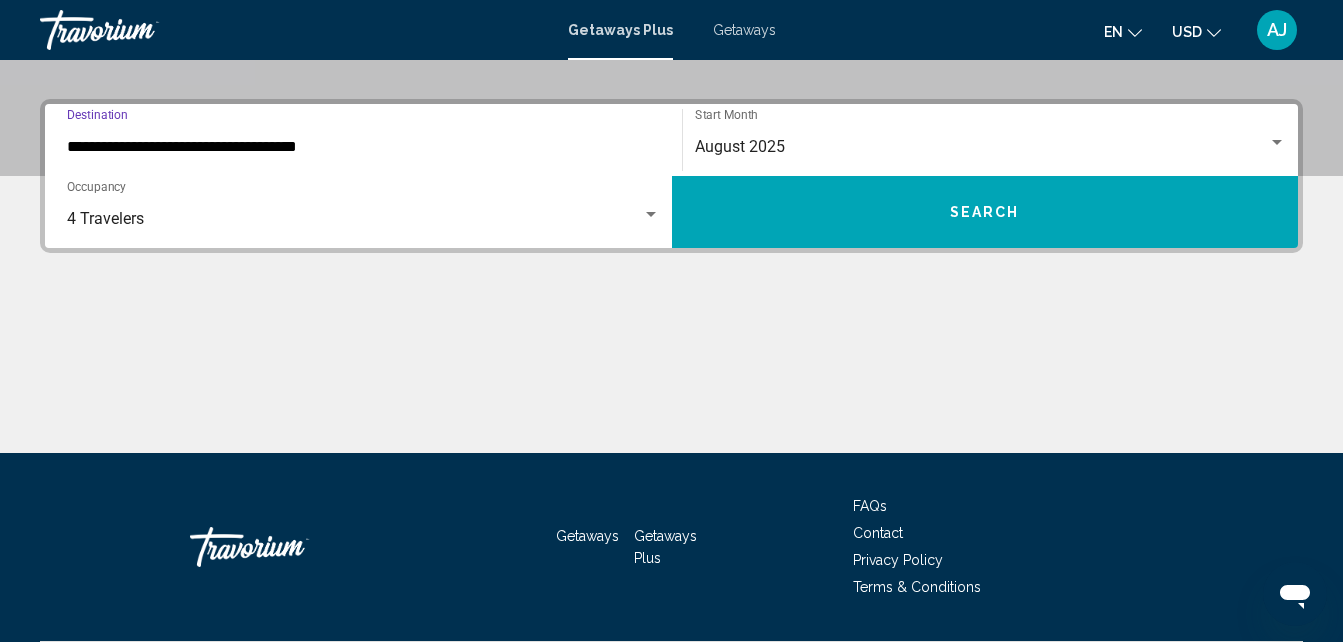 scroll, scrollTop: 458, scrollLeft: 0, axis: vertical 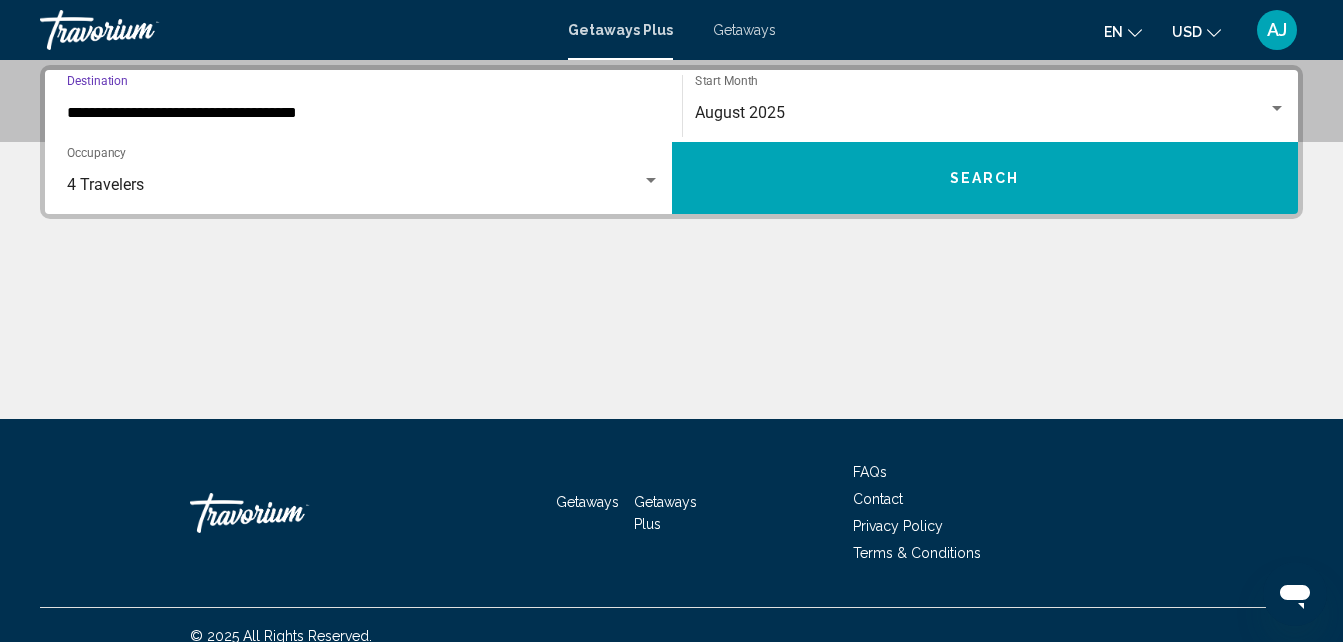 click on "**********" at bounding box center (363, 113) 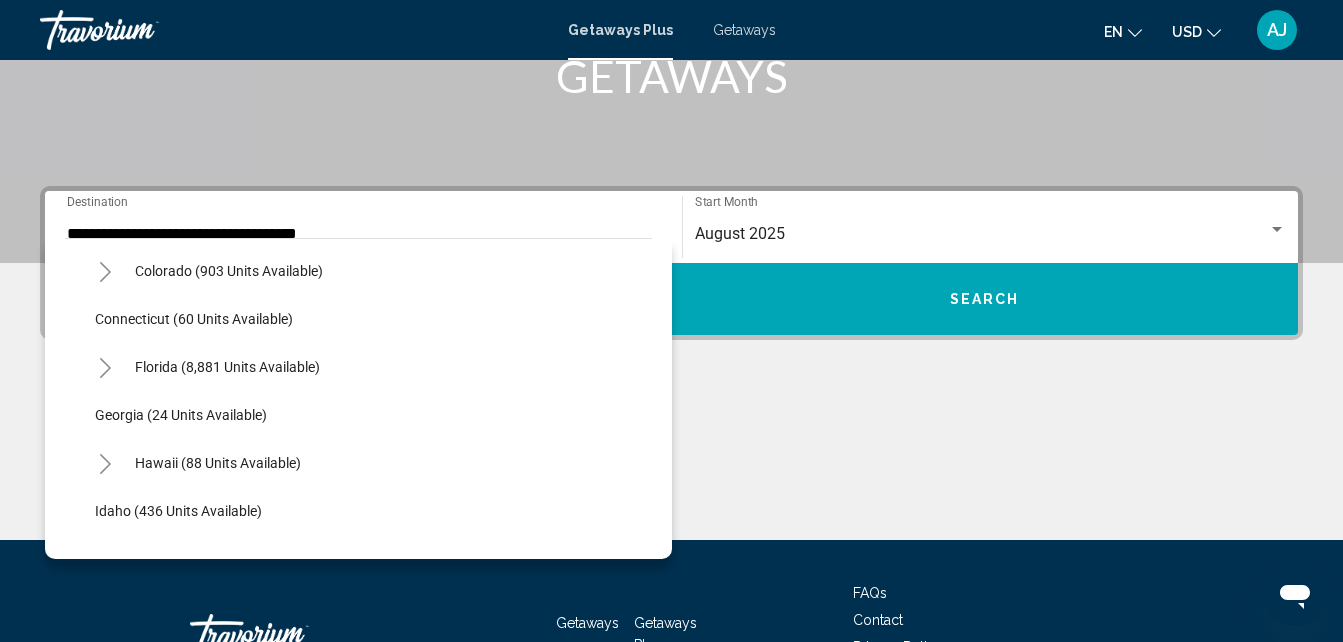 scroll, scrollTop: 271, scrollLeft: 0, axis: vertical 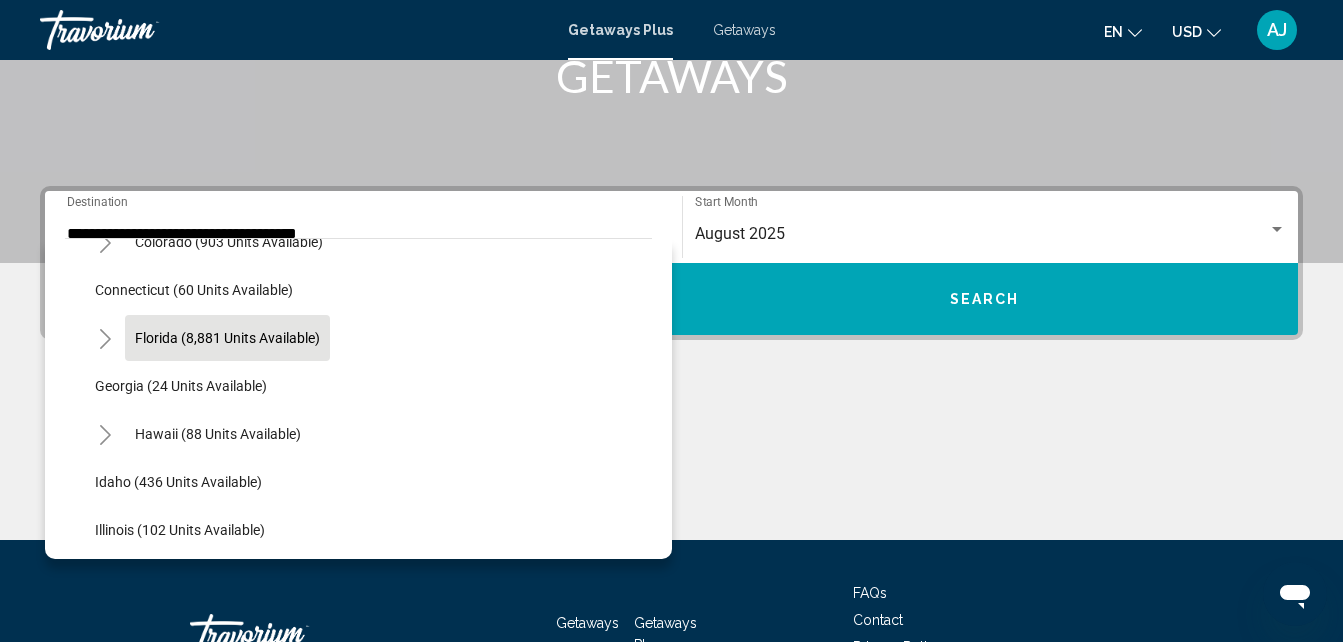 click on "Florida (8,881 units available)" 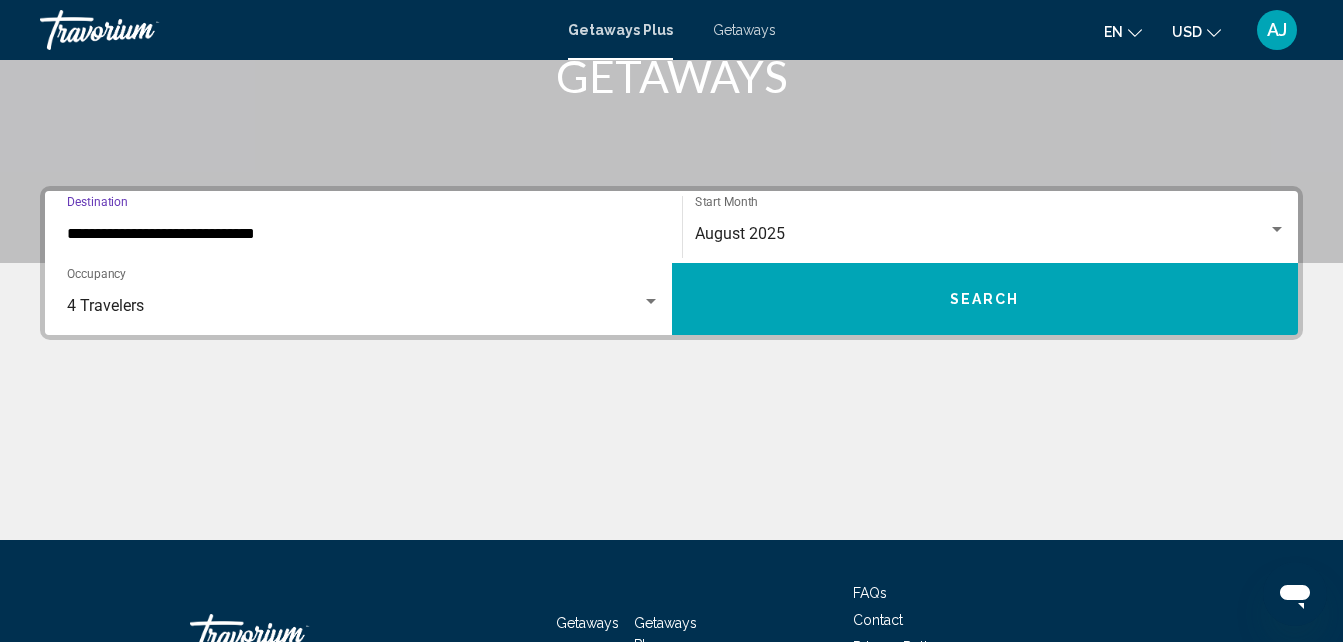 scroll, scrollTop: 458, scrollLeft: 0, axis: vertical 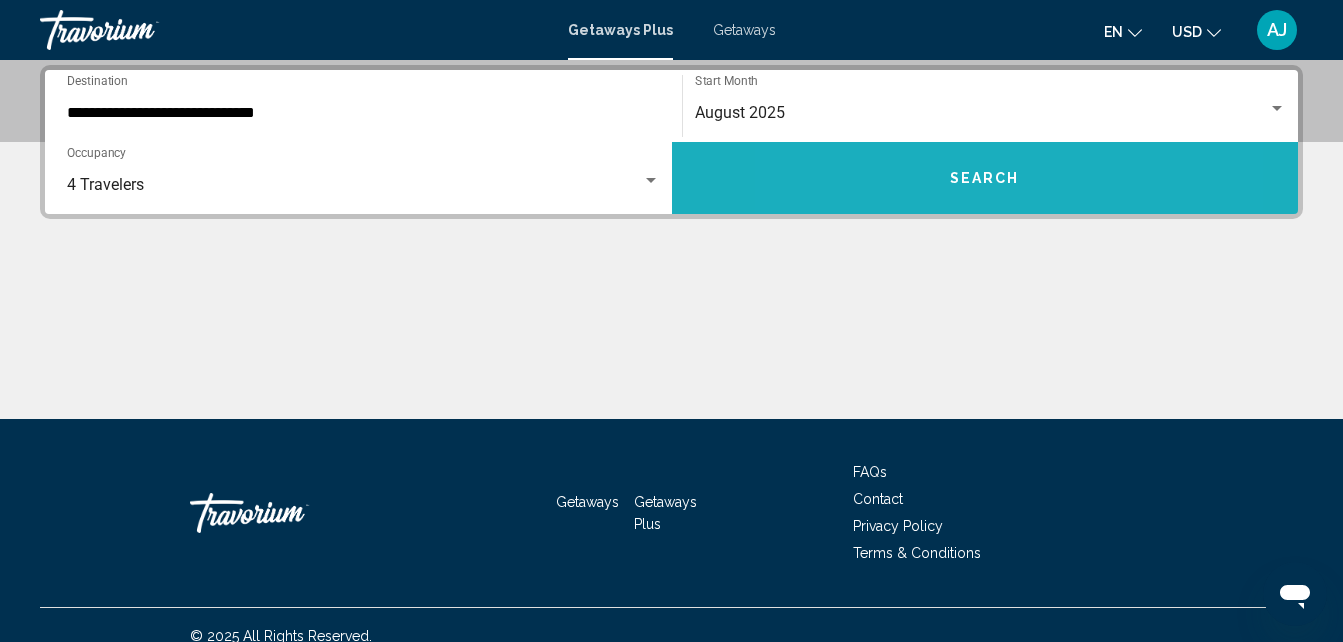 click on "Search" at bounding box center (985, 178) 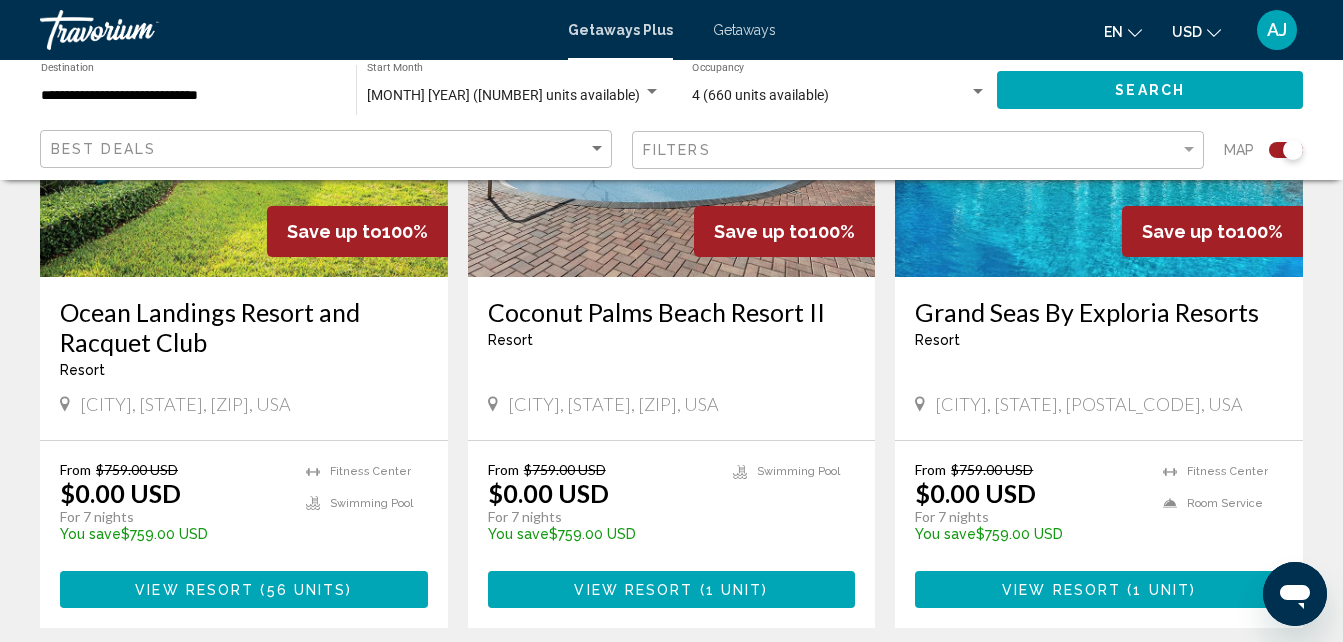 scroll, scrollTop: 2376, scrollLeft: 0, axis: vertical 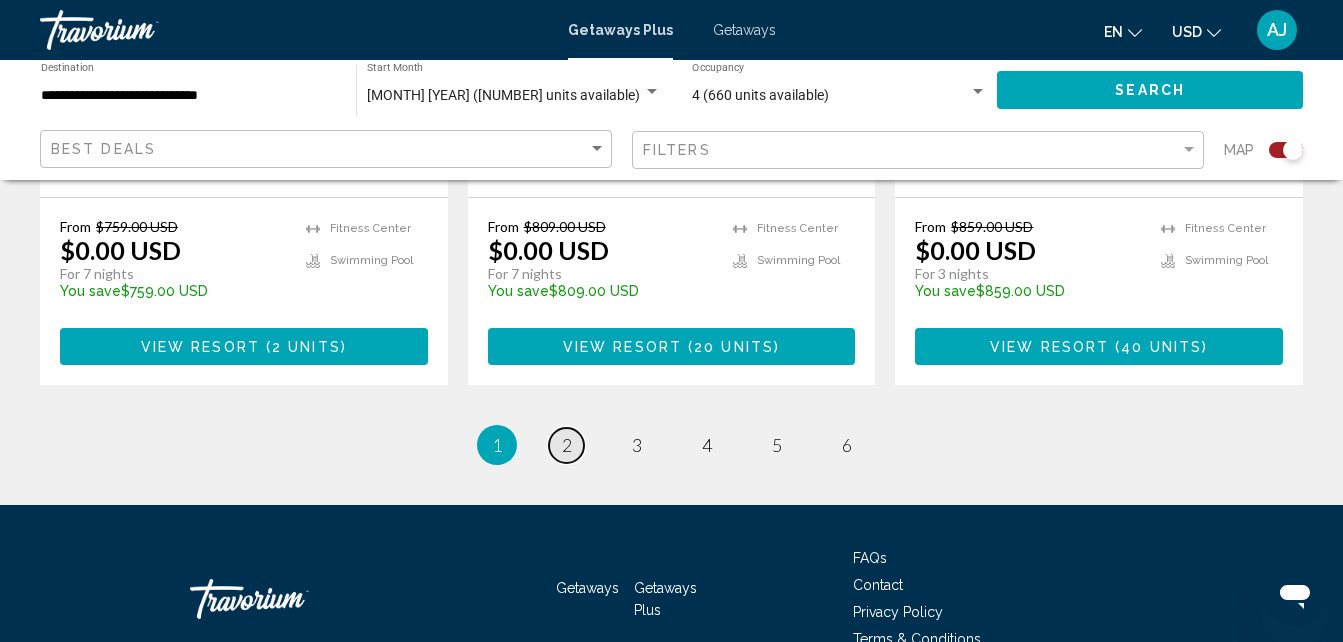click on "2" at bounding box center (567, 445) 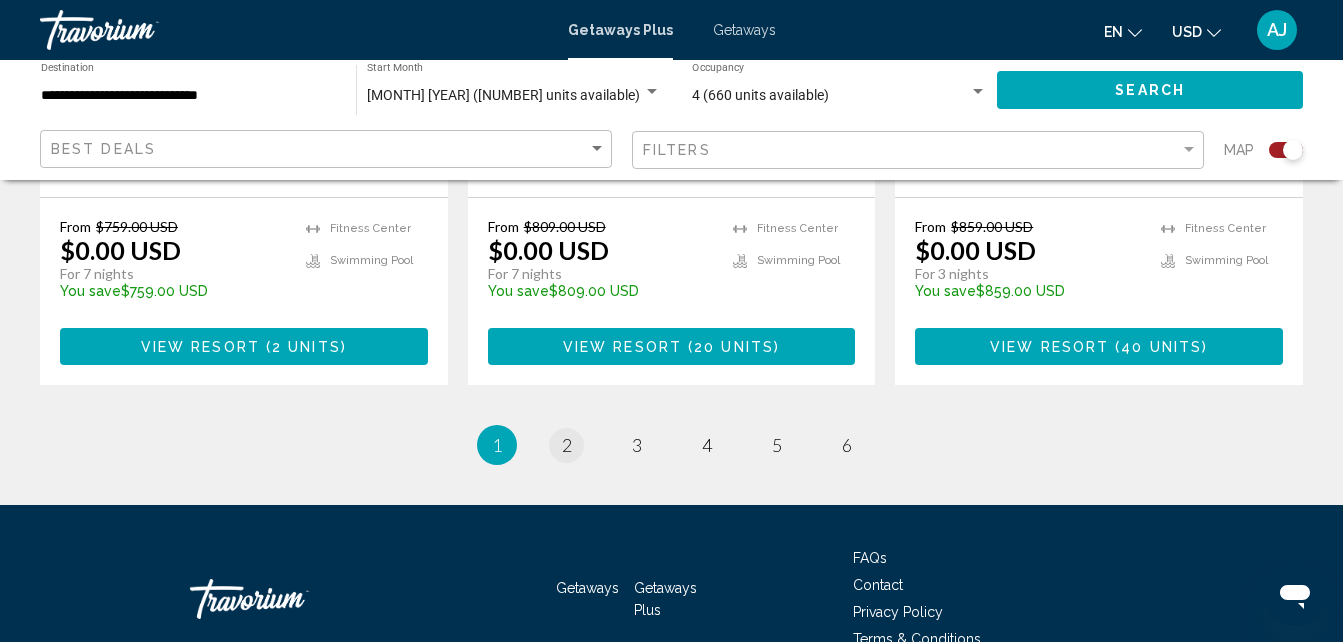 scroll, scrollTop: 0, scrollLeft: 0, axis: both 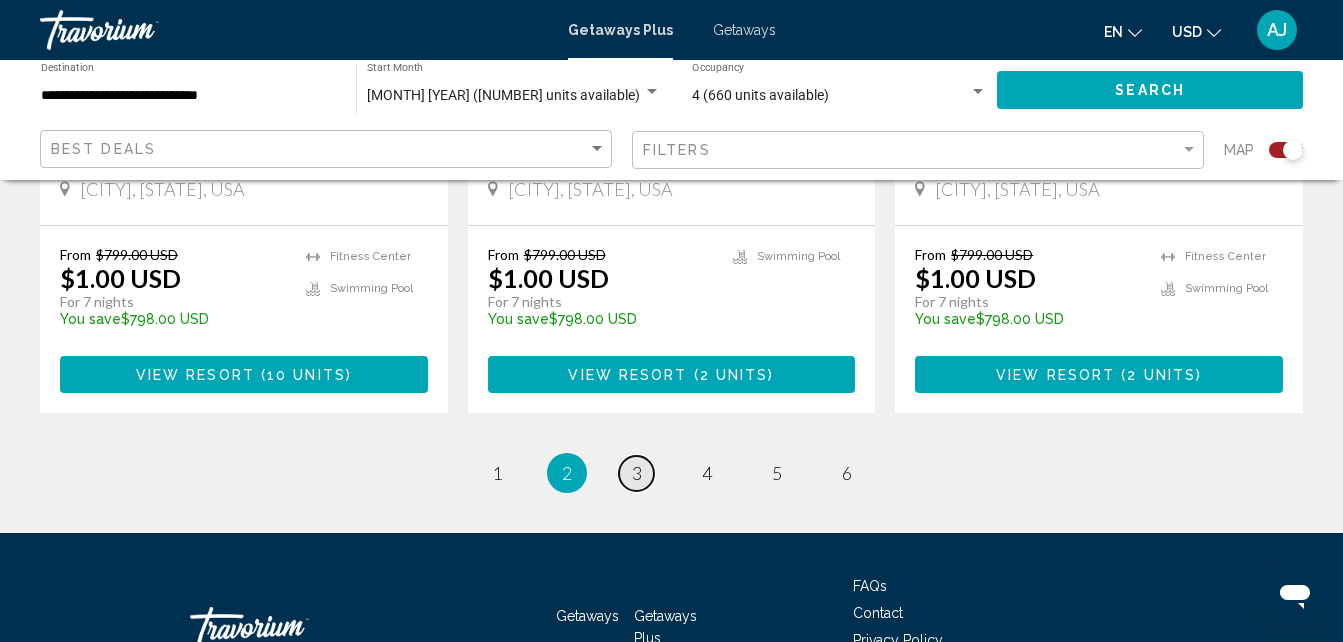 click on "3" at bounding box center (637, 473) 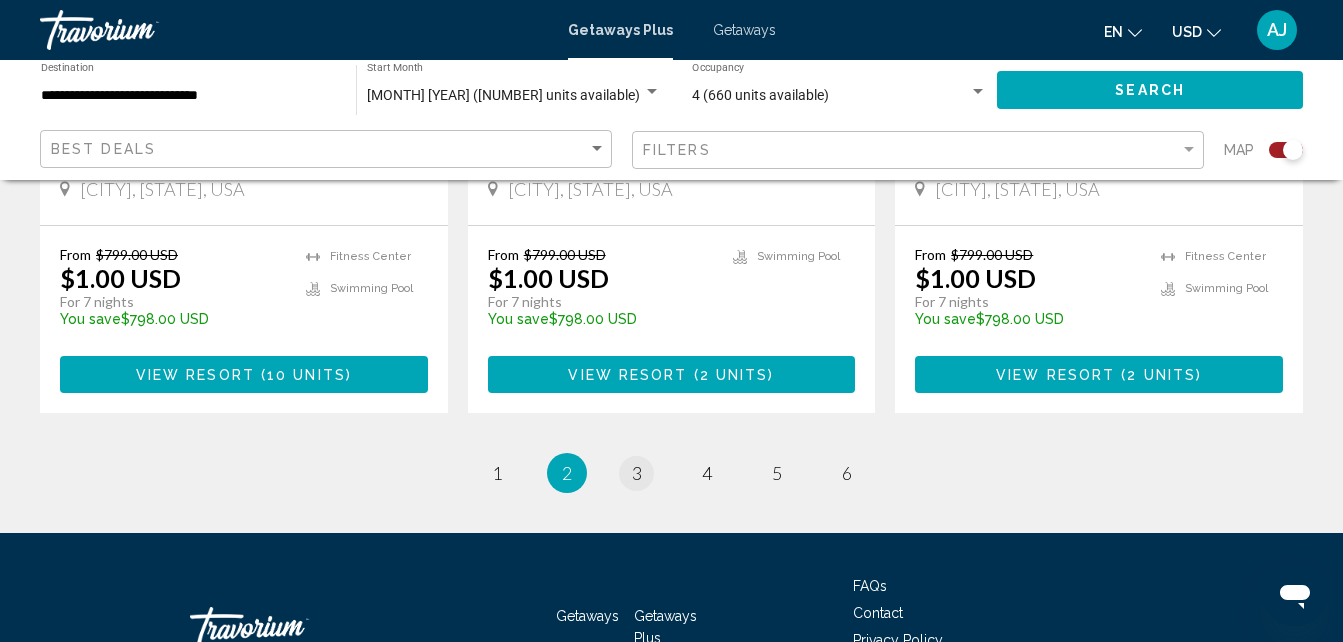 scroll, scrollTop: 0, scrollLeft: 0, axis: both 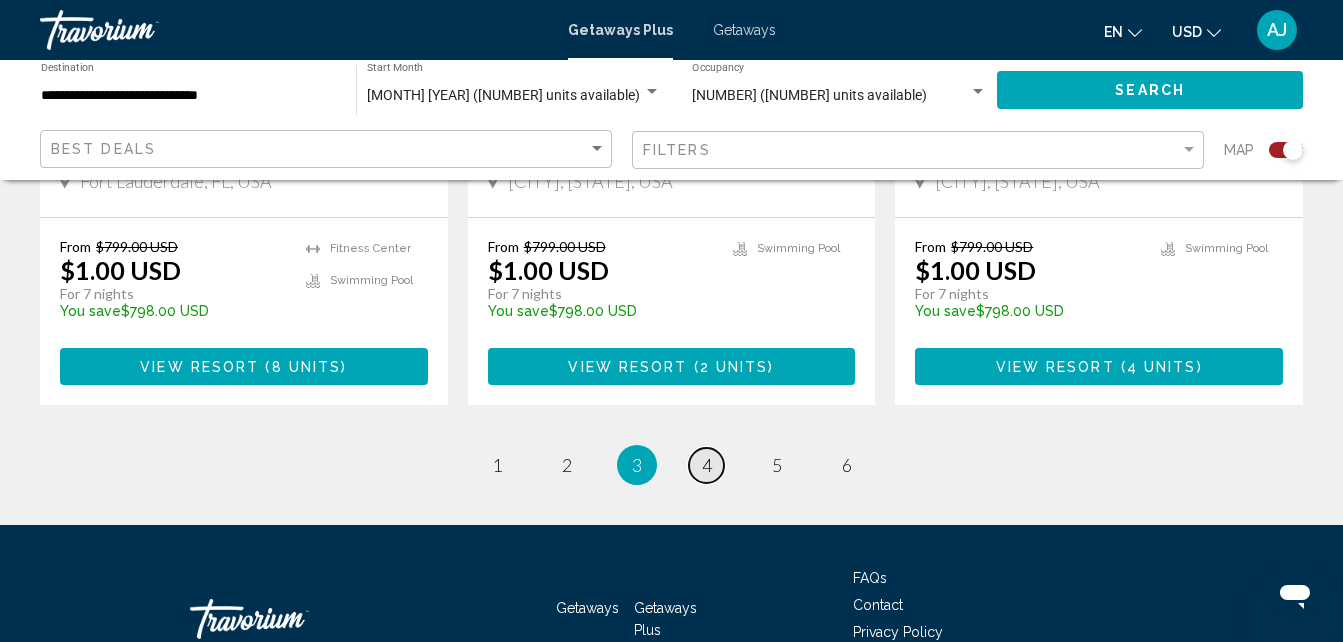 click on "4" at bounding box center (707, 465) 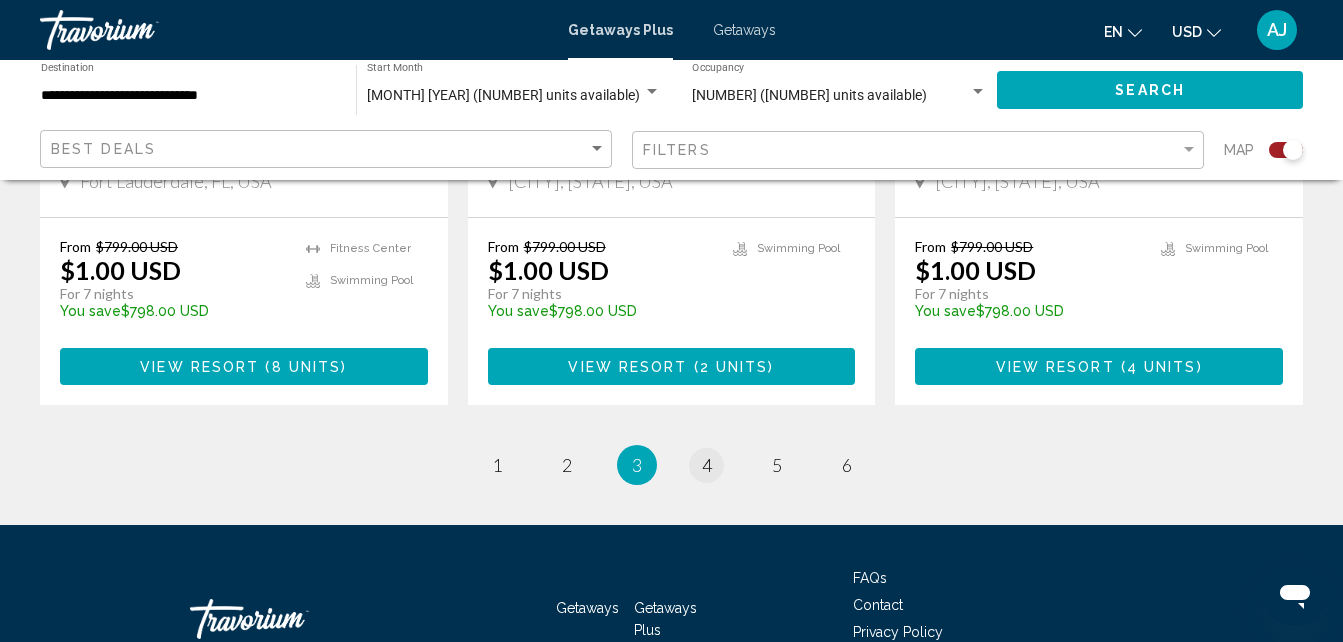scroll, scrollTop: 0, scrollLeft: 0, axis: both 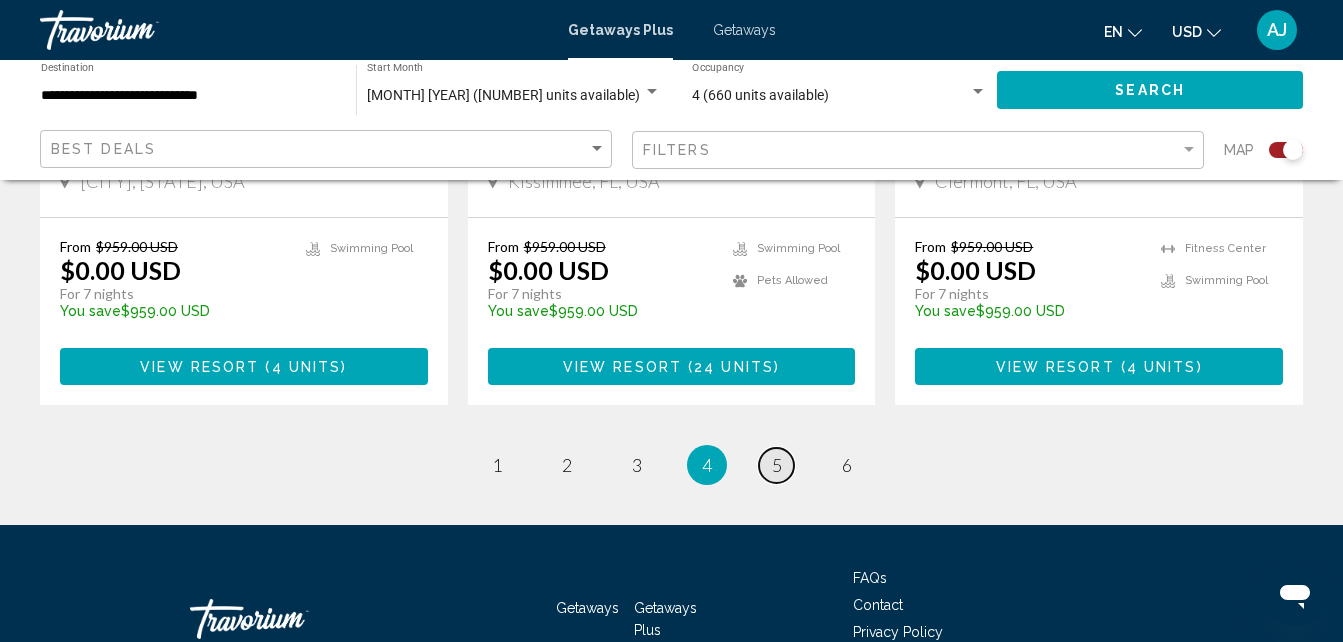 click on "page  5" at bounding box center (776, 465) 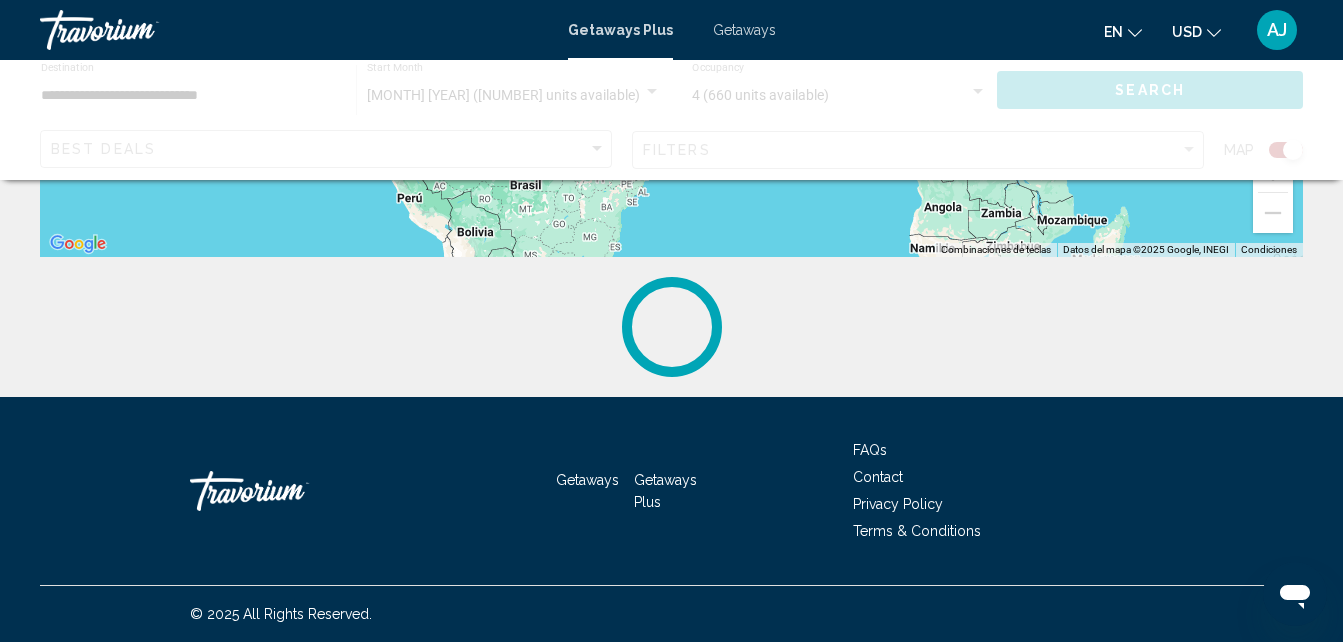 scroll, scrollTop: 0, scrollLeft: 0, axis: both 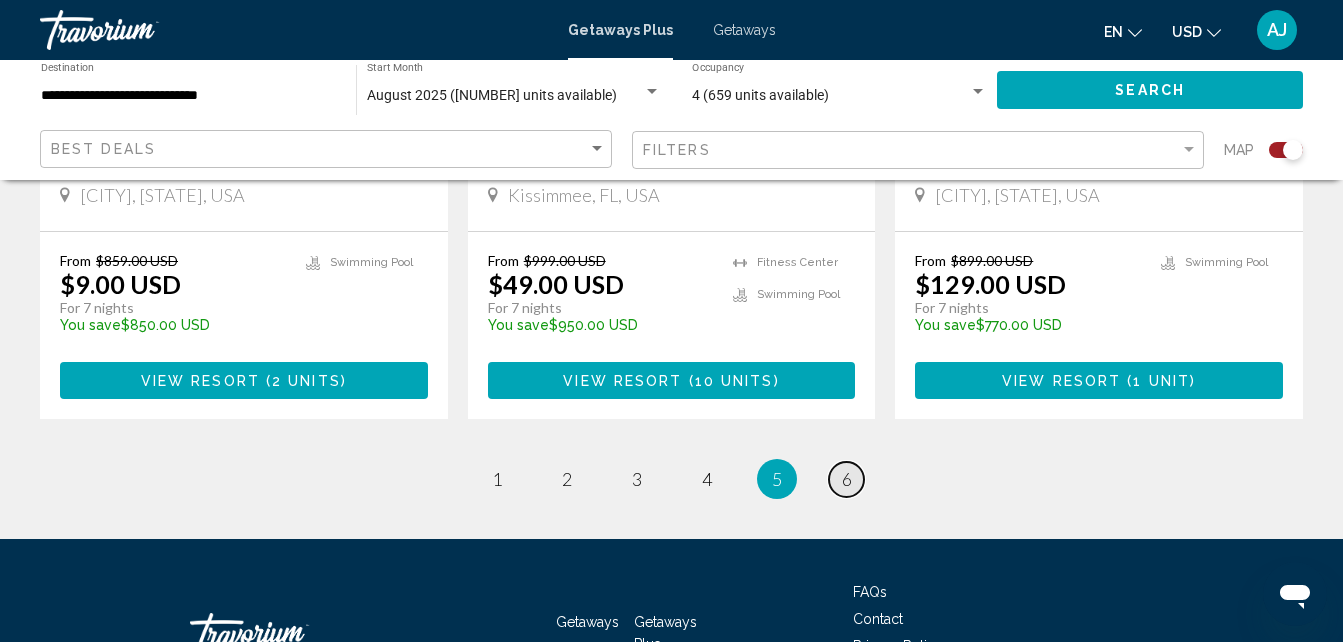 click on "6" at bounding box center (847, 479) 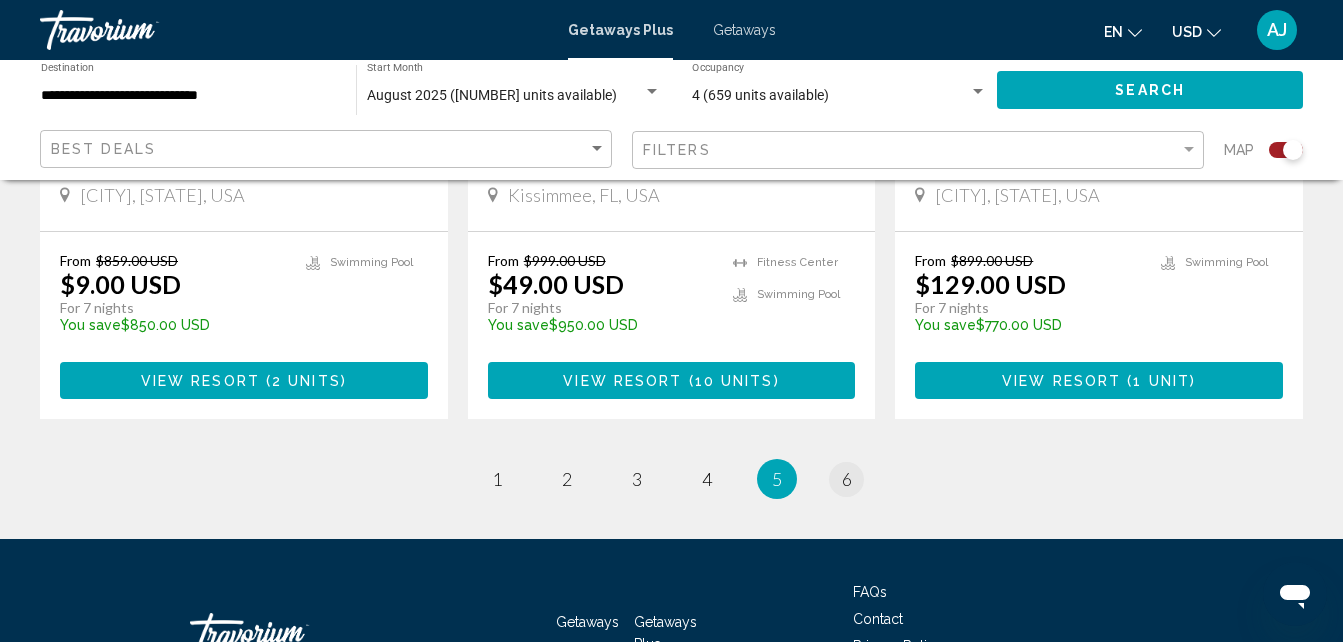 scroll, scrollTop: 0, scrollLeft: 0, axis: both 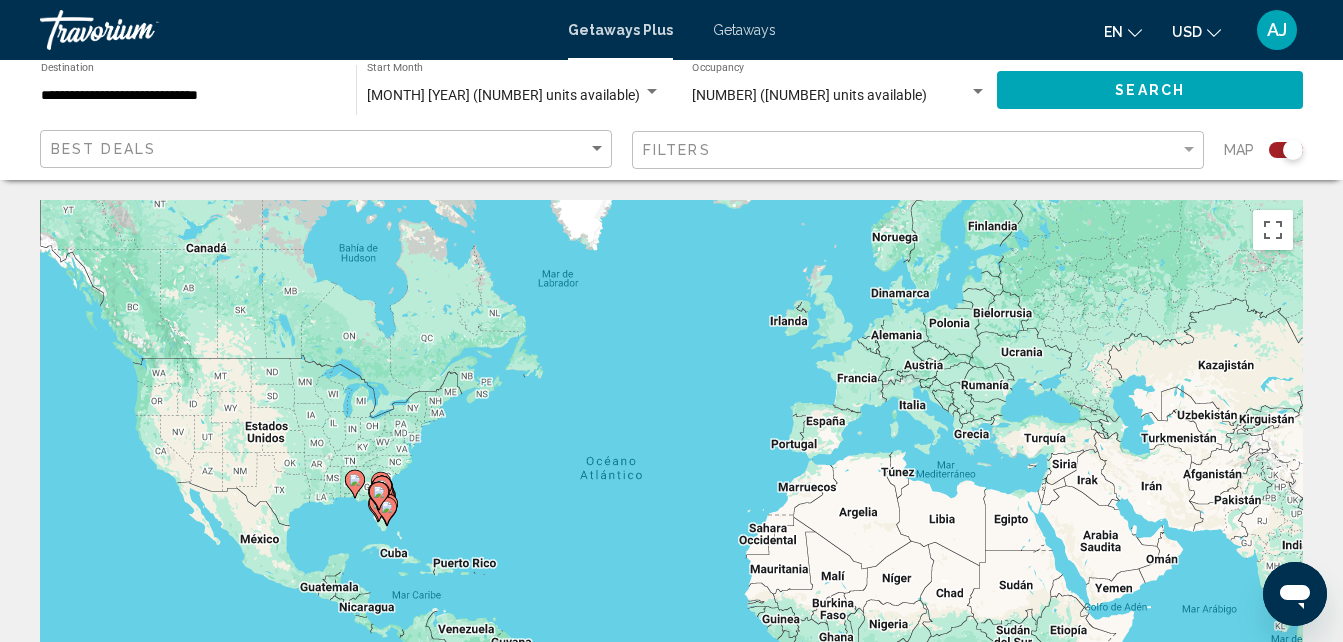 click on "Best Deals" 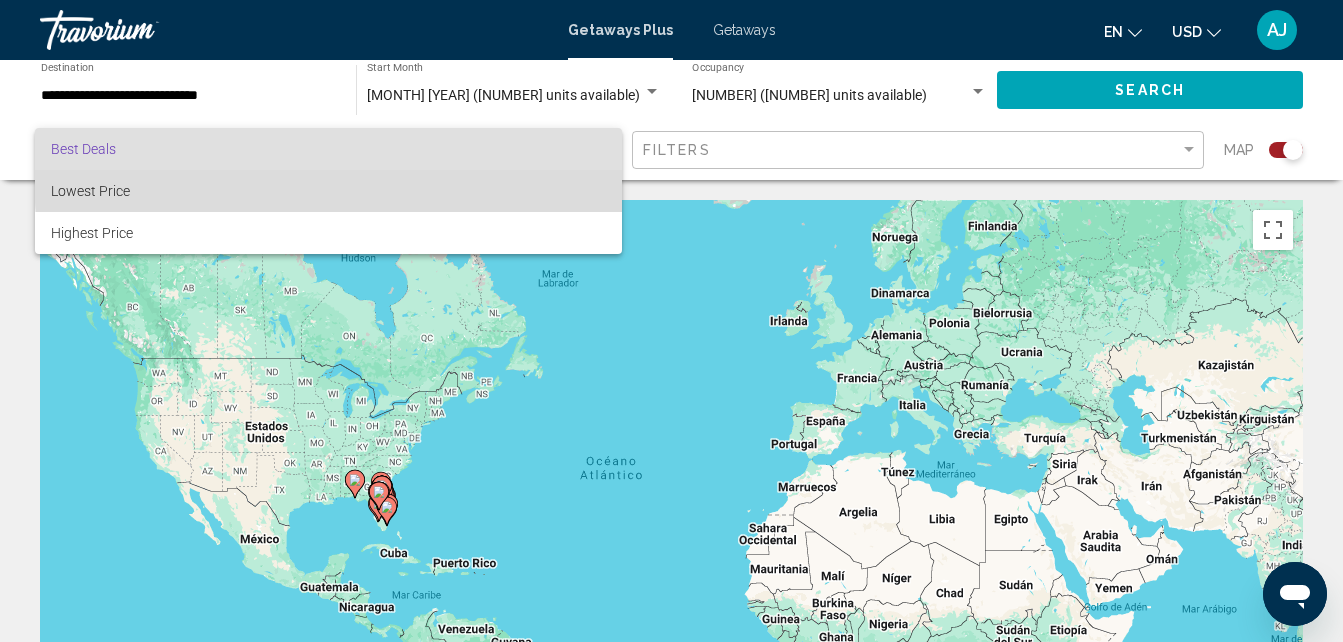 click on "Lowest Price" at bounding box center (328, 191) 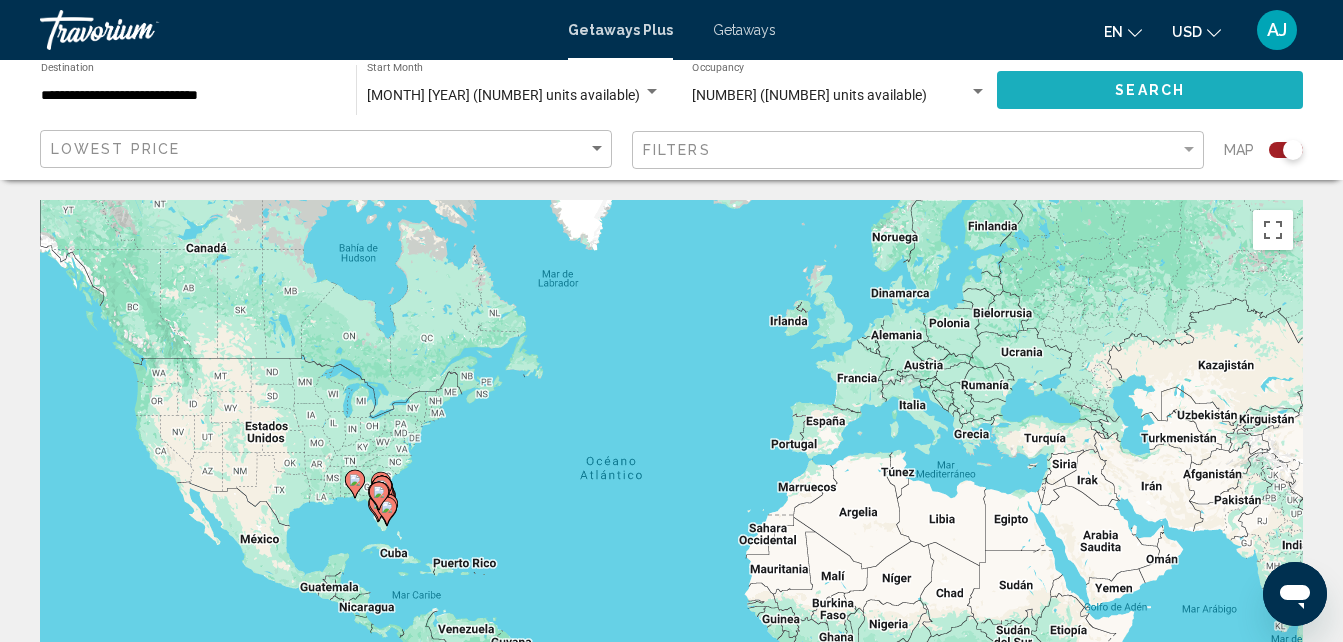 click on "Search" 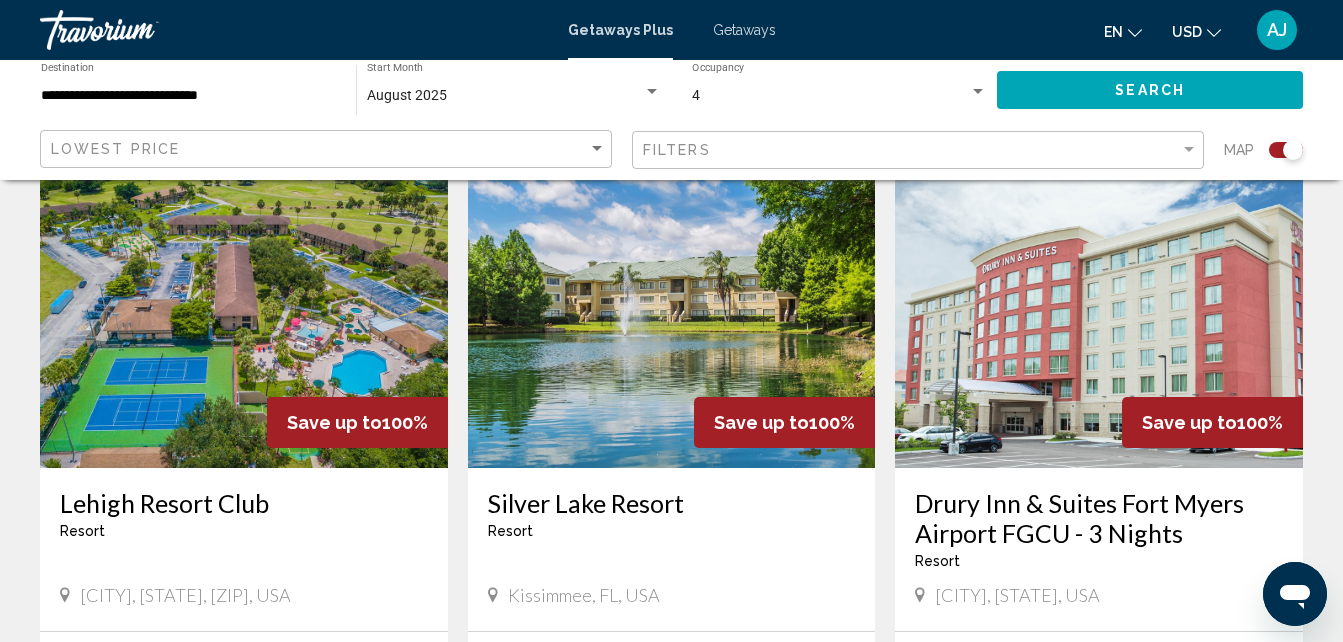 scroll, scrollTop: 769, scrollLeft: 0, axis: vertical 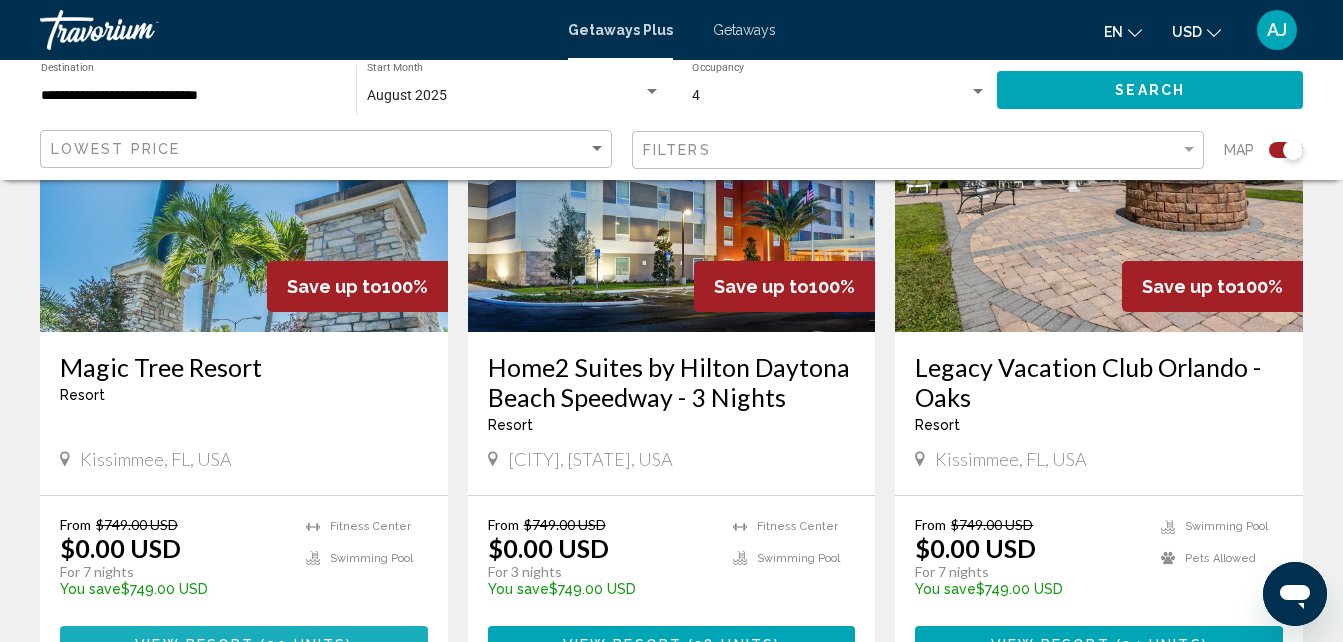 click on "View Resort    ( 30 units )" at bounding box center (244, 644) 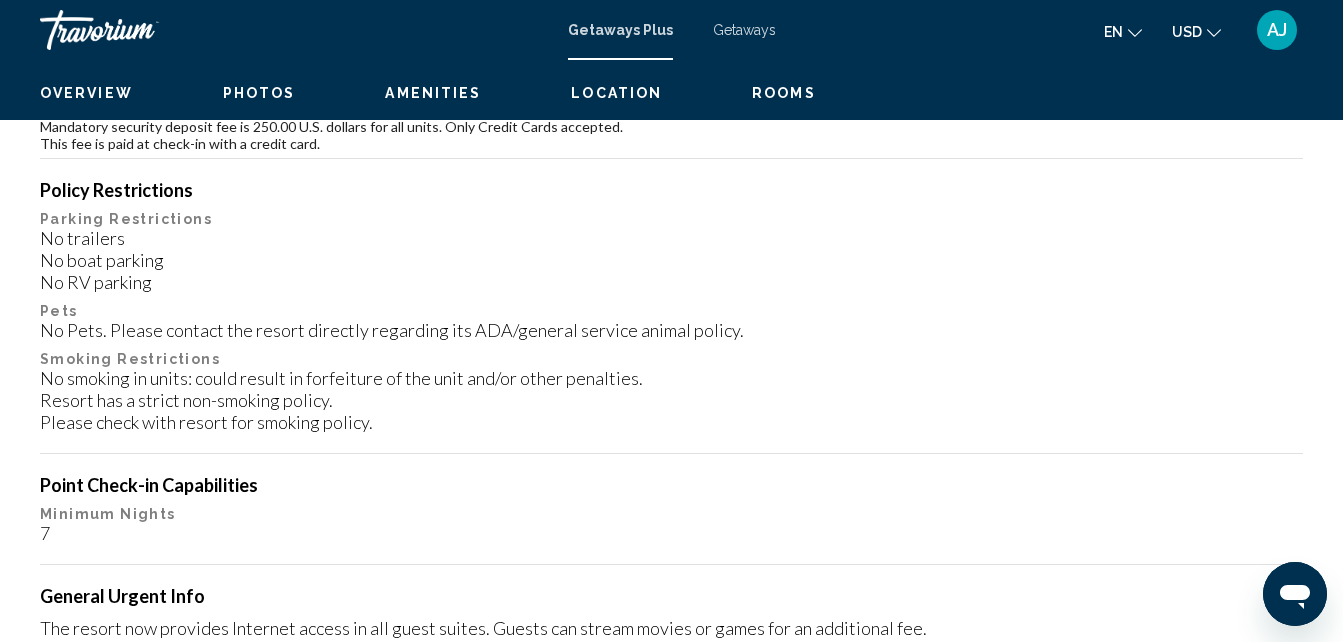 scroll, scrollTop: 214, scrollLeft: 0, axis: vertical 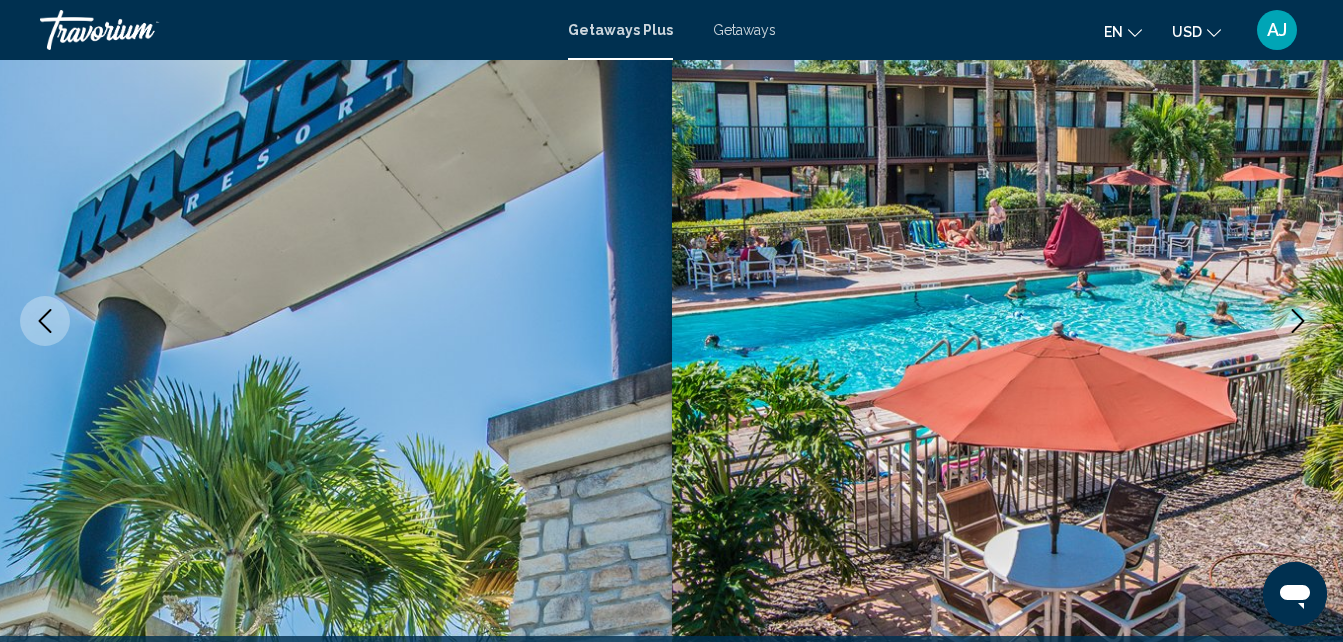click 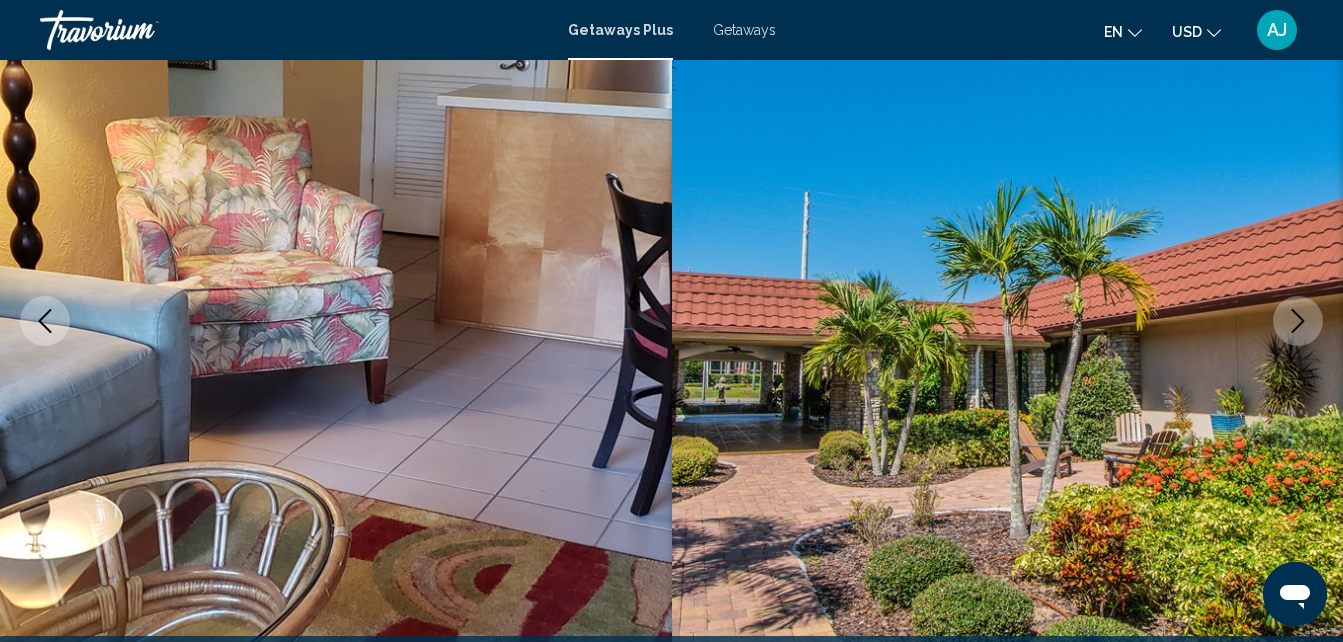 click 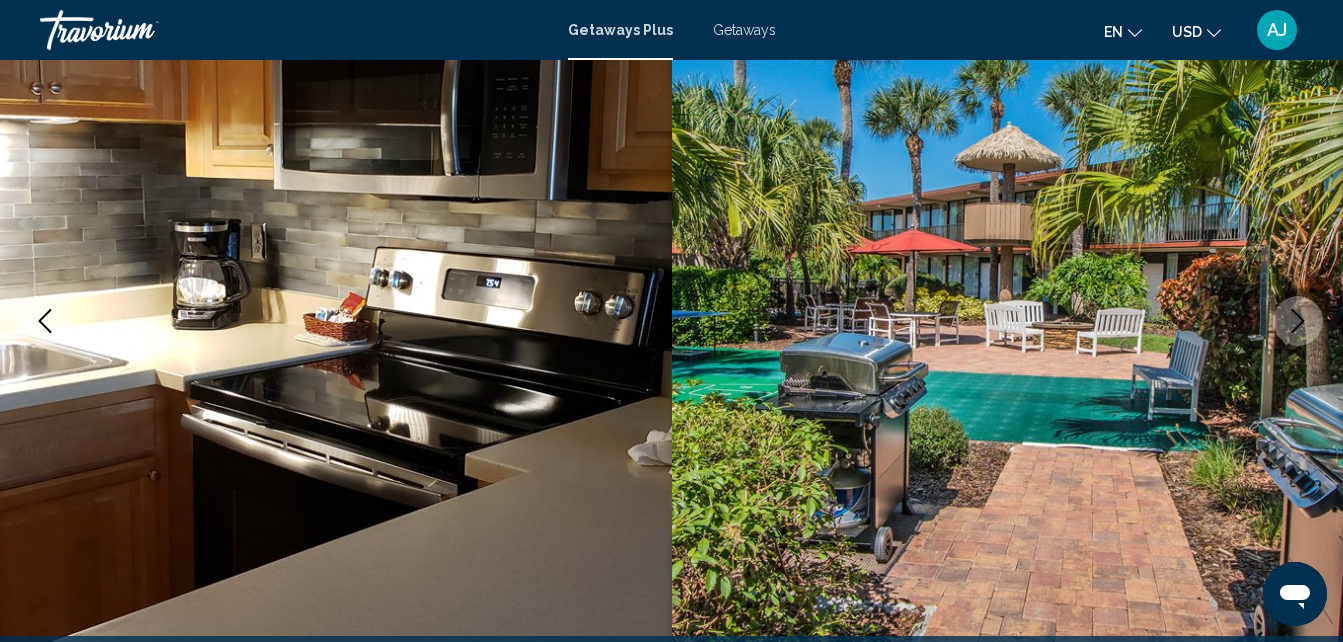 click 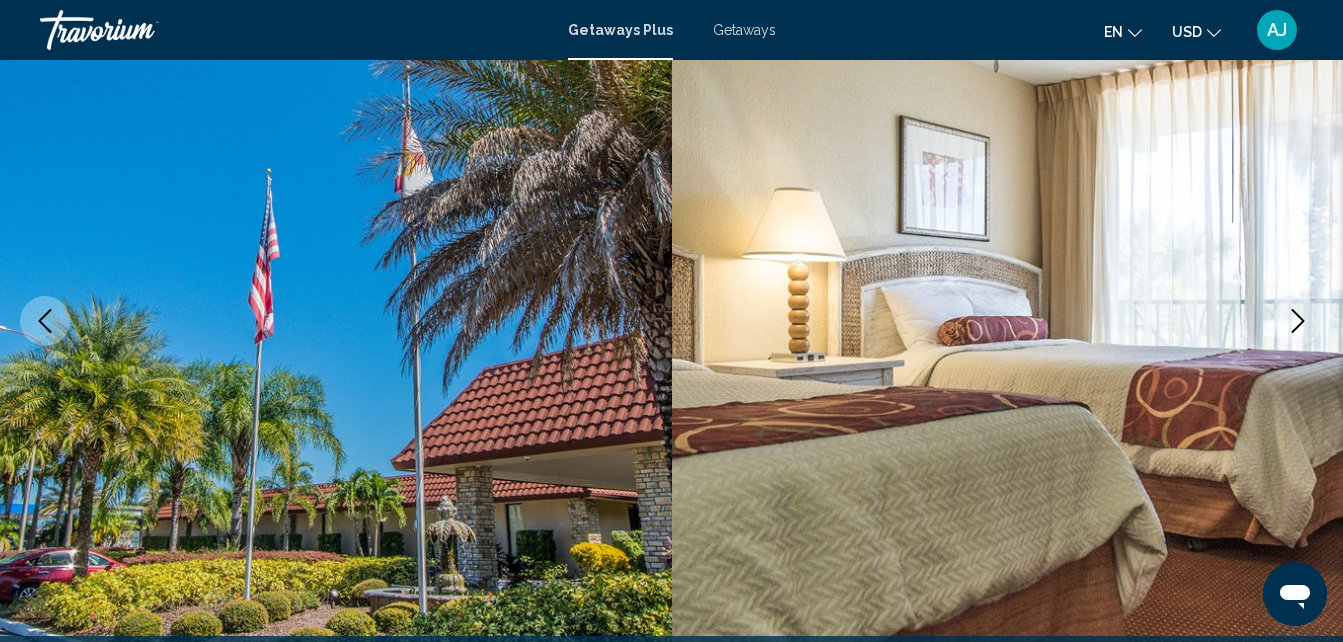 click 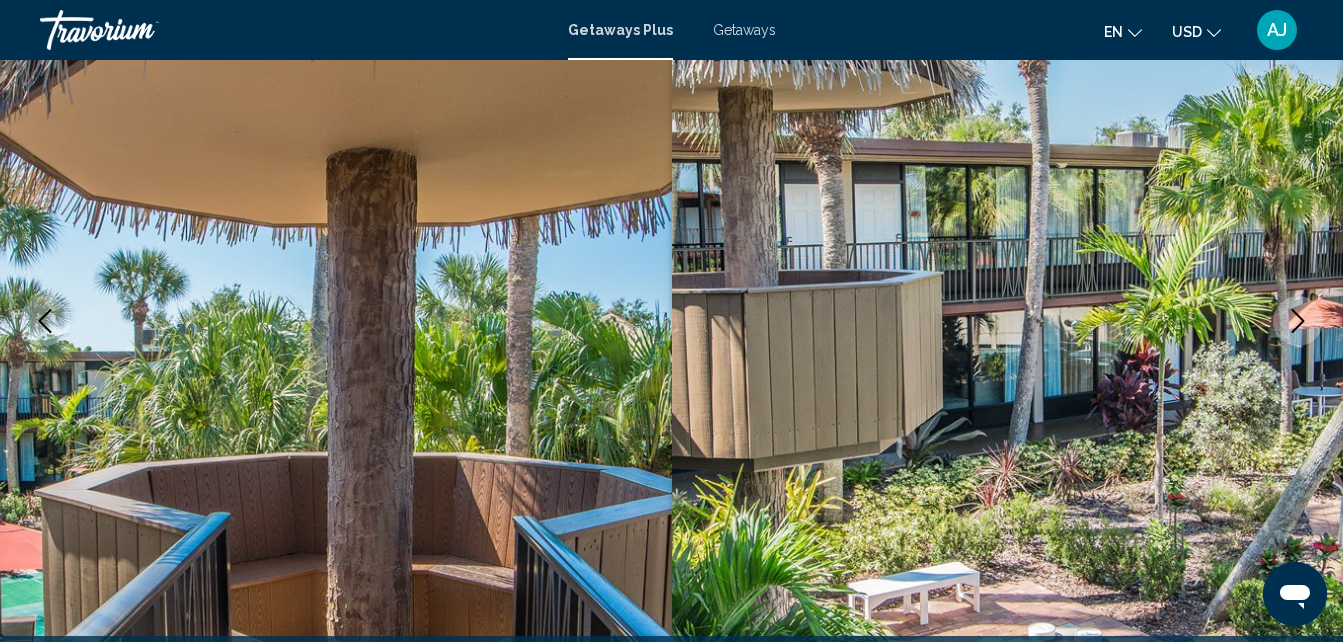 click 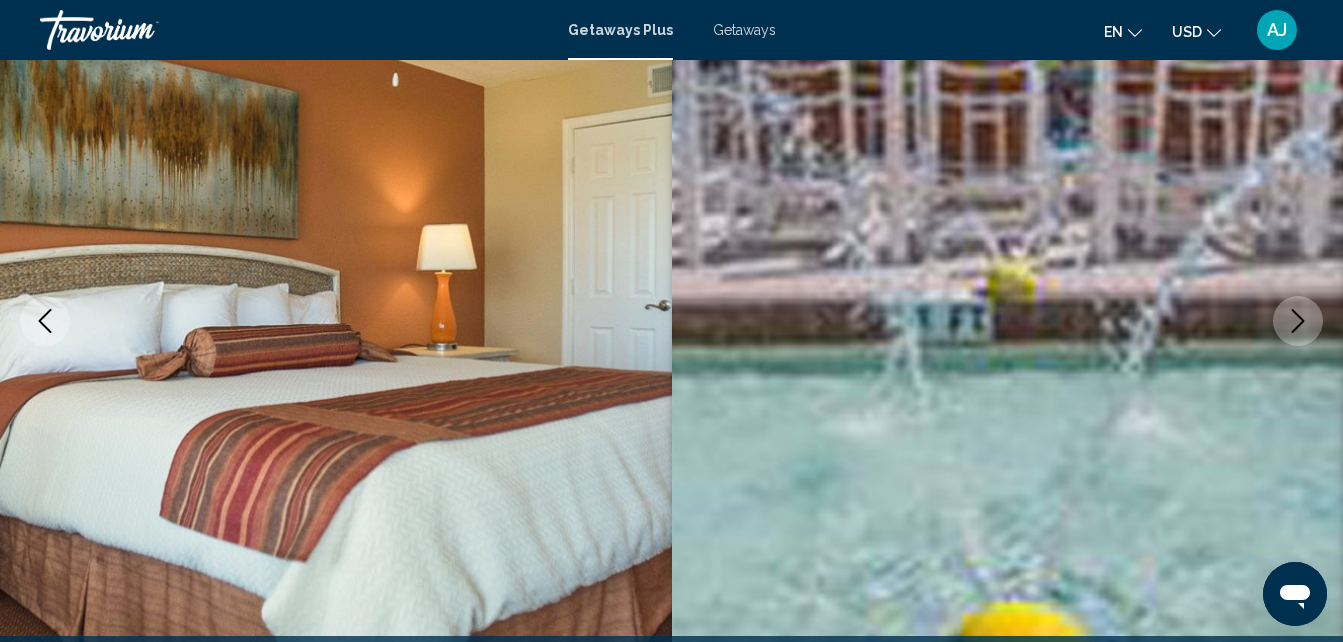click 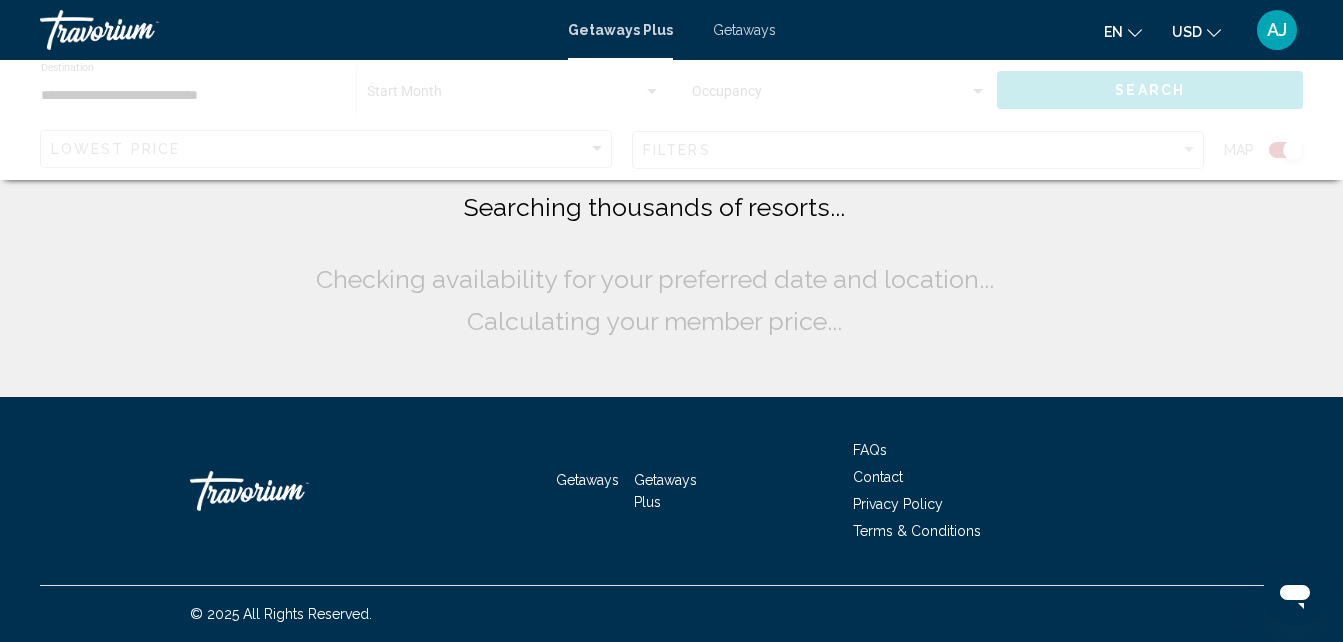 scroll, scrollTop: 0, scrollLeft: 0, axis: both 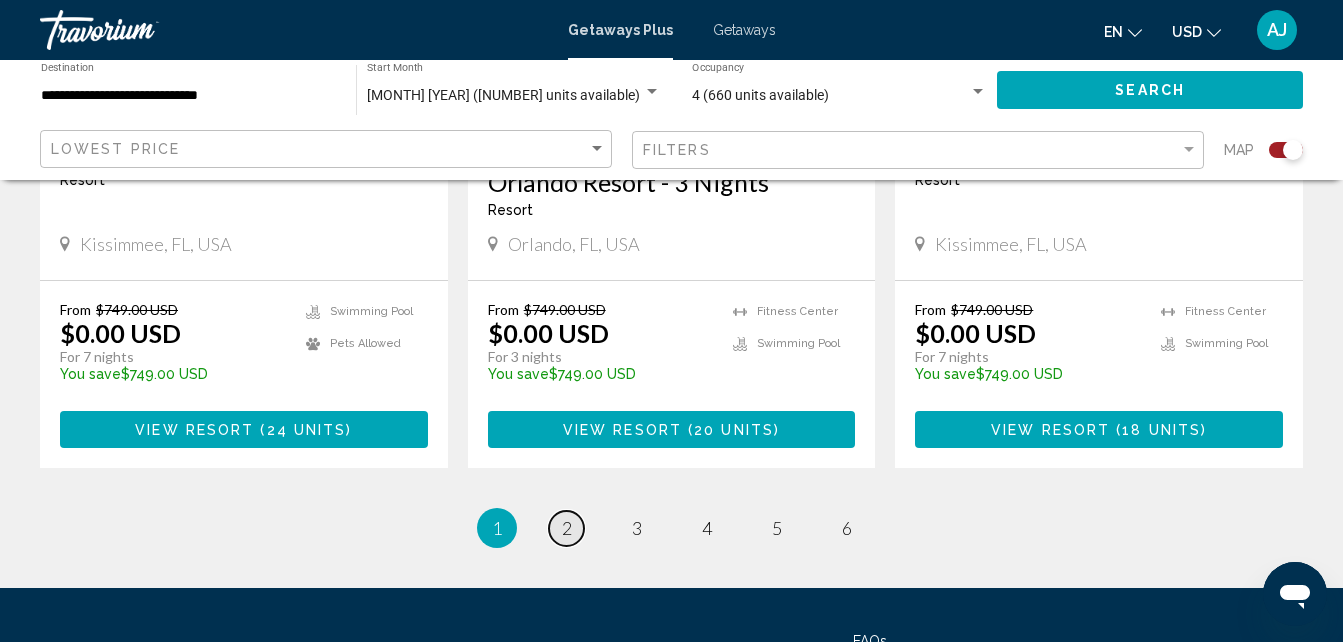 click on "page  2" at bounding box center [566, 528] 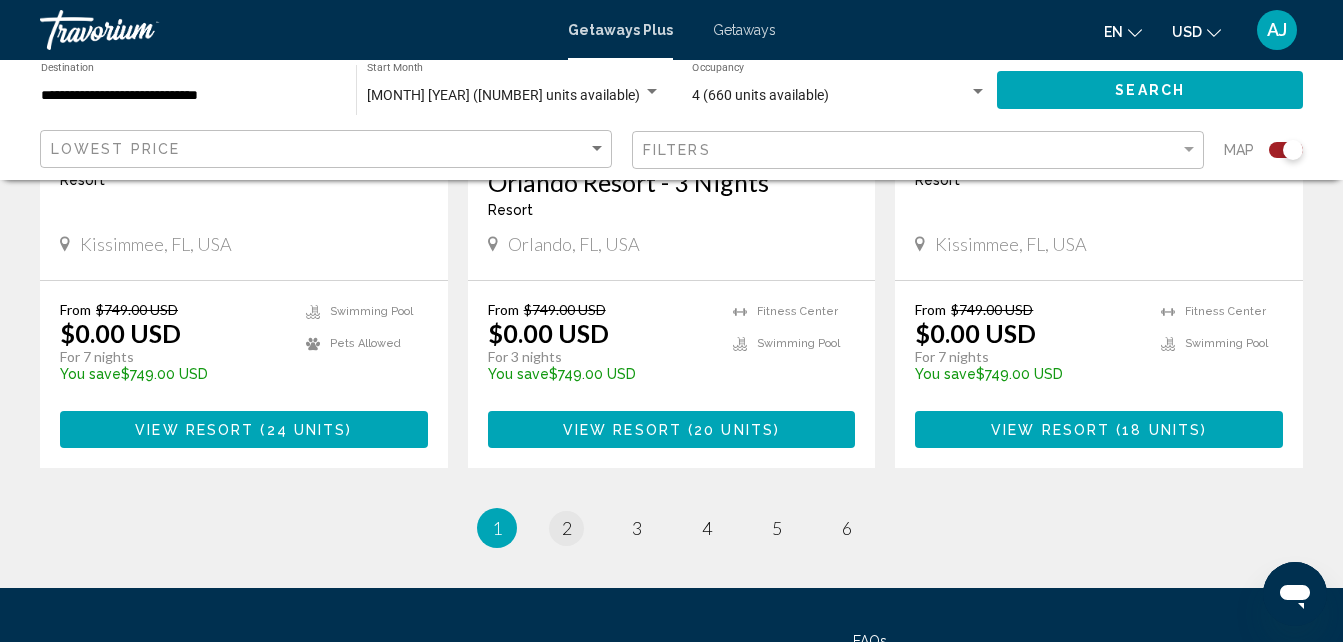 scroll, scrollTop: 0, scrollLeft: 0, axis: both 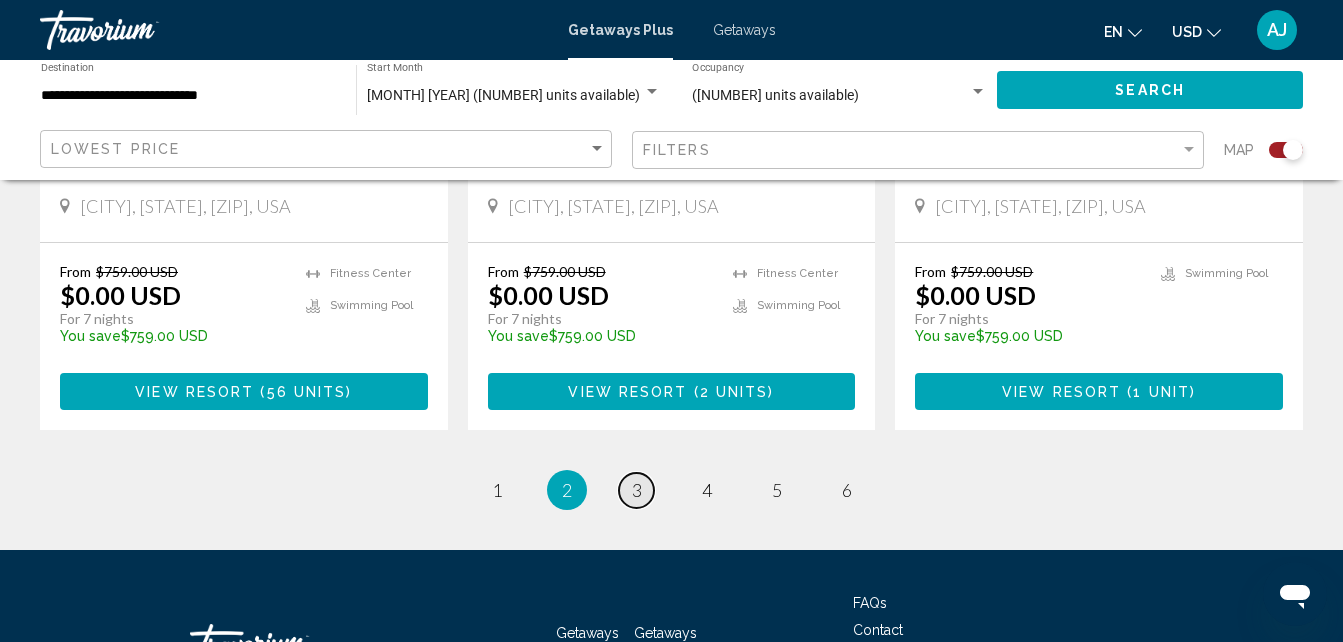 click on "3" at bounding box center (637, 490) 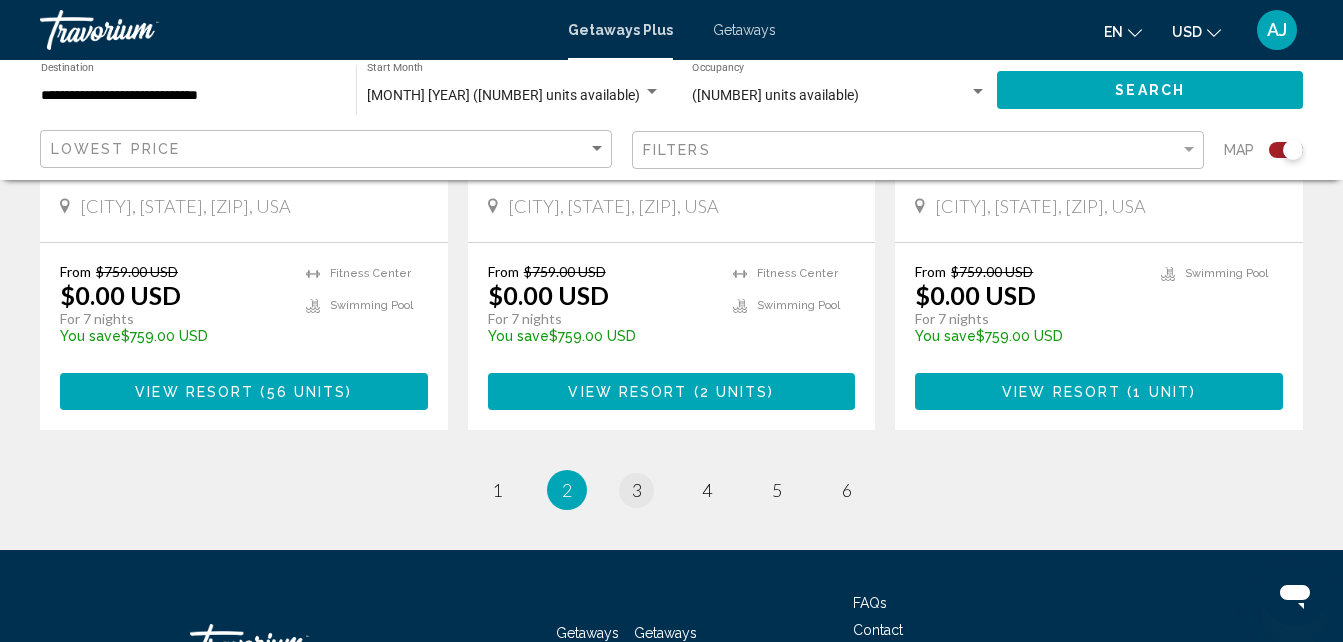 scroll, scrollTop: 0, scrollLeft: 0, axis: both 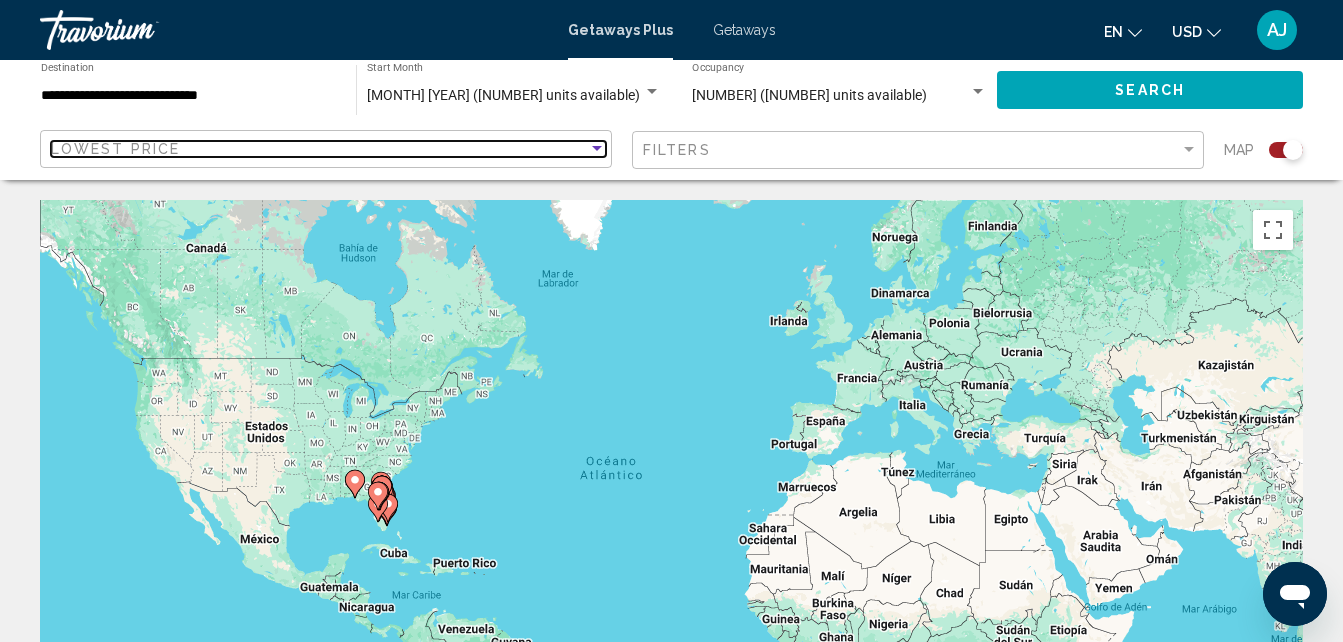 click at bounding box center (597, 148) 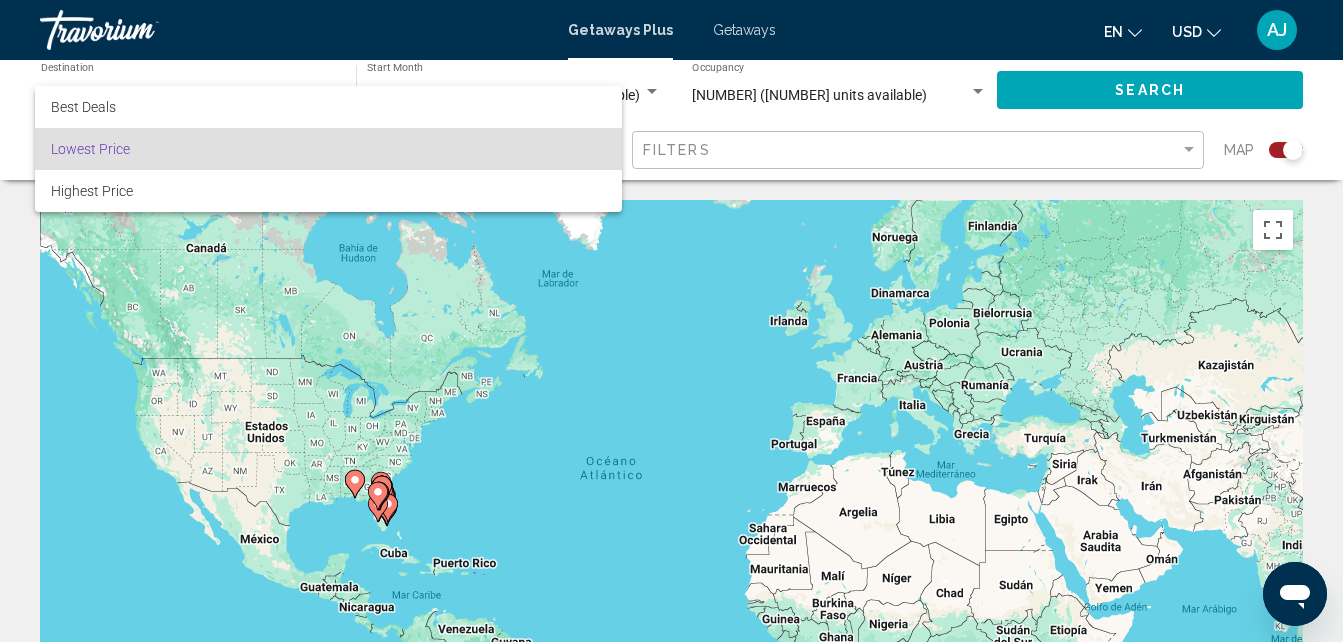 click at bounding box center [671, 321] 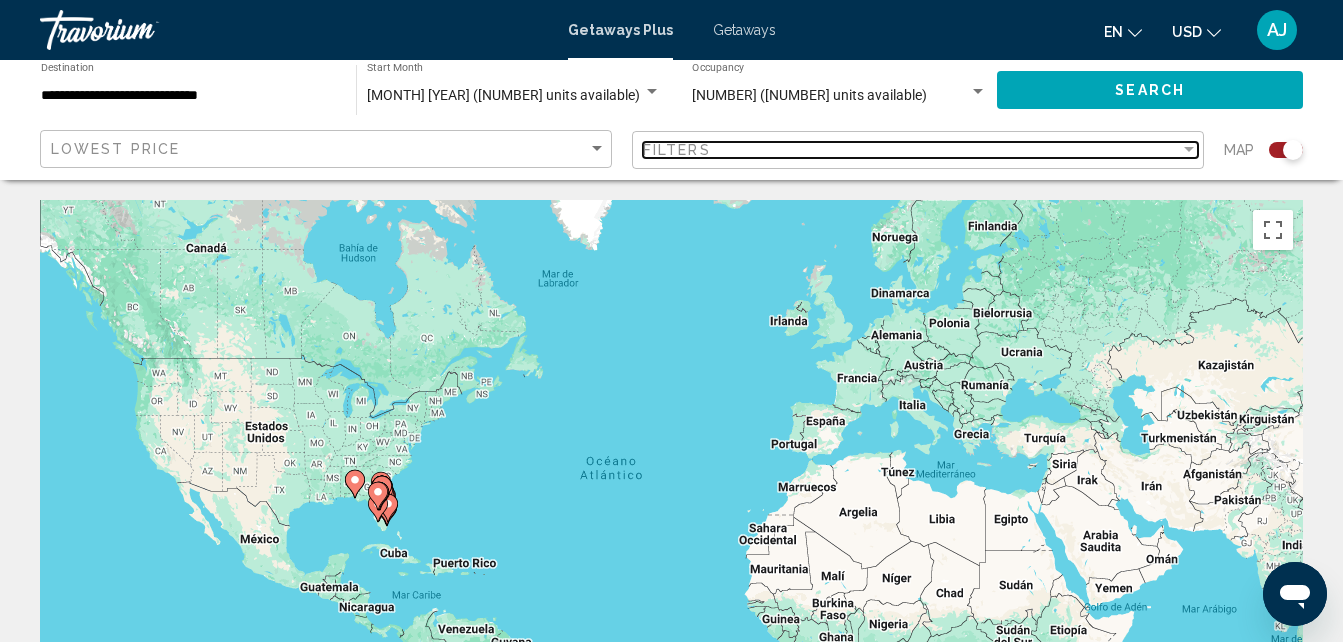 drag, startPoint x: 892, startPoint y: 145, endPoint x: 835, endPoint y: 150, distance: 57.21888 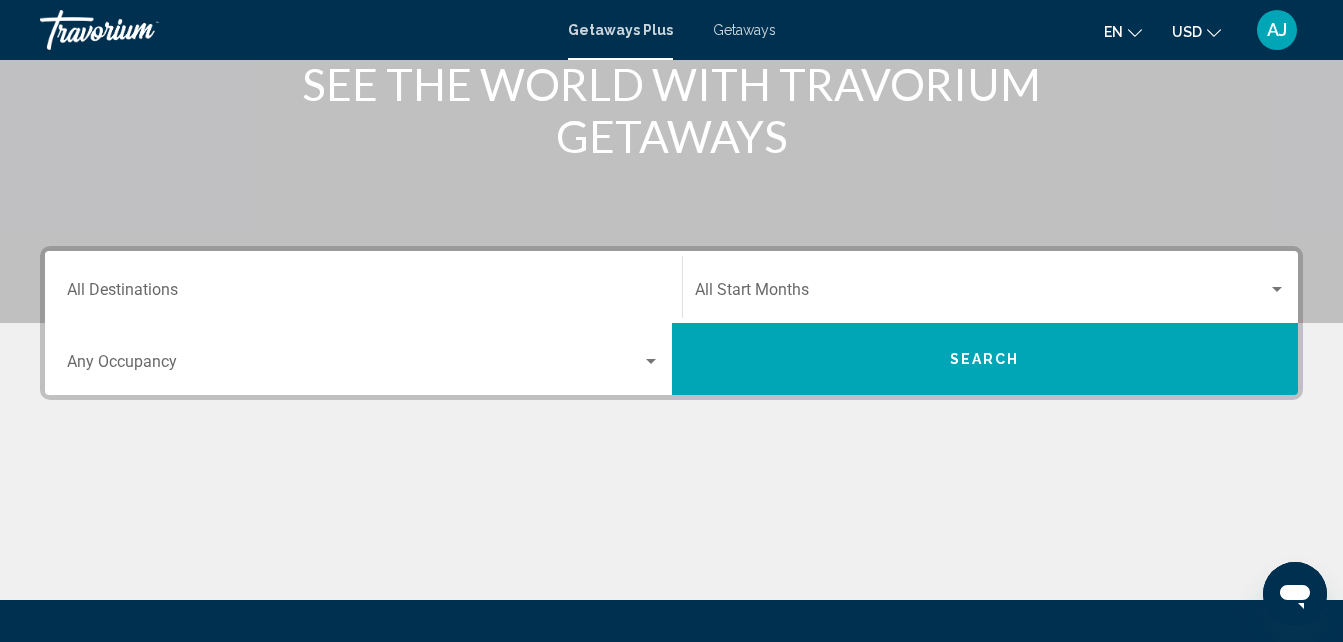 scroll, scrollTop: 285, scrollLeft: 0, axis: vertical 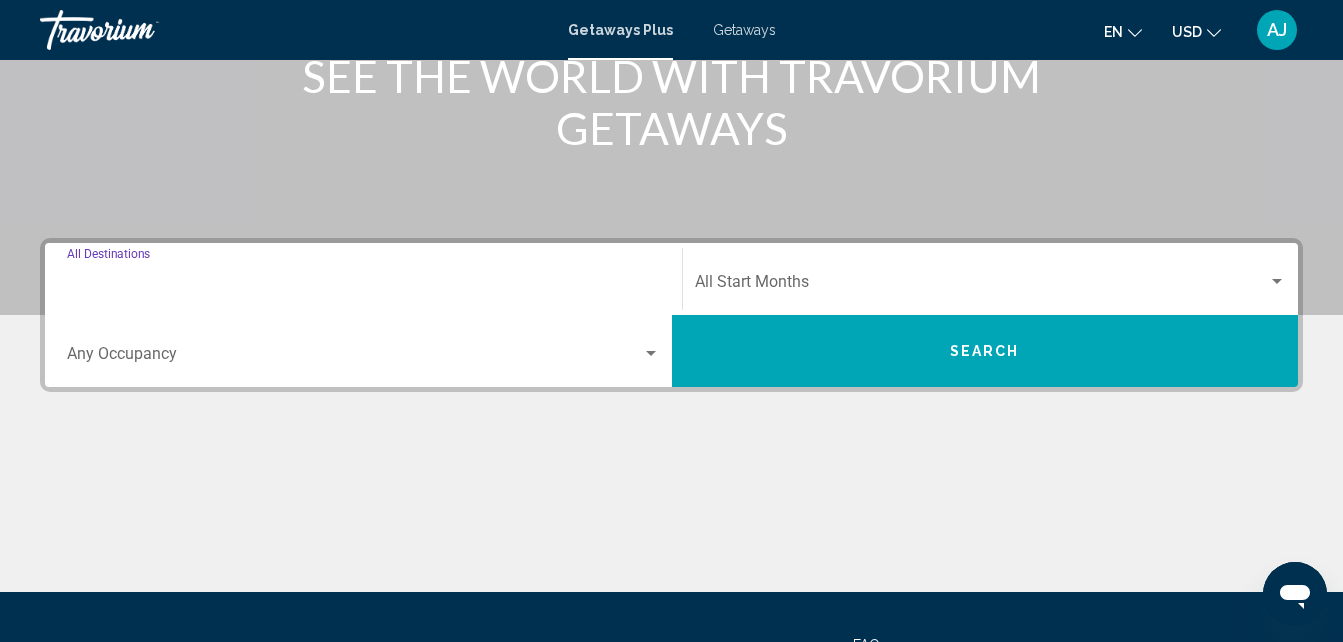 click on "Destination All Destinations" at bounding box center [363, 286] 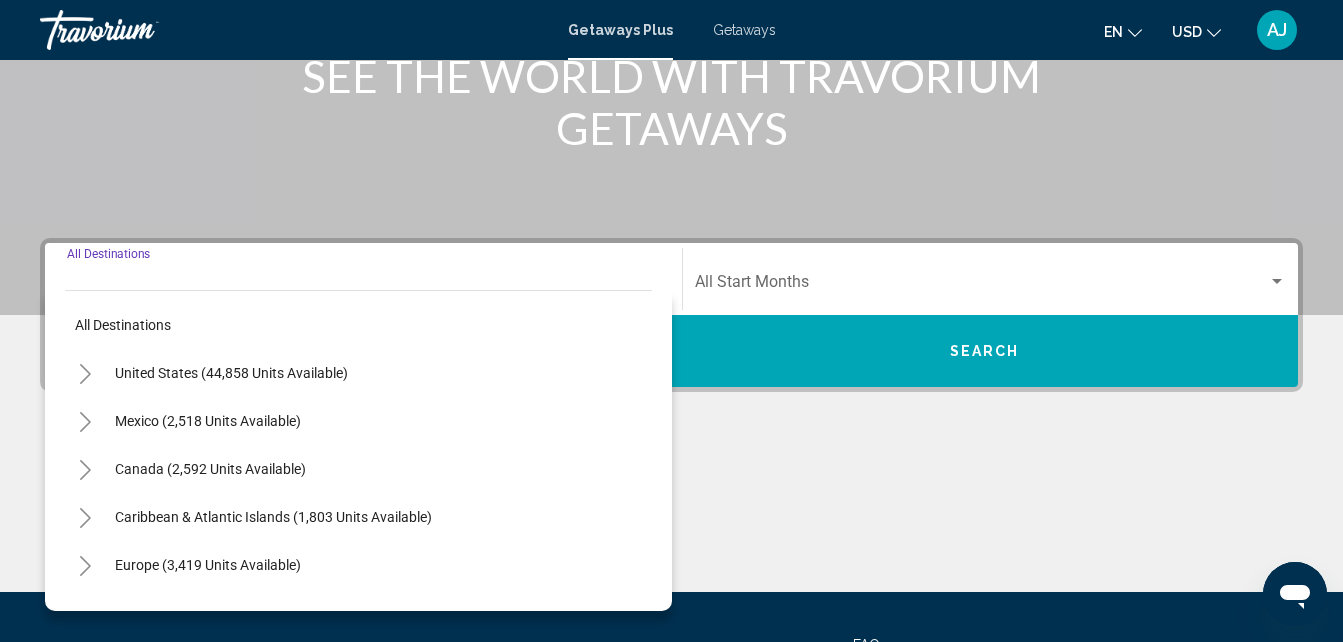 scroll, scrollTop: 458, scrollLeft: 0, axis: vertical 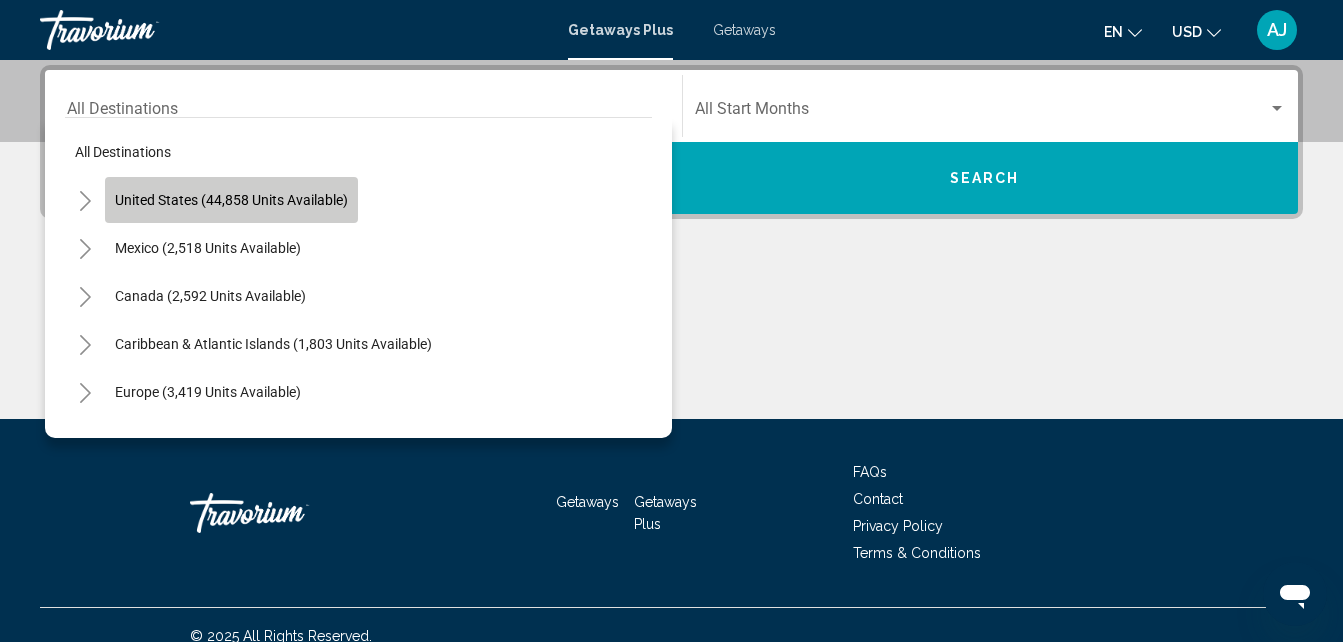 click on "United States (44,858 units available)" 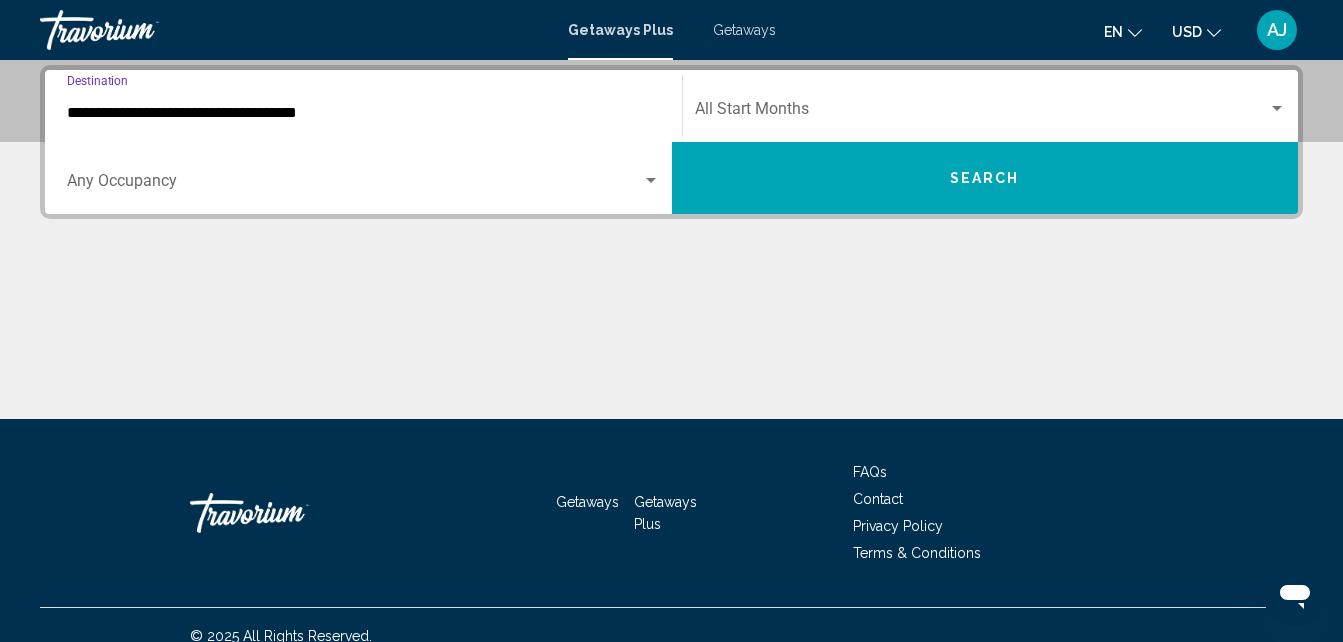 click at bounding box center (651, 181) 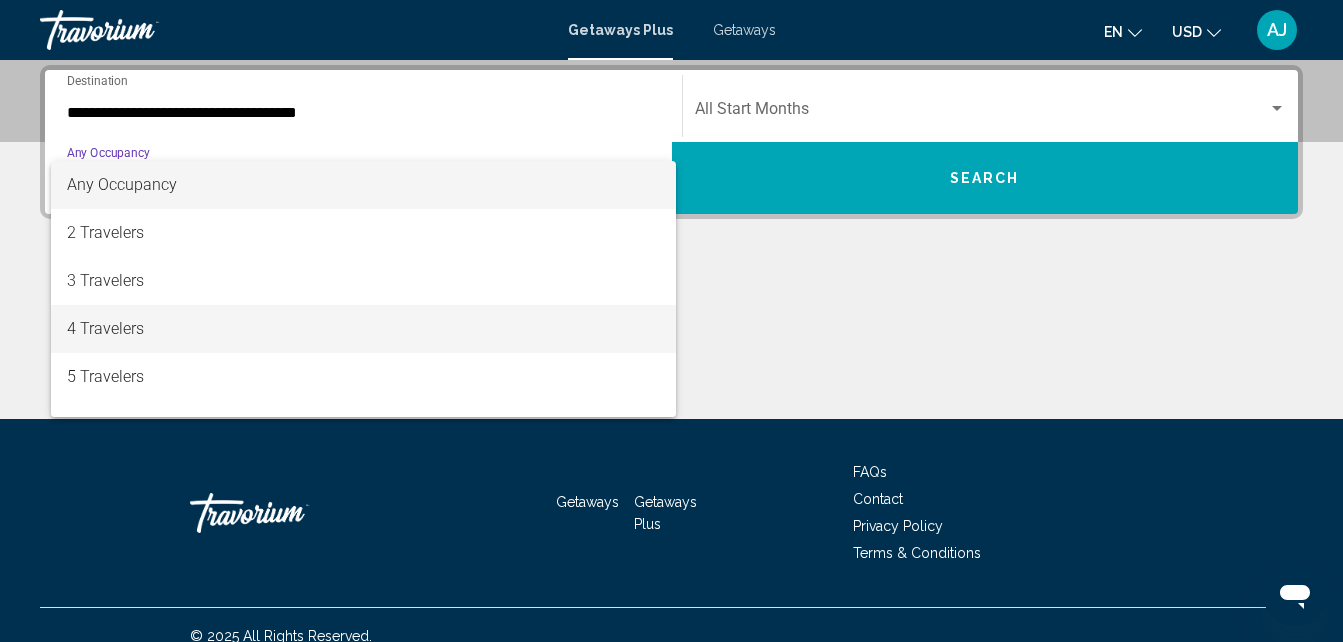 click on "4 Travelers" at bounding box center (363, 329) 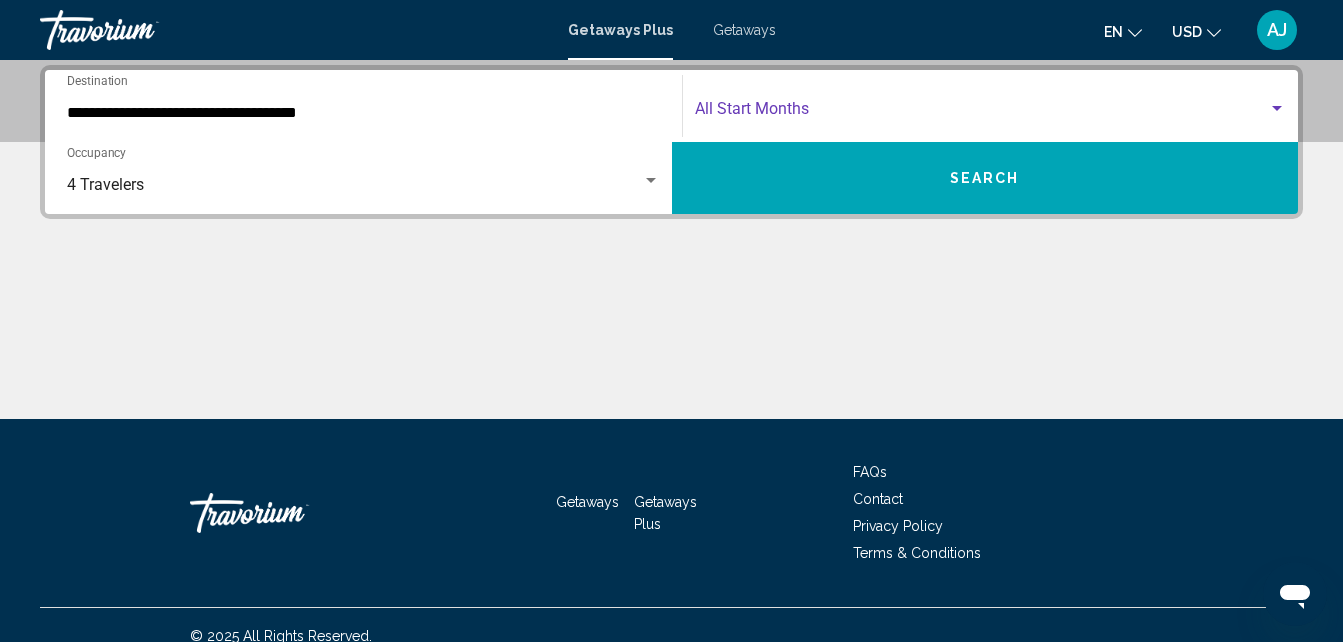click at bounding box center [982, 113] 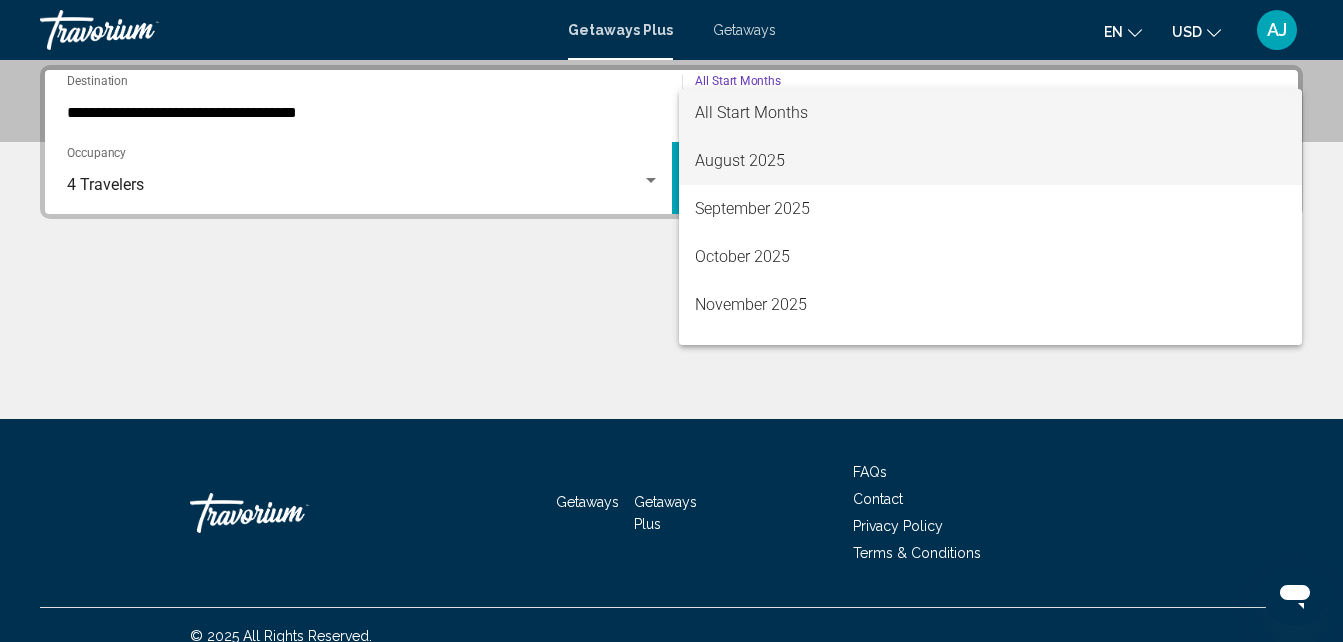click on "August 2025" at bounding box center (991, 161) 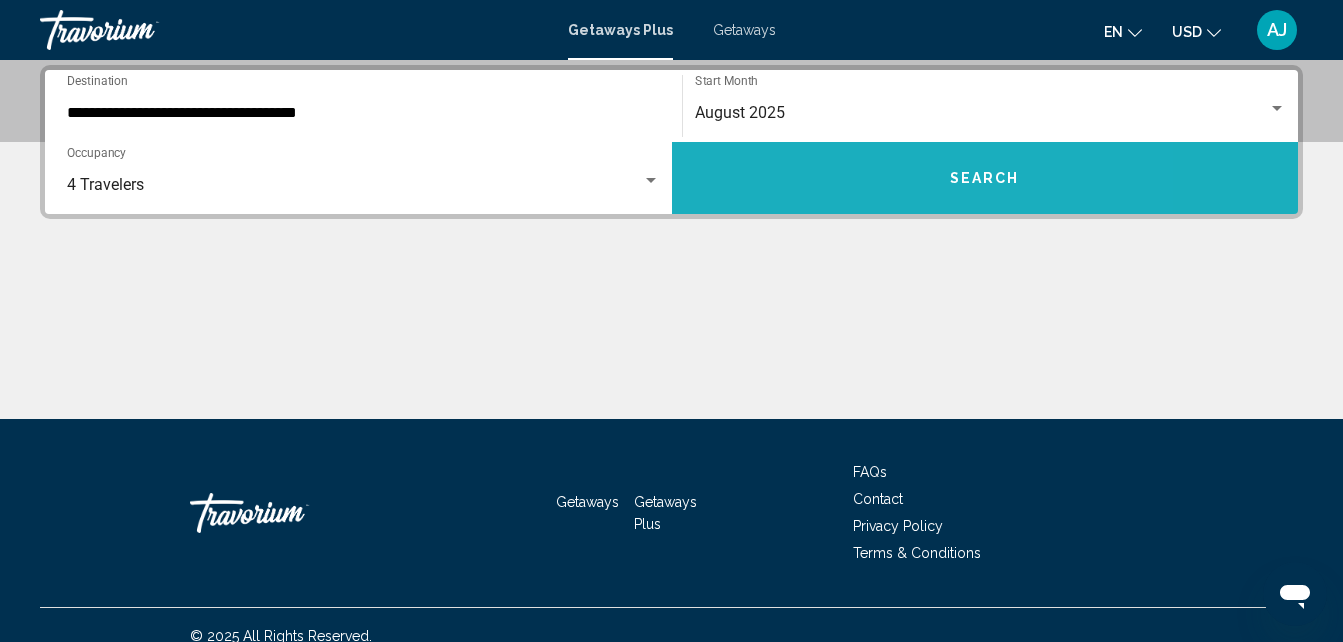 click on "Search" at bounding box center (985, 178) 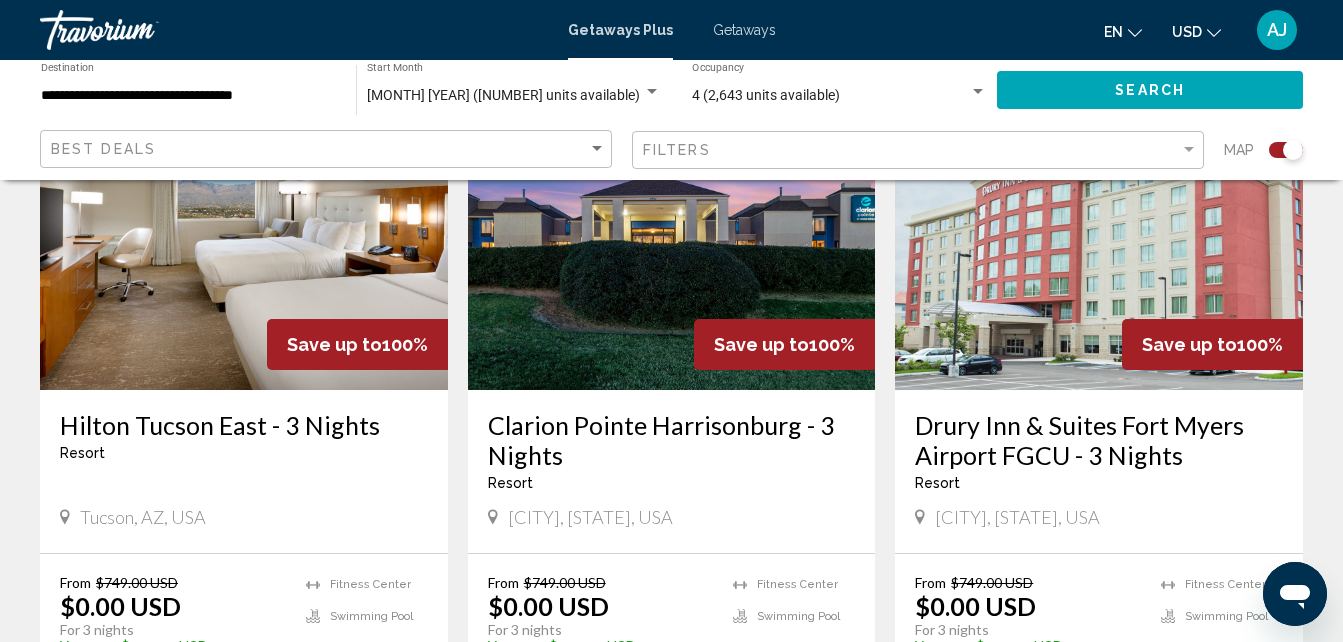 scroll, scrollTop: 2301, scrollLeft: 0, axis: vertical 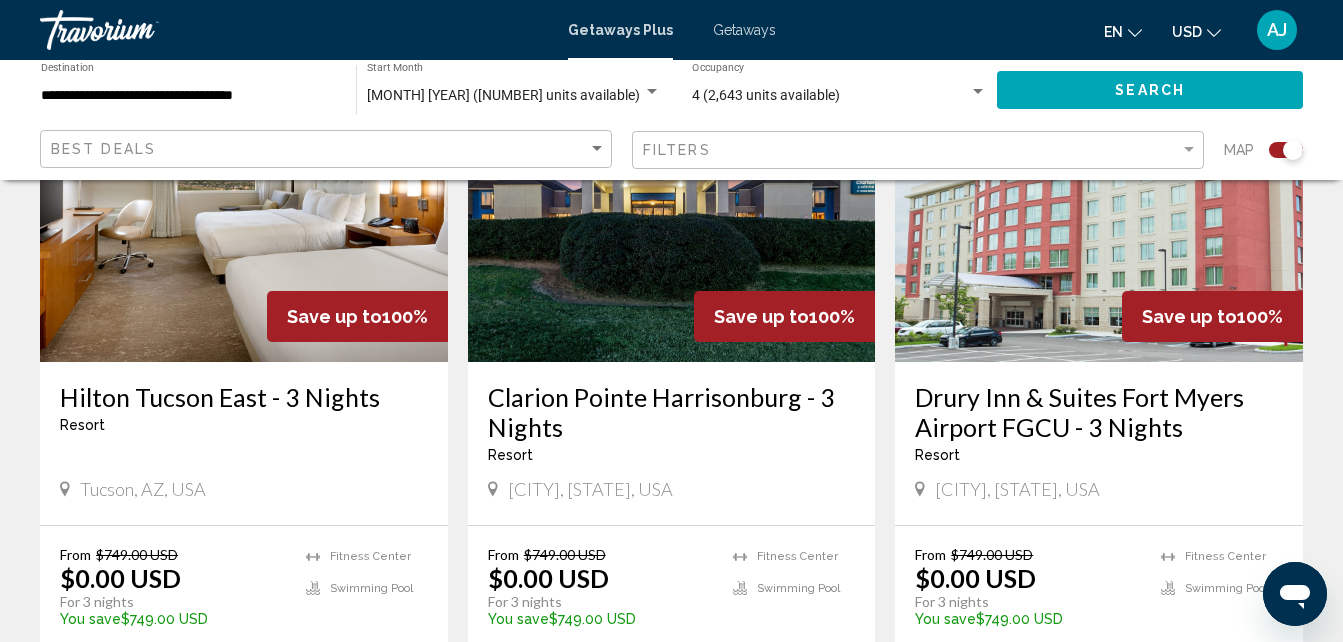 click on "[BRAND] [BRAND] [CITY] Airport FGCU - [NUMBER] Nights  Resort  -  This is an adults only resort
[CITY], [STATE], USA" at bounding box center (1099, 443) 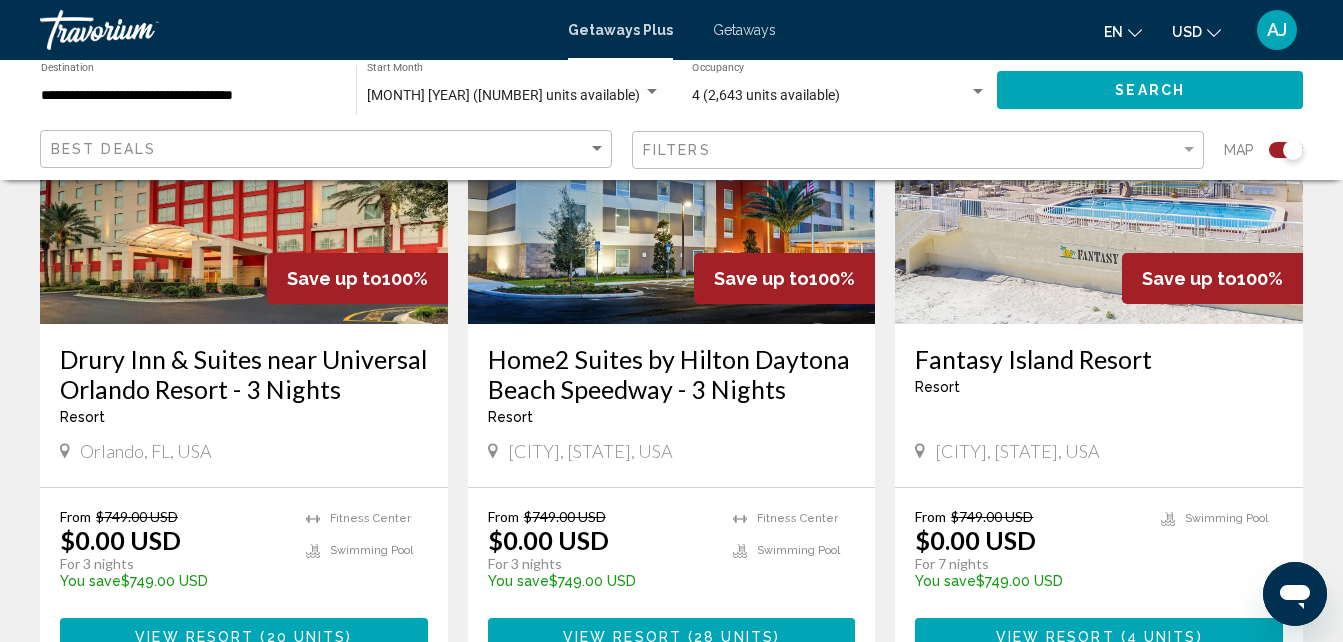 scroll, scrollTop: 3063, scrollLeft: 0, axis: vertical 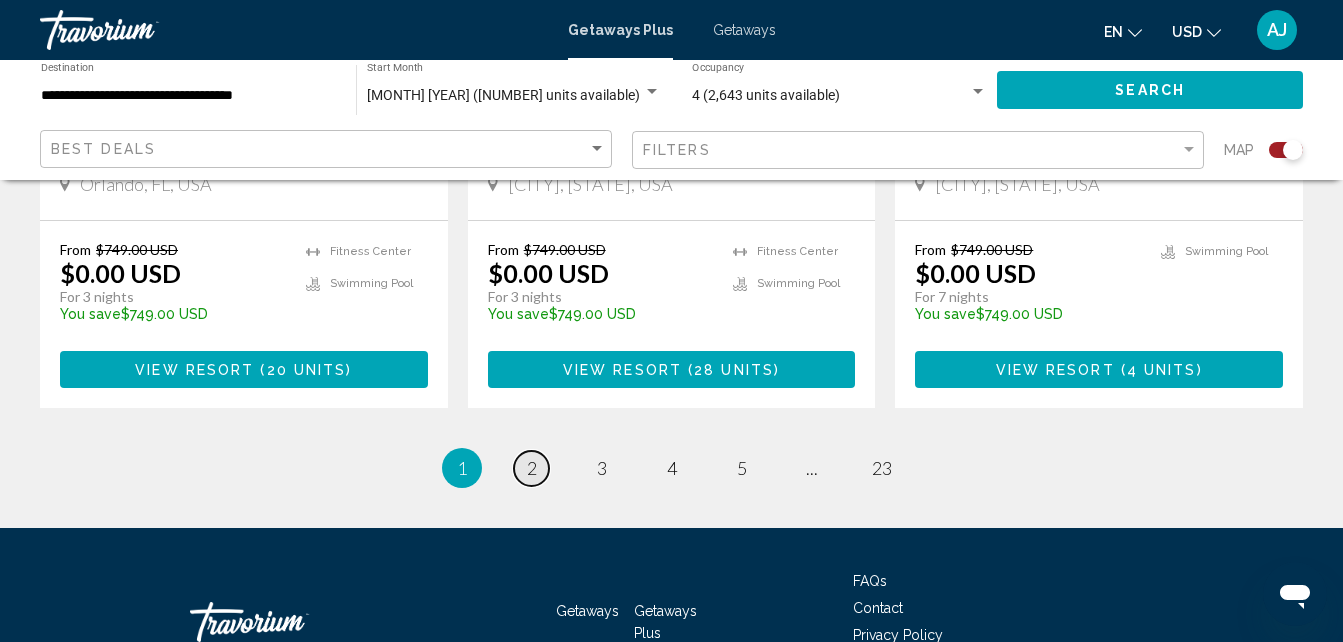 click on "2" at bounding box center (532, 468) 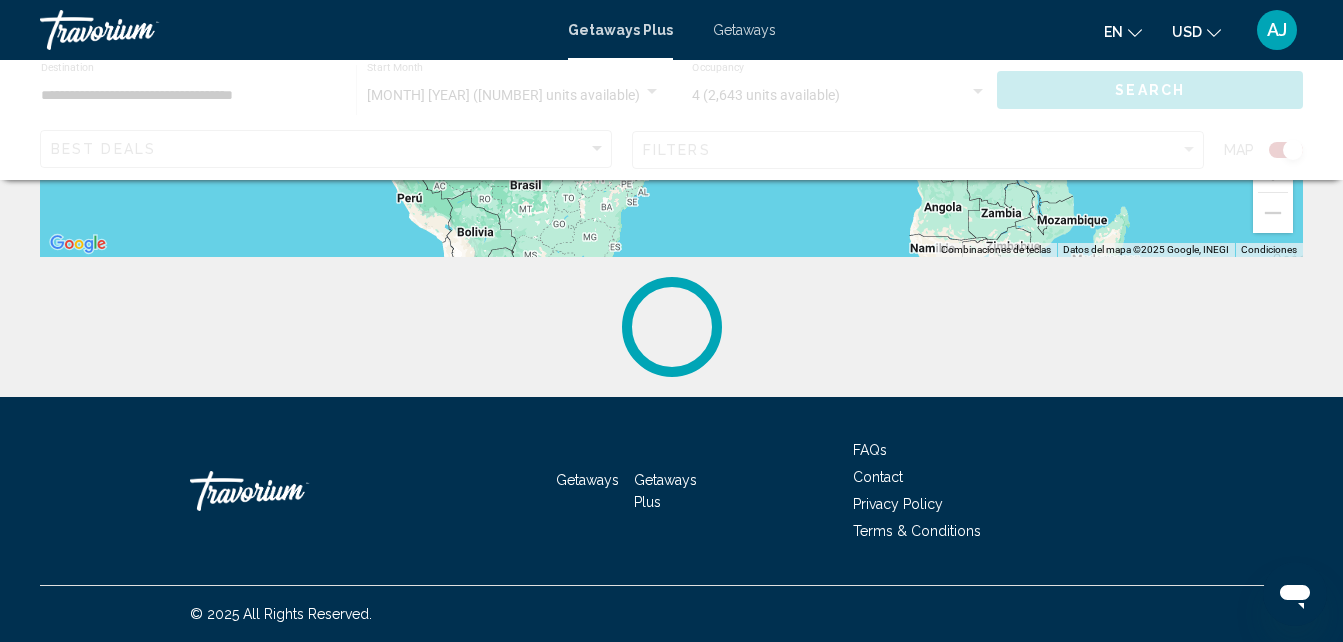 scroll, scrollTop: 0, scrollLeft: 0, axis: both 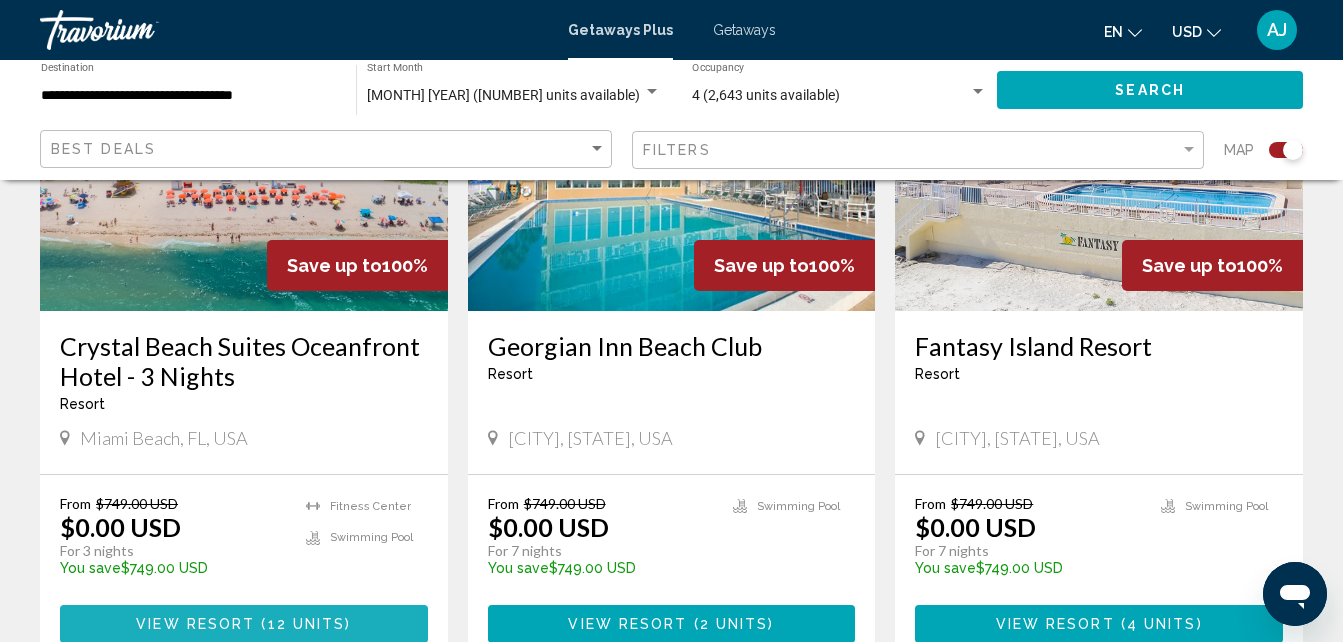 click on "12 units" at bounding box center (307, 625) 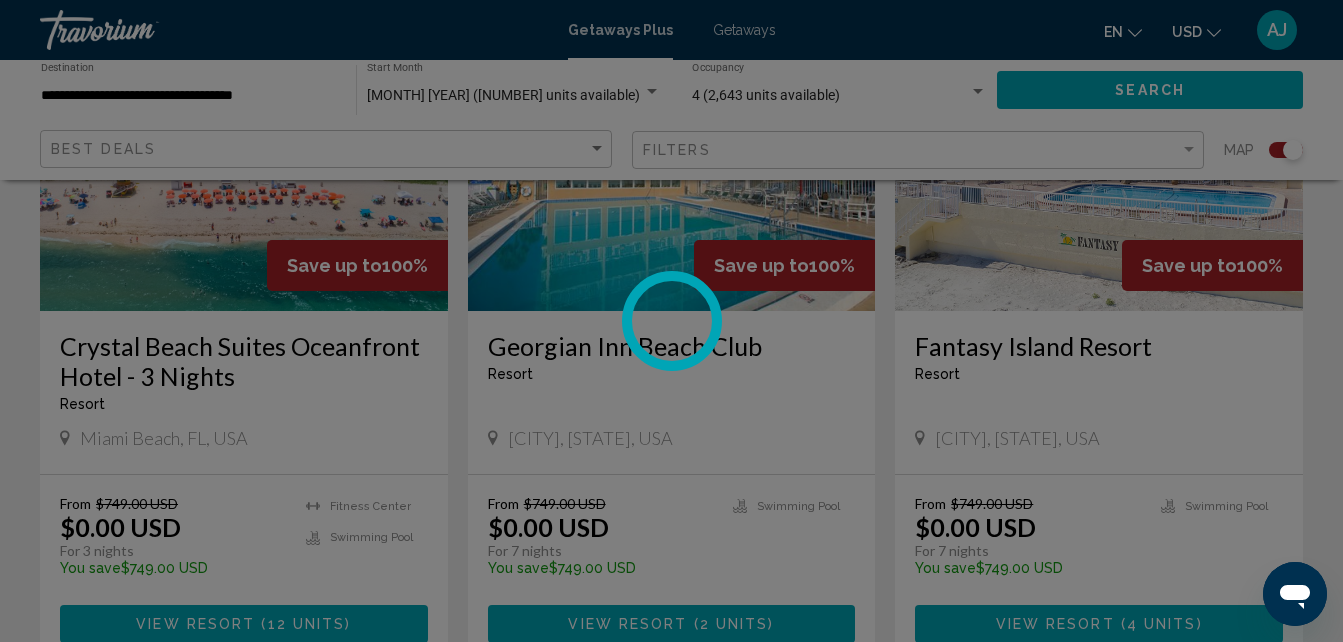 scroll, scrollTop: 214, scrollLeft: 0, axis: vertical 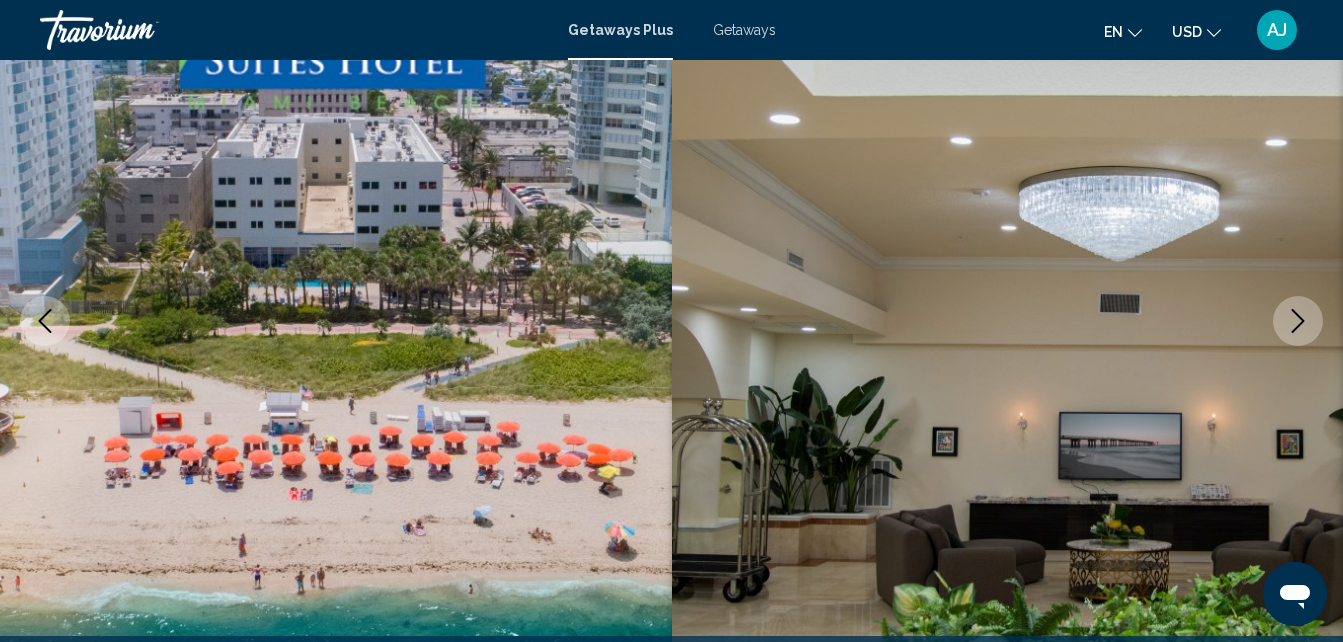 click 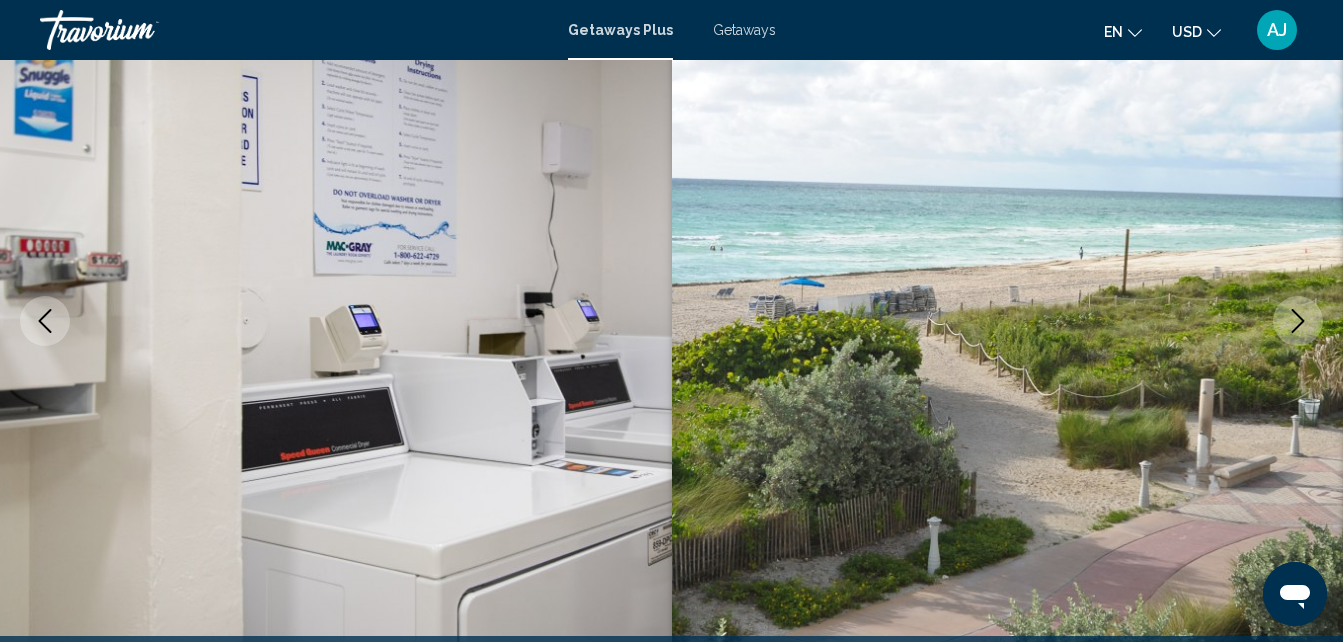click 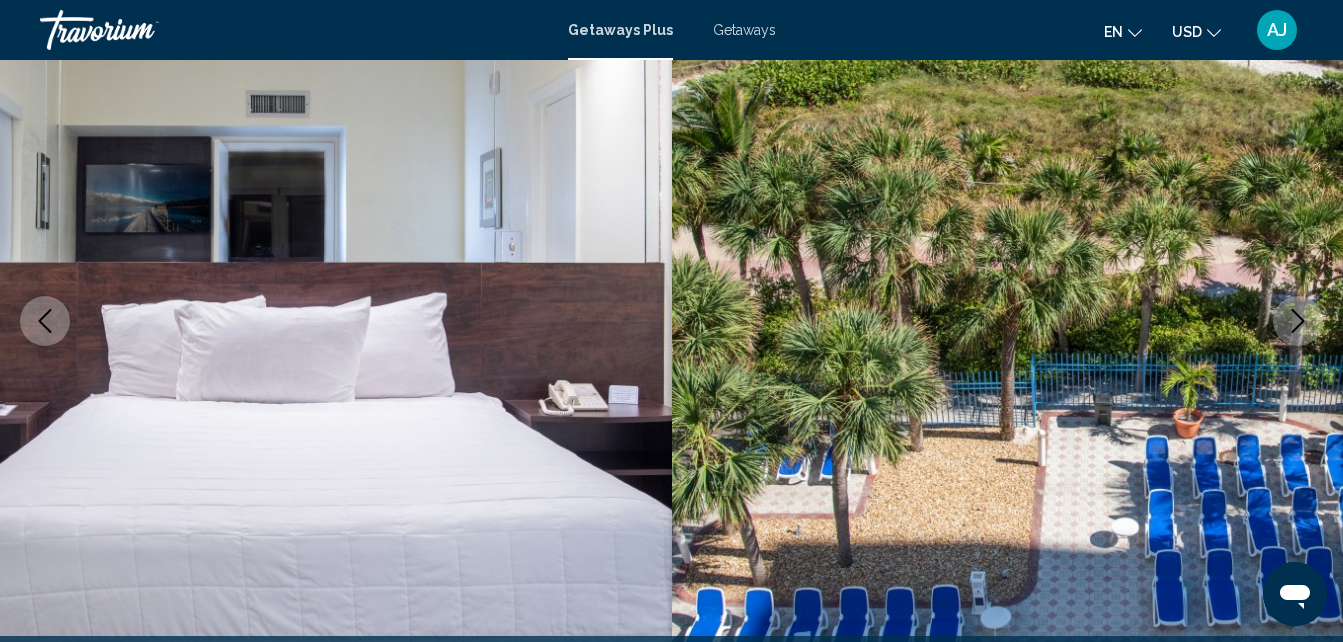 click 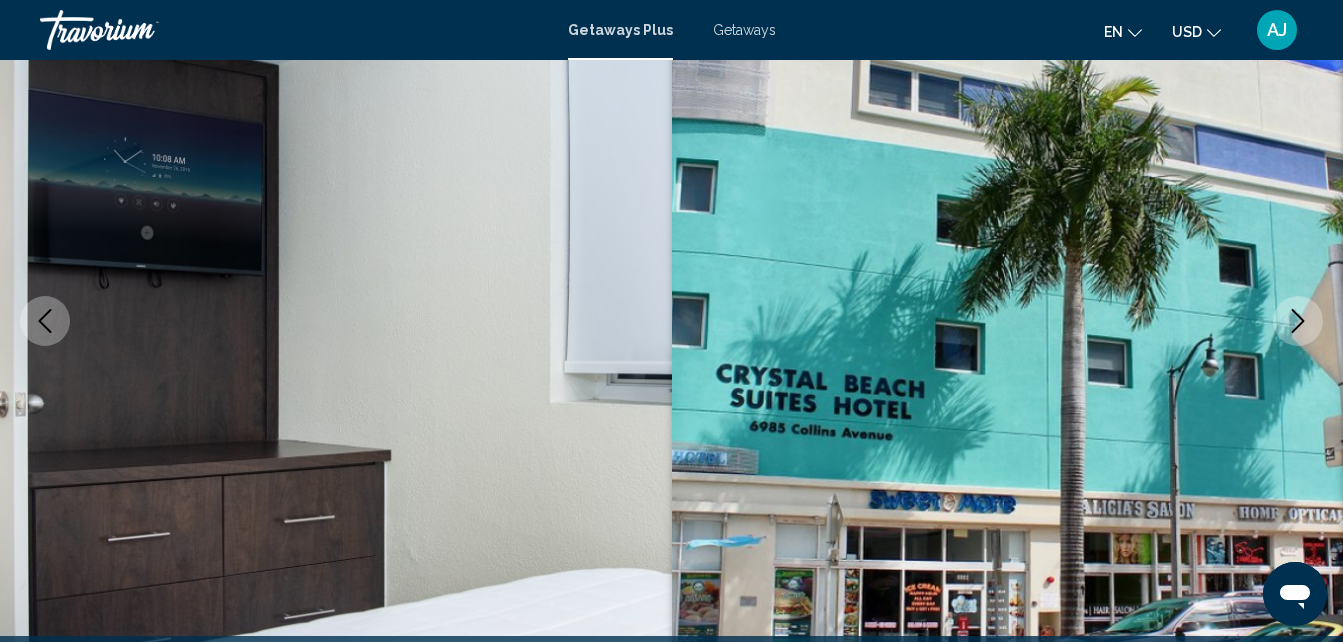 click 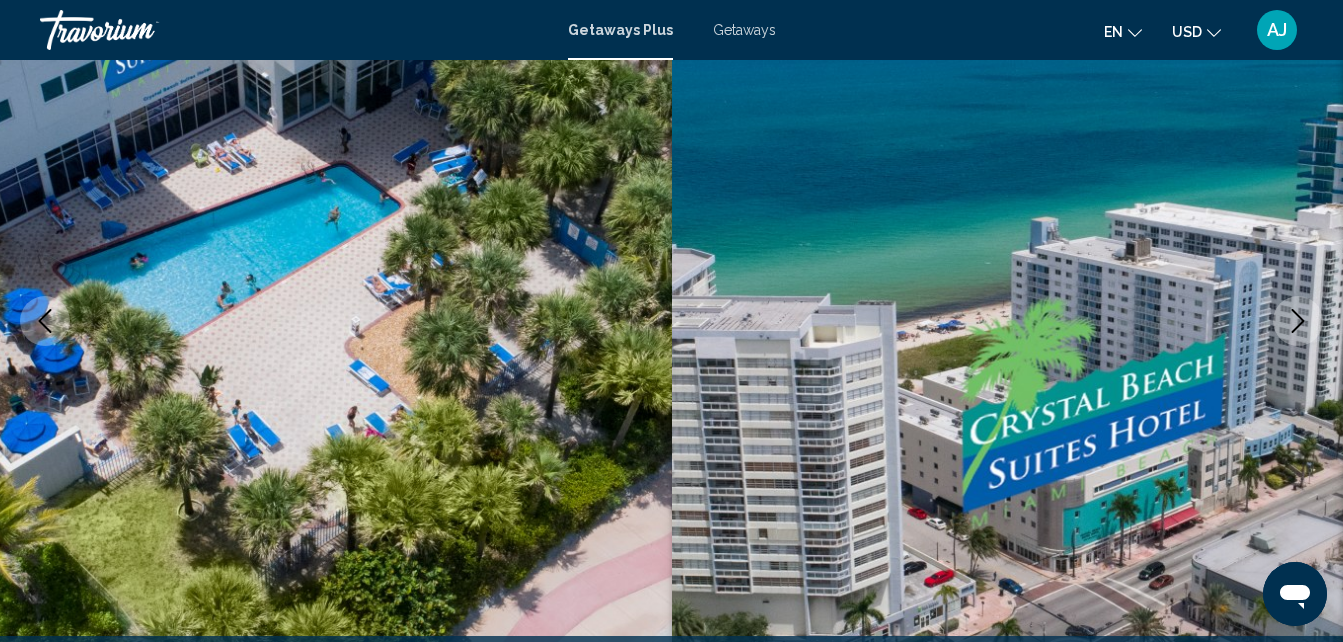 click 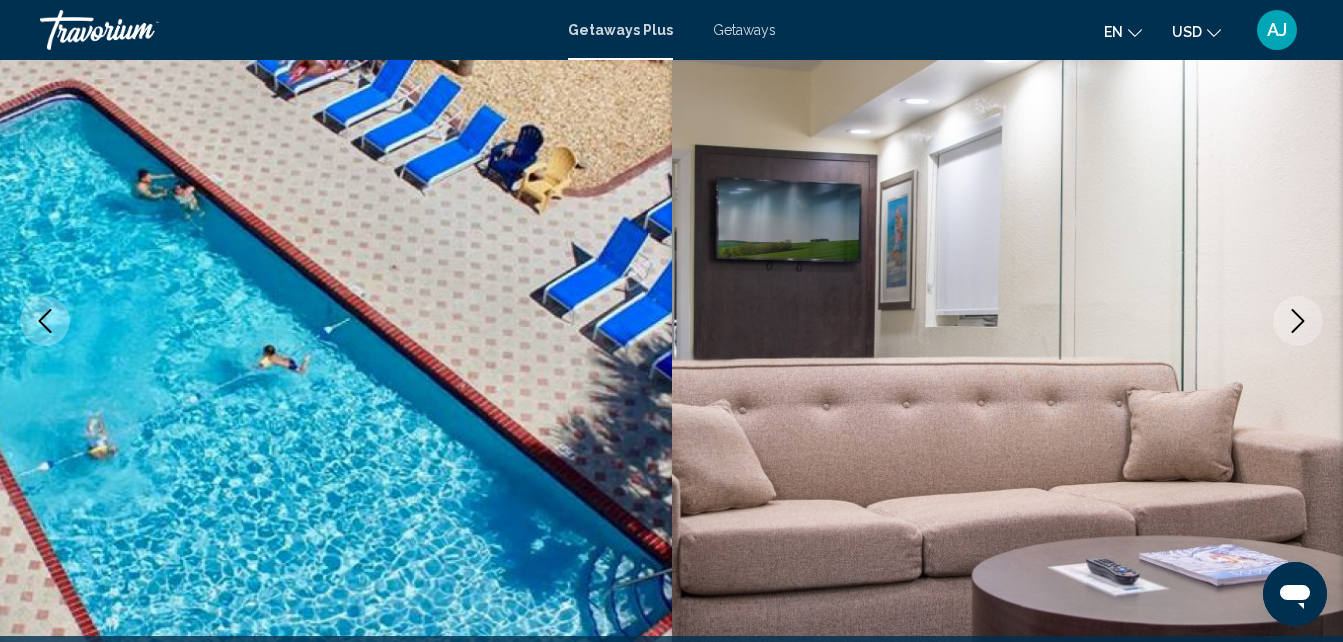 click 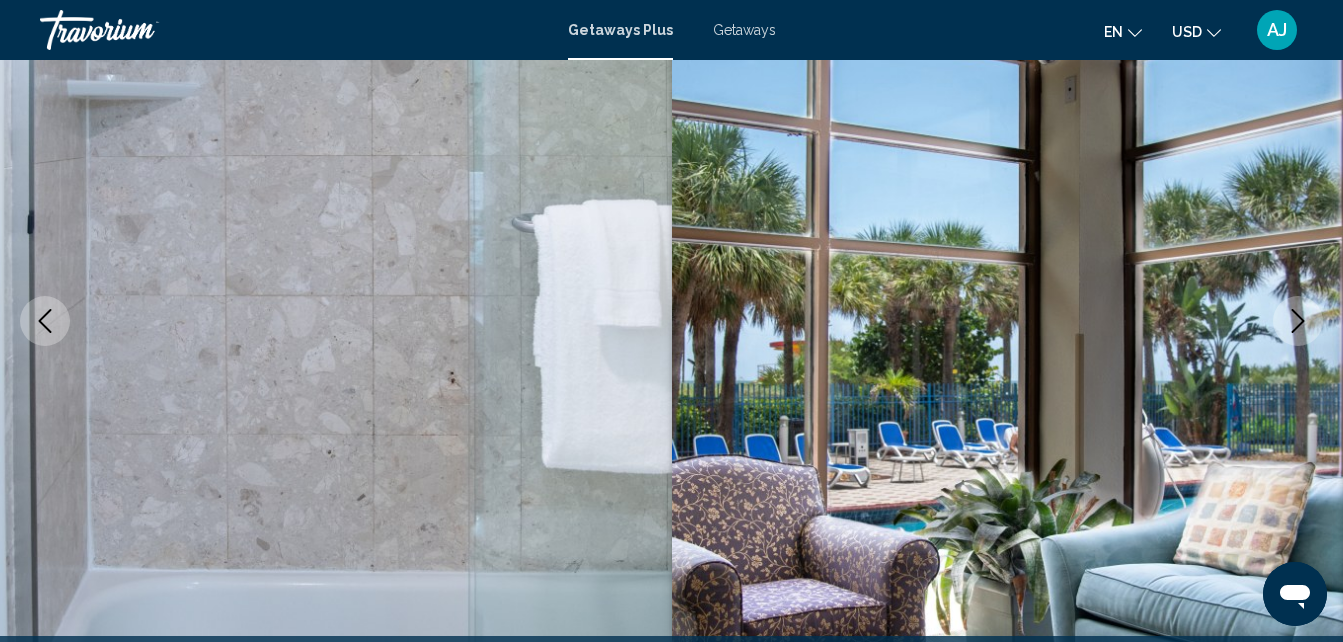 click 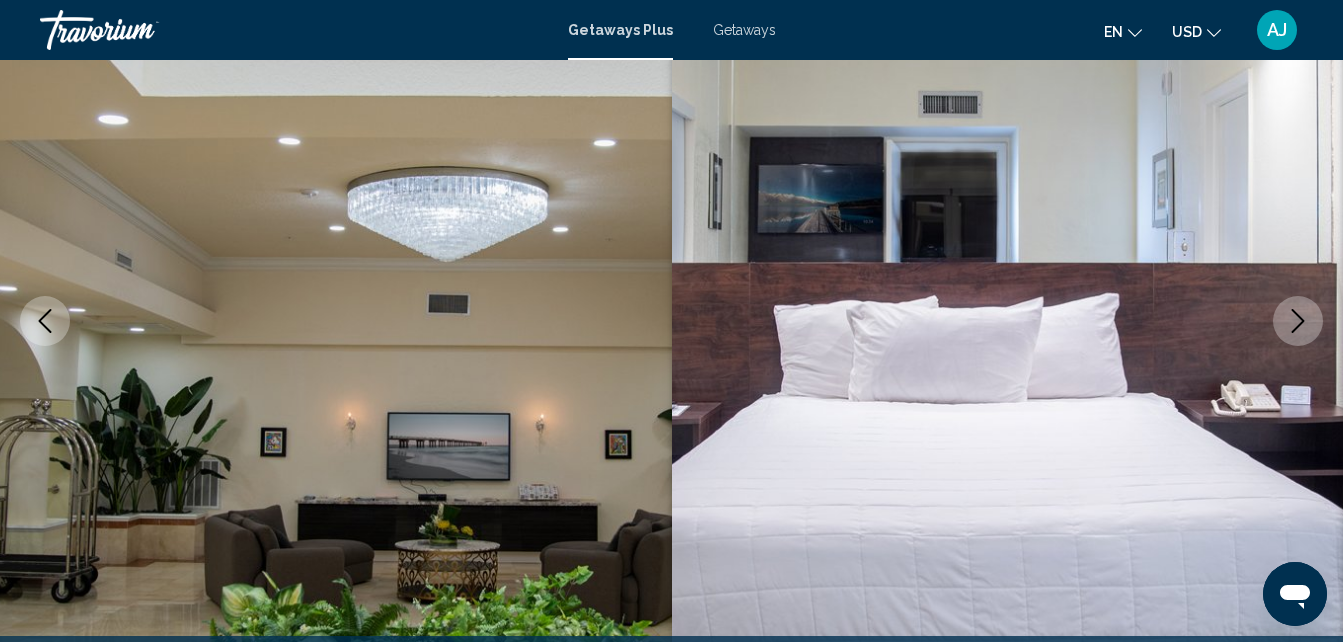 click 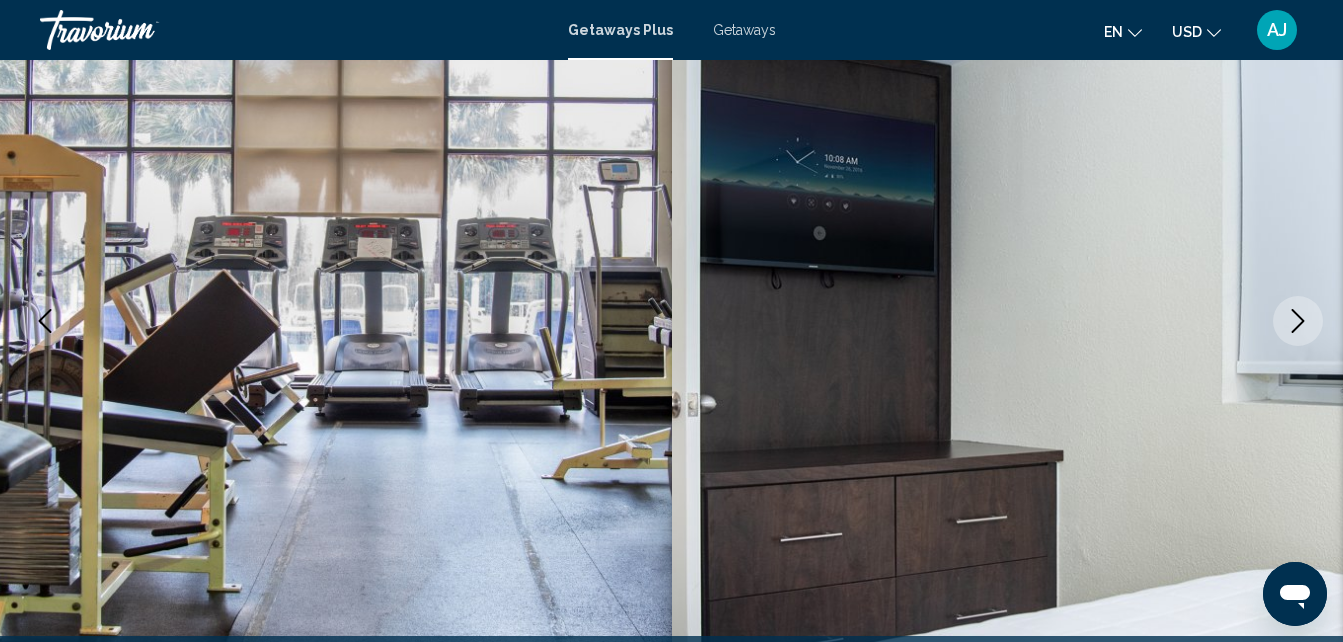 click 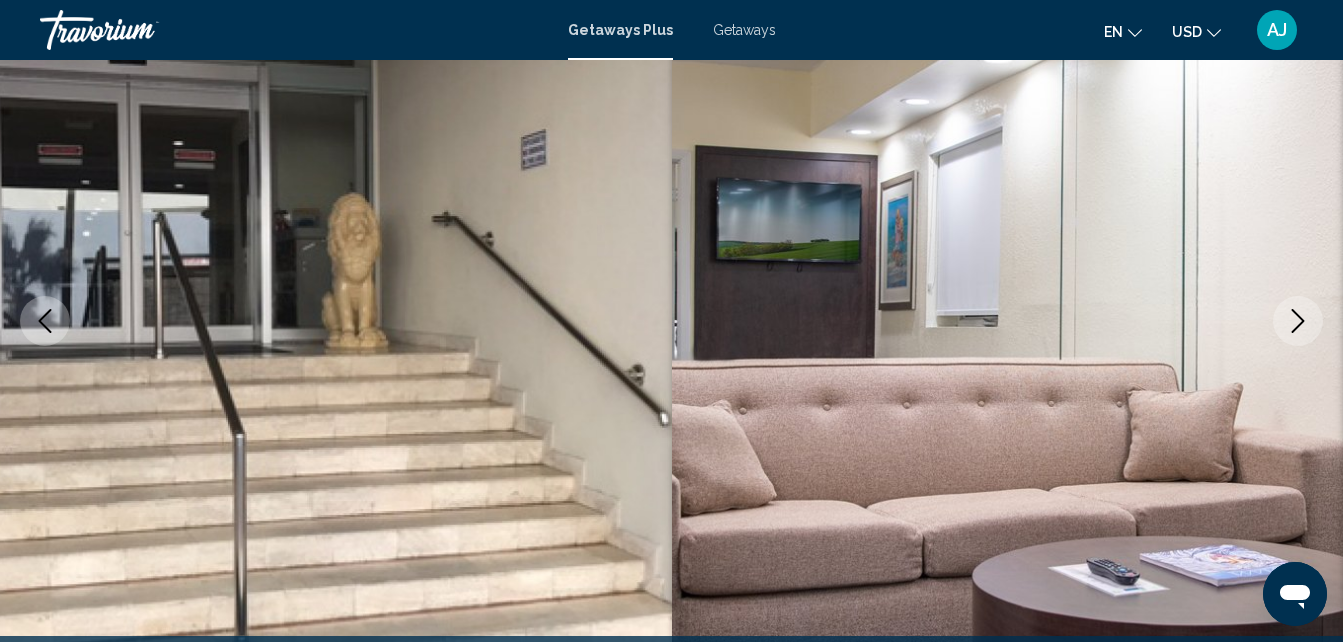click 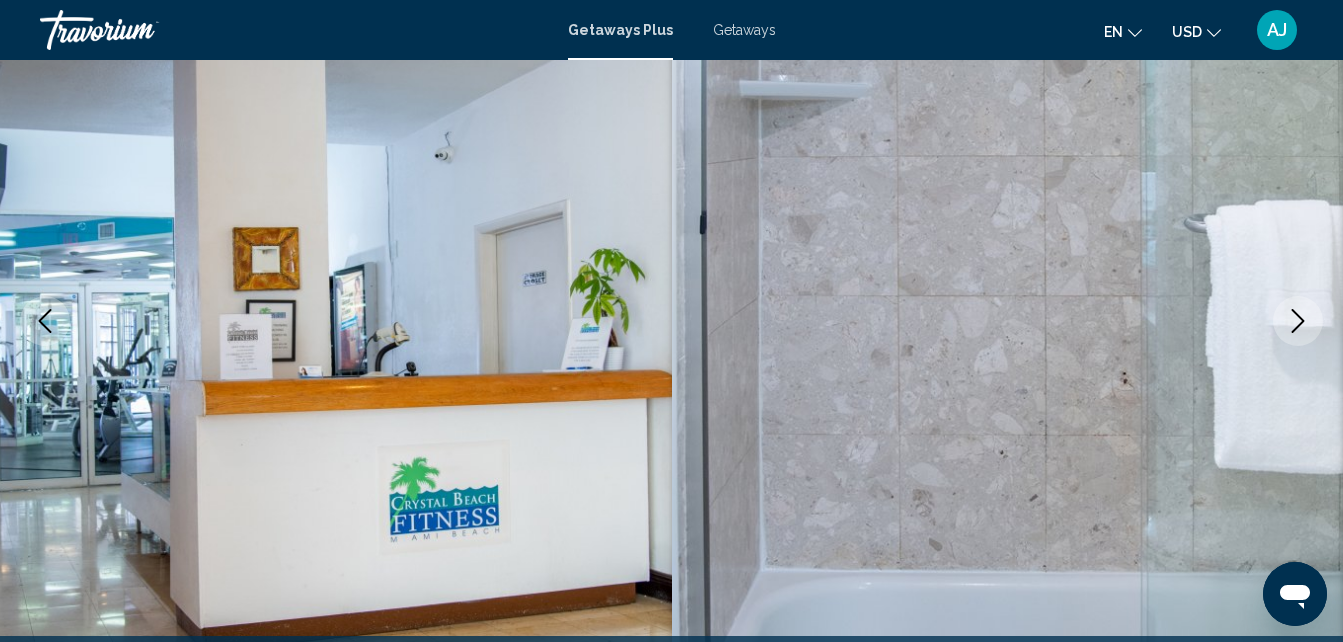 click 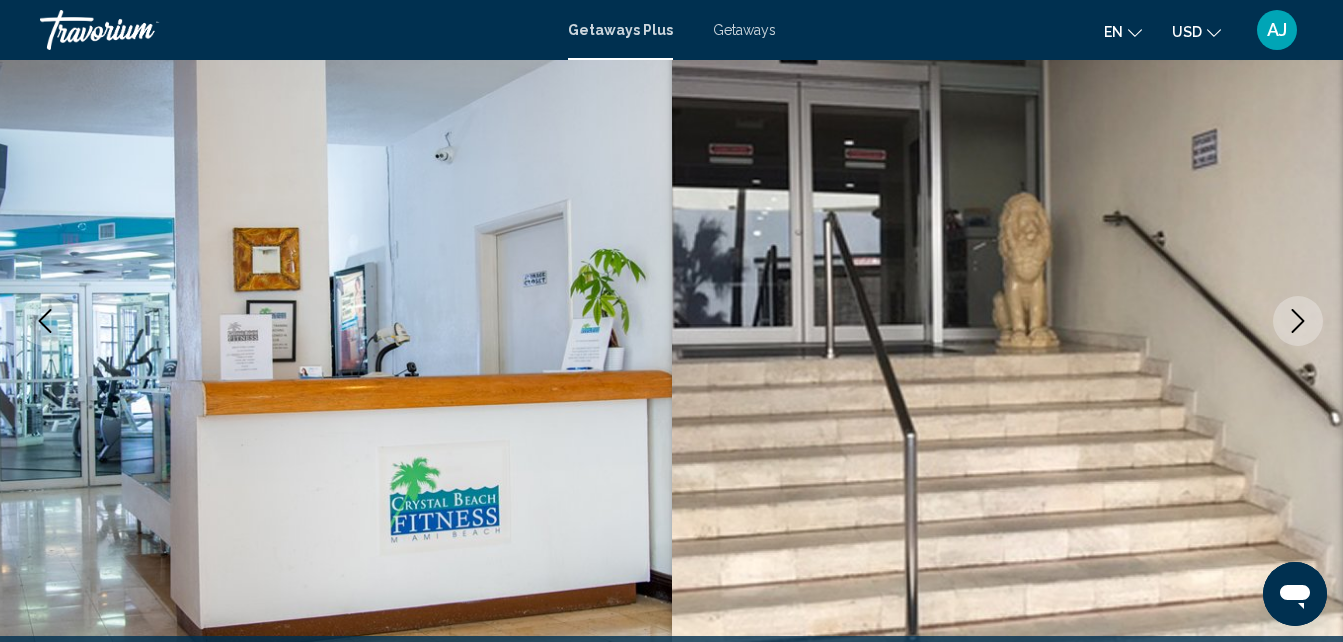 click 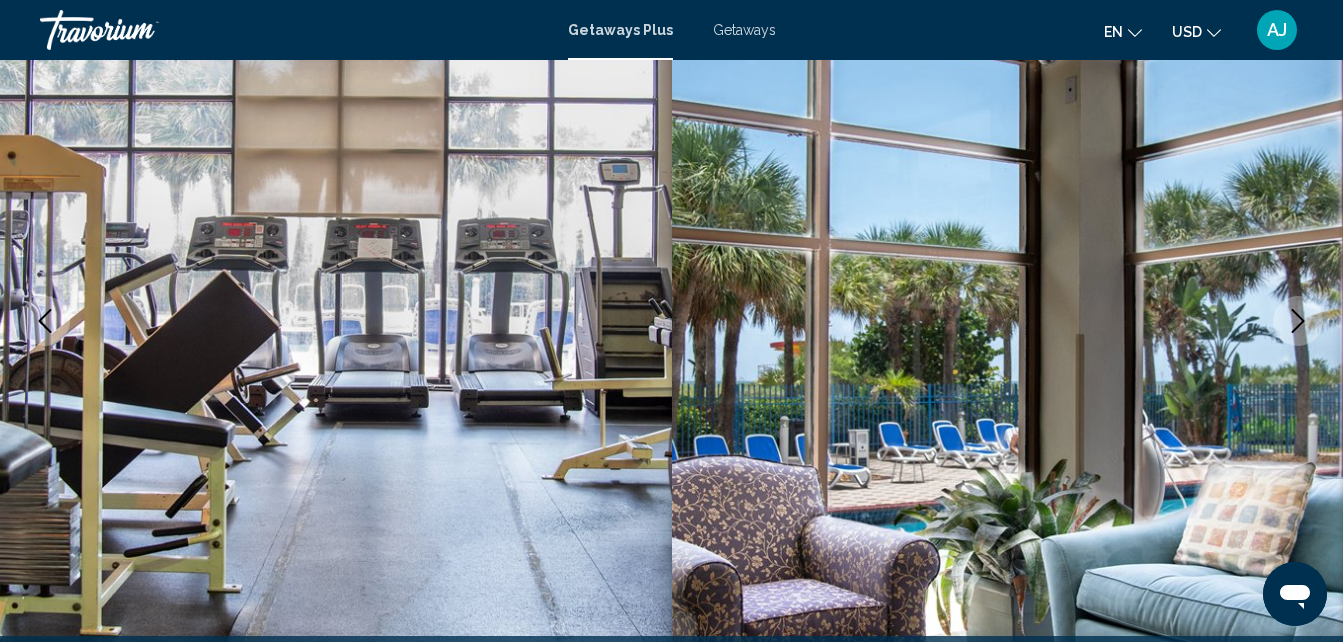 click 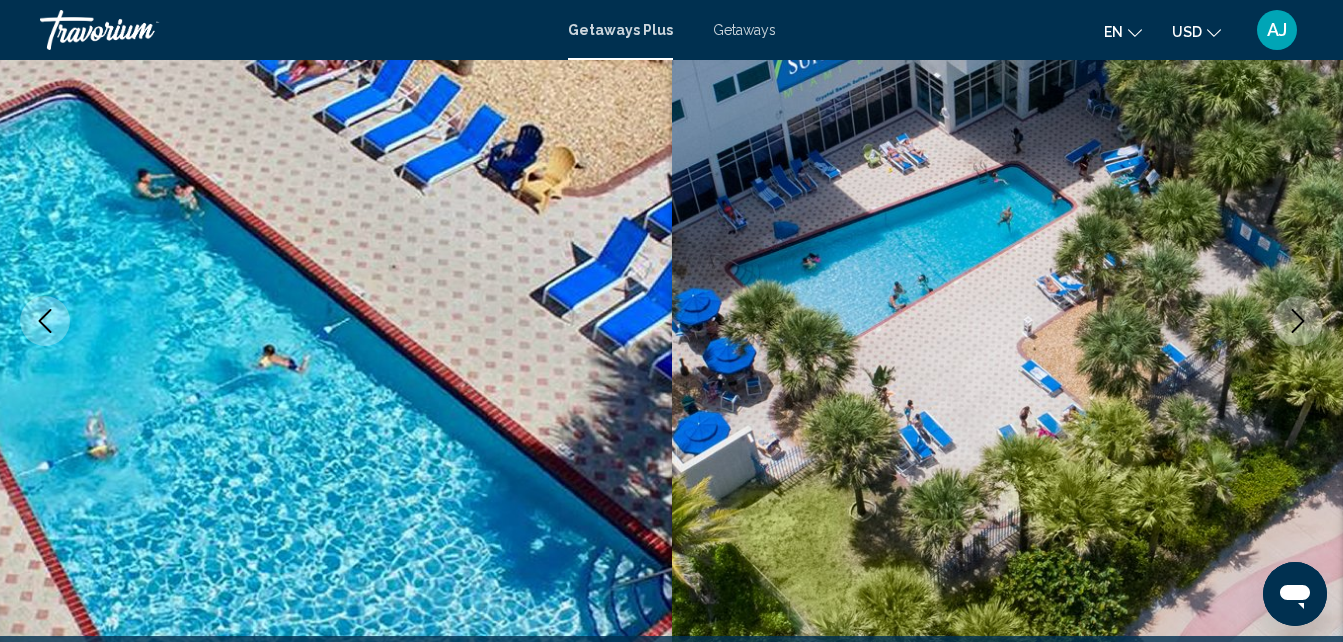 click 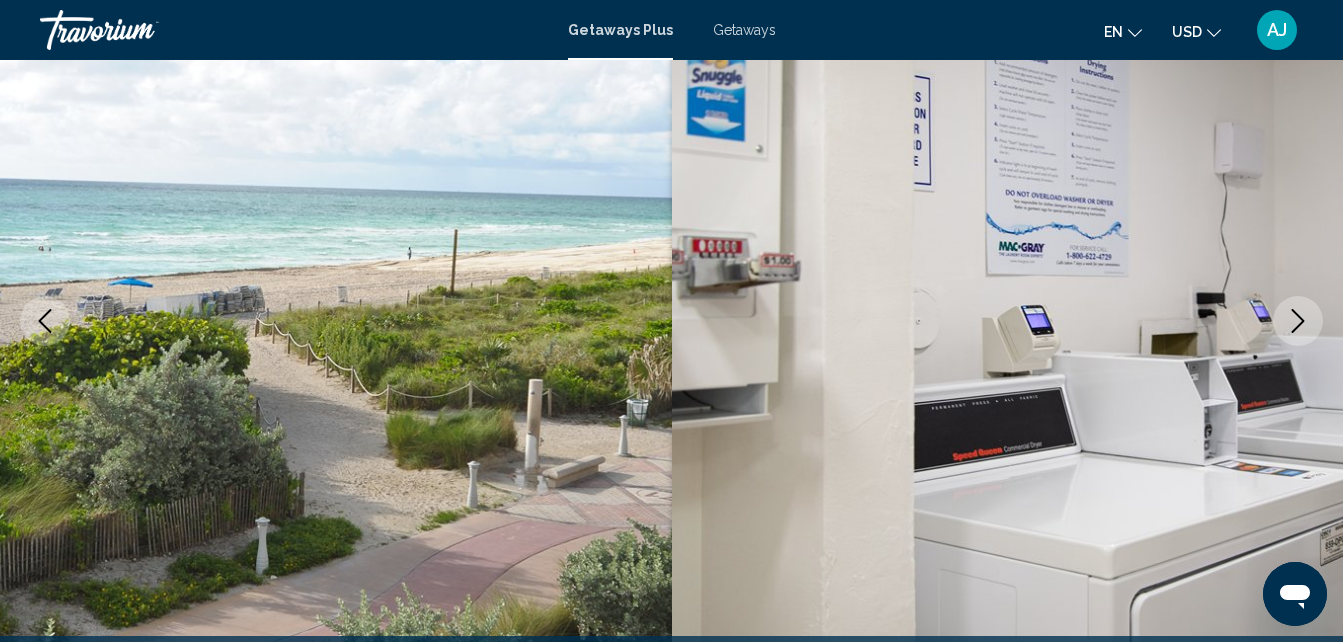 click 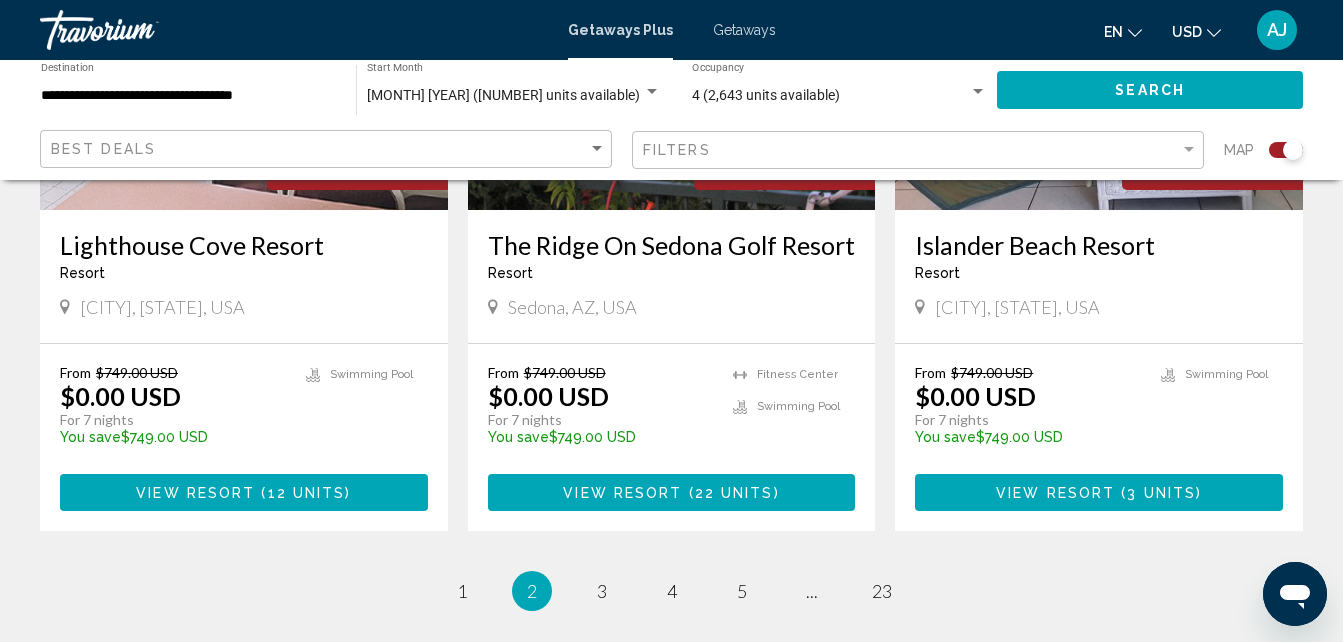 scroll, scrollTop: 3161, scrollLeft: 0, axis: vertical 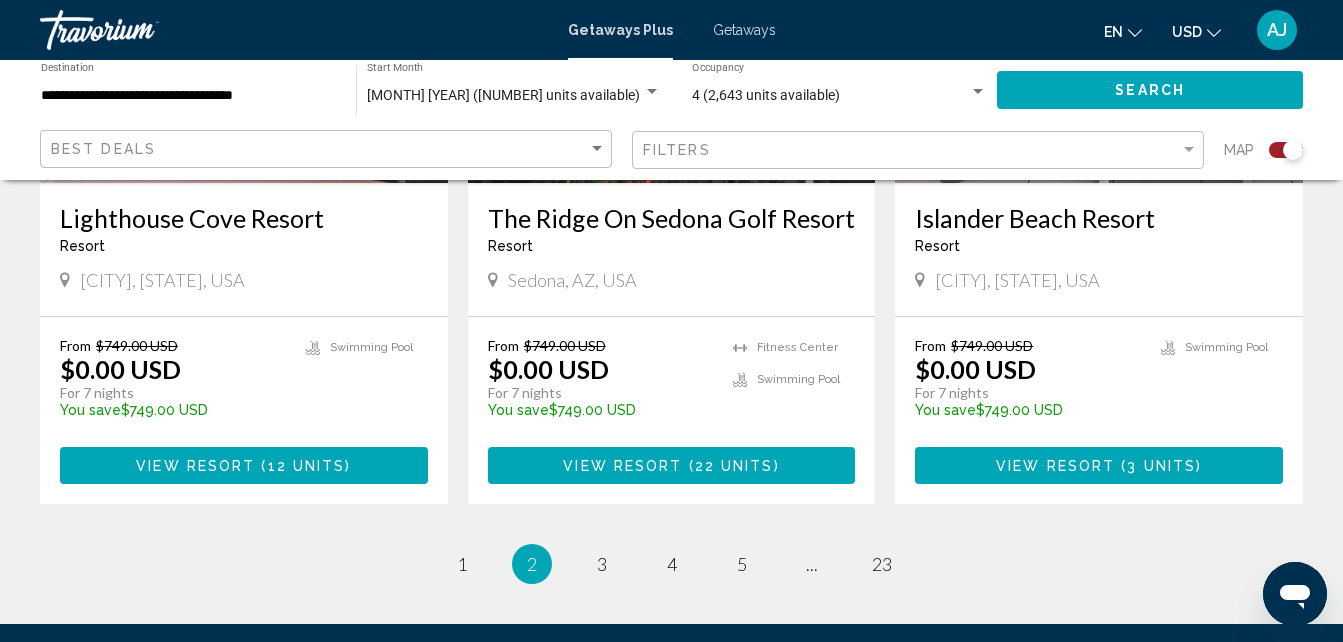 click on "Save up to 100% Home2 Suites by Hilton Daytona Beach Speedway - 3 Nights Resort - This is an adults only resort Daytona Beach, FL, USA From [CURRENCY][NUMBER] USD [CURRENCY][NUMBER] USD For 3 nights You save [CURRENCY][NUMBER] USD temp Fitness Center Swimming Pool View Resort ( [NUMBER] units ) Save up to 100% Havasu Dunes Resort Resort - This is an adults only resort Lake Havasu City, AZ, USA From [CURRENCY][NUMBER] USD [CURRENCY][NUMBER] USD For 7 nights You save [CURRENCY][NUMBER] USD temp 4.1 Fitness Center Swimming Pool View Resort ( [NUMBER] units ) Save up to 100% Drury Inn & Suites near Universal Orlando Resort - 3 Nights Resort - This is an adults only resort Orlando, FL, USA From [CURRENCY][NUMBER] USD [CURRENCY][NUMBER] USD For 3 nights" at bounding box center [671, -864] 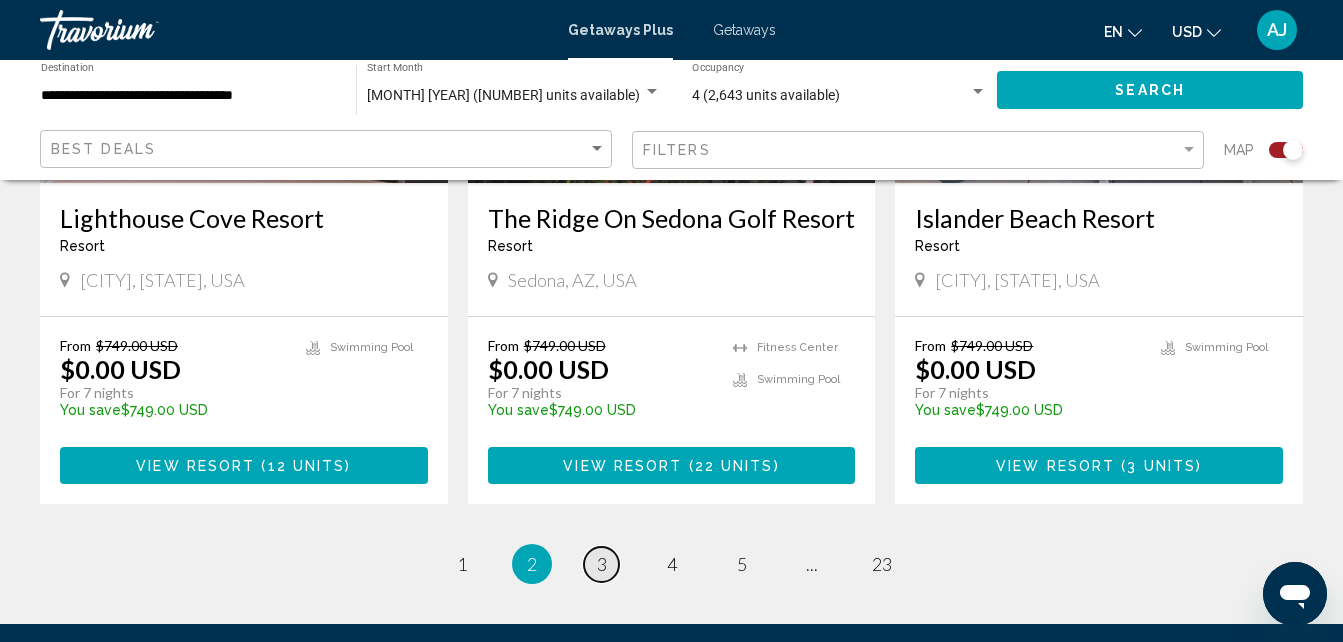 click on "3" at bounding box center [602, 564] 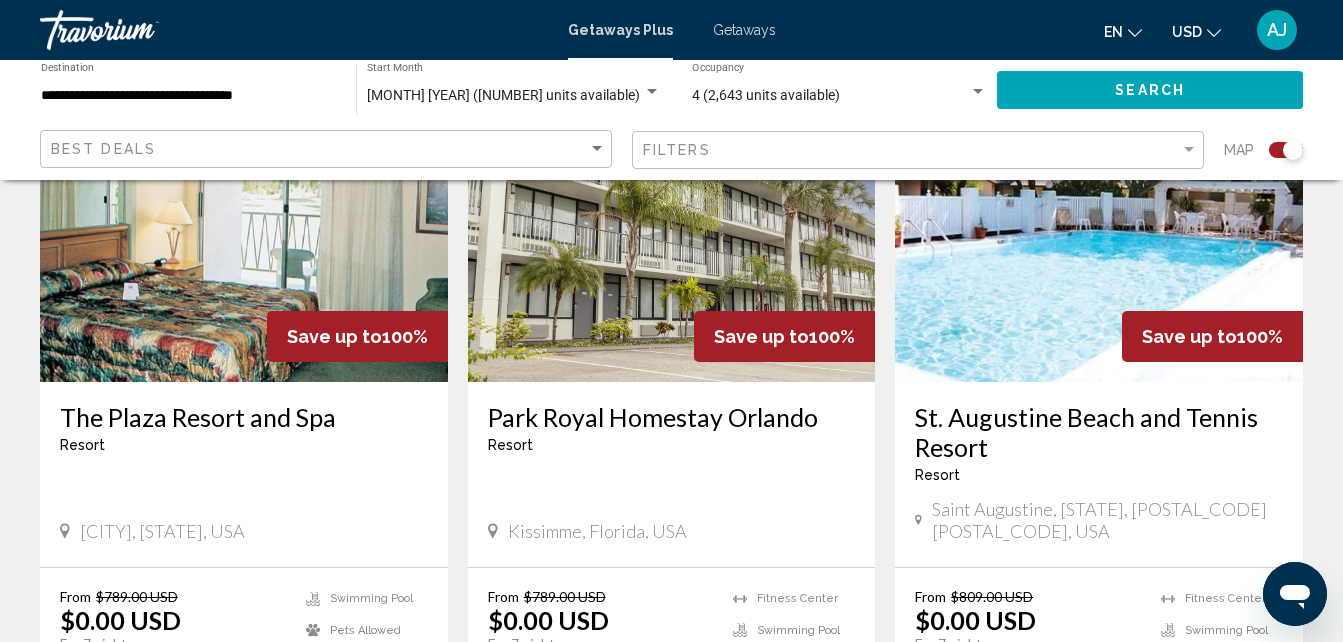scroll, scrollTop: 2284, scrollLeft: 0, axis: vertical 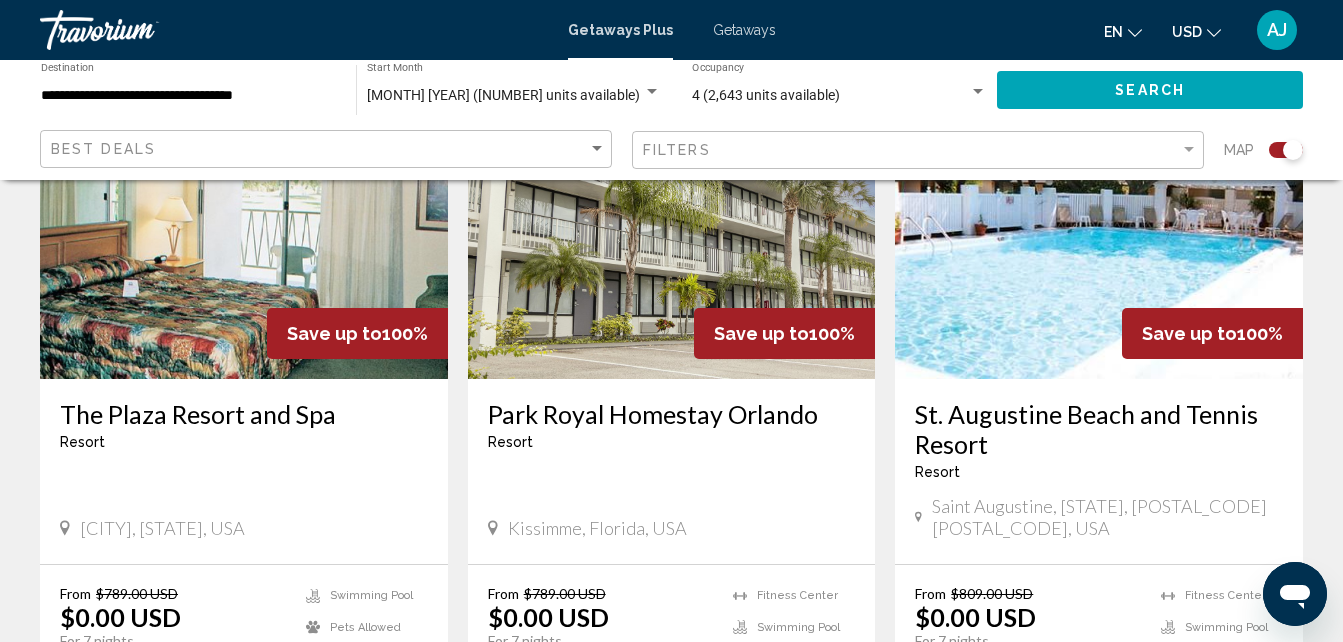 click on "Fitness Center" at bounding box center (1214, 596) 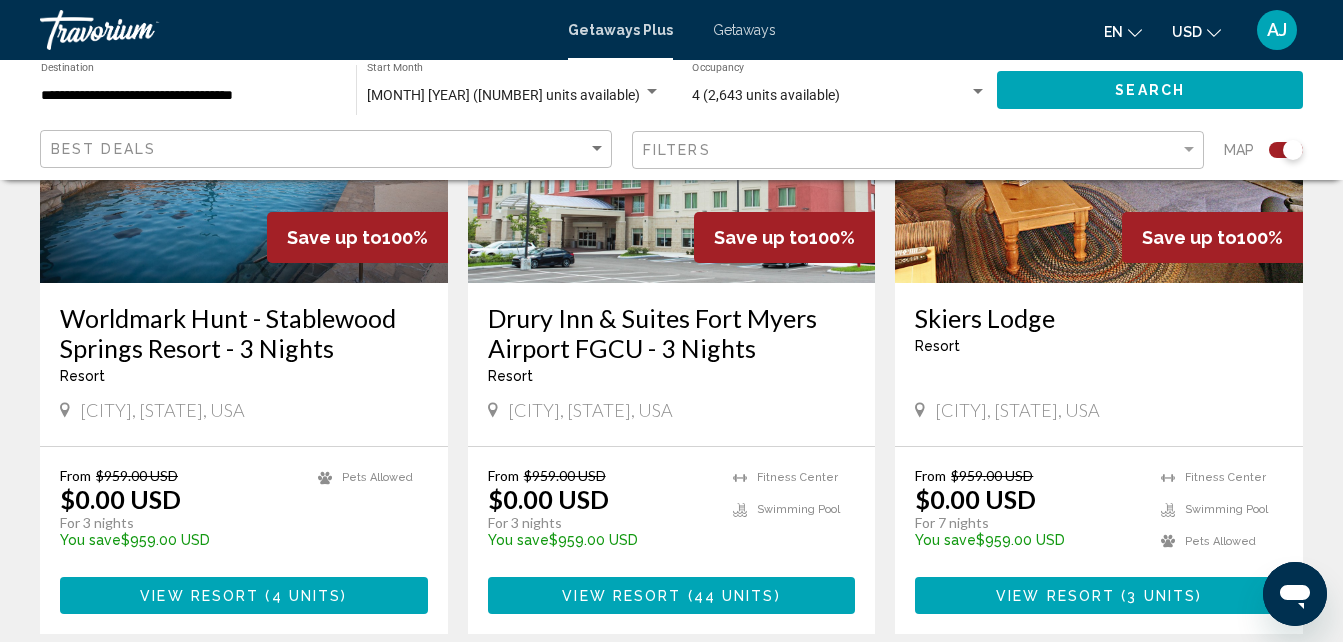 scroll, scrollTop: 3157, scrollLeft: 0, axis: vertical 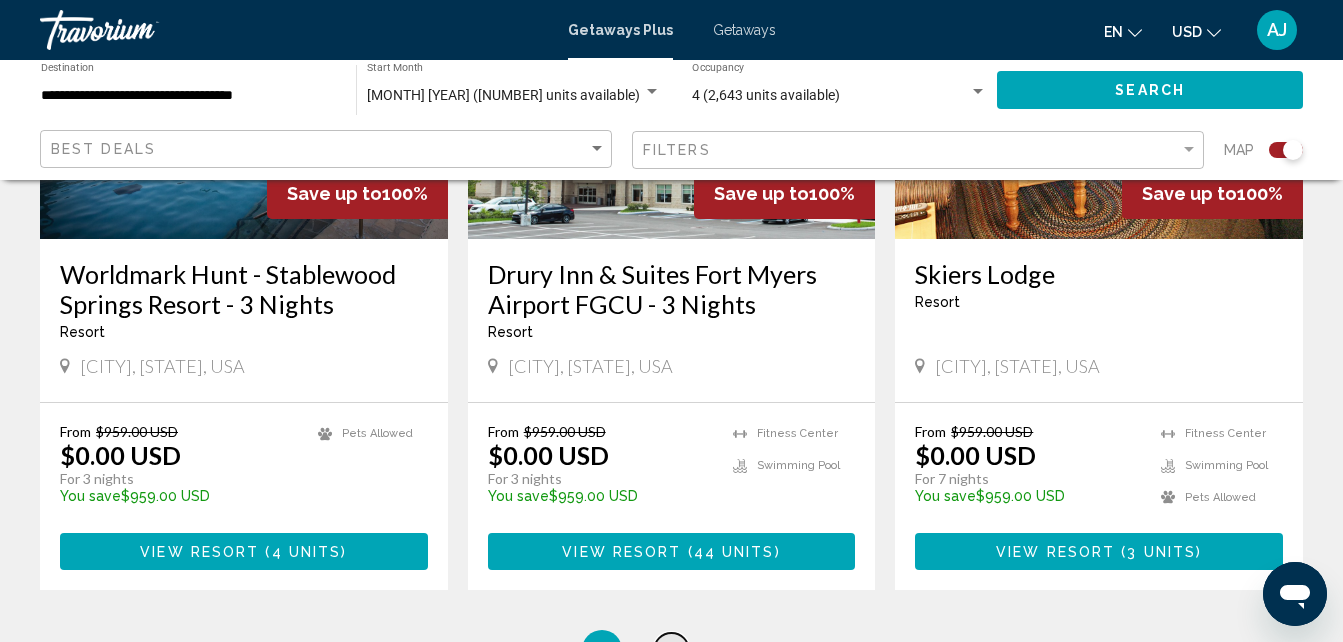 click on "page  4" at bounding box center (671, 650) 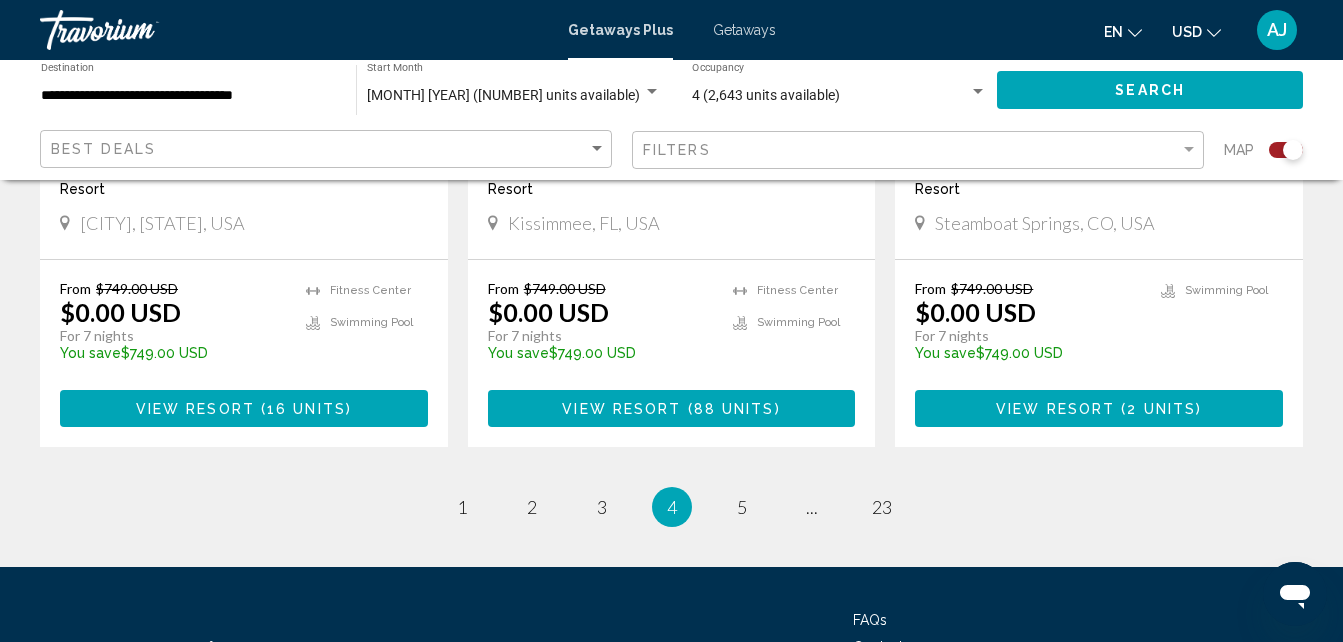 scroll, scrollTop: 3197, scrollLeft: 0, axis: vertical 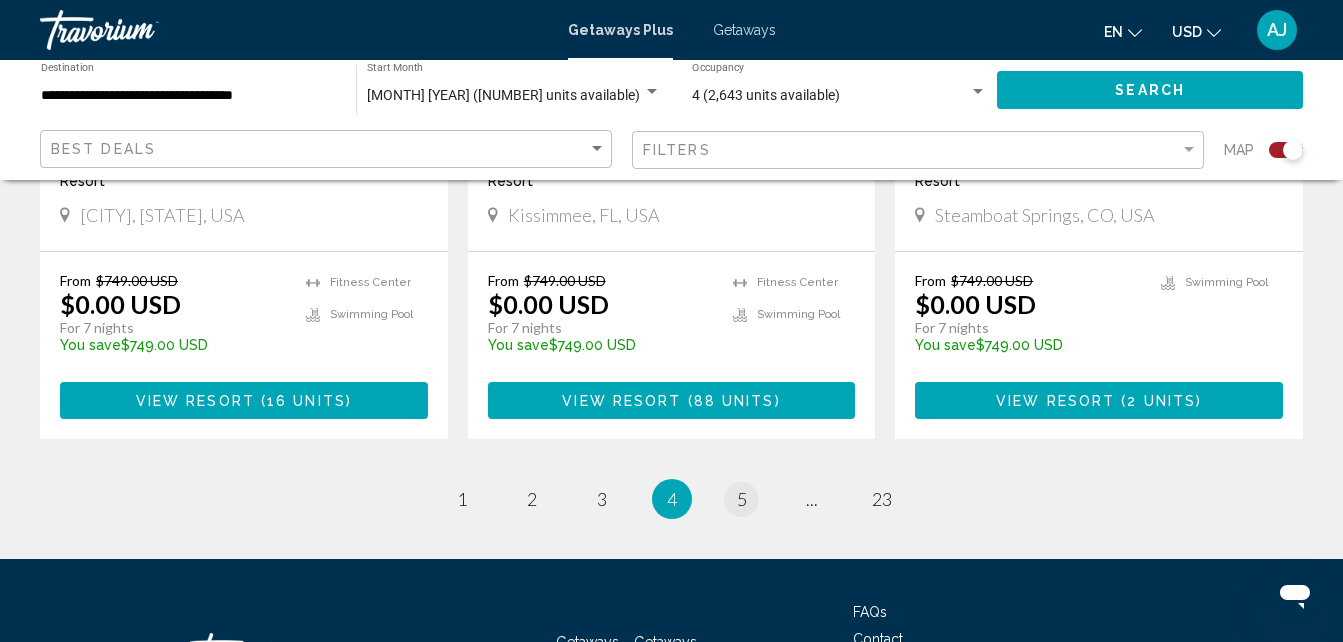 click on "page  5" at bounding box center [741, 499] 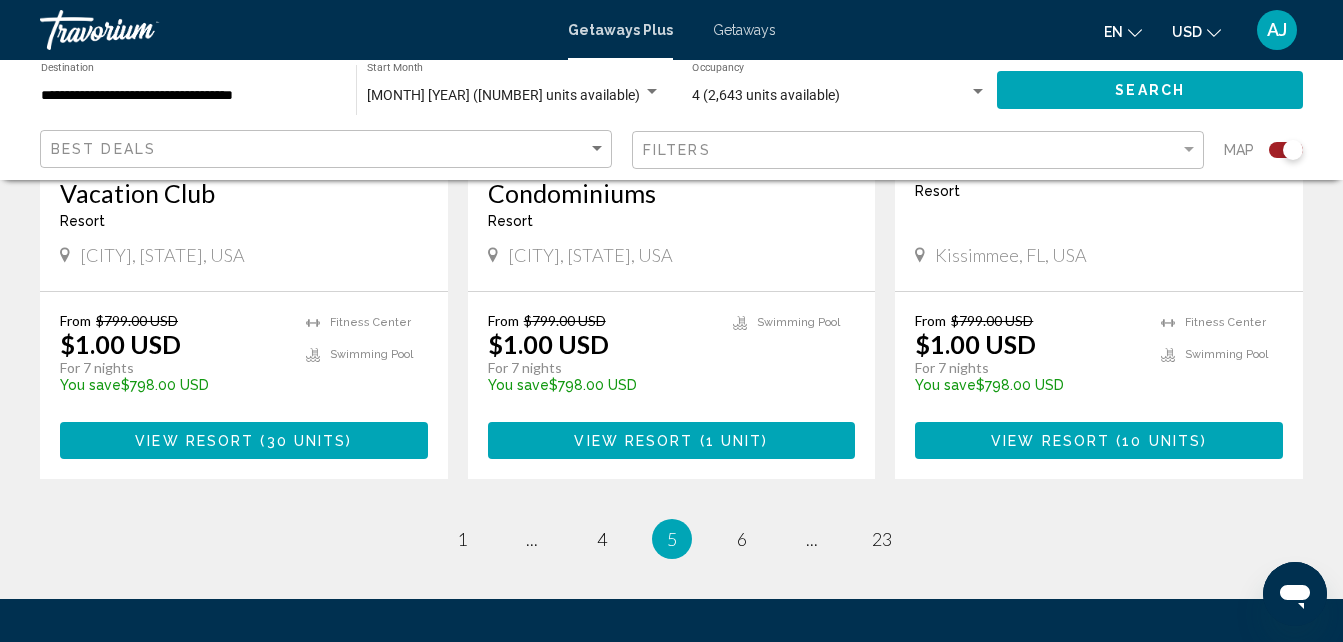 scroll, scrollTop: 3205, scrollLeft: 0, axis: vertical 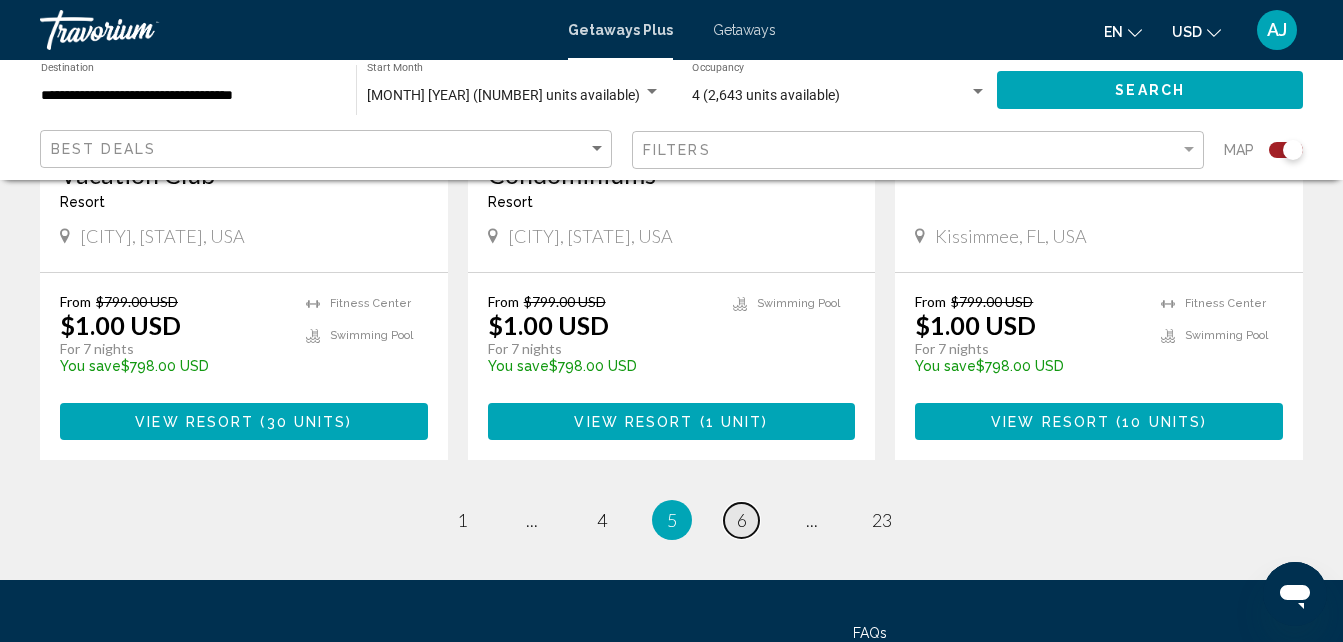 click on "6" at bounding box center [742, 520] 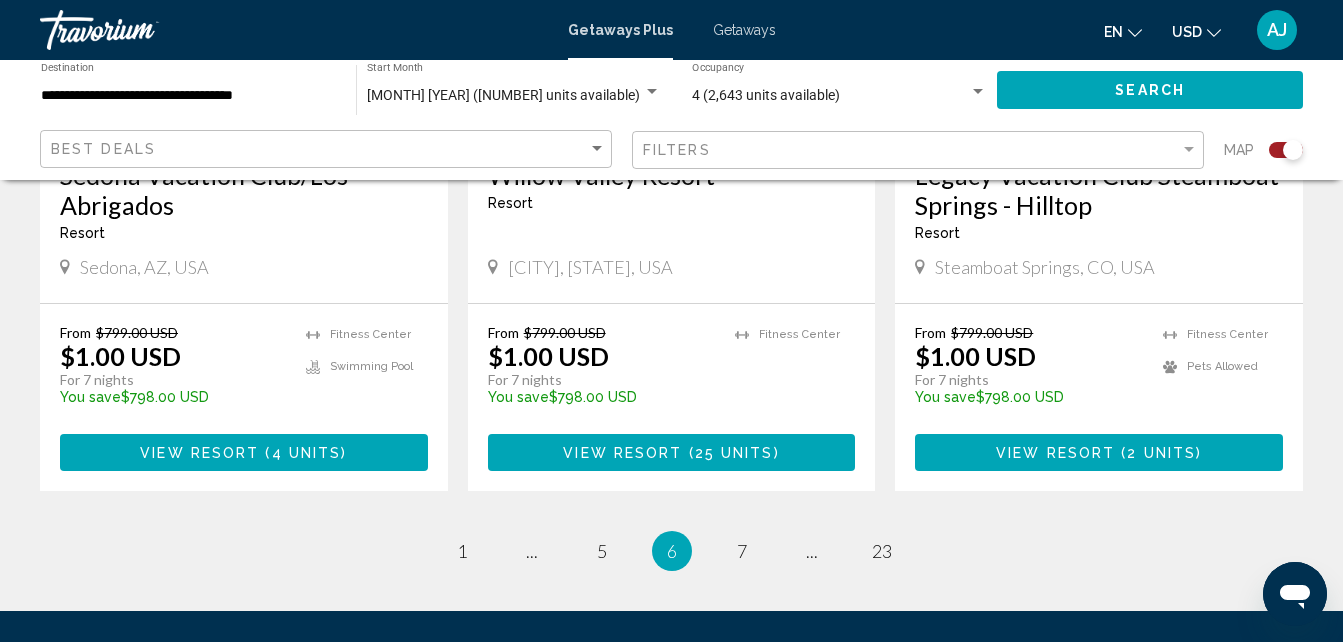 scroll, scrollTop: 3249, scrollLeft: 0, axis: vertical 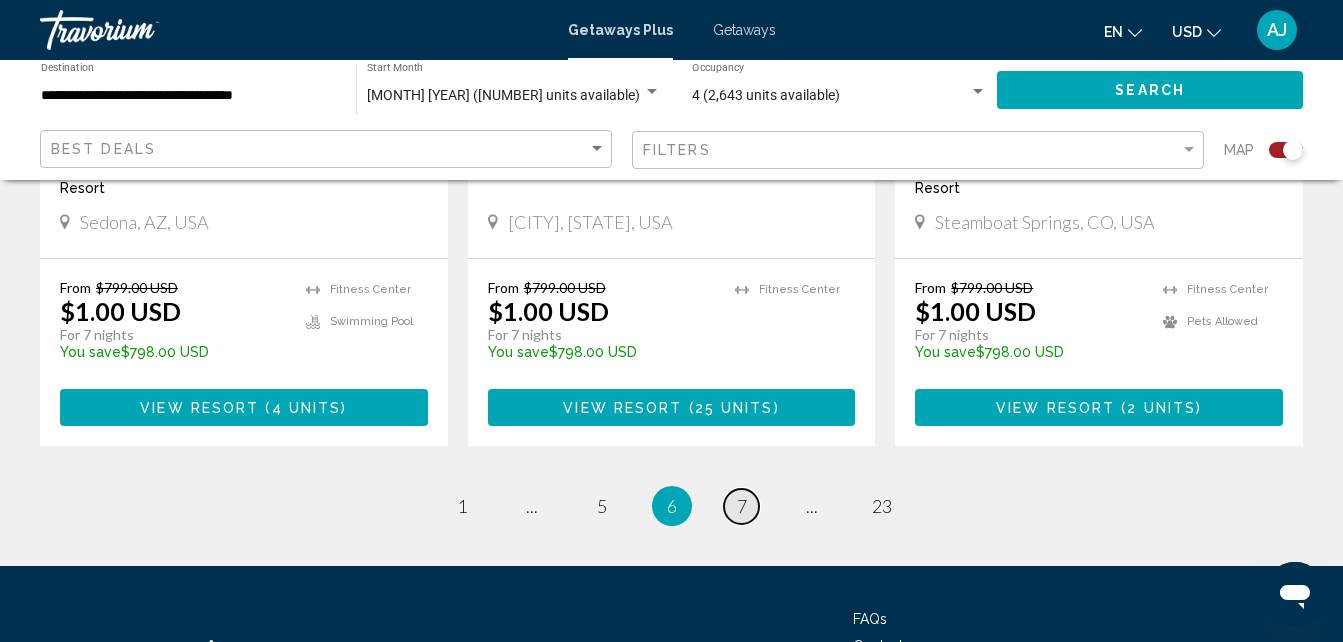 click on "7" at bounding box center [742, 506] 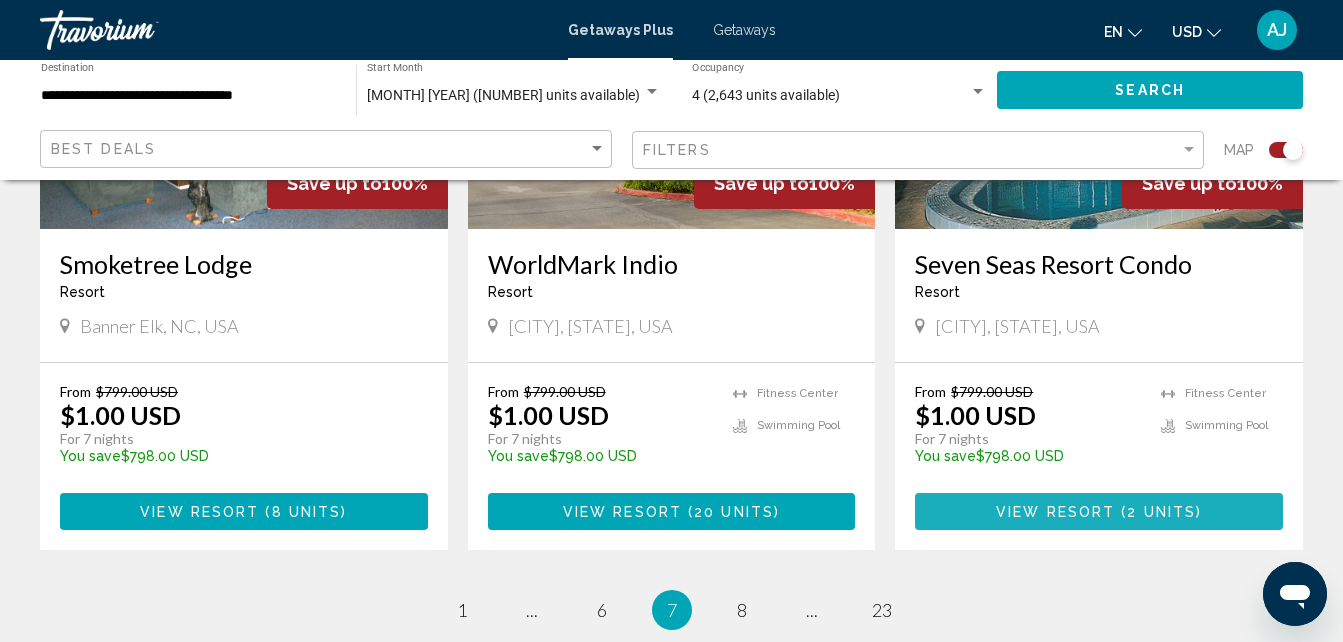 scroll, scrollTop: 3135, scrollLeft: 0, axis: vertical 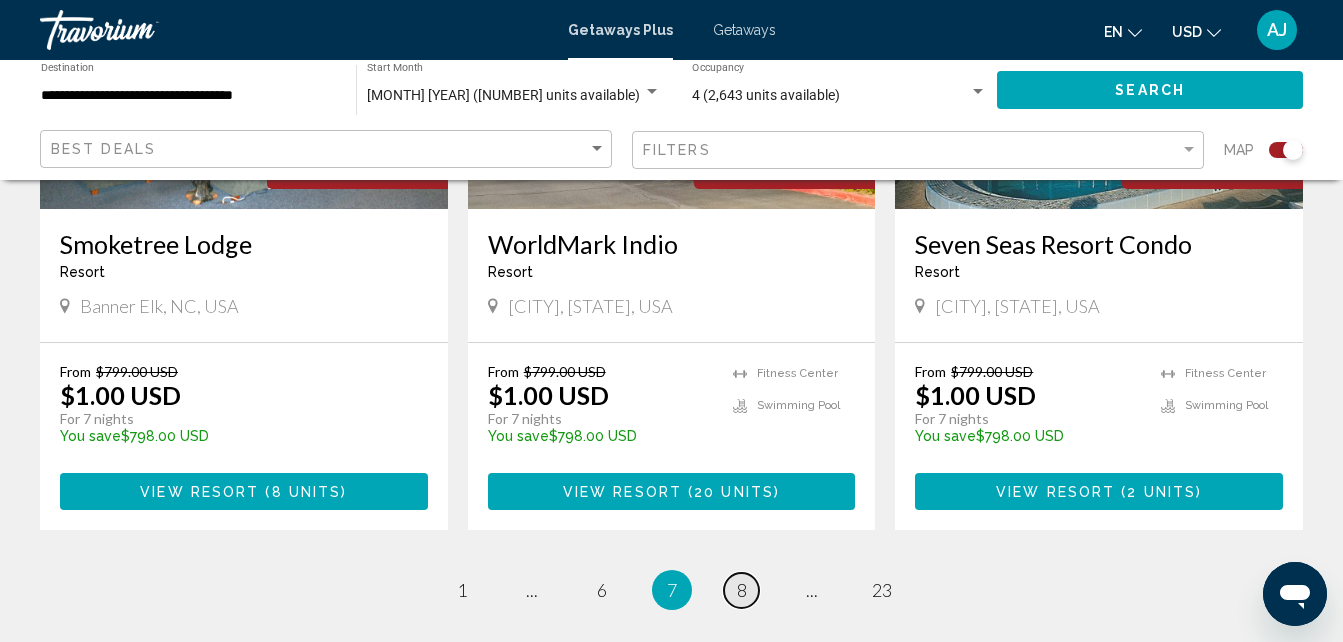 click on "page  8" at bounding box center (741, 590) 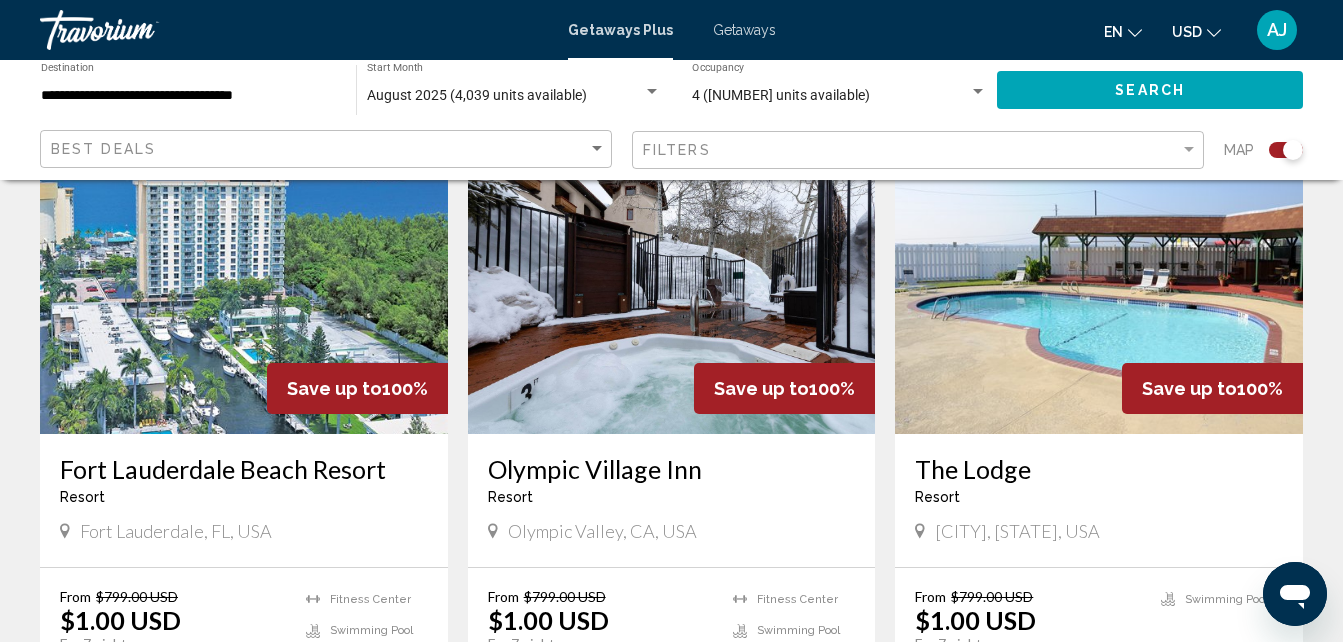 scroll, scrollTop: 1456, scrollLeft: 0, axis: vertical 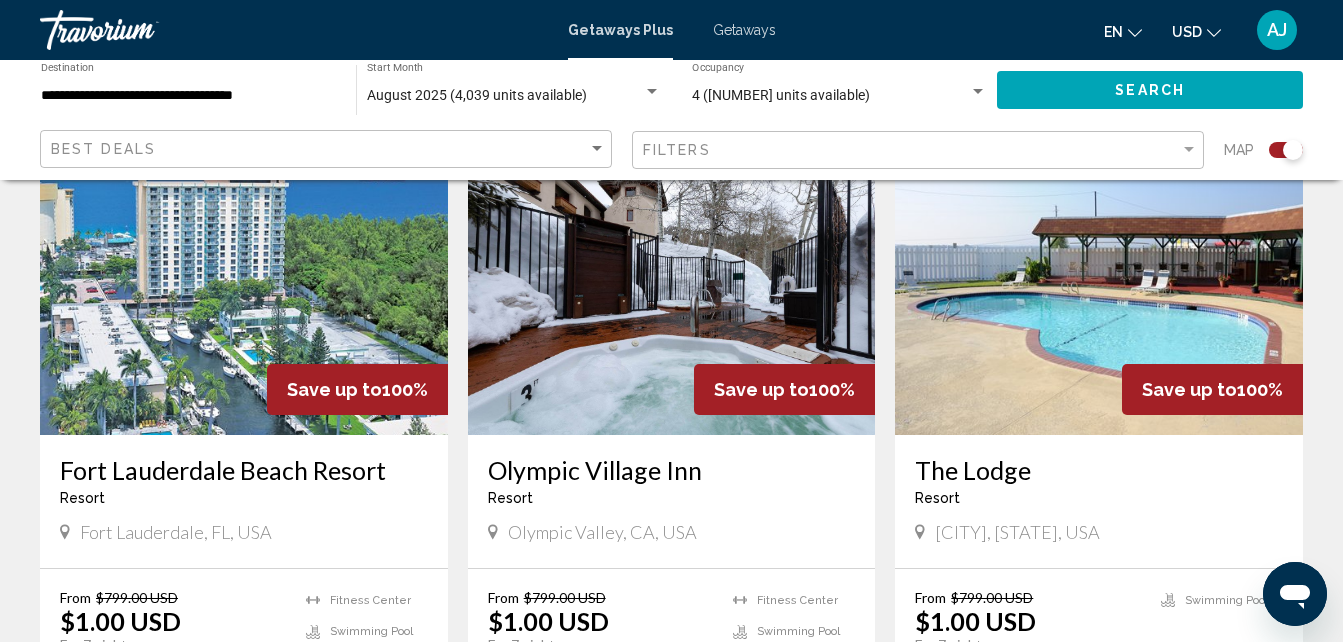 click on "Fort Lauderdale Beach Resort" at bounding box center [244, 470] 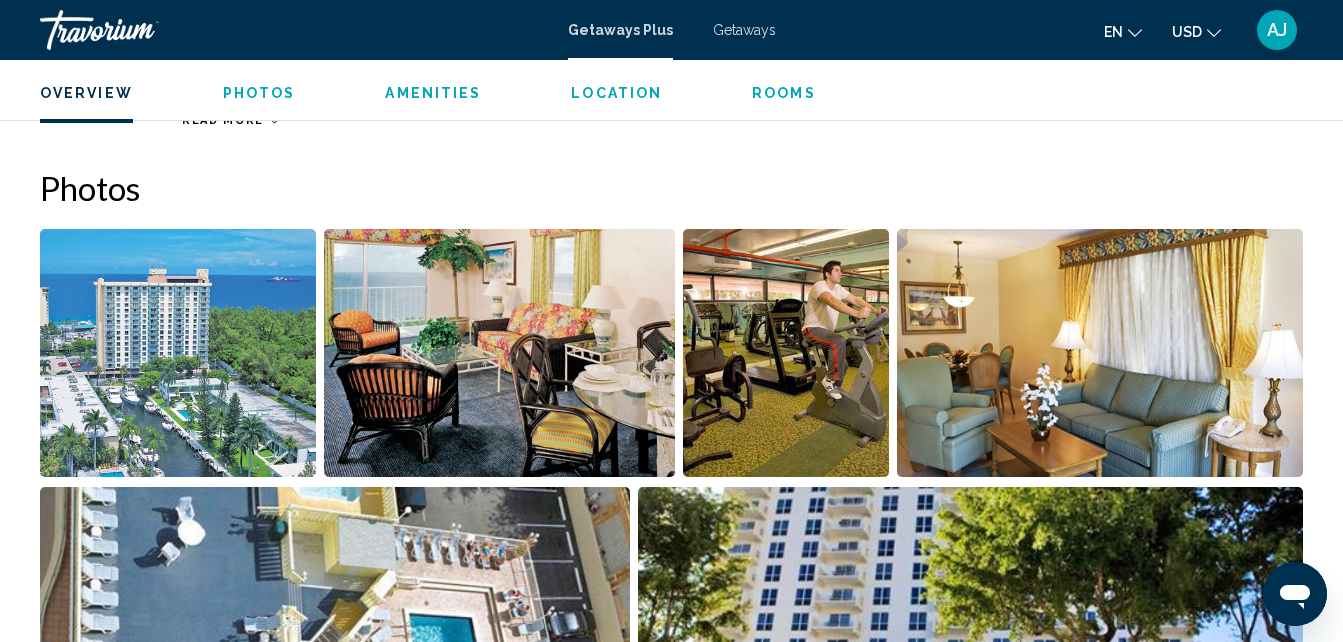 scroll, scrollTop: 1169, scrollLeft: 0, axis: vertical 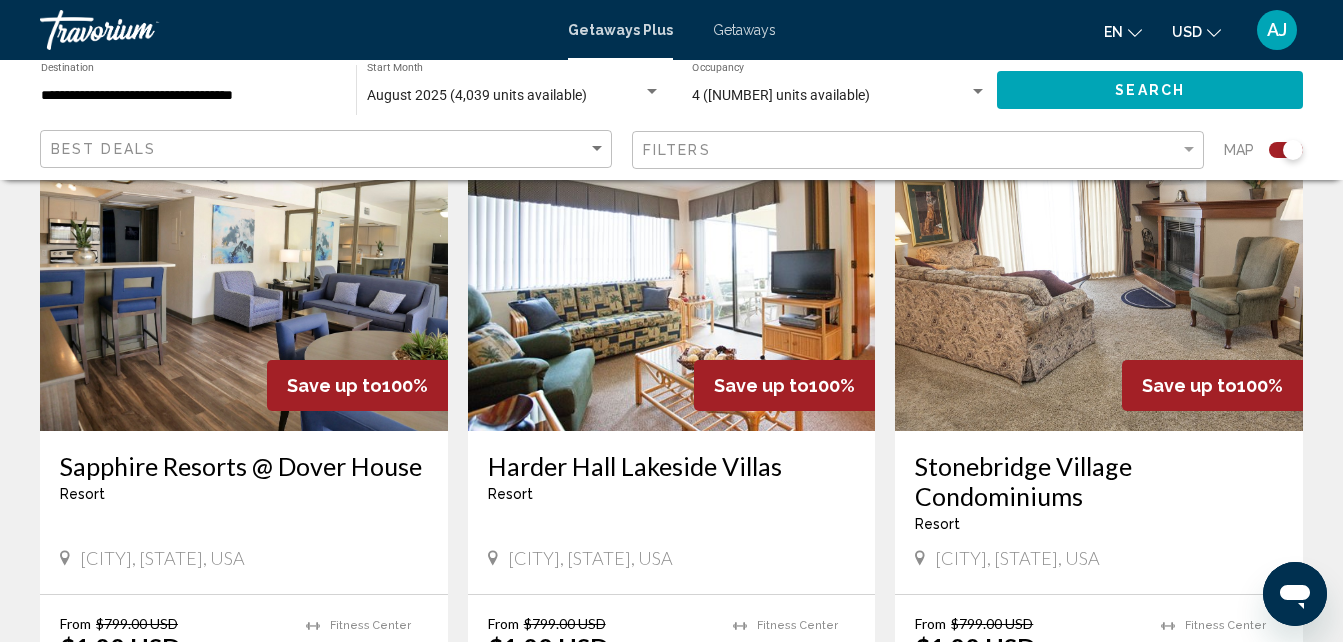 click on "[CITY], [STATE], USA" at bounding box center [244, 558] 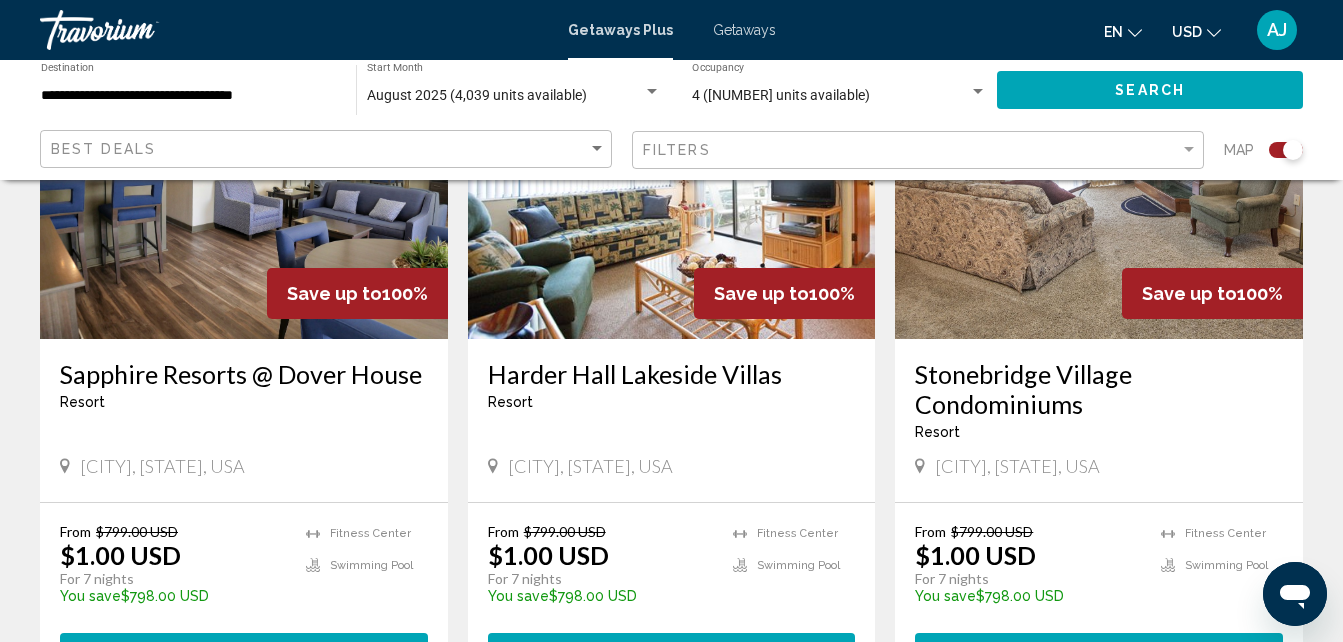 scroll, scrollTop: 2294, scrollLeft: 0, axis: vertical 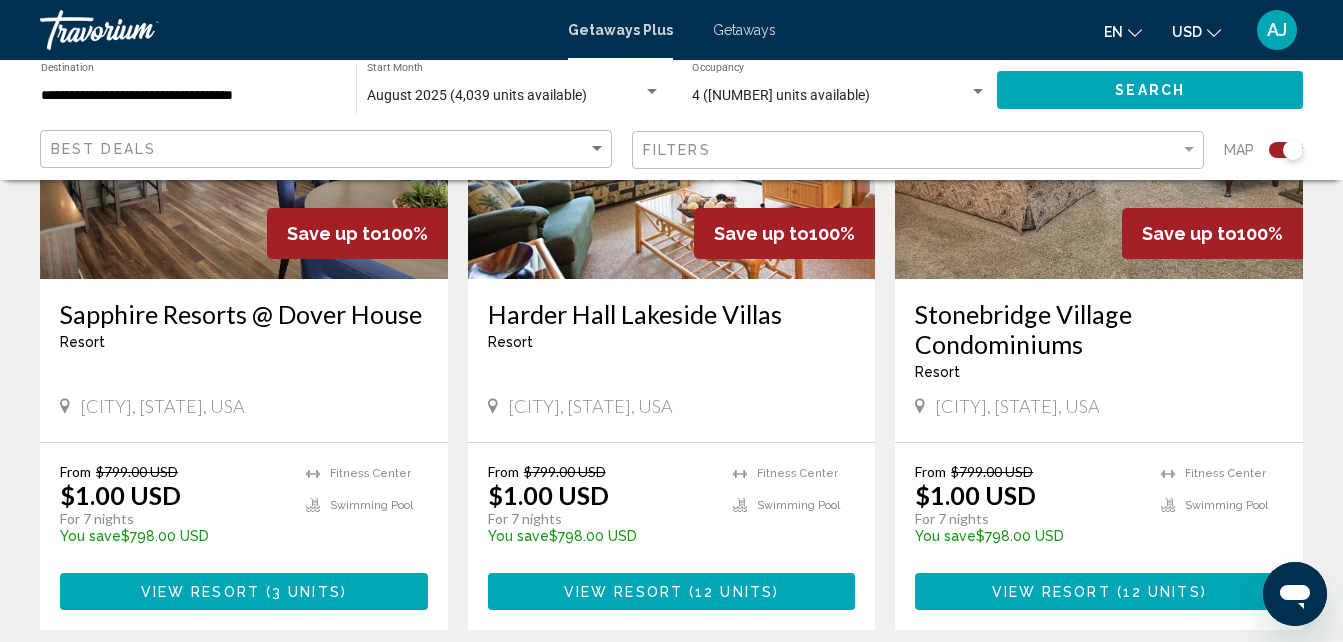 click on "View Resort    ( 3 units )" at bounding box center [244, 591] 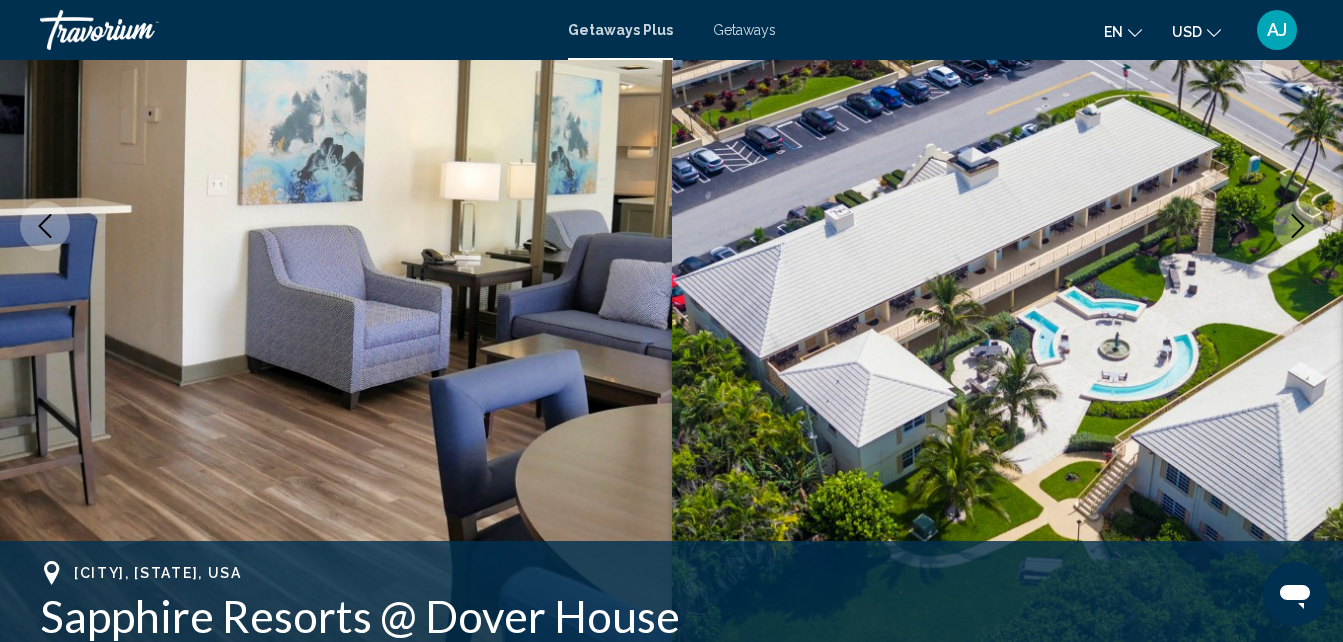 scroll, scrollTop: 317, scrollLeft: 0, axis: vertical 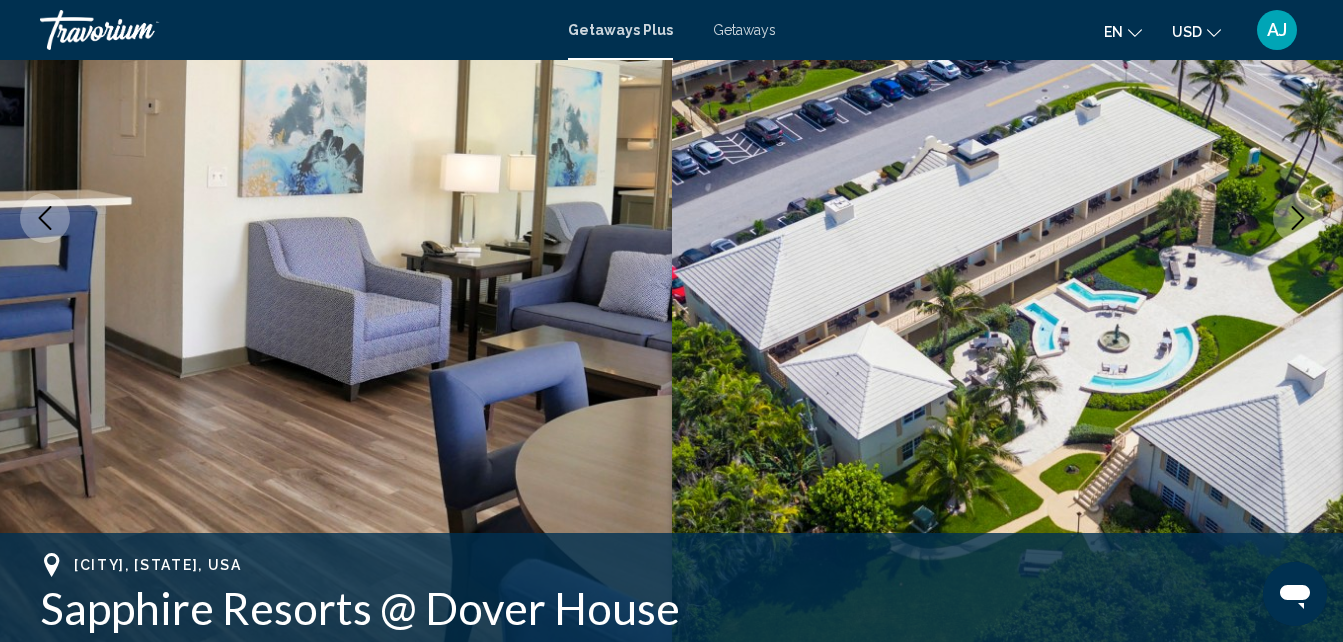 click at bounding box center (1008, 218) 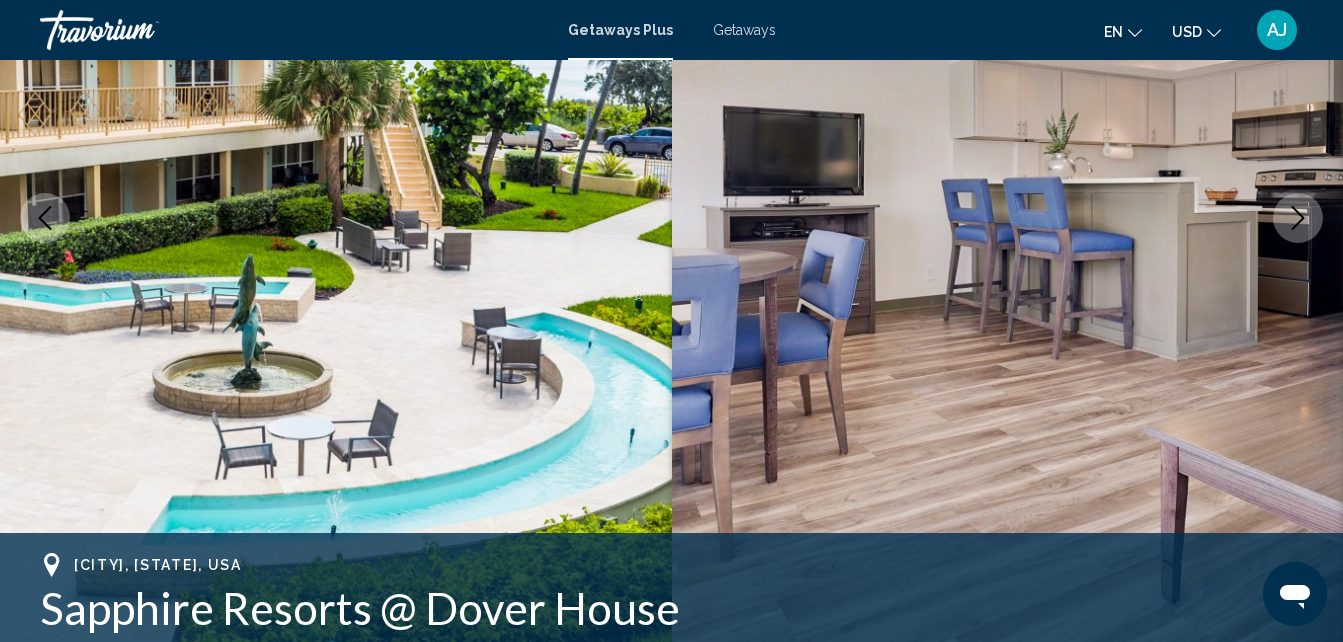 click 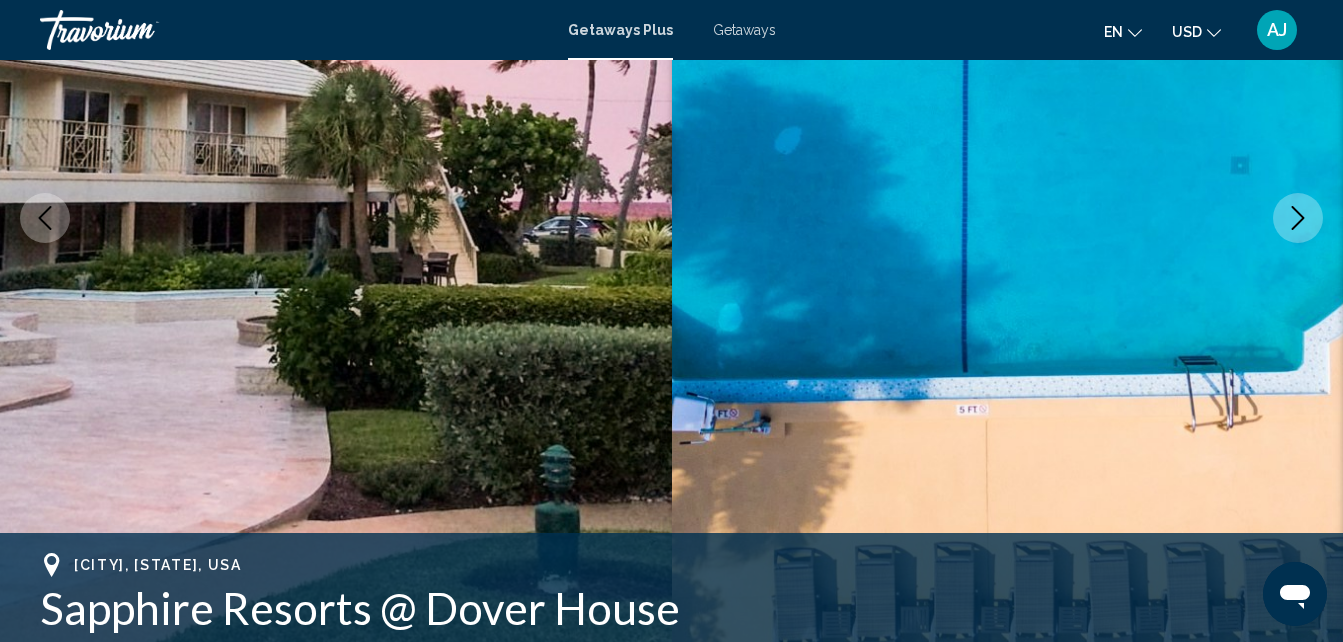 click 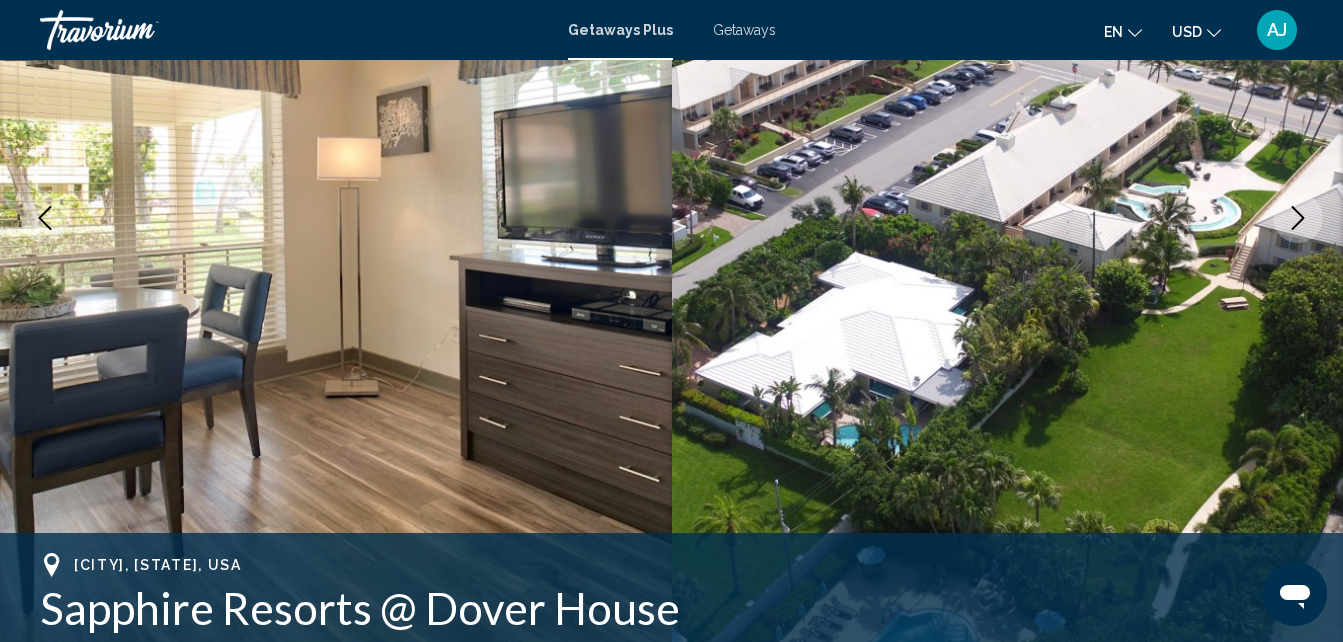 click 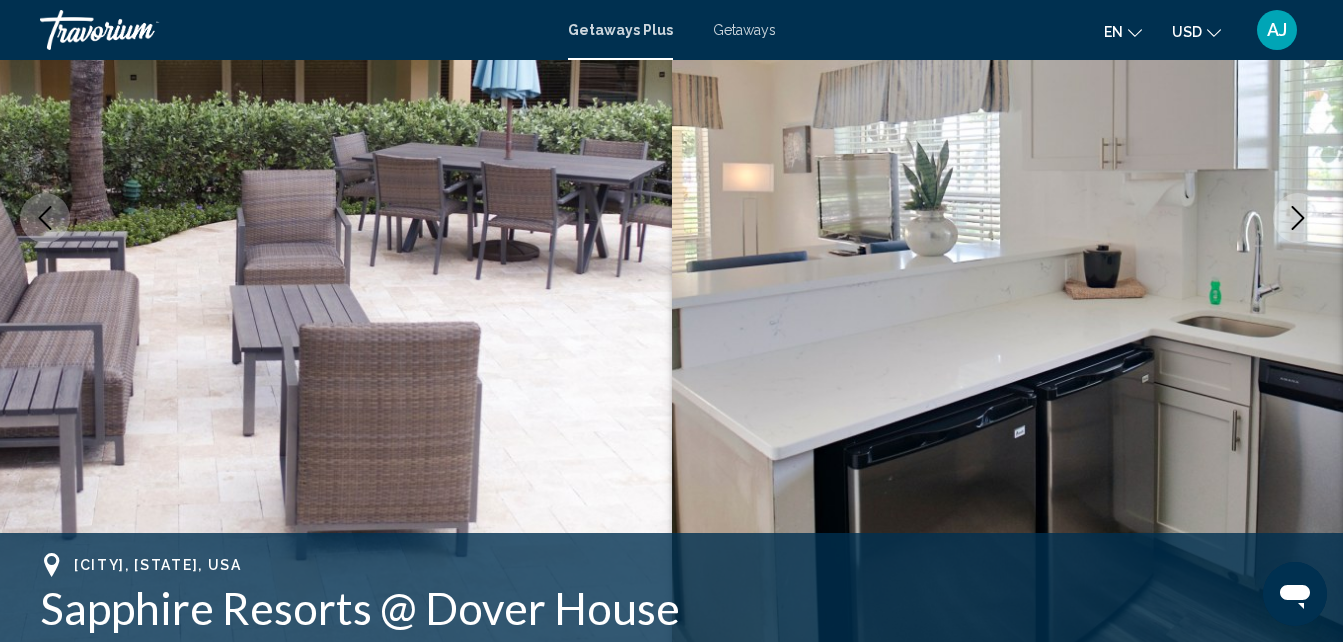 click at bounding box center [1298, 218] 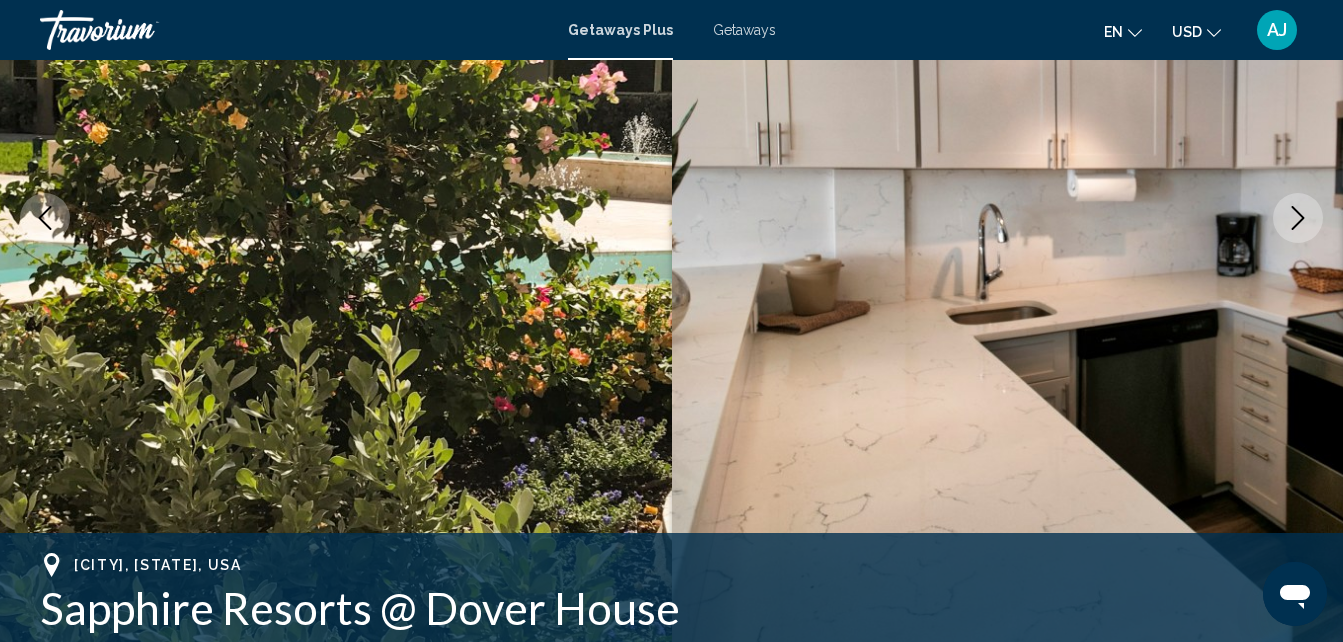 click at bounding box center [1298, 218] 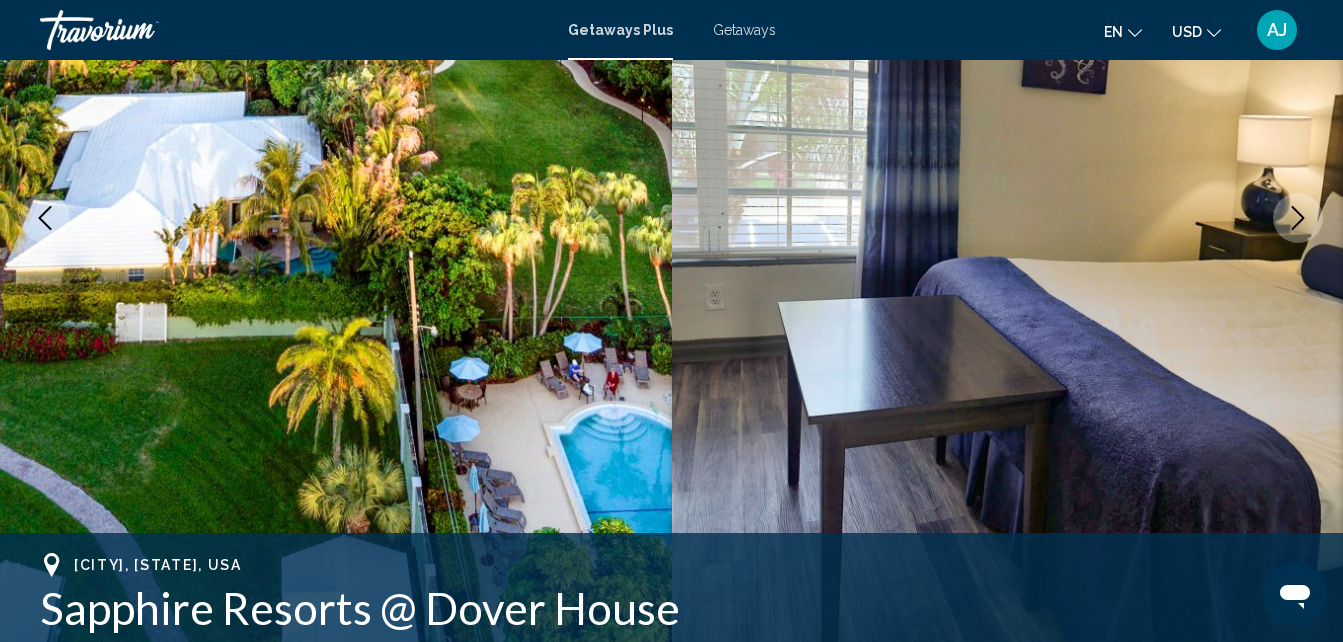click at bounding box center (1298, 218) 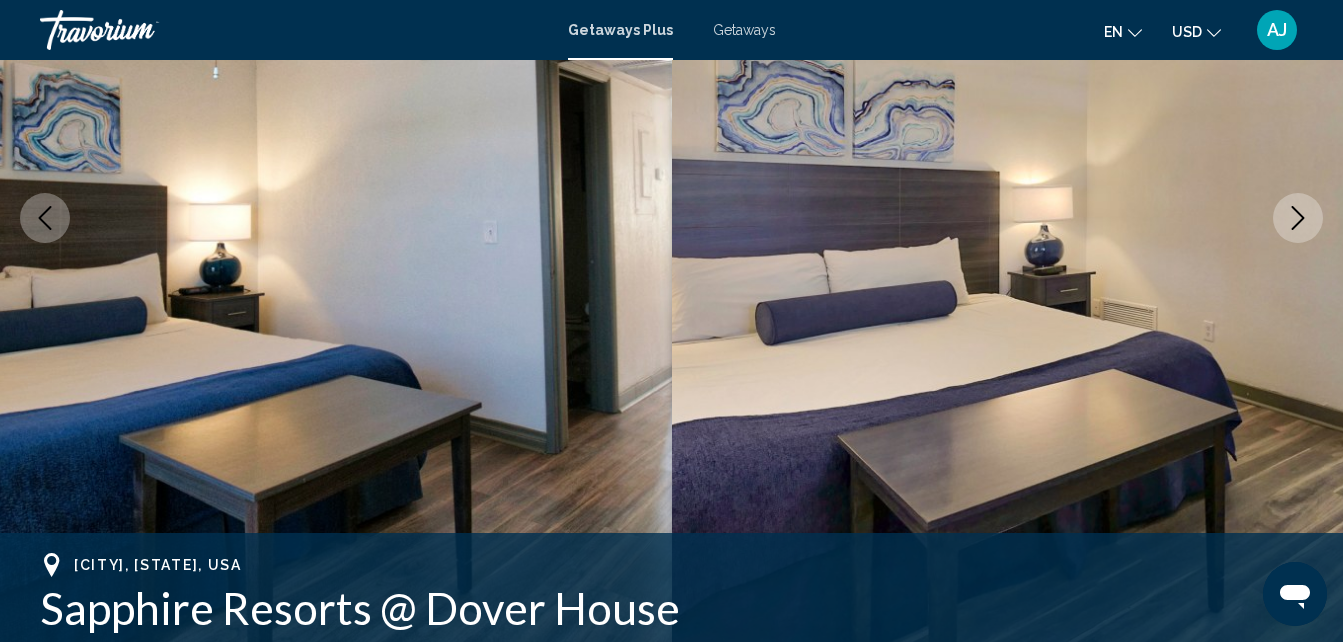 click 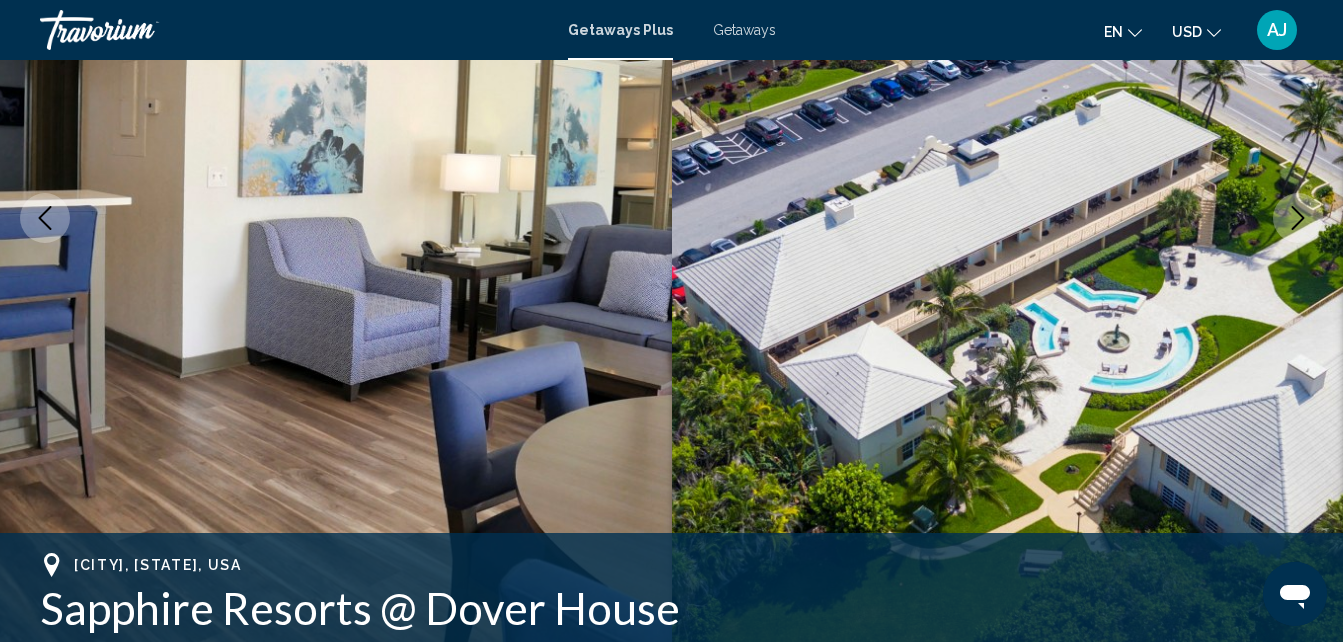 click 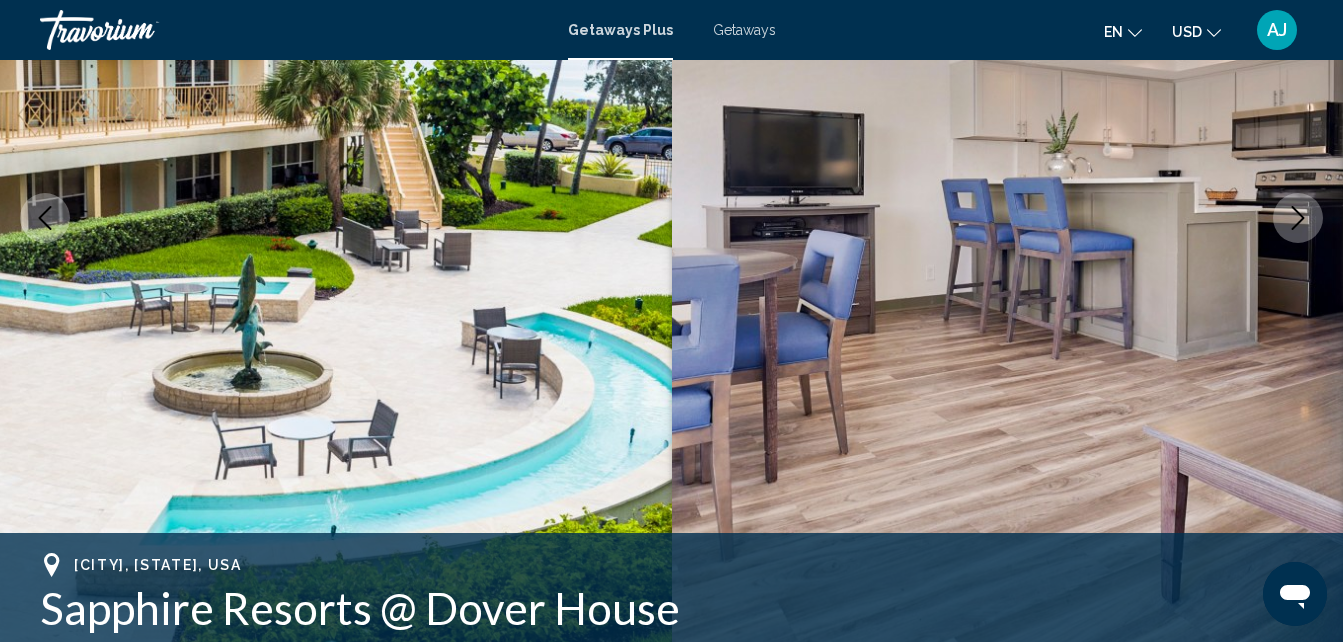 click at bounding box center (1298, 218) 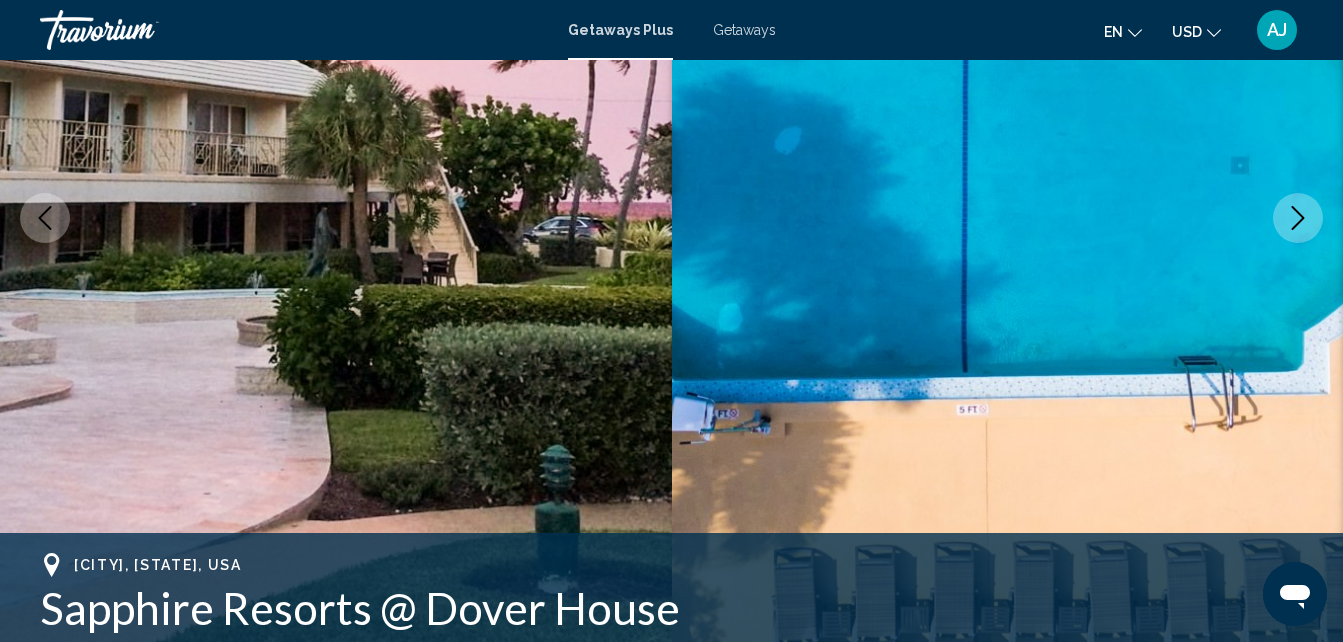 click 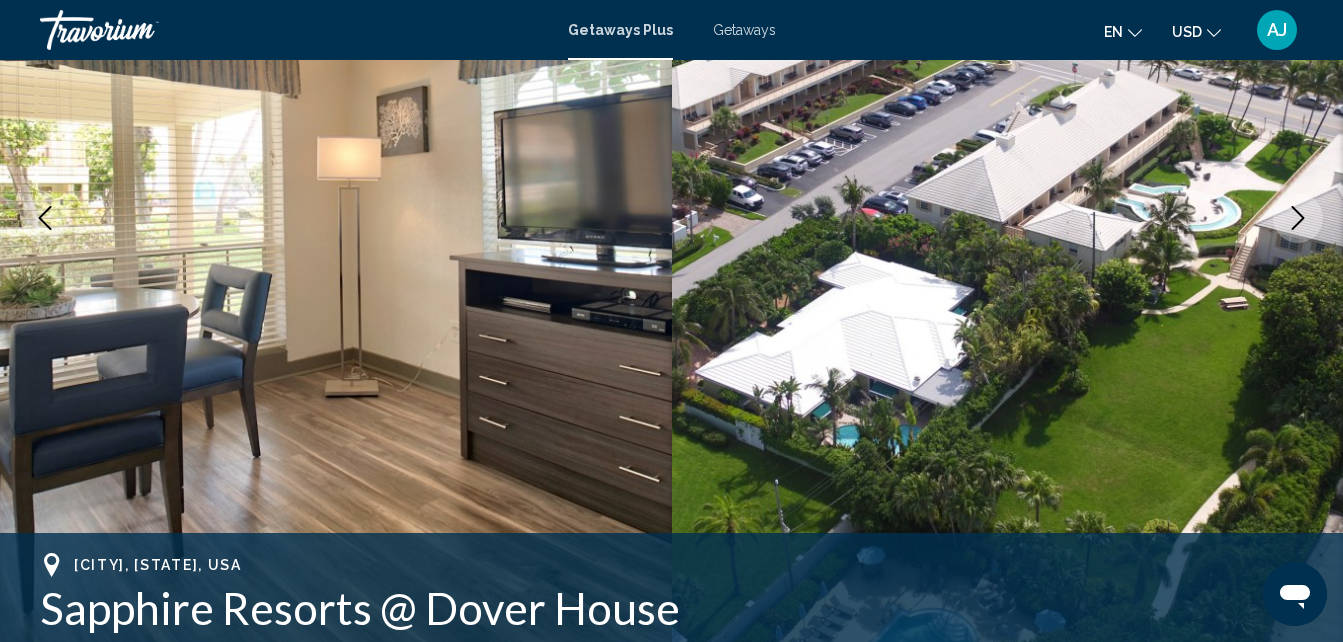 click at bounding box center [1298, 218] 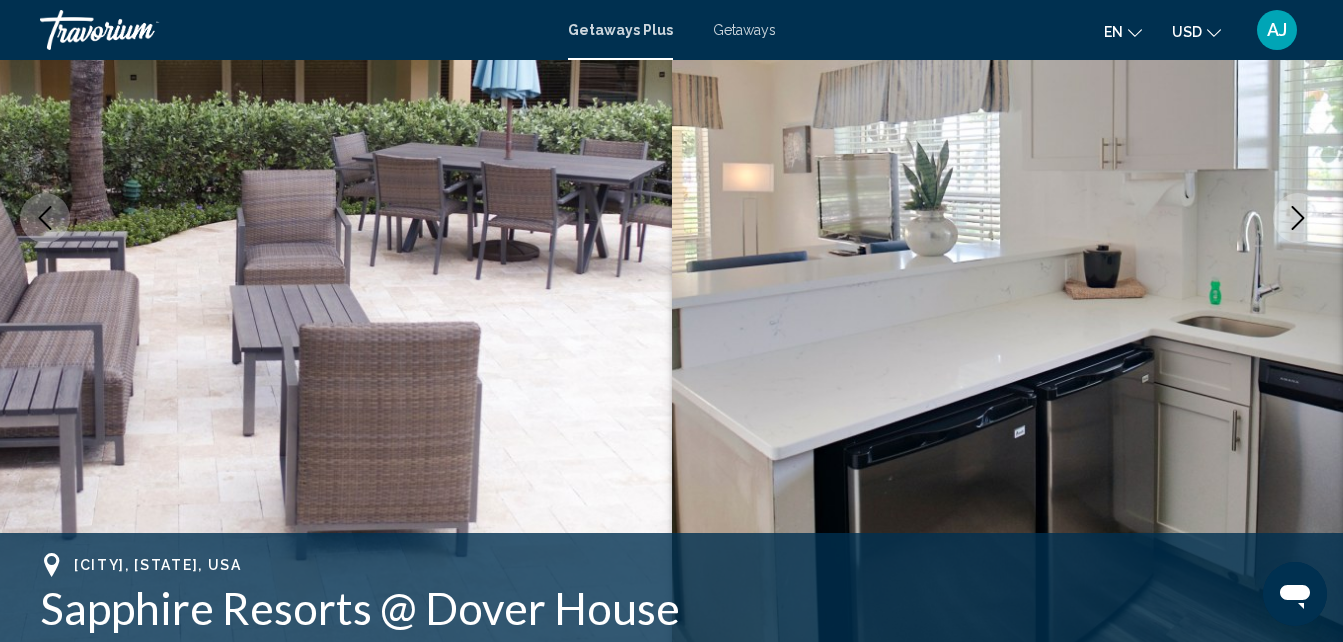click at bounding box center [1298, 218] 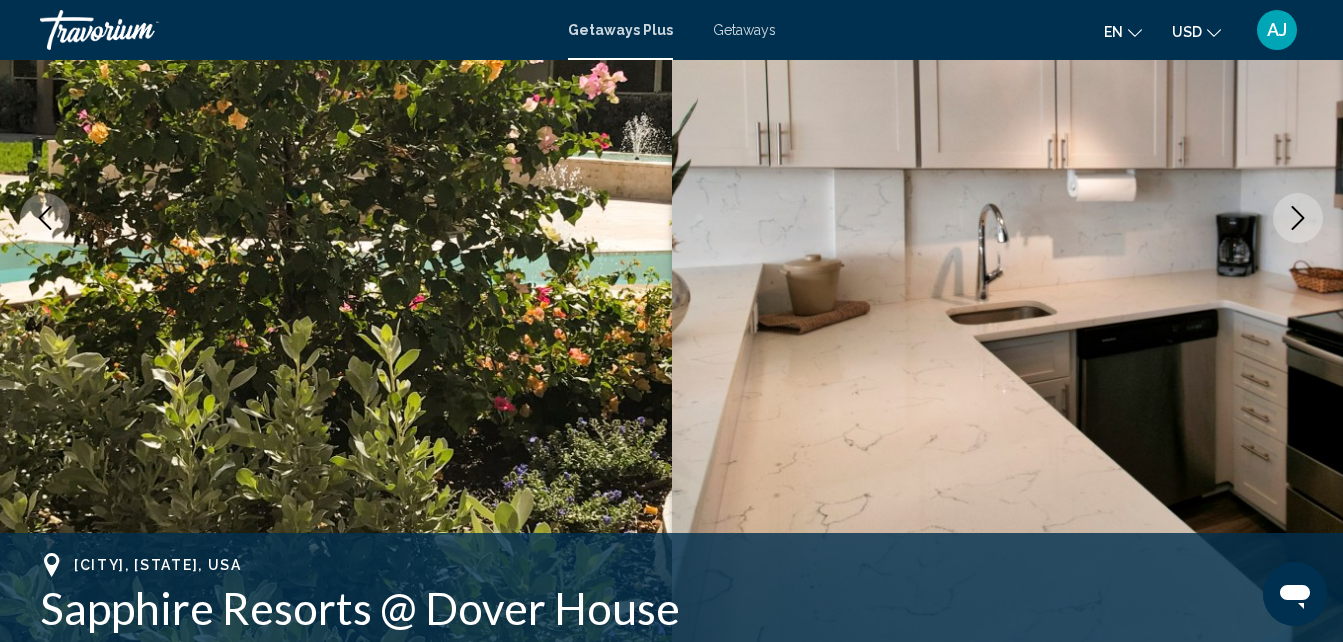 click at bounding box center (1298, 218) 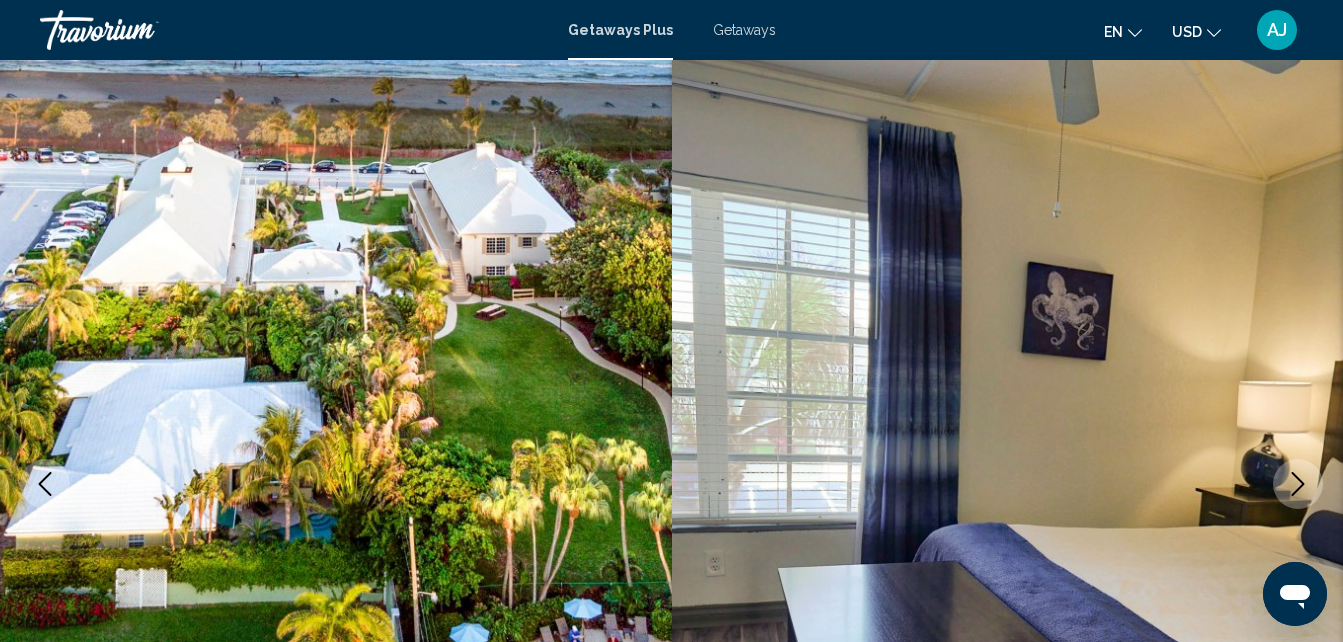 scroll, scrollTop: 0, scrollLeft: 0, axis: both 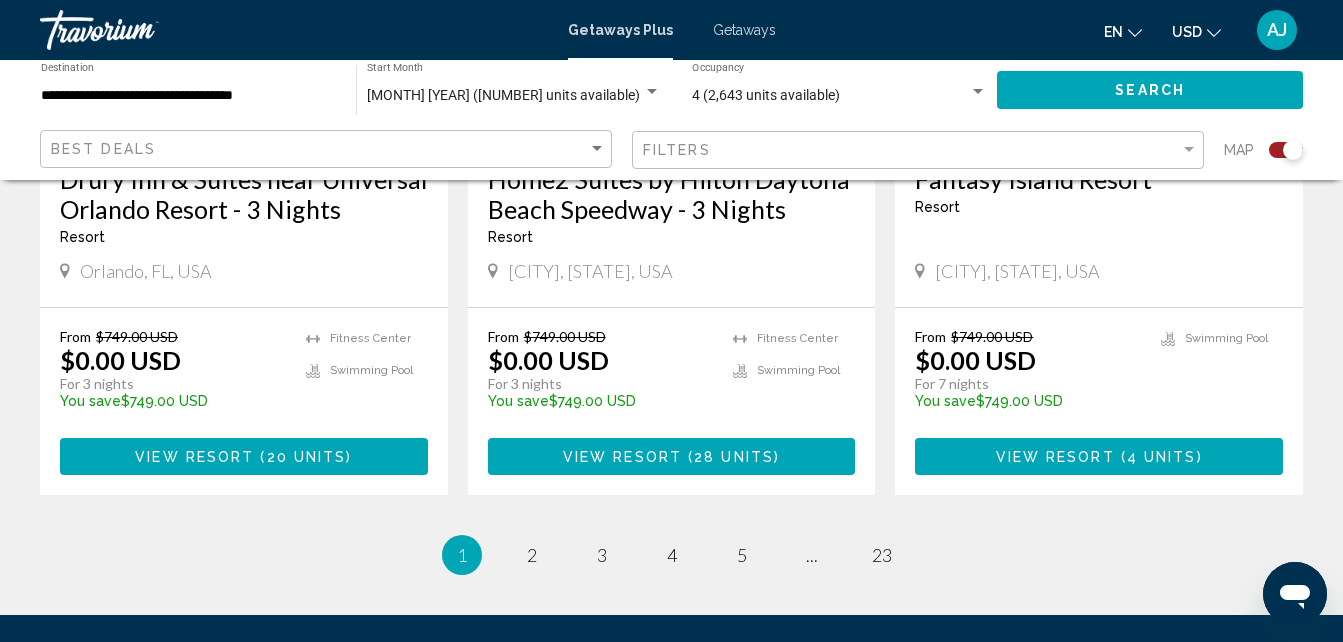 click on "page  2" at bounding box center (532, 555) 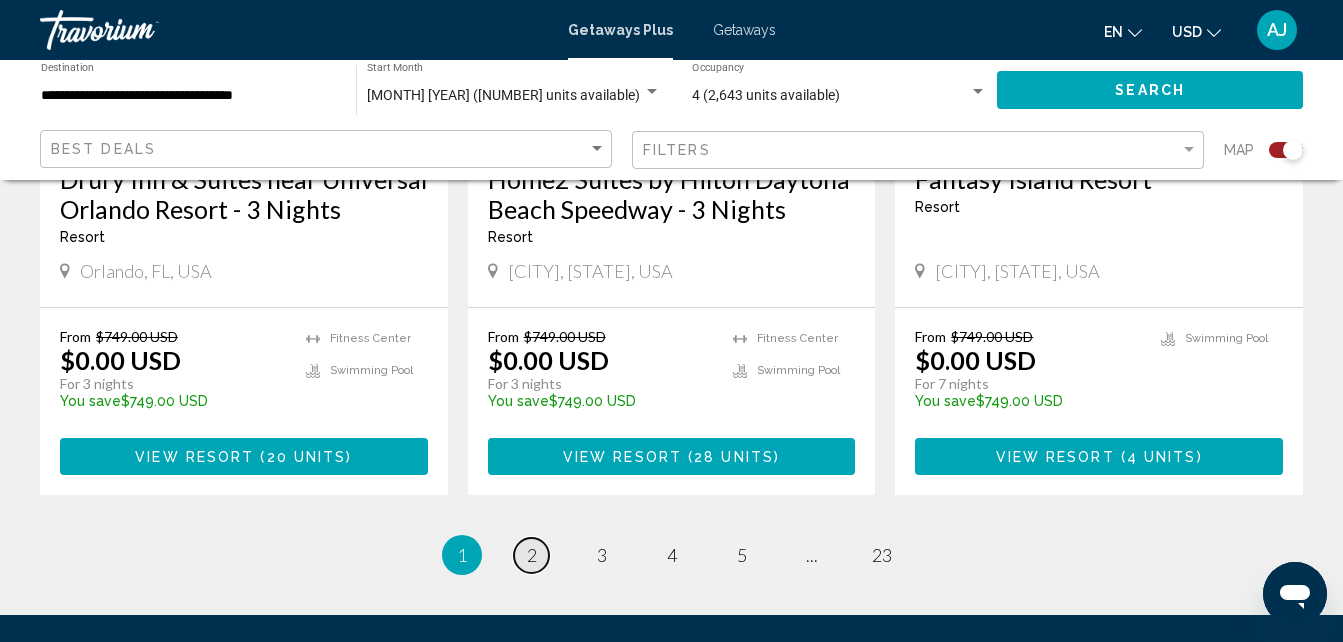 click on "2" at bounding box center [532, 555] 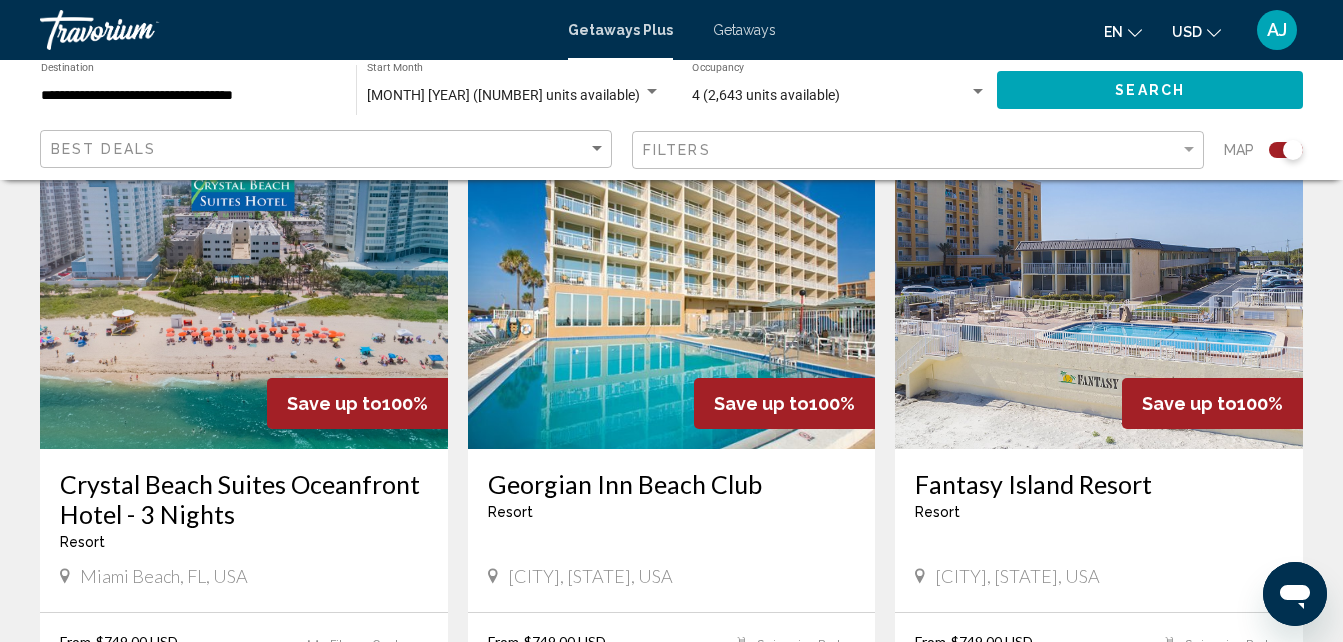 scroll, scrollTop: 1469, scrollLeft: 0, axis: vertical 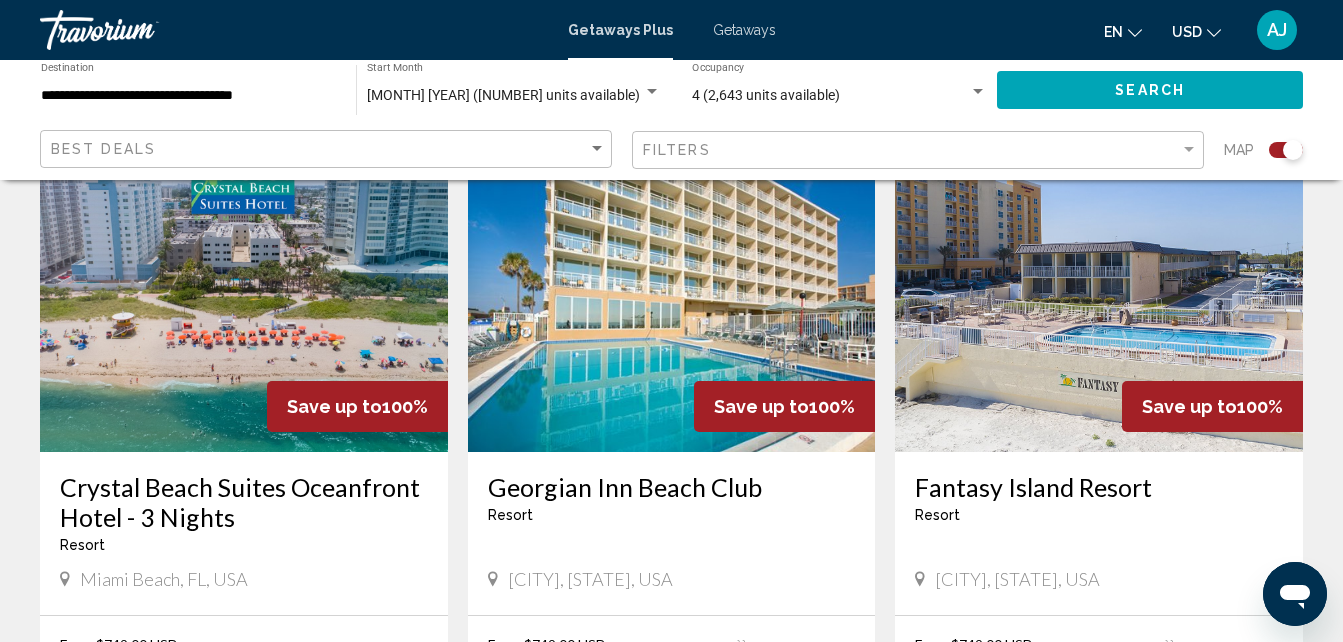 click on "Crystal Beach Suites Oceanfront Hotel - 3 Nights" at bounding box center (244, 502) 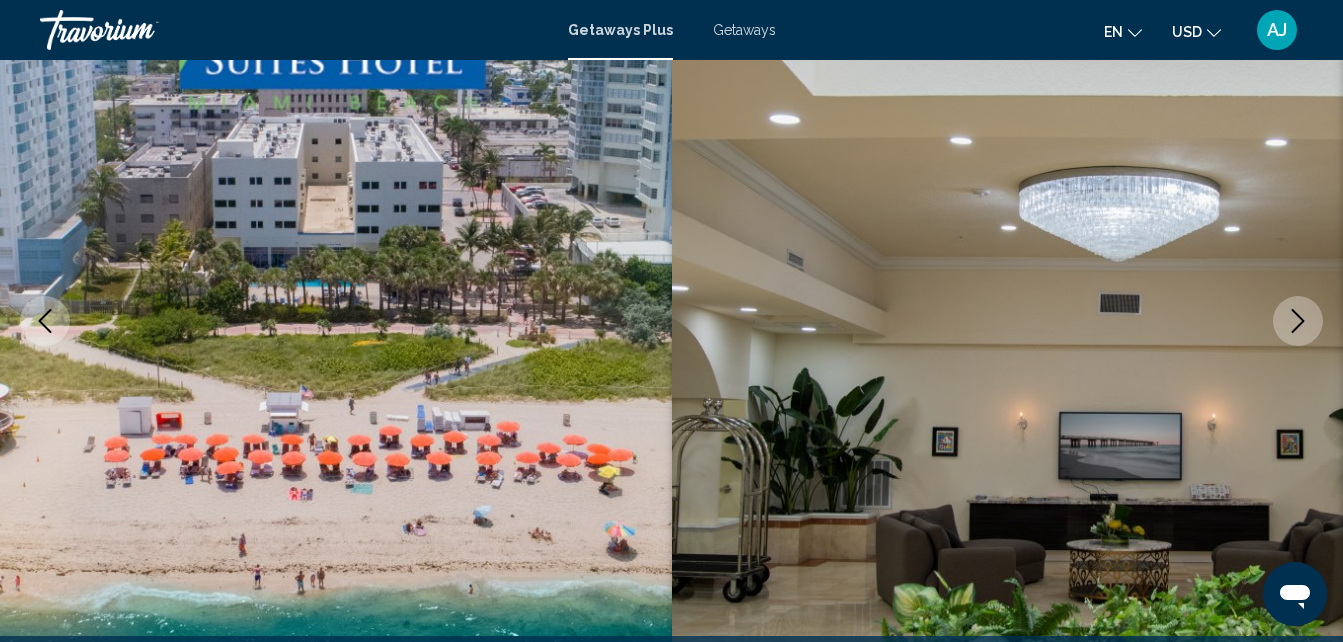 click at bounding box center (1298, 321) 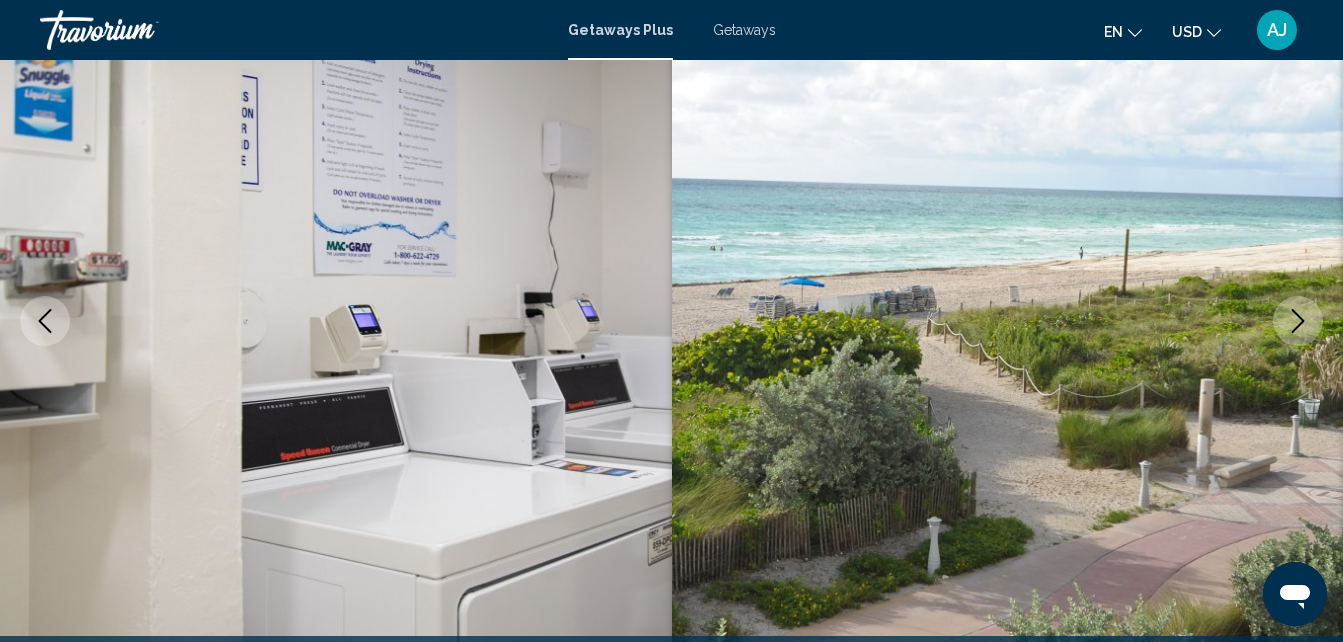 click 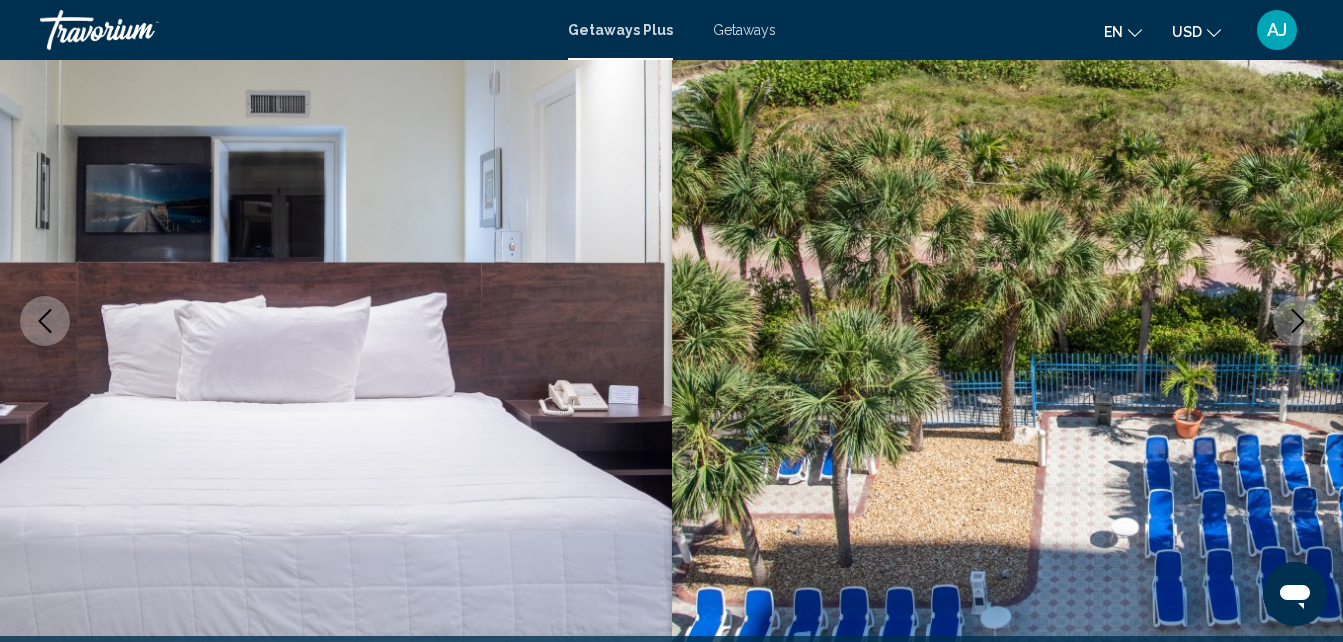 click 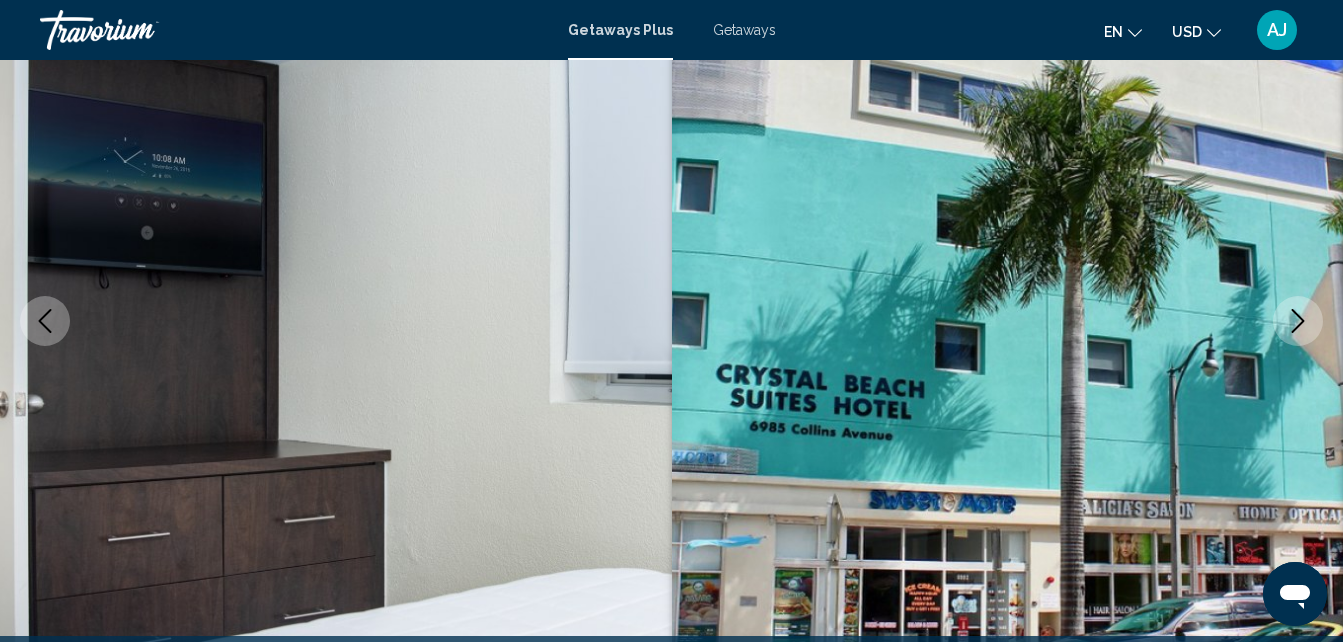 click 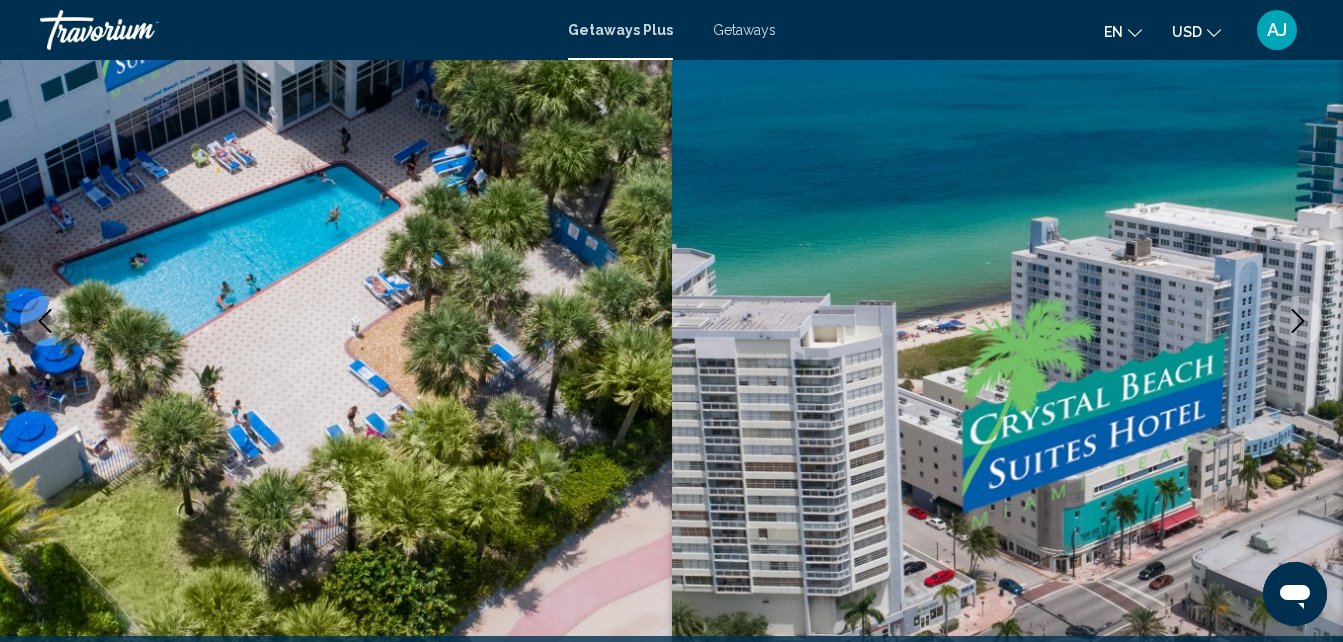 click 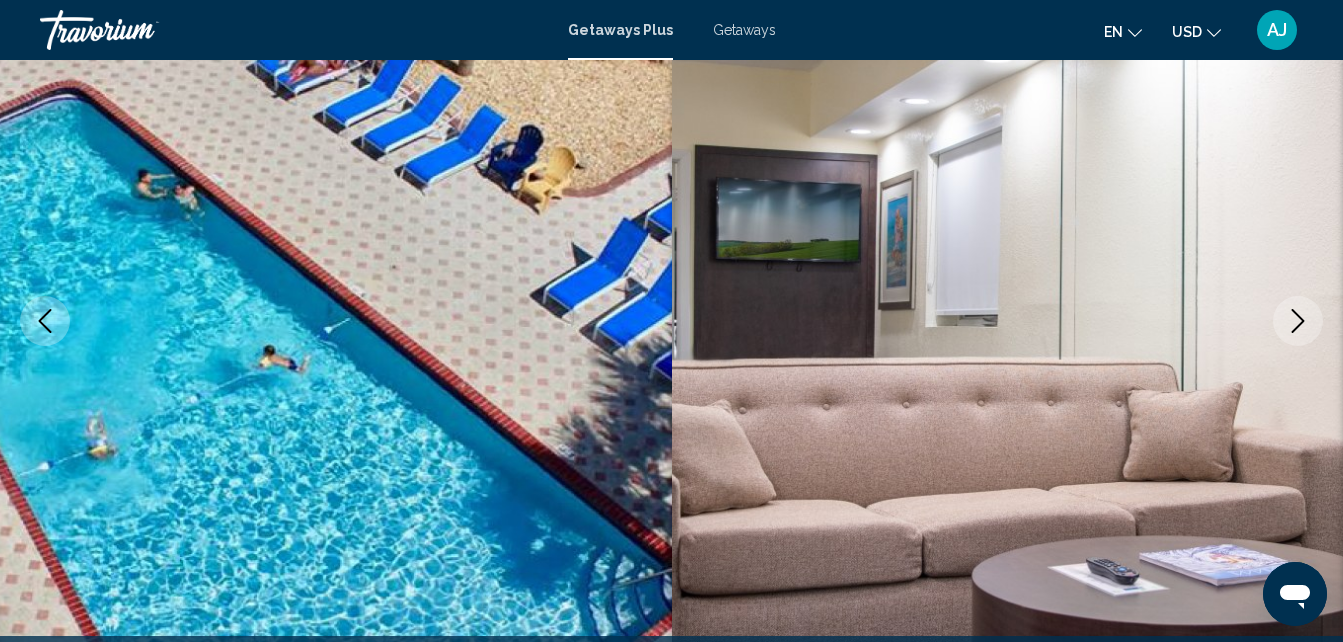 click 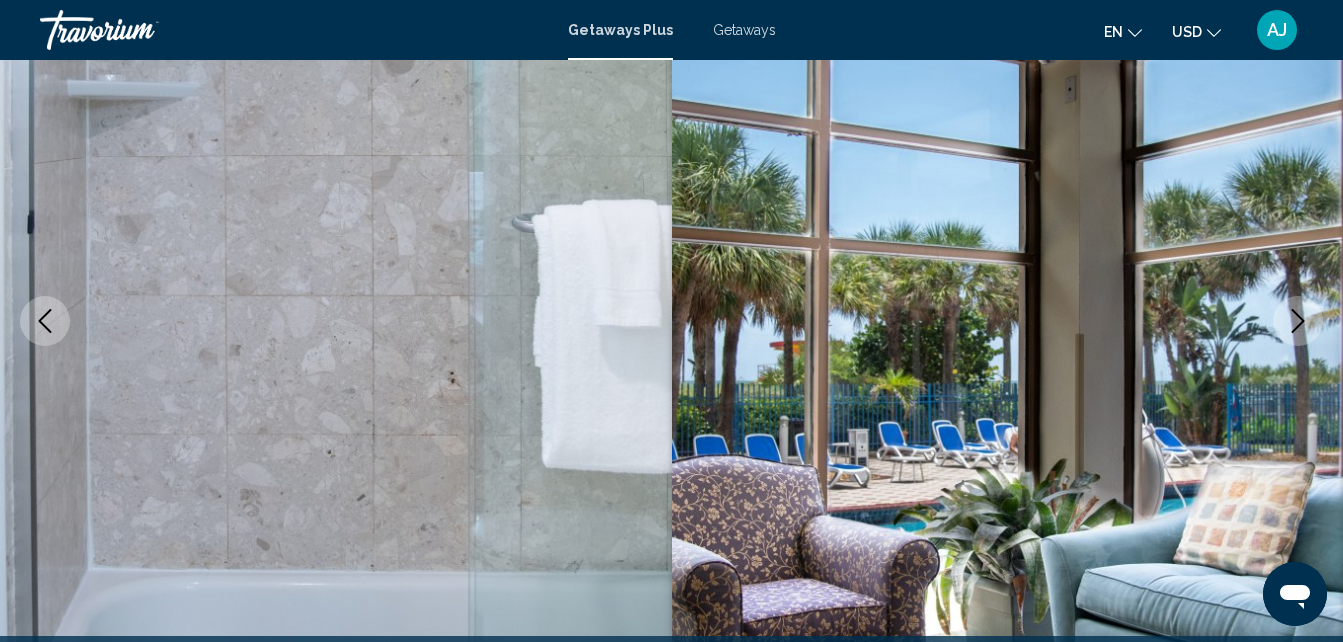 click 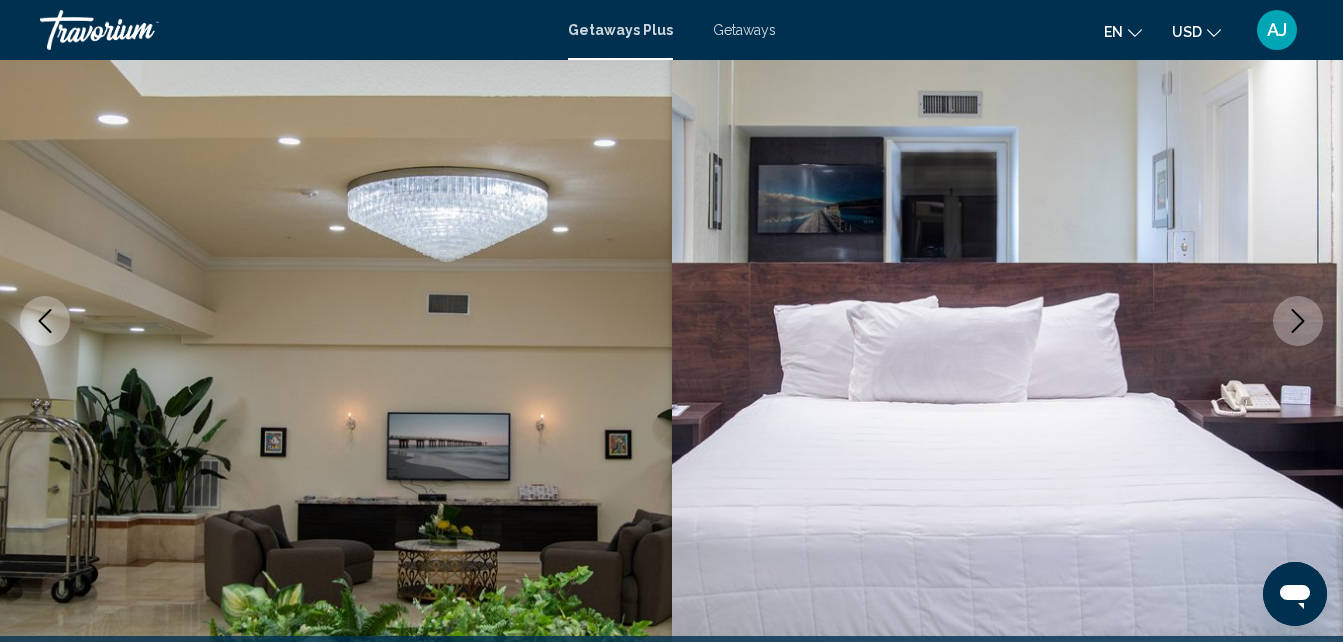 click 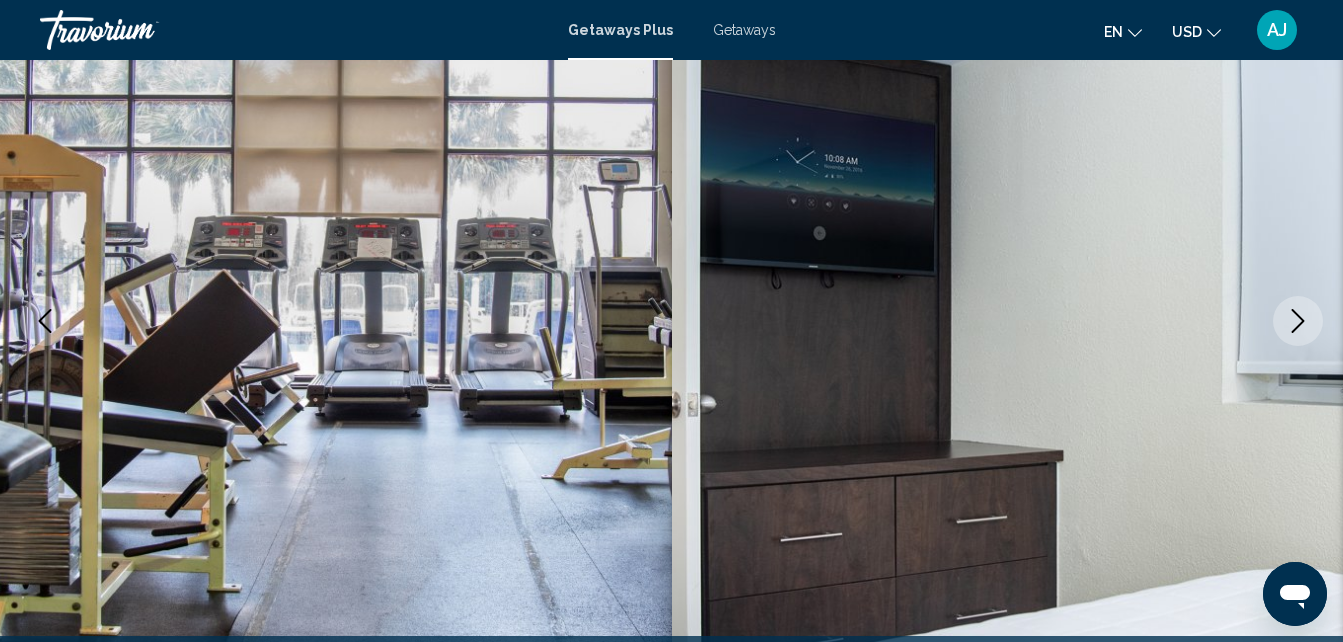 click 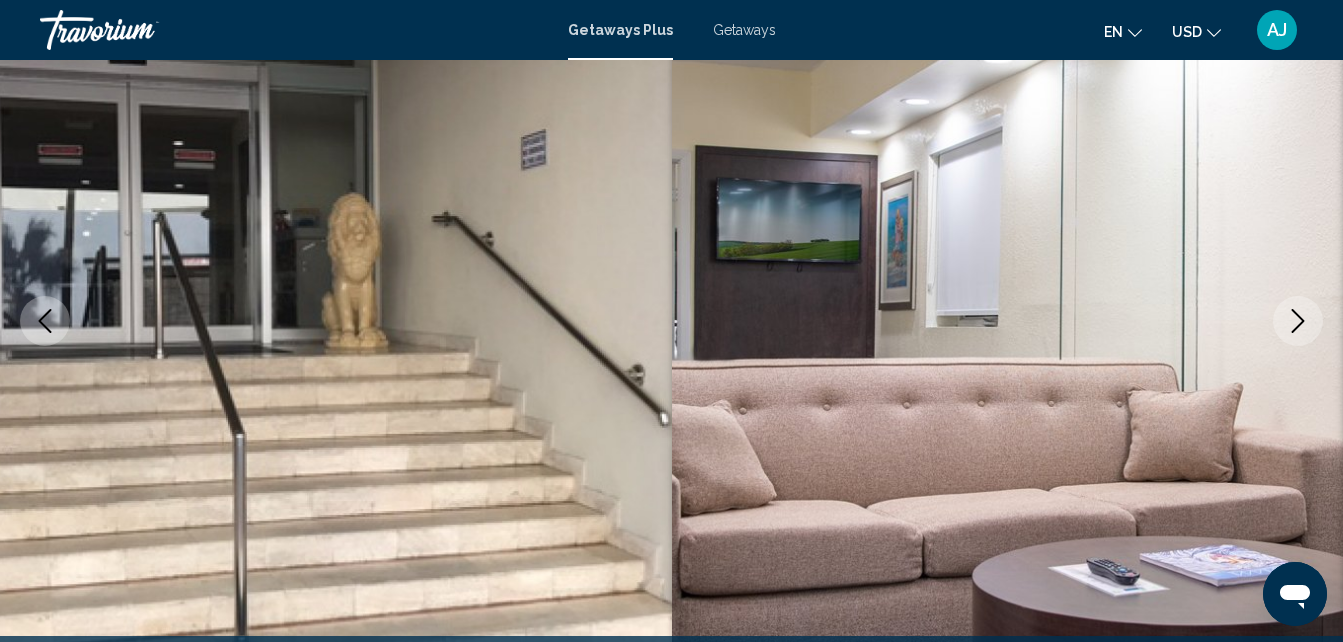 click 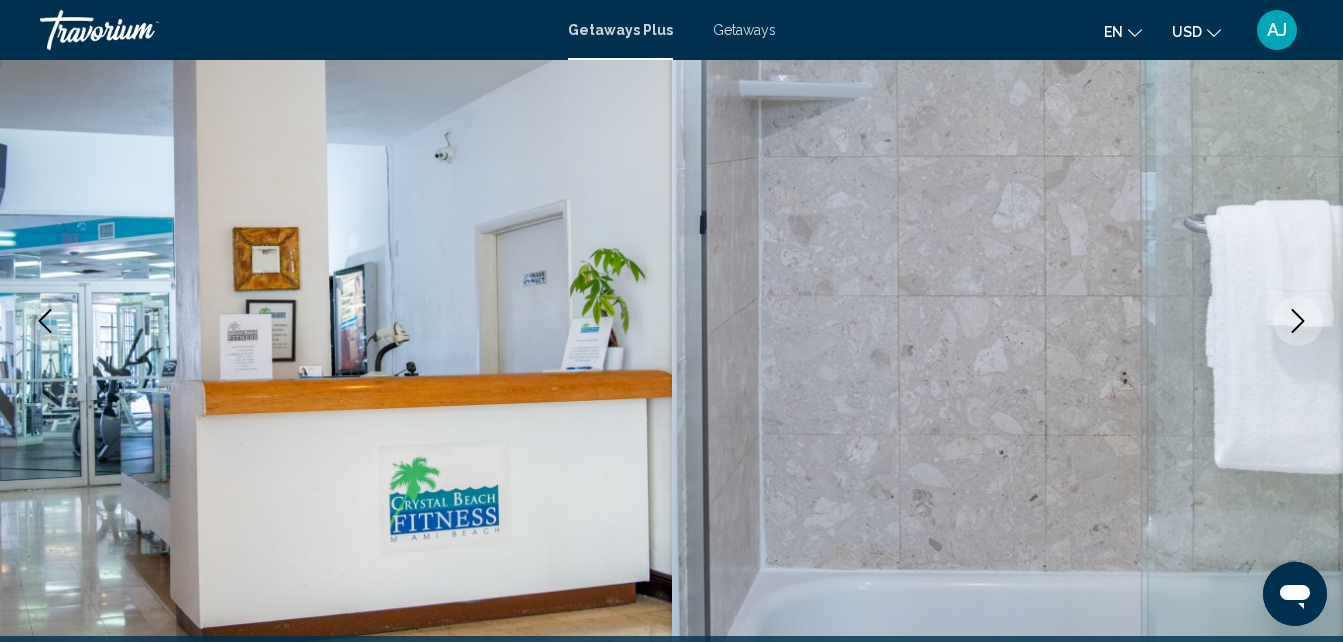 click 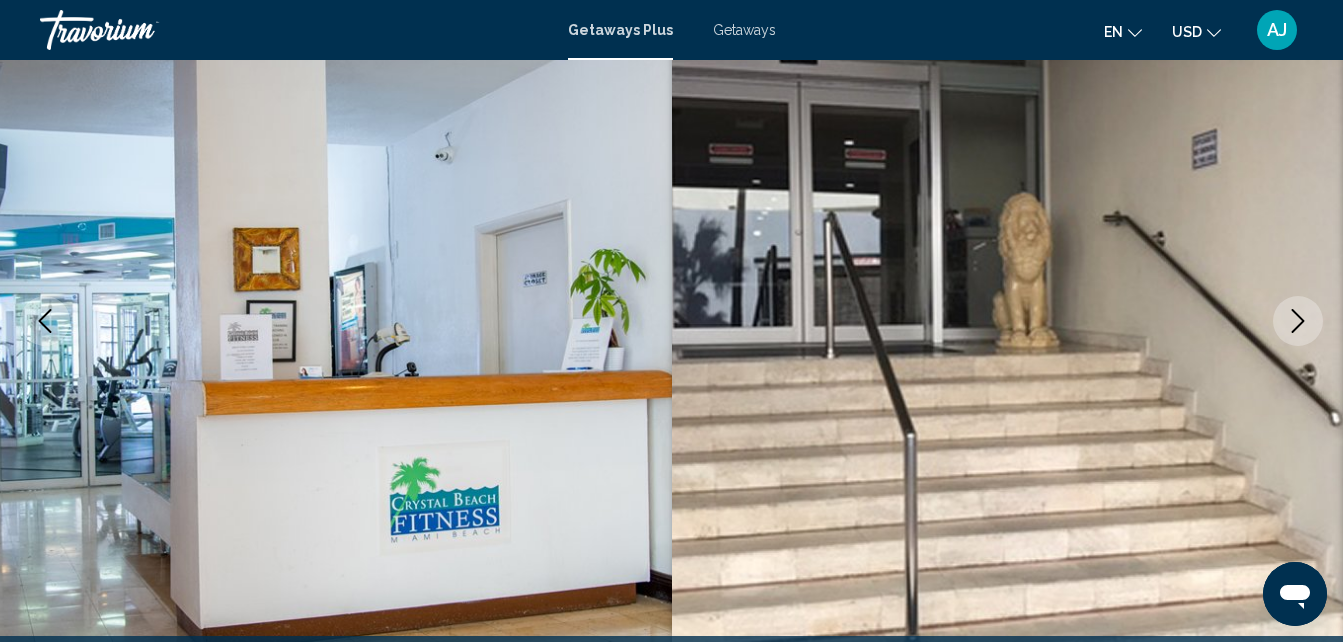 click 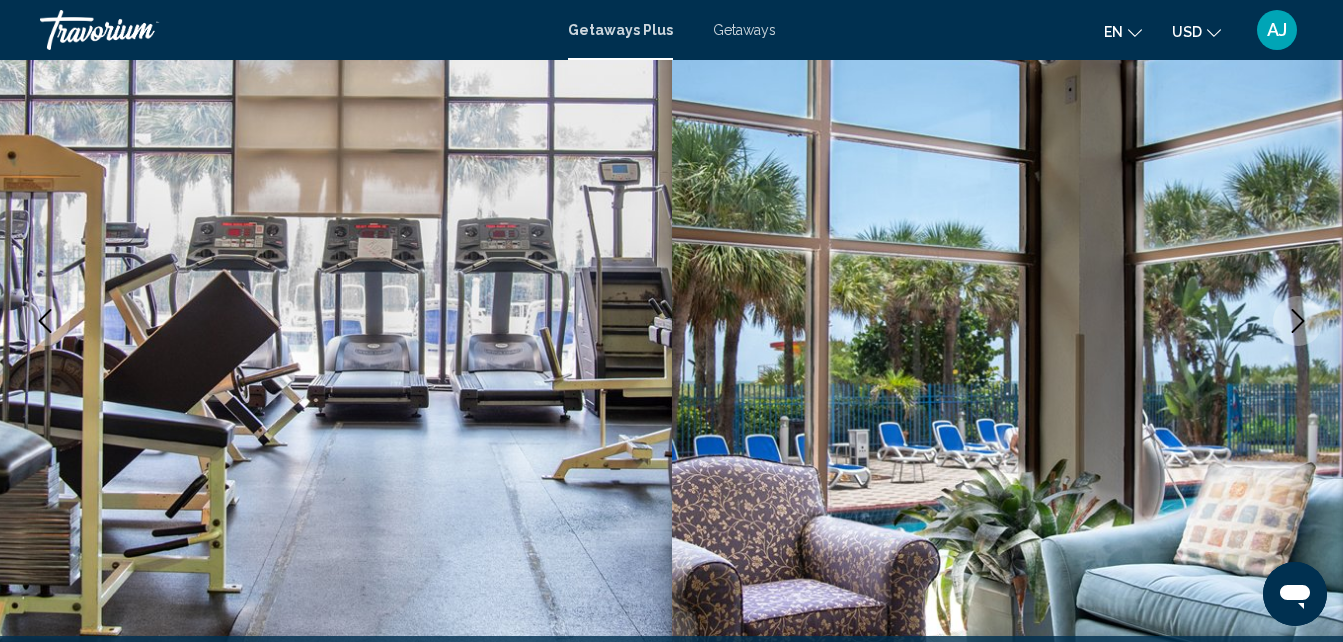 click 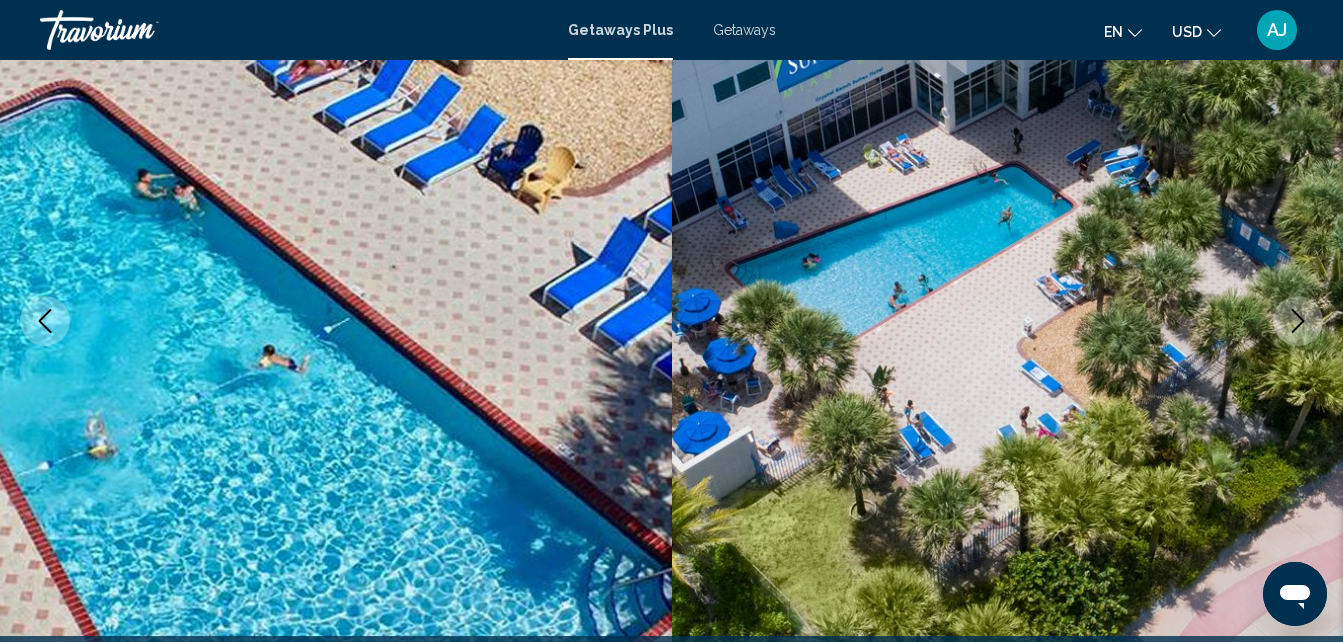 click at bounding box center (1298, 321) 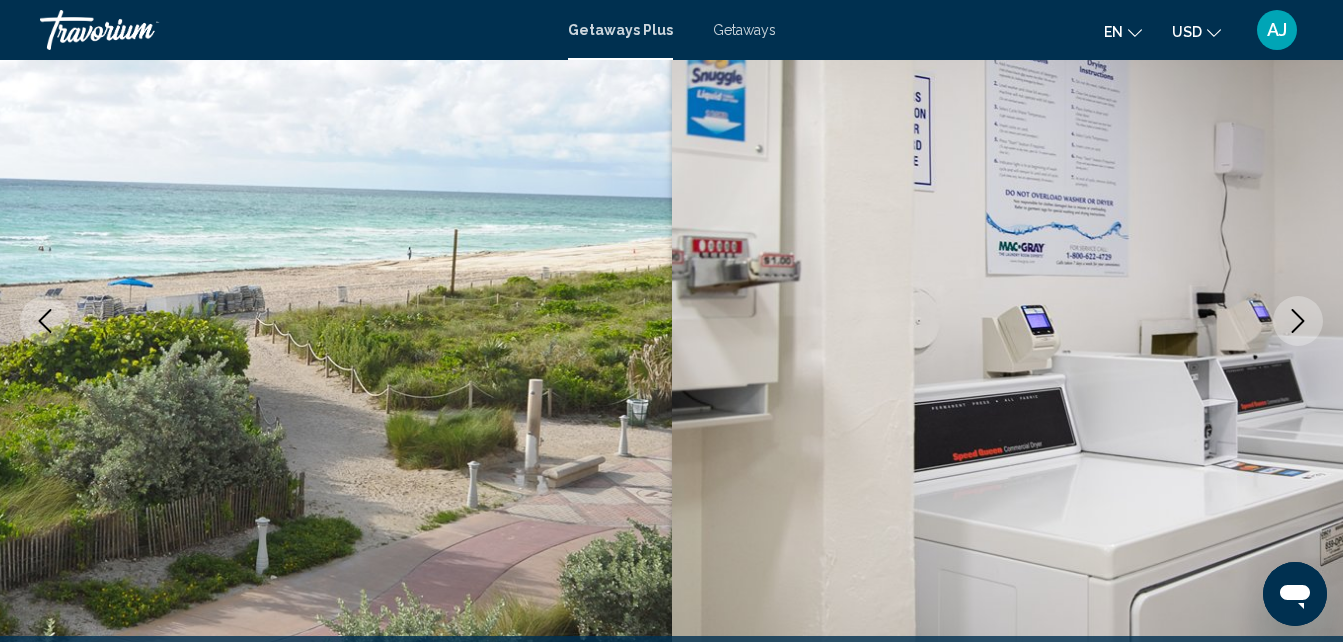click at bounding box center (1298, 321) 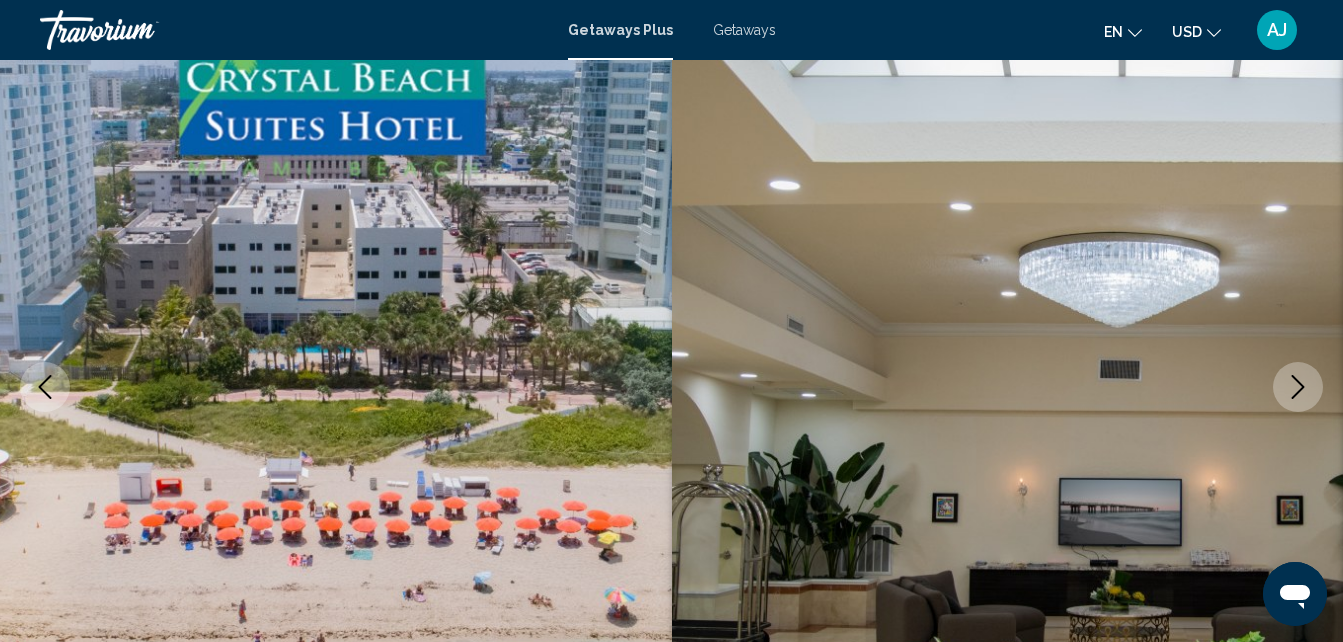 scroll, scrollTop: 157, scrollLeft: 0, axis: vertical 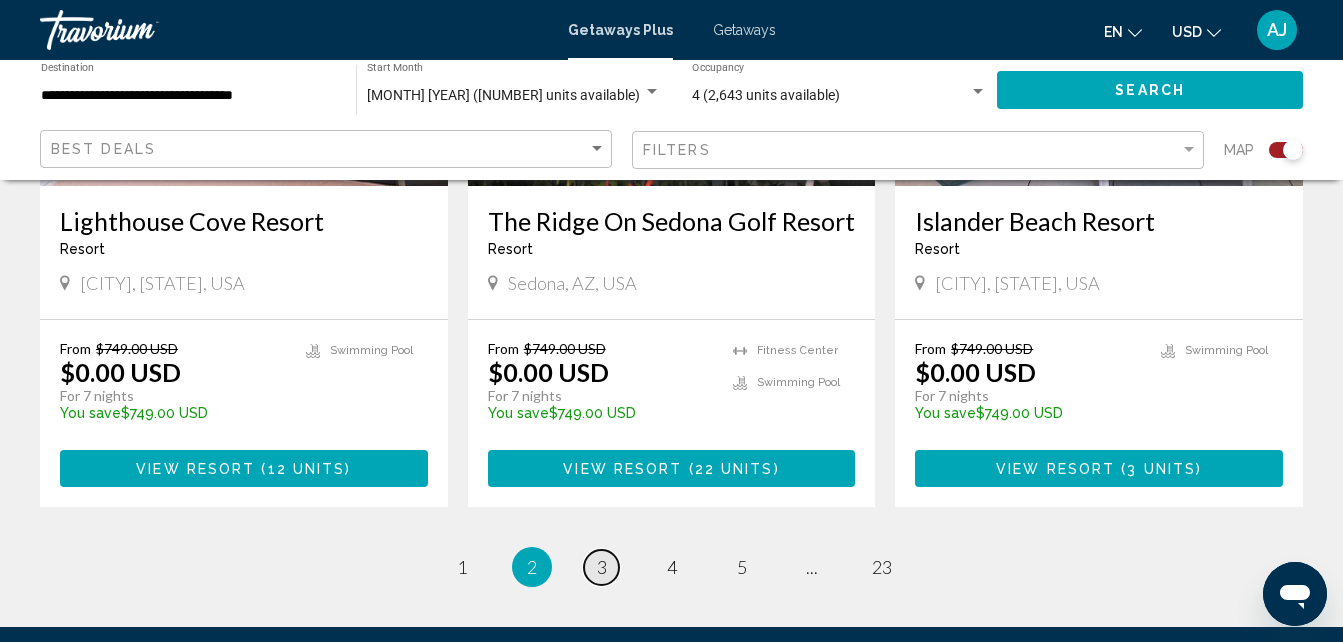 click on "page  3" at bounding box center [601, 567] 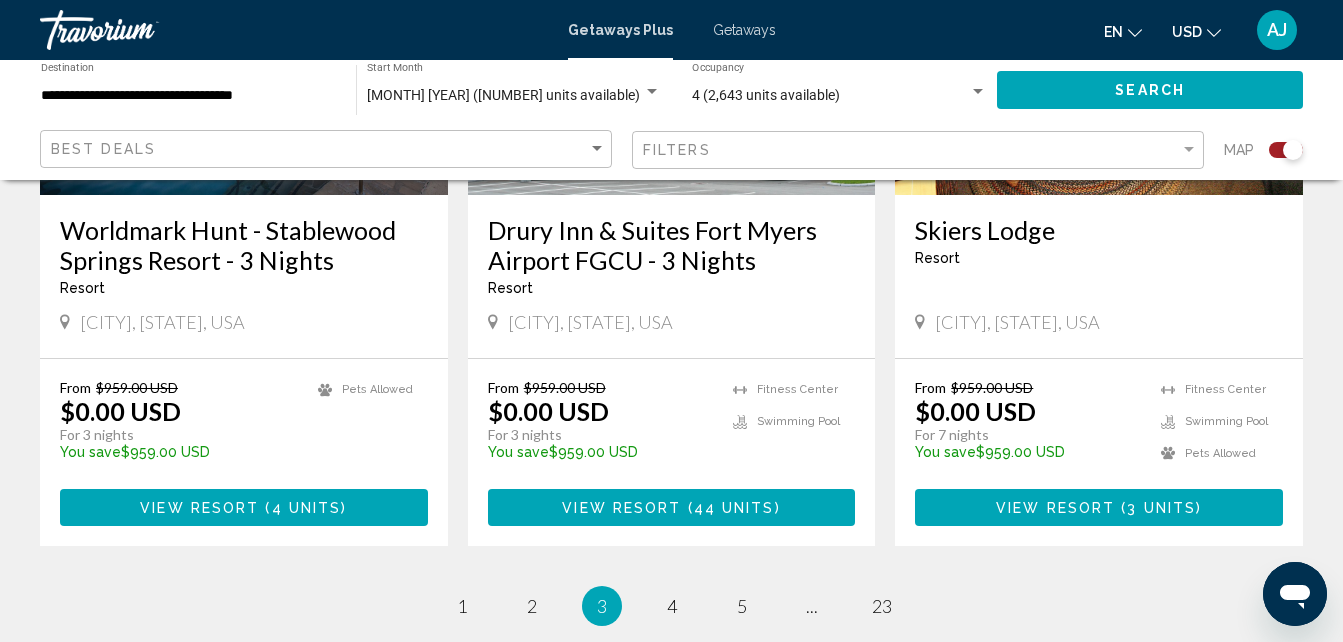 scroll, scrollTop: 3206, scrollLeft: 0, axis: vertical 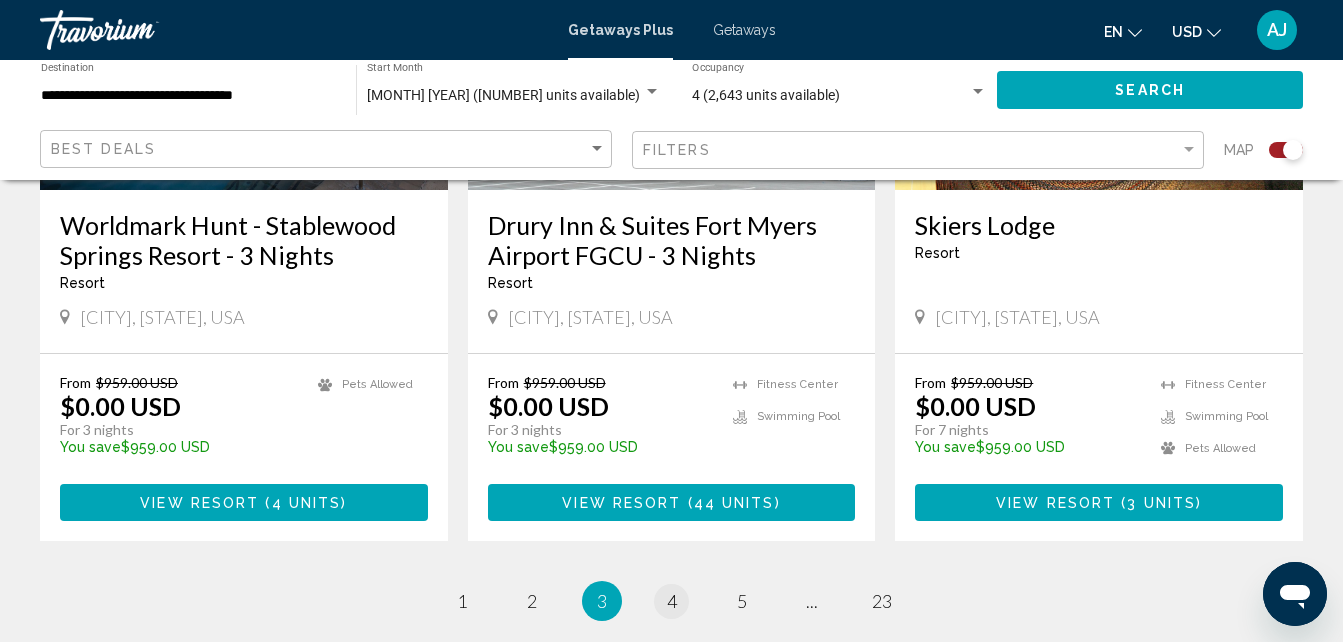 click on "page  4" at bounding box center (671, 601) 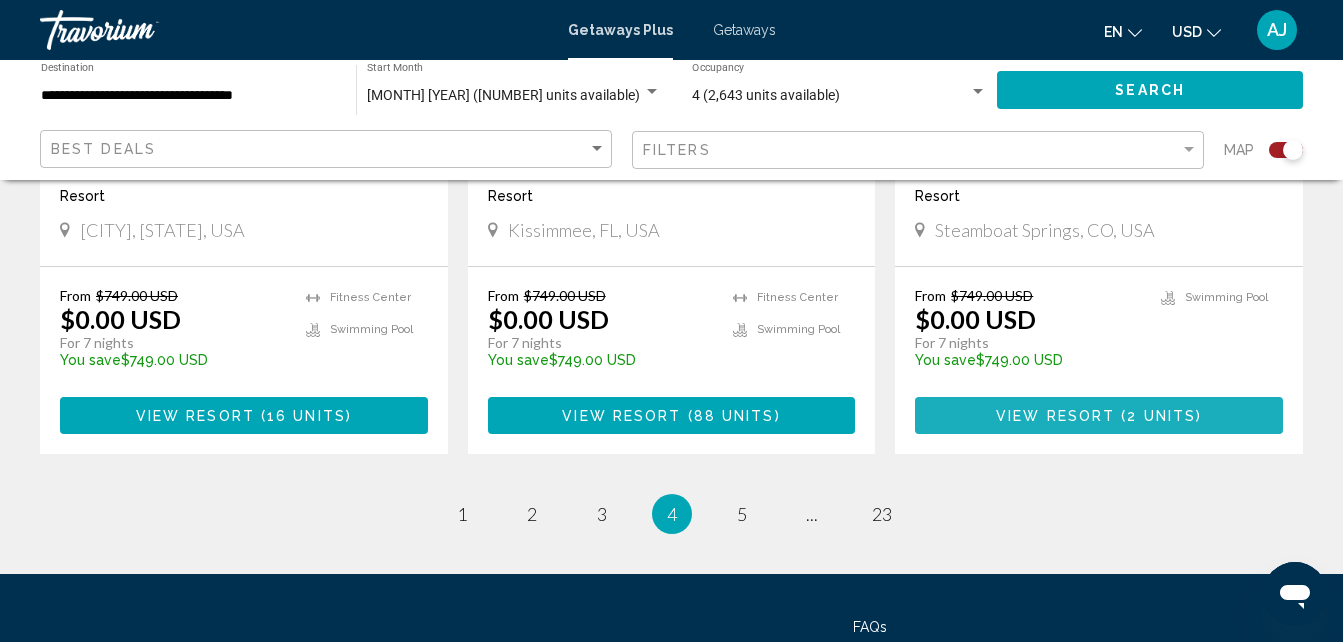 scroll, scrollTop: 3183, scrollLeft: 0, axis: vertical 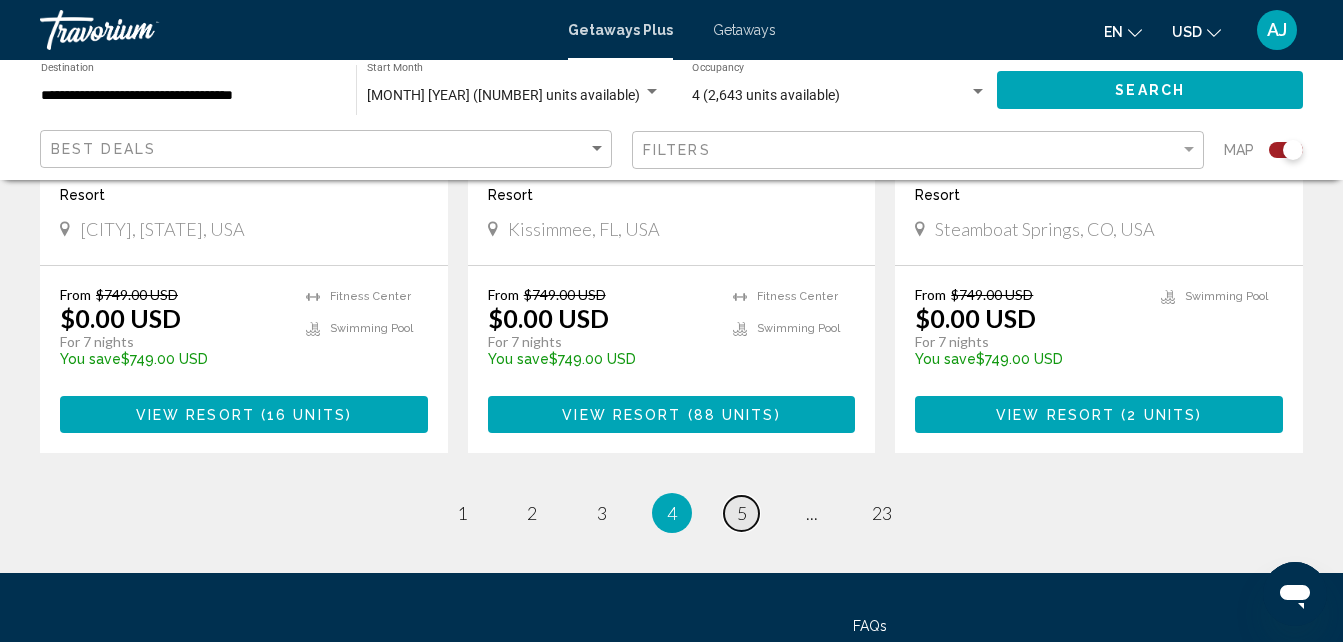 click on "page  5" at bounding box center [741, 513] 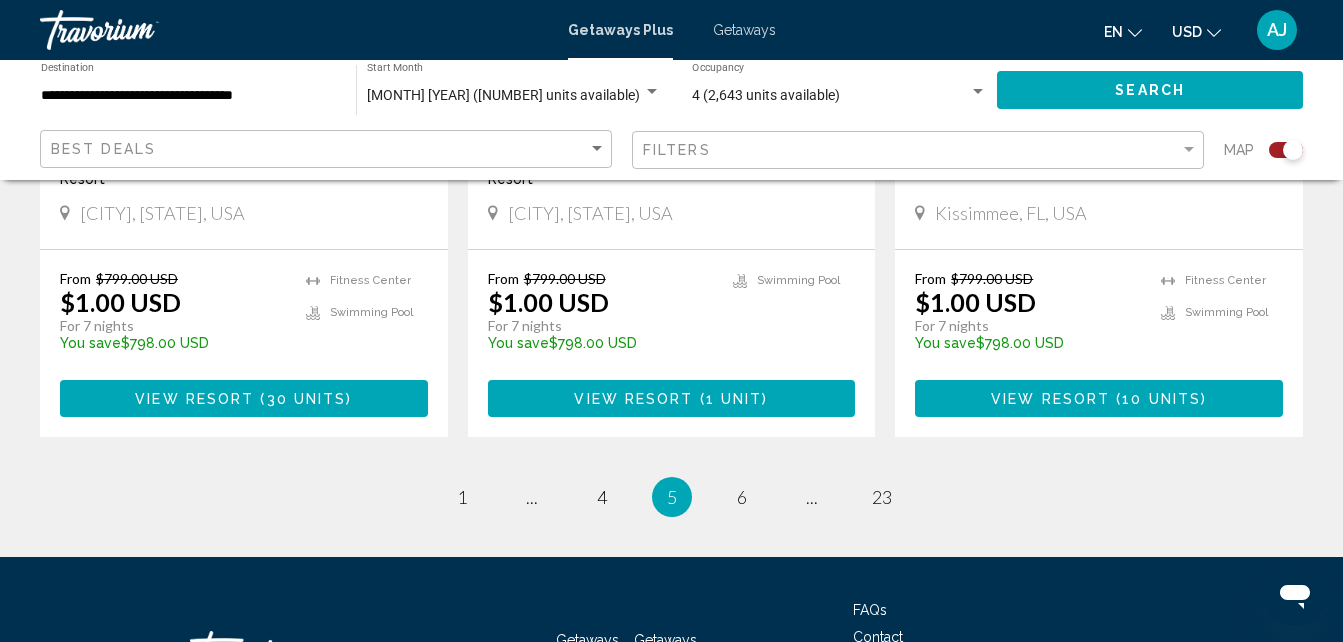 scroll, scrollTop: 3233, scrollLeft: 0, axis: vertical 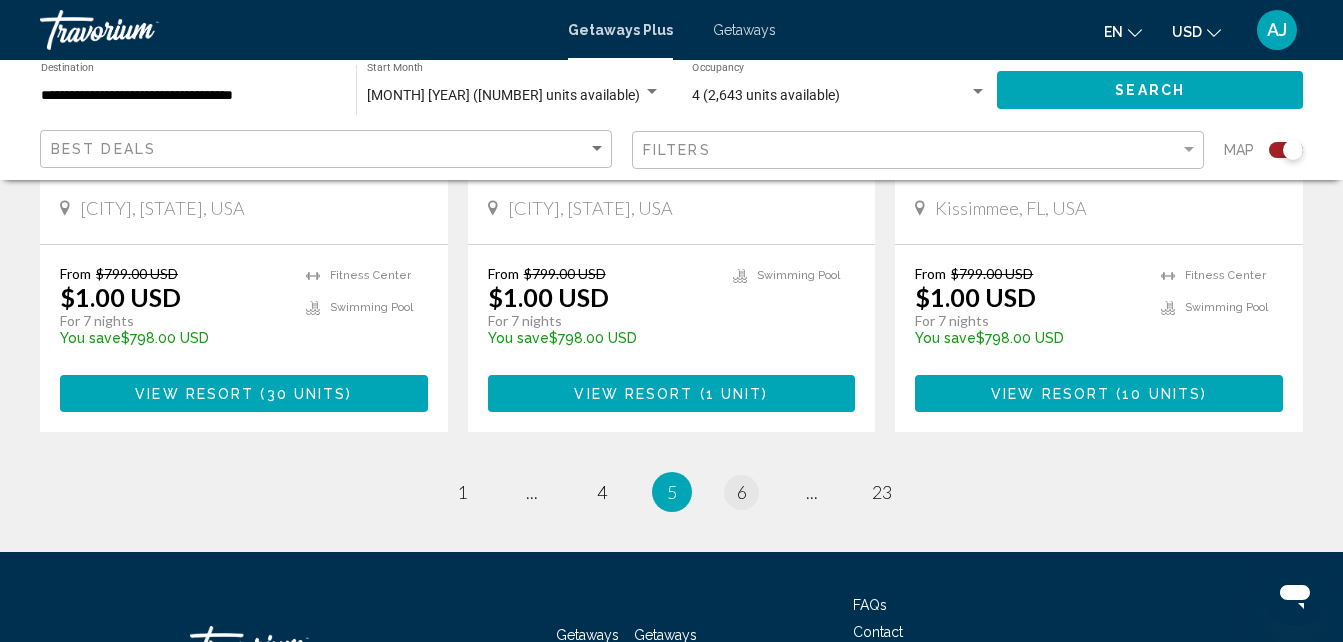 click on "page  6" at bounding box center (741, 492) 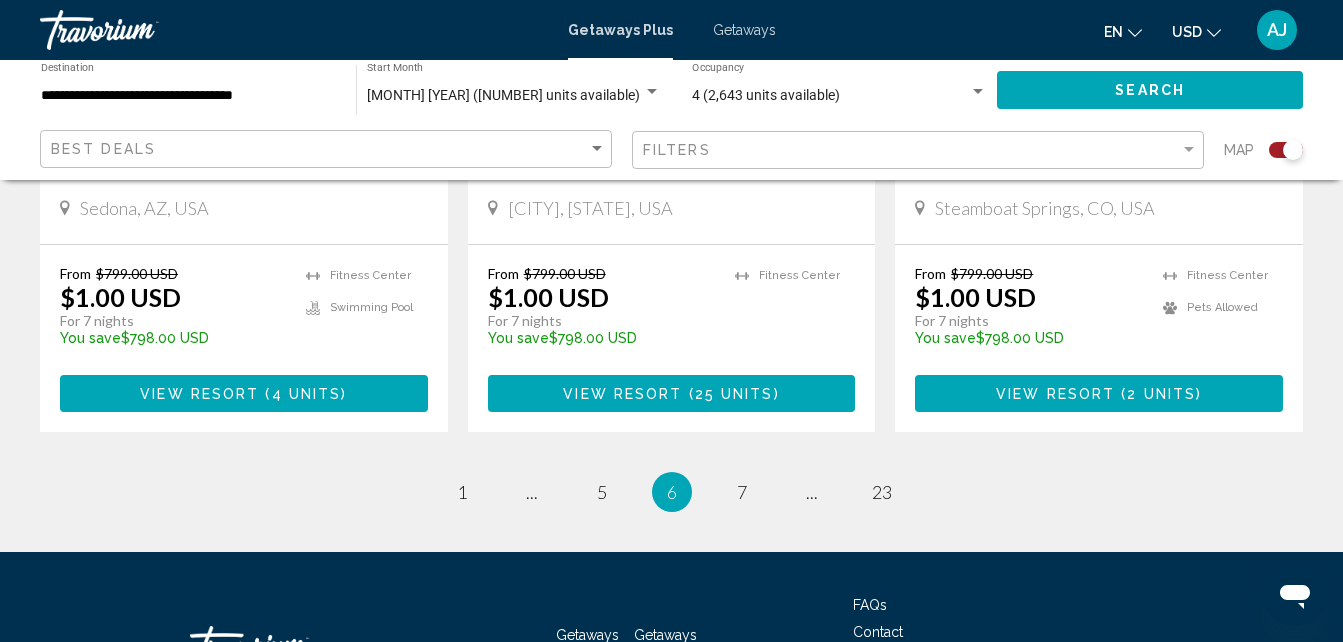 scroll, scrollTop: 3281, scrollLeft: 0, axis: vertical 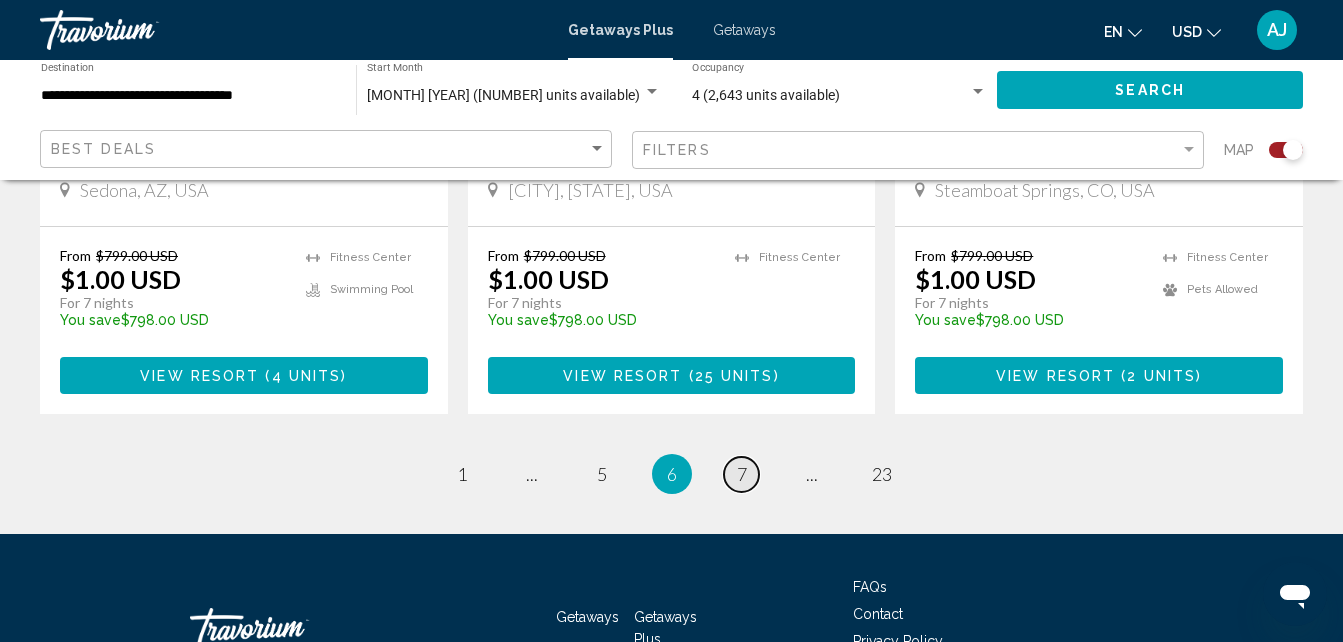 click on "7" at bounding box center [742, 474] 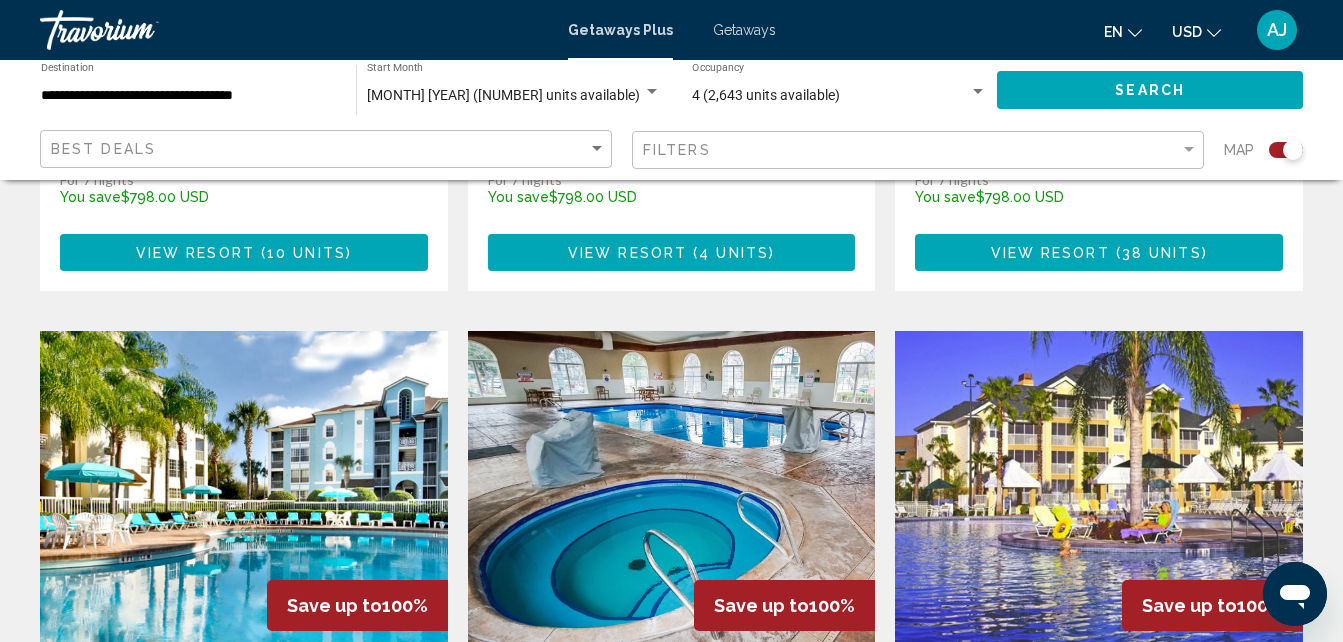 scroll, scrollTop: 1278, scrollLeft: 0, axis: vertical 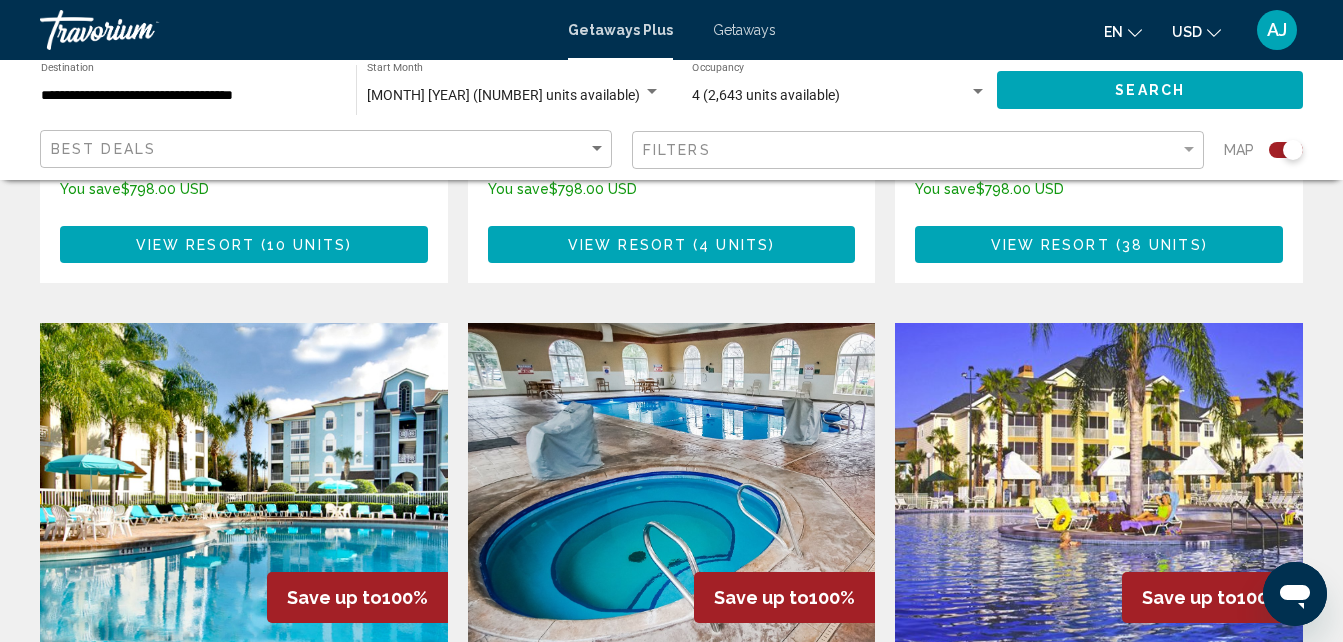 click at bounding box center [1099, 483] 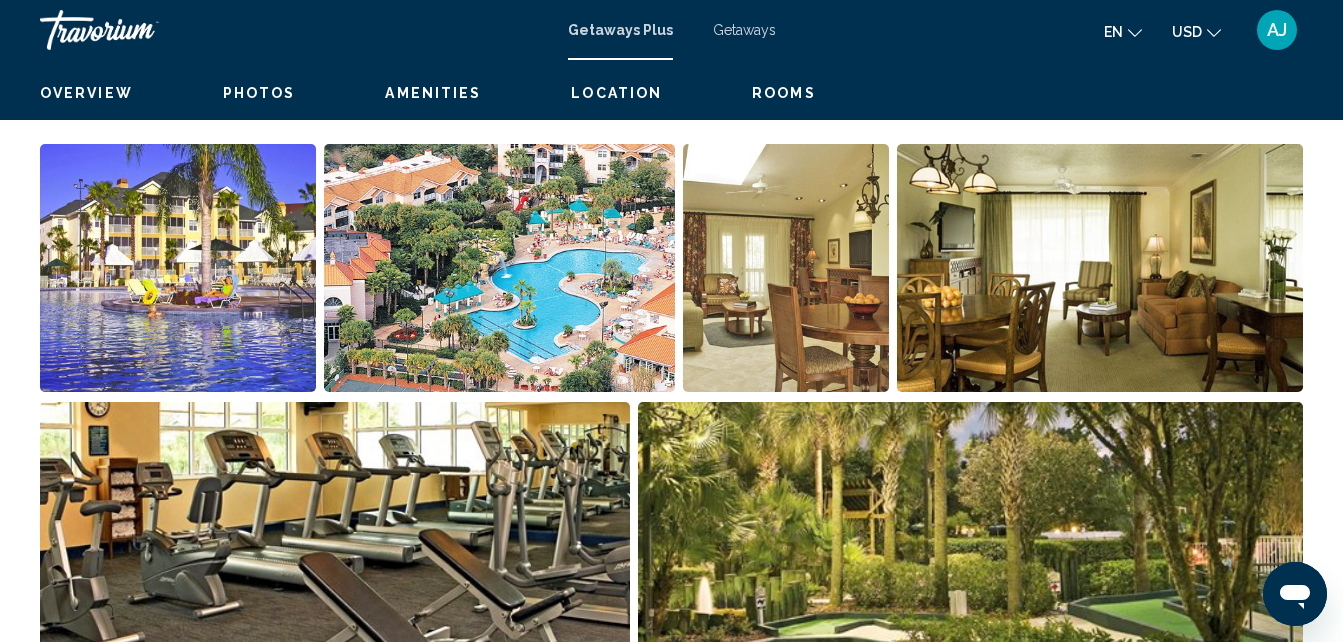 scroll, scrollTop: 214, scrollLeft: 0, axis: vertical 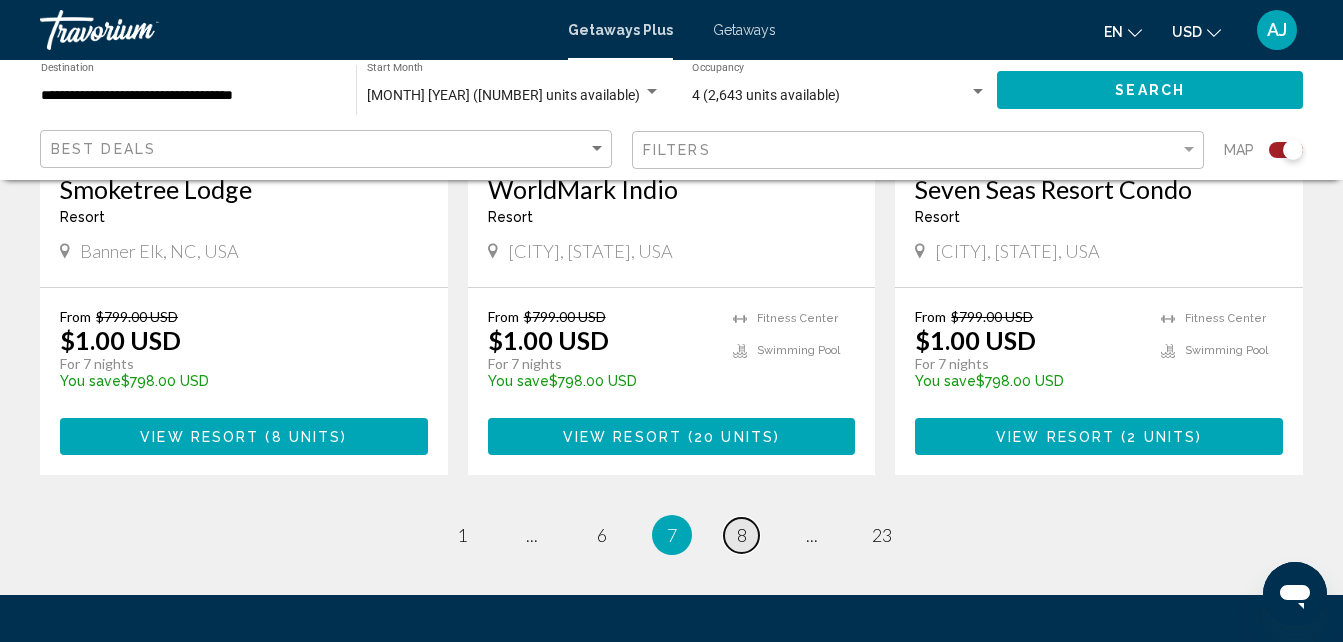 click on "8" at bounding box center [742, 535] 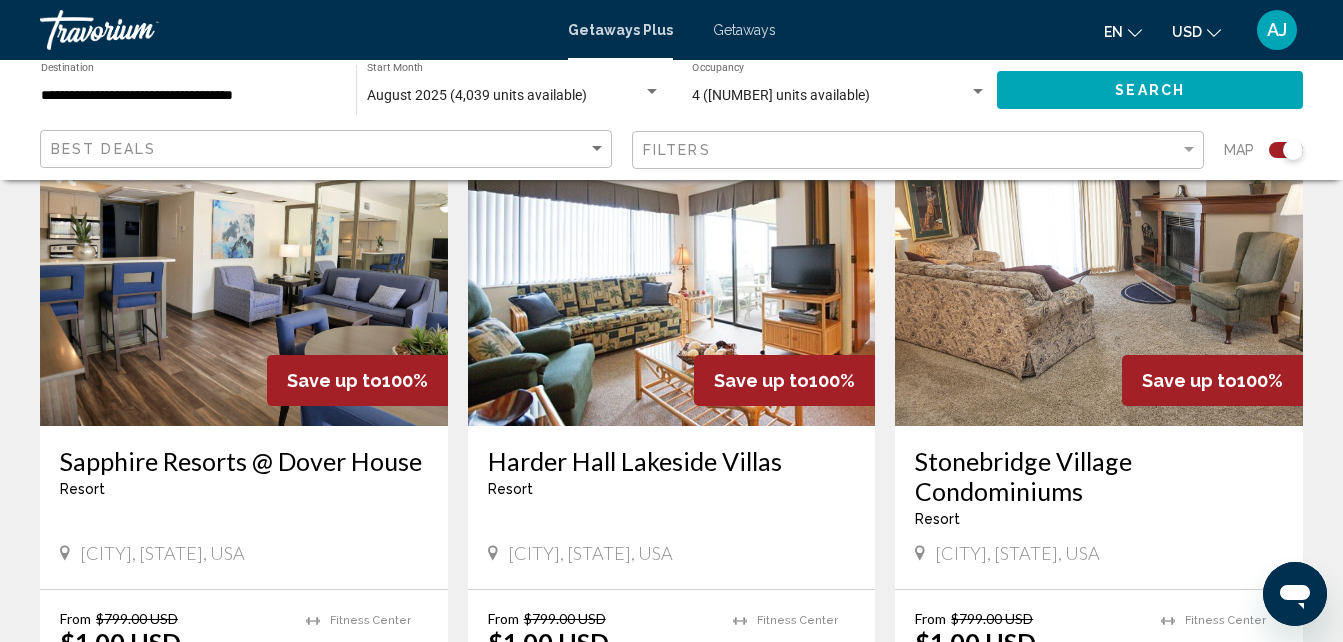 scroll, scrollTop: 2148, scrollLeft: 0, axis: vertical 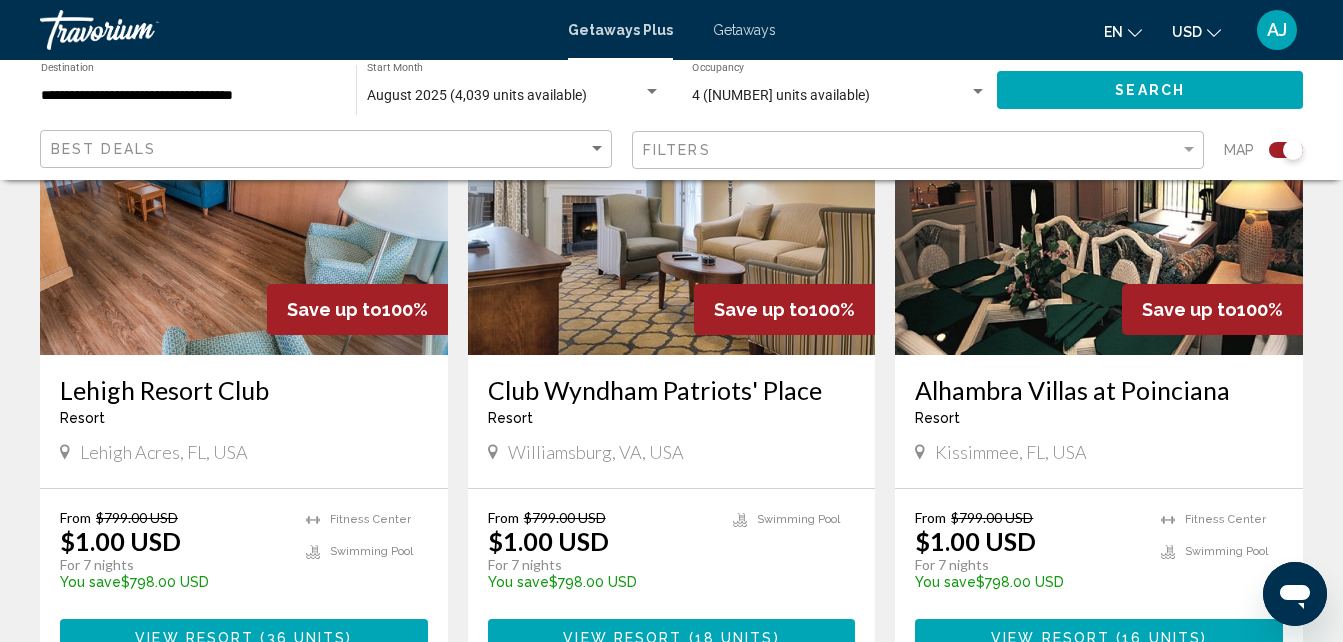 click on "Fitness Center" at bounding box center [1225, 519] 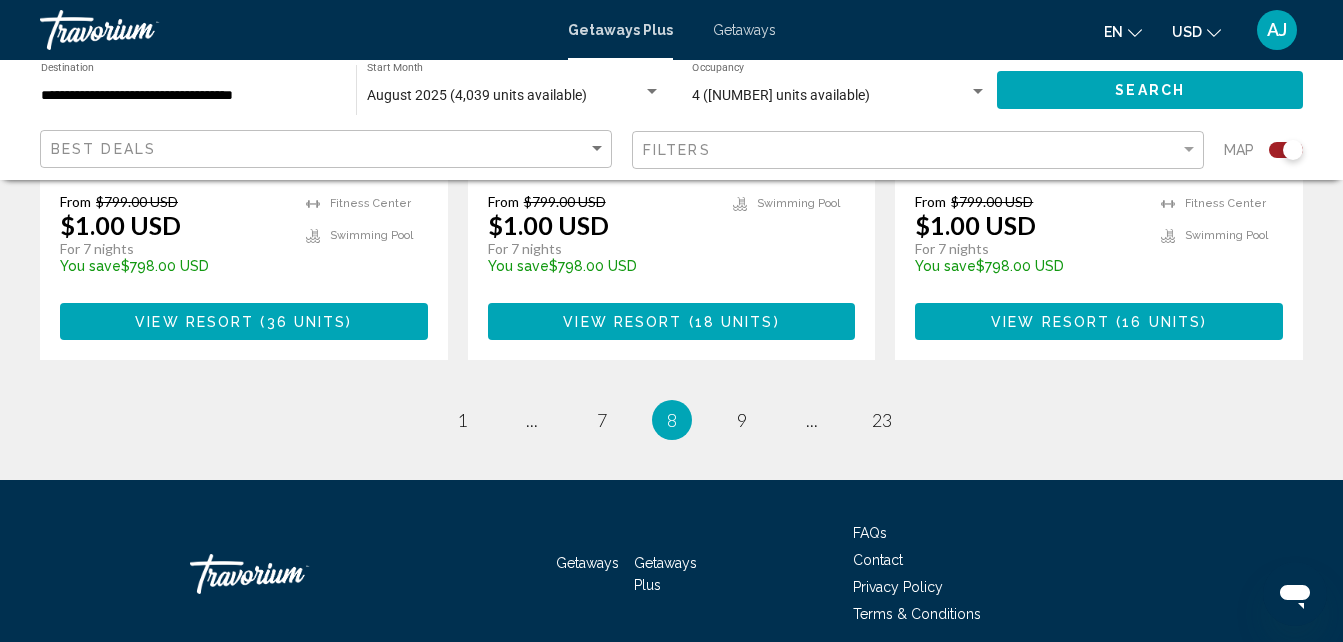 scroll, scrollTop: 3249, scrollLeft: 0, axis: vertical 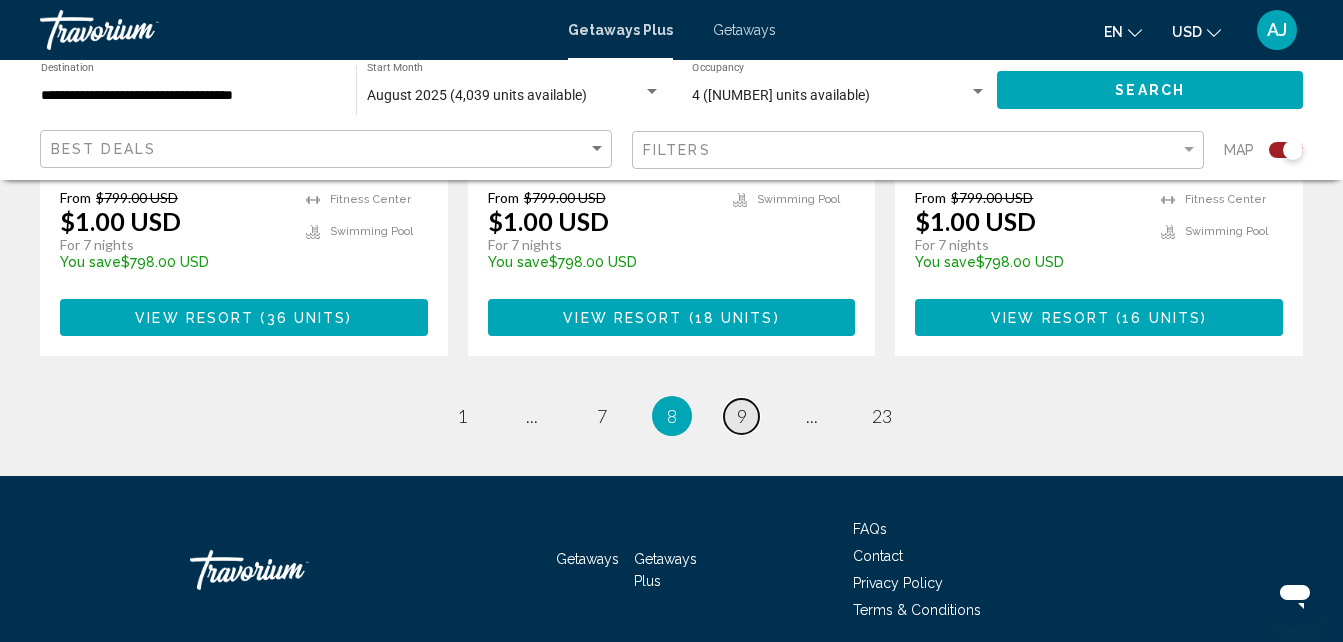 click on "page  9" at bounding box center [741, 416] 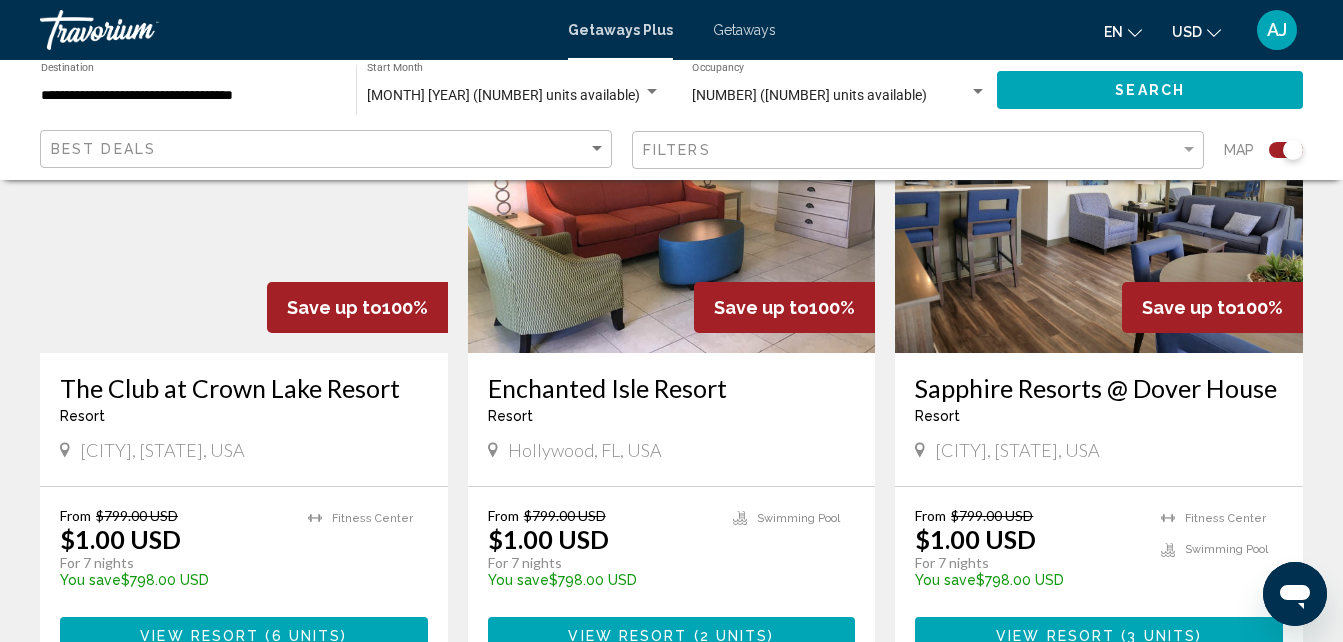 scroll, scrollTop: 1574, scrollLeft: 0, axis: vertical 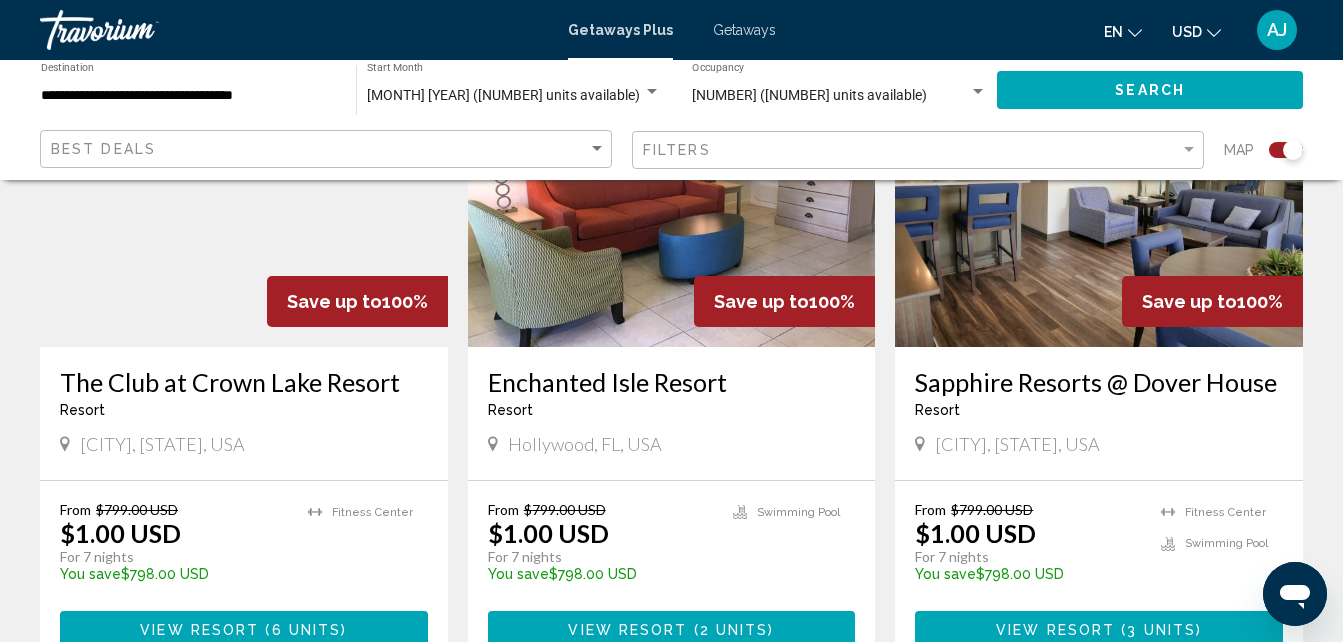 click on "Hollywood, FL, USA" at bounding box center (672, 444) 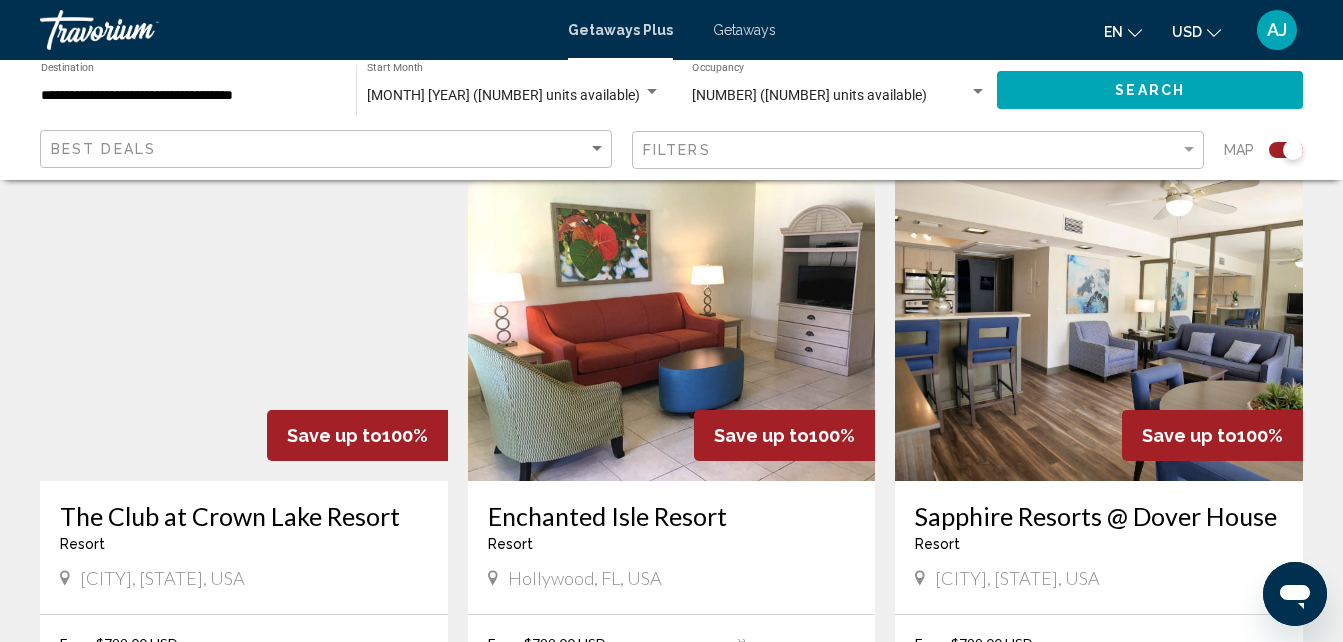 click at bounding box center (672, 321) 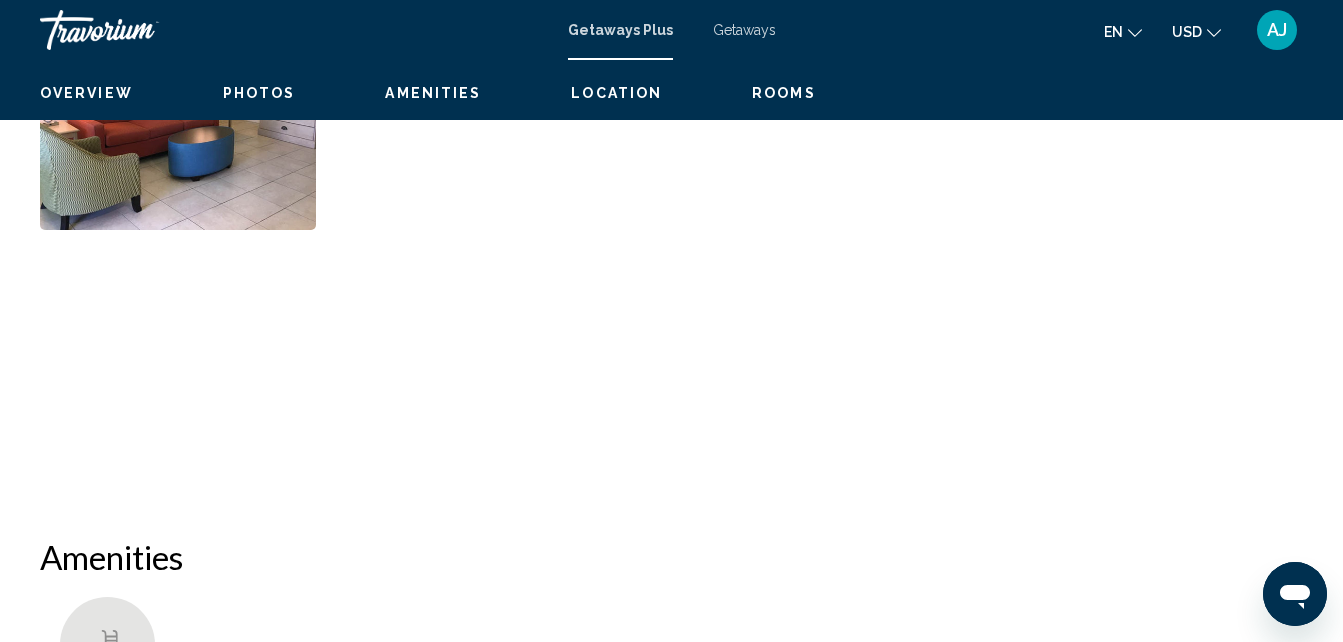 scroll, scrollTop: 214, scrollLeft: 0, axis: vertical 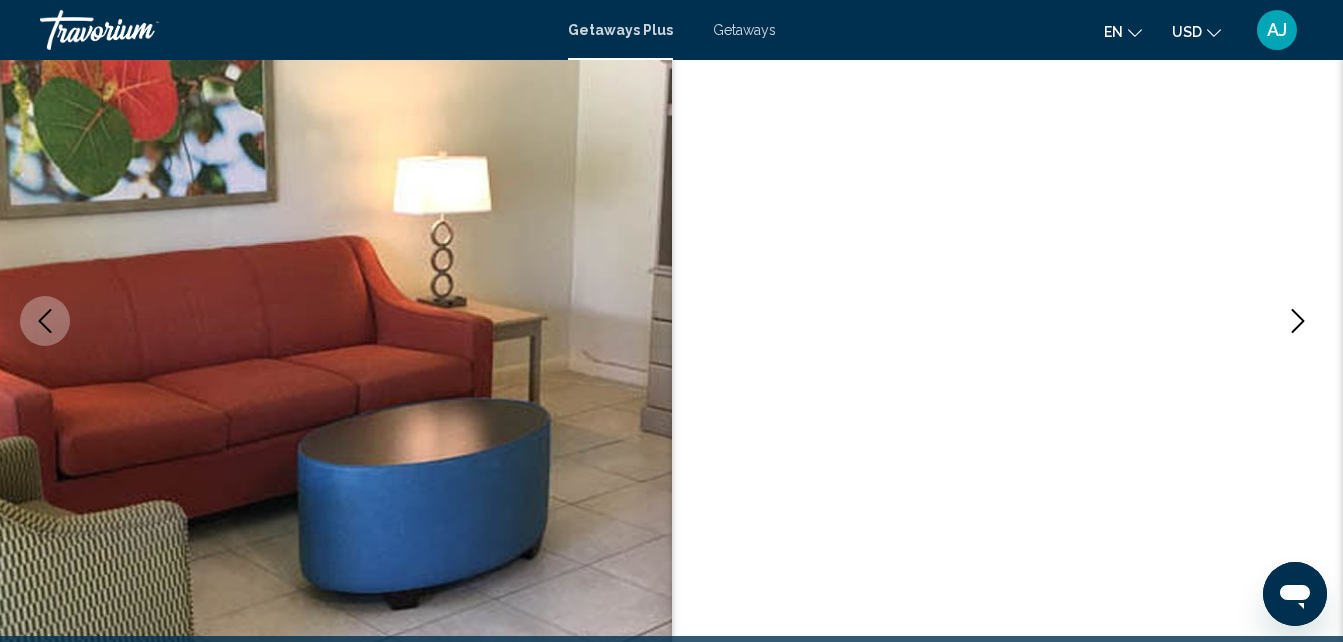 click at bounding box center [1298, 321] 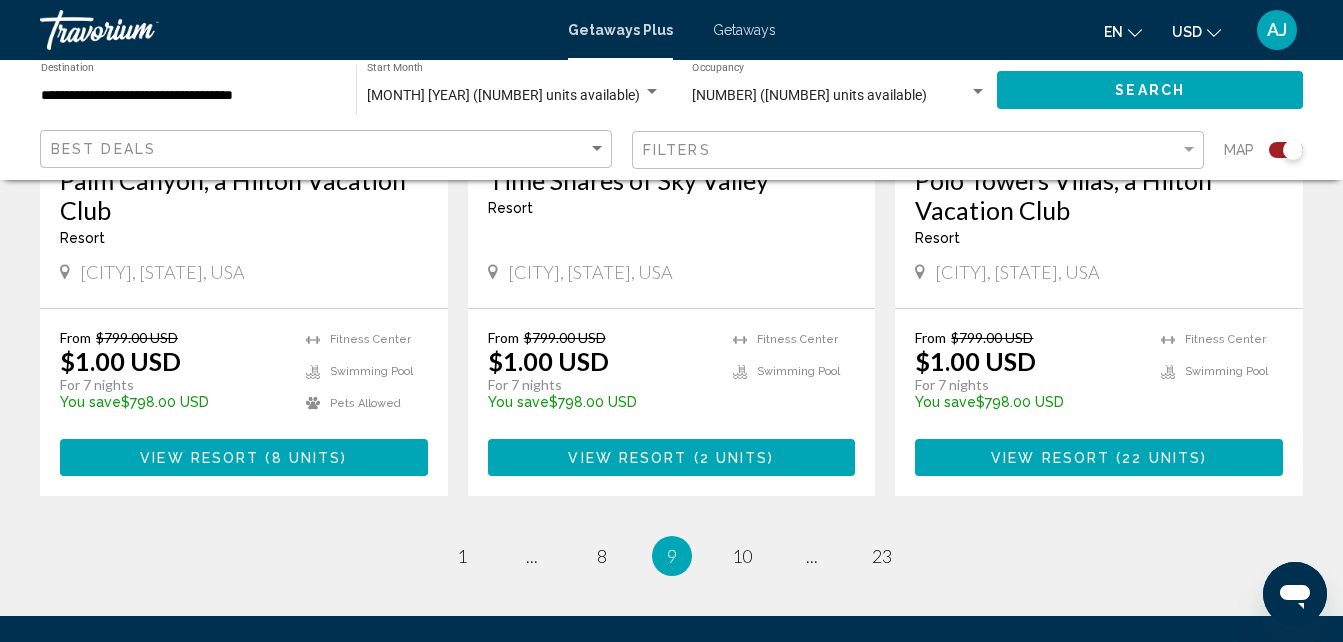 scroll, scrollTop: 3179, scrollLeft: 0, axis: vertical 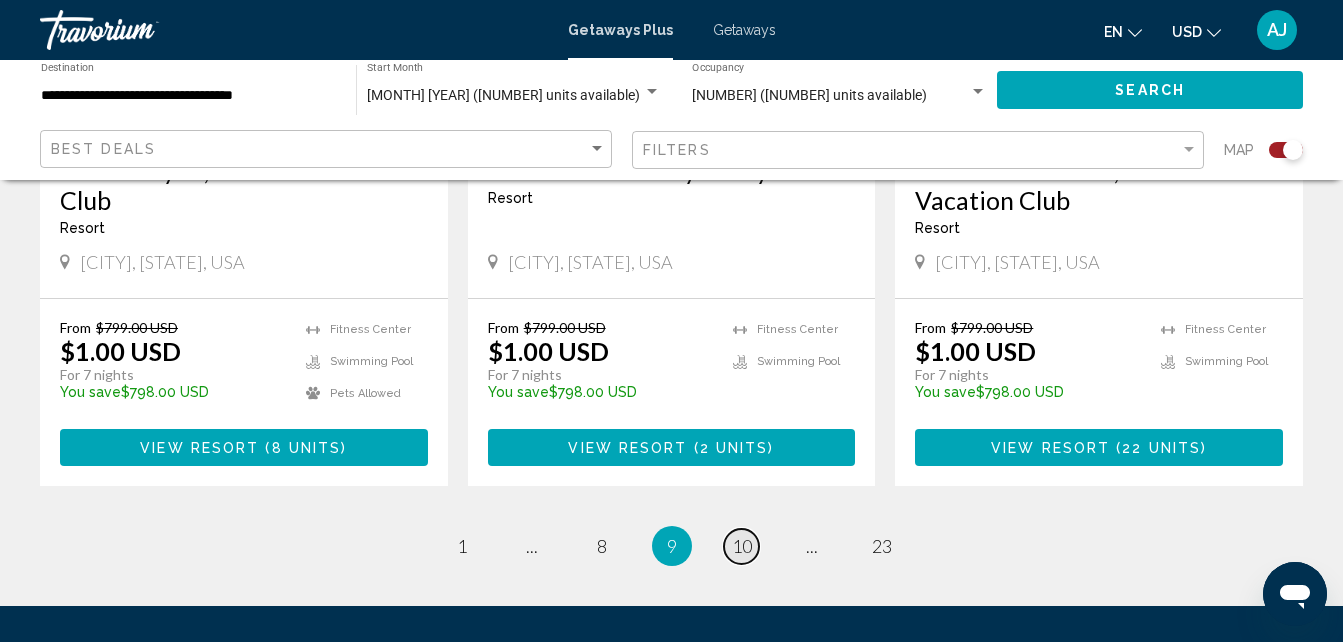 click on "page  10" at bounding box center (741, 546) 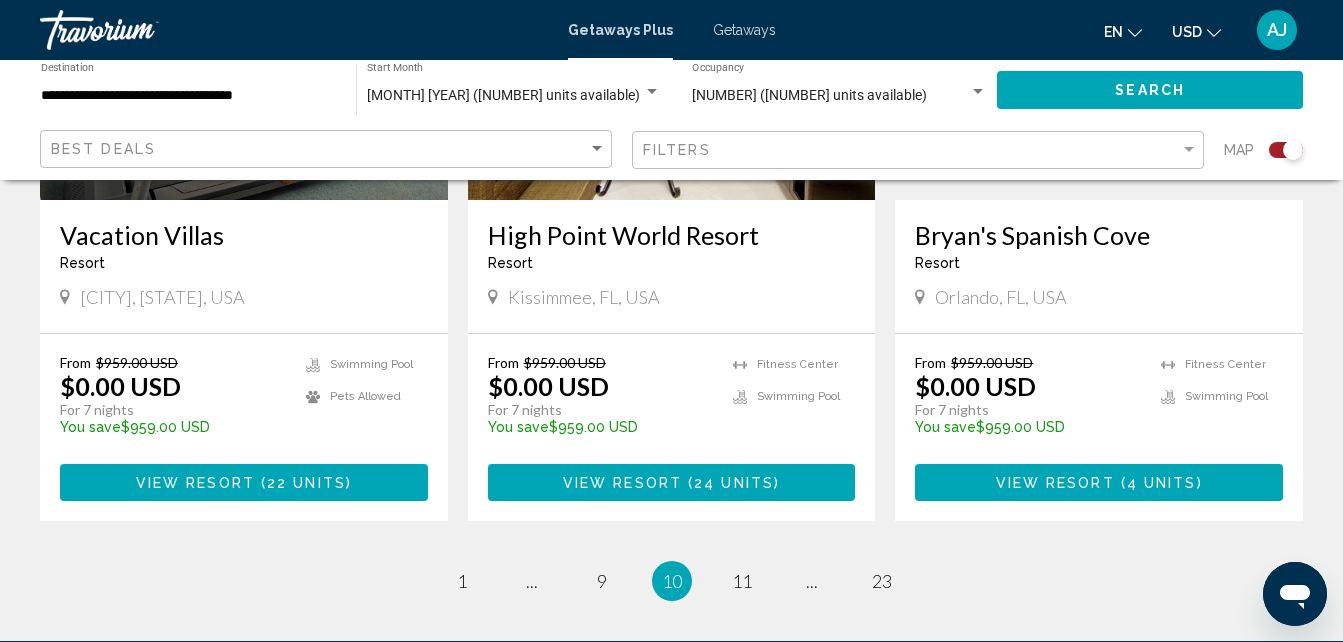 scroll, scrollTop: 3142, scrollLeft: 0, axis: vertical 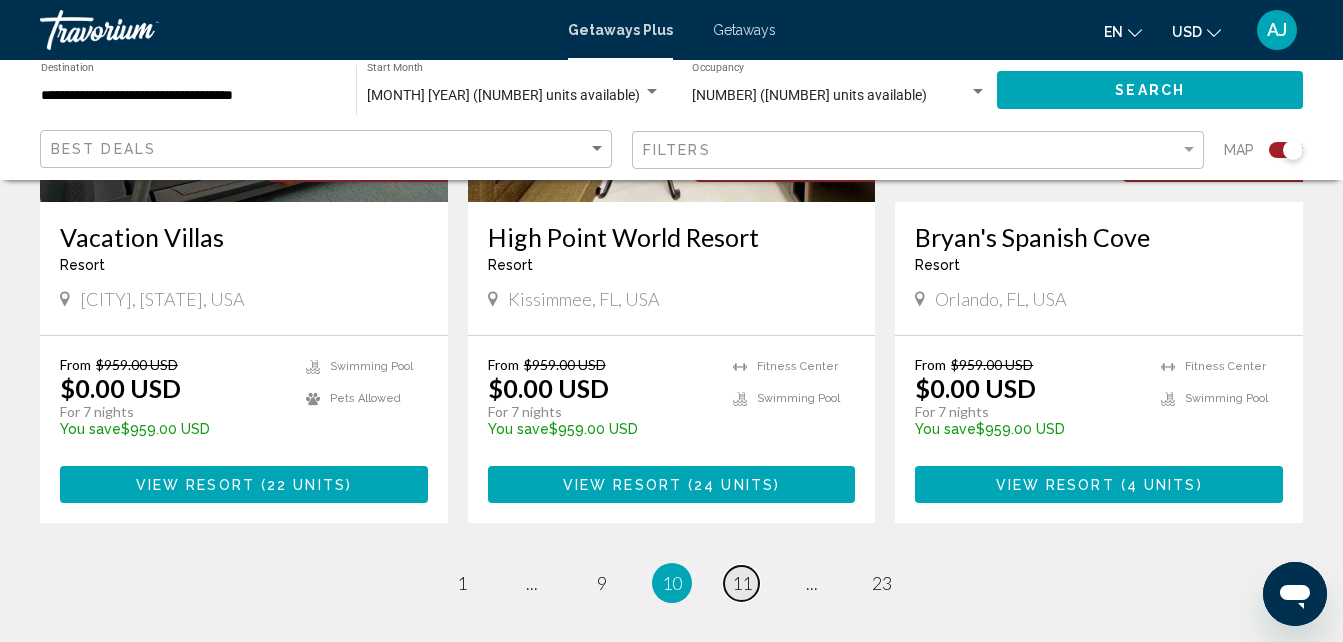 click on "page  11" at bounding box center (741, 583) 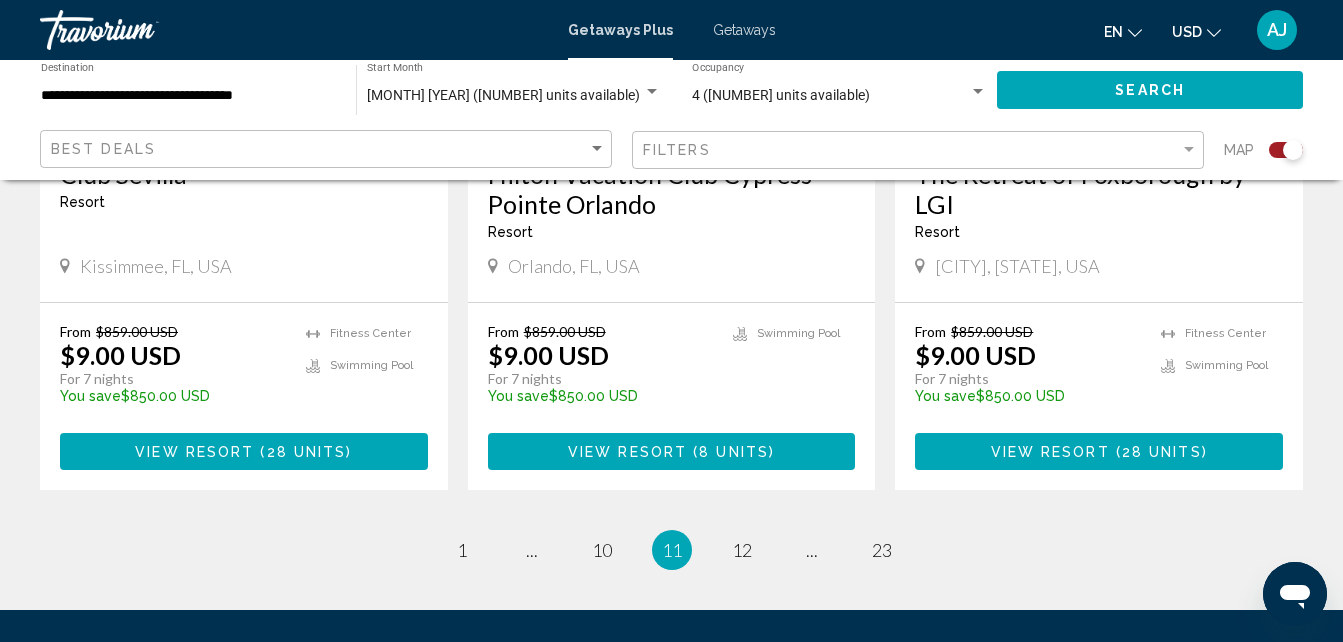 scroll, scrollTop: 3200, scrollLeft: 0, axis: vertical 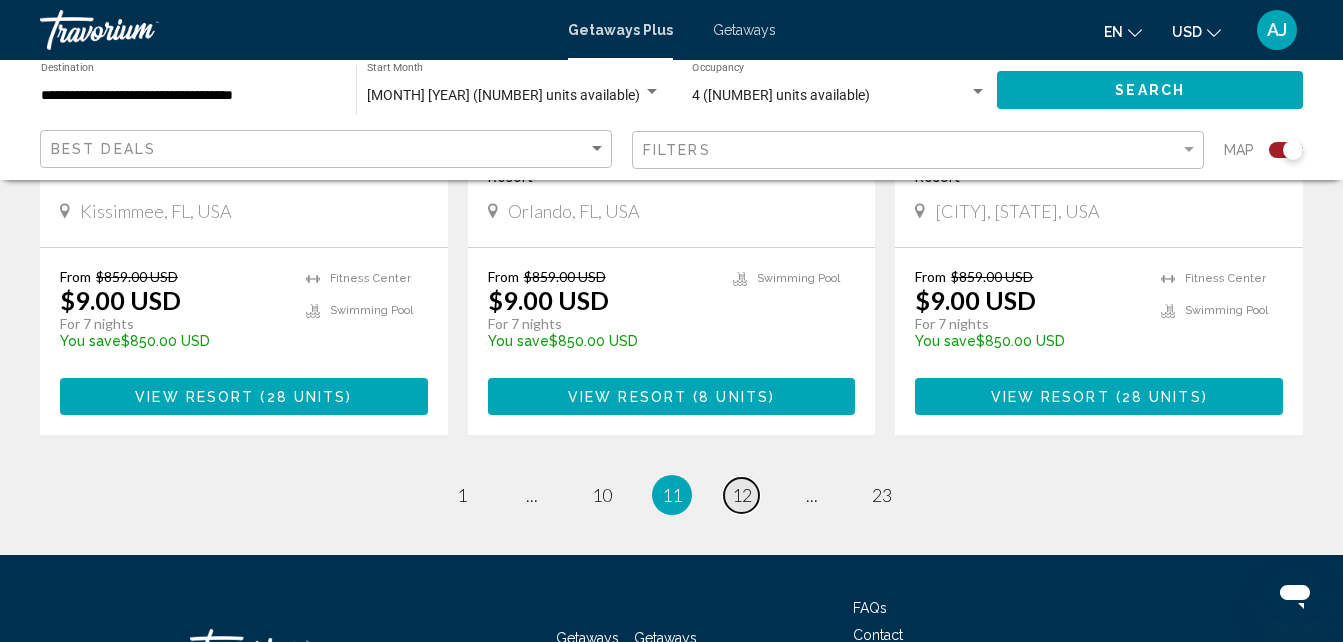 click on "page  12" at bounding box center (741, 495) 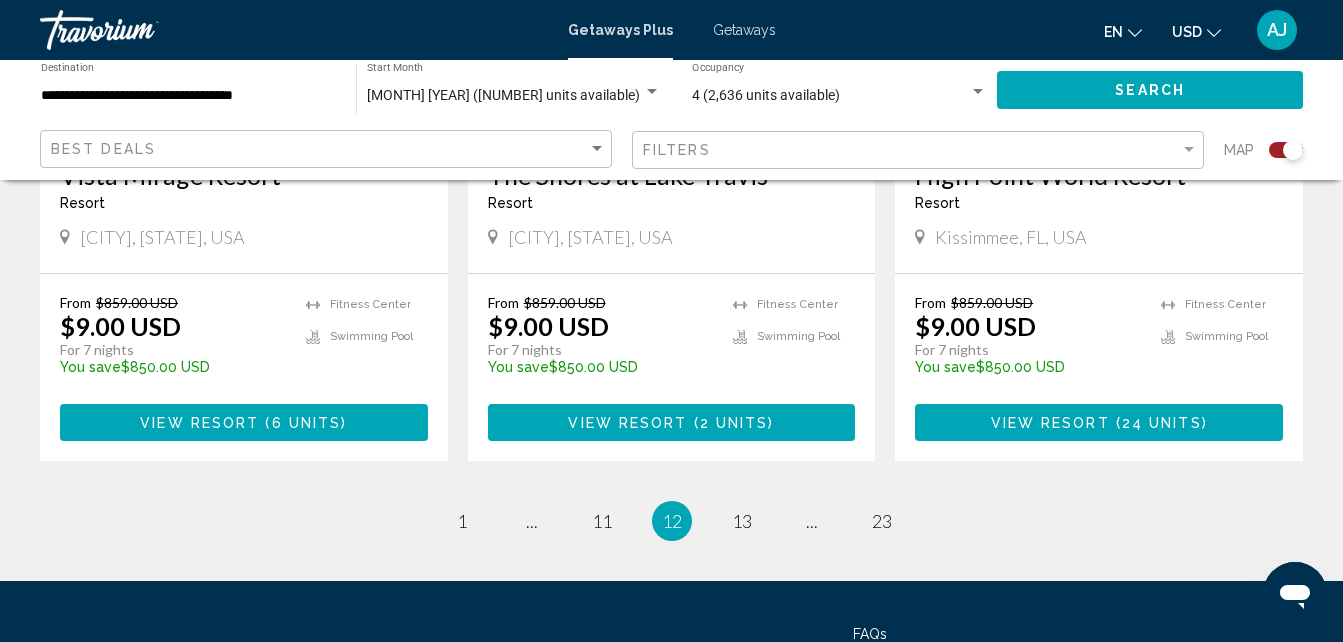 scroll, scrollTop: 3148, scrollLeft: 0, axis: vertical 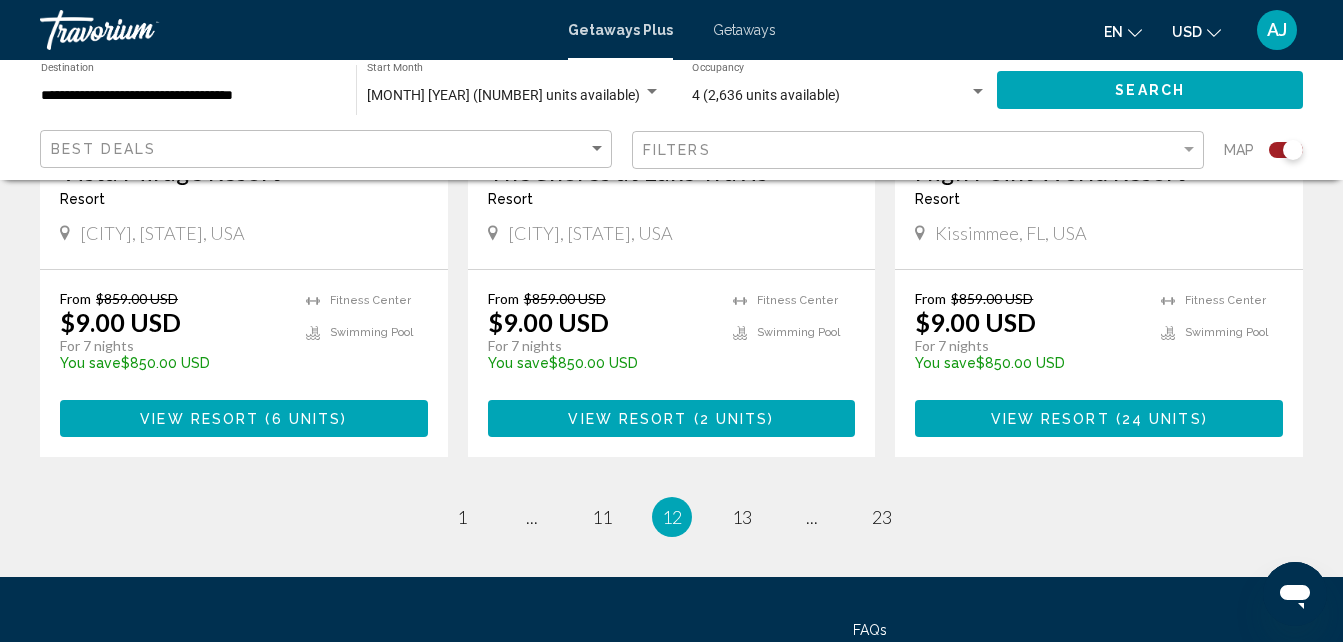 click on "page  13" at bounding box center (742, 517) 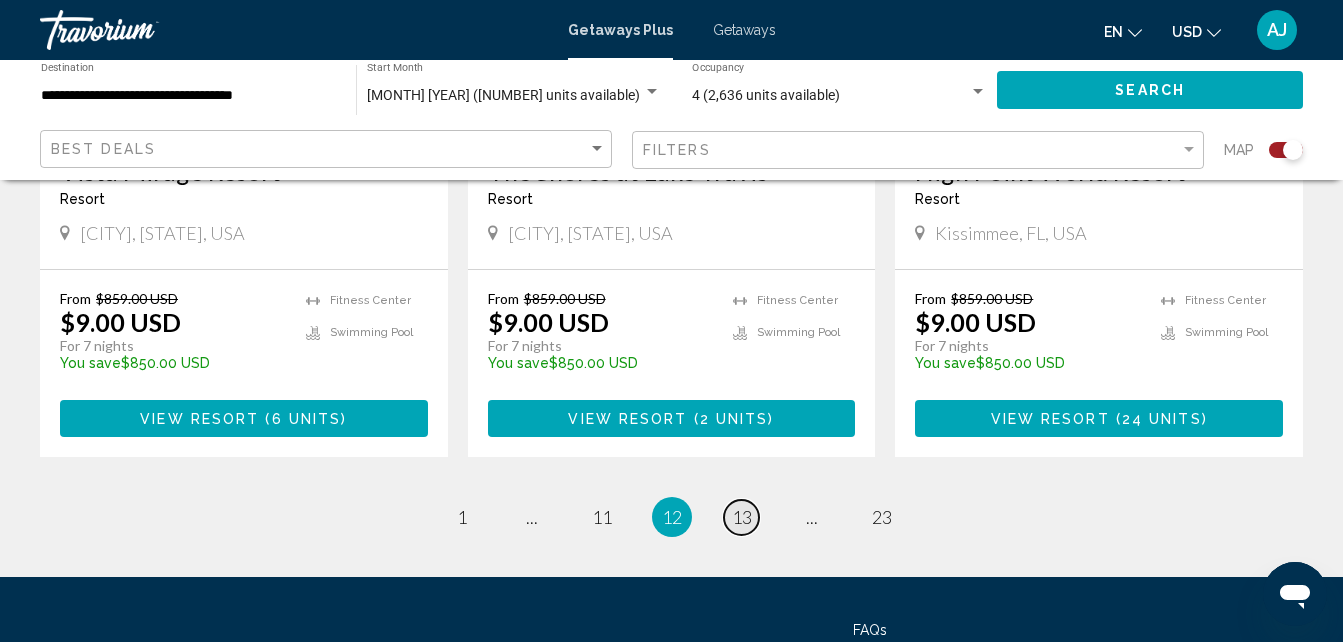 click on "page  13" at bounding box center (741, 517) 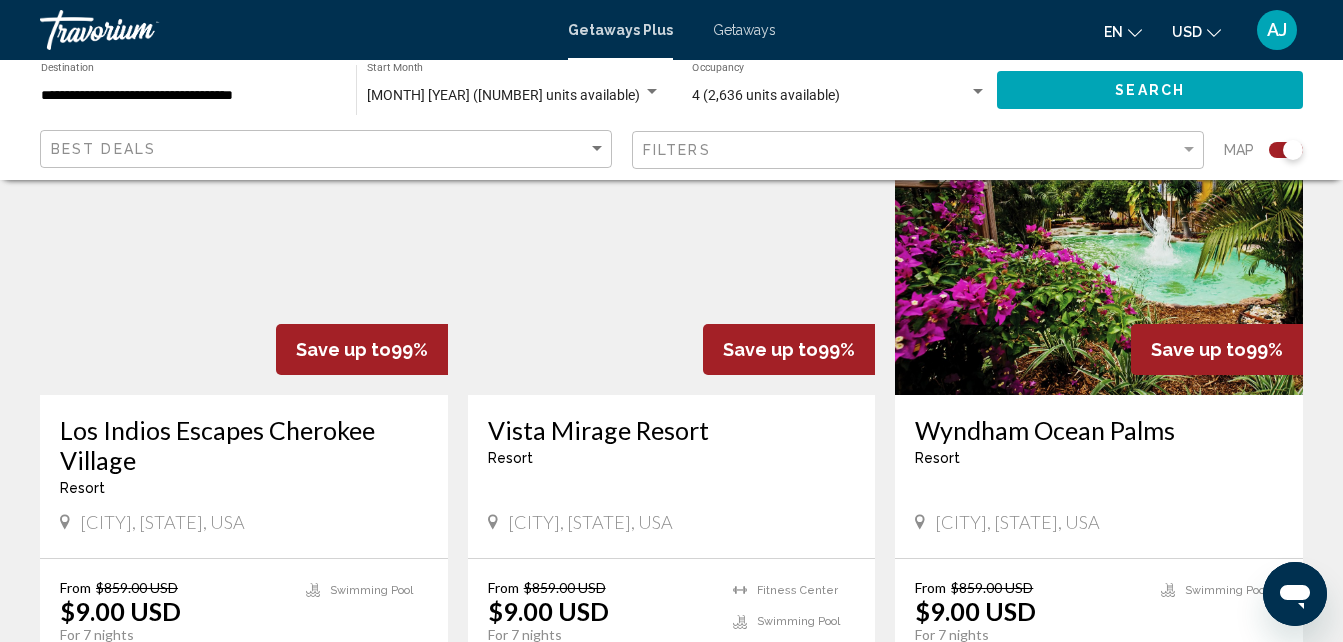 scroll, scrollTop: 1498, scrollLeft: 0, axis: vertical 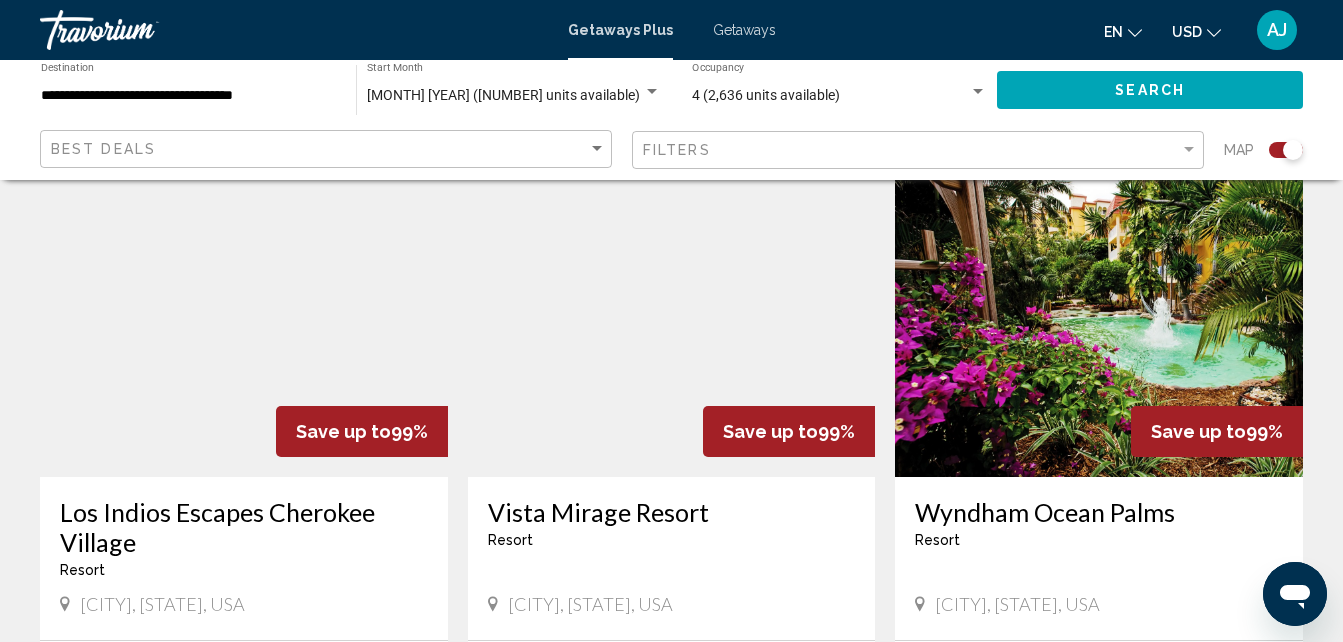 click on "Wyndham Ocean Palms" at bounding box center [1099, 512] 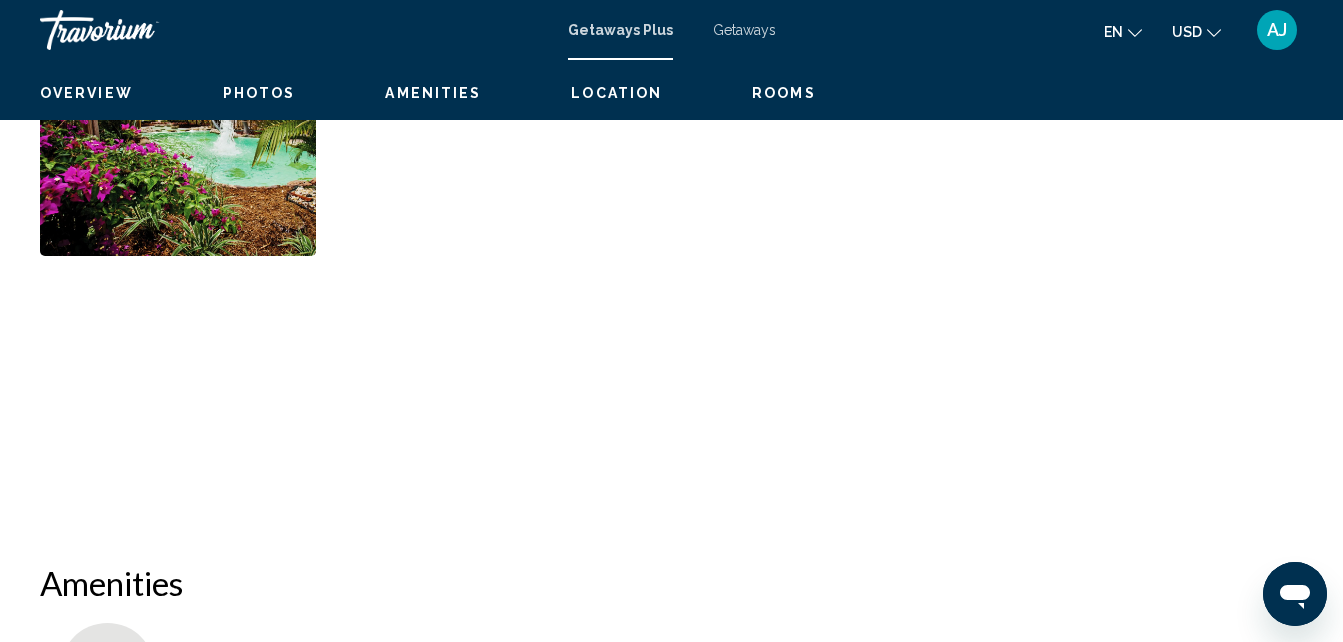 scroll, scrollTop: 214, scrollLeft: 0, axis: vertical 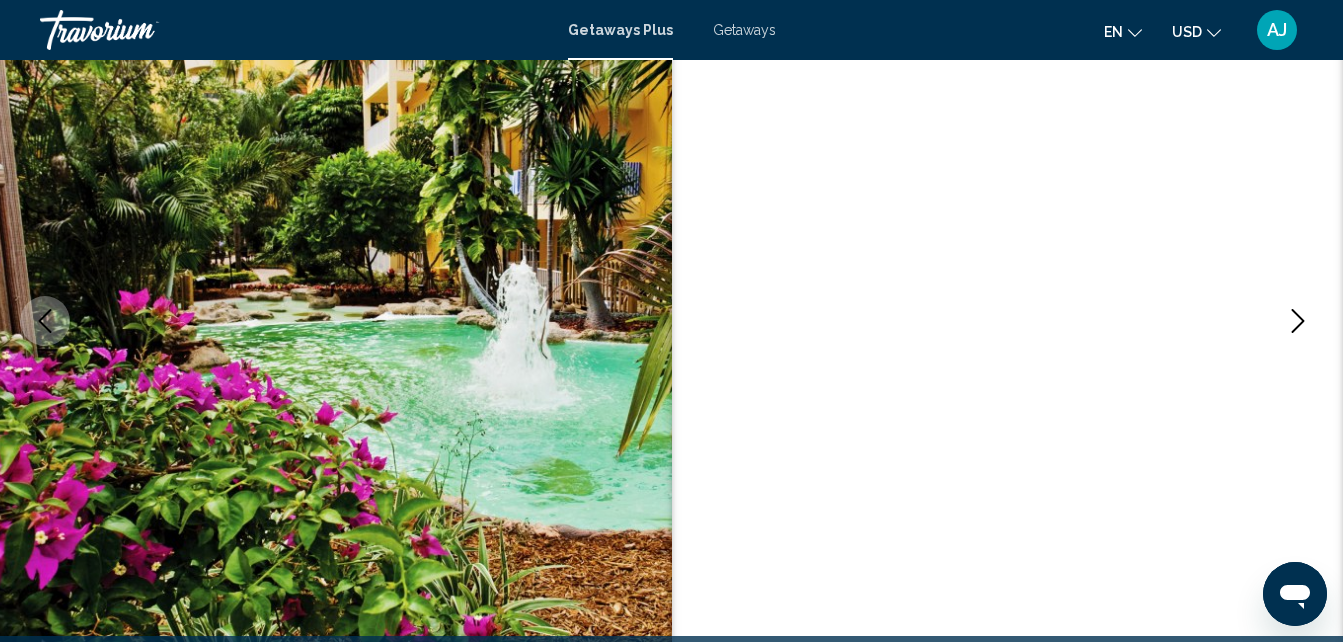 click at bounding box center (1298, 321) 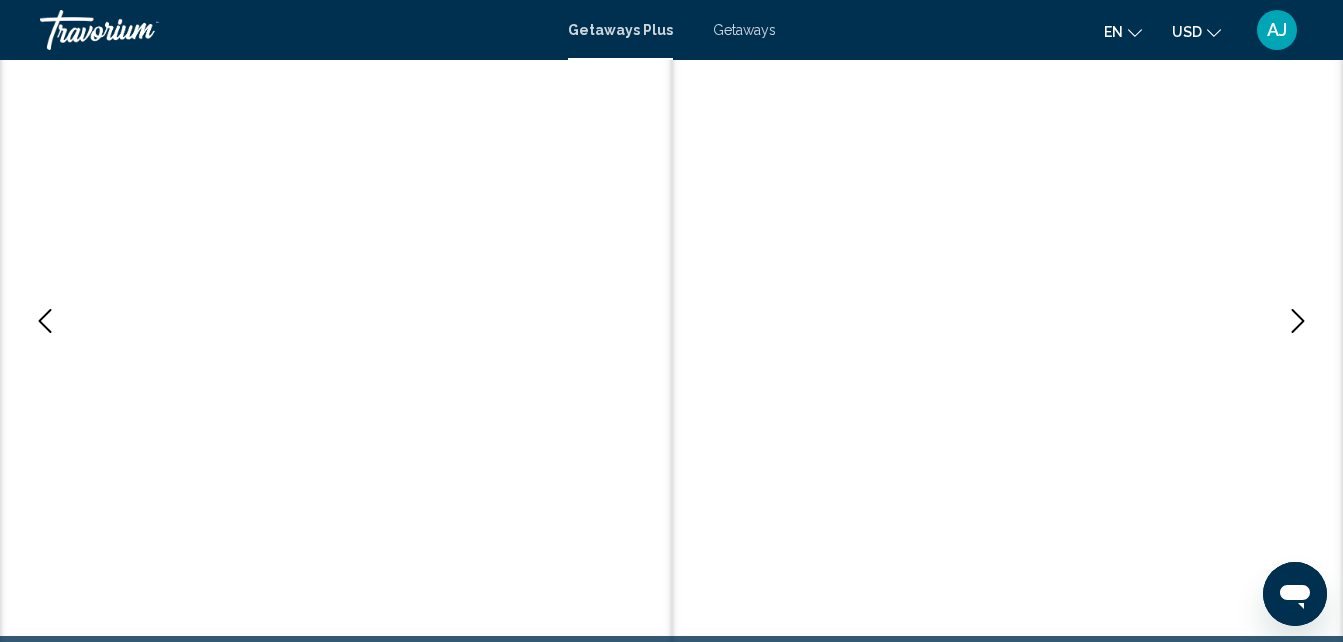 click at bounding box center [1008, 321] 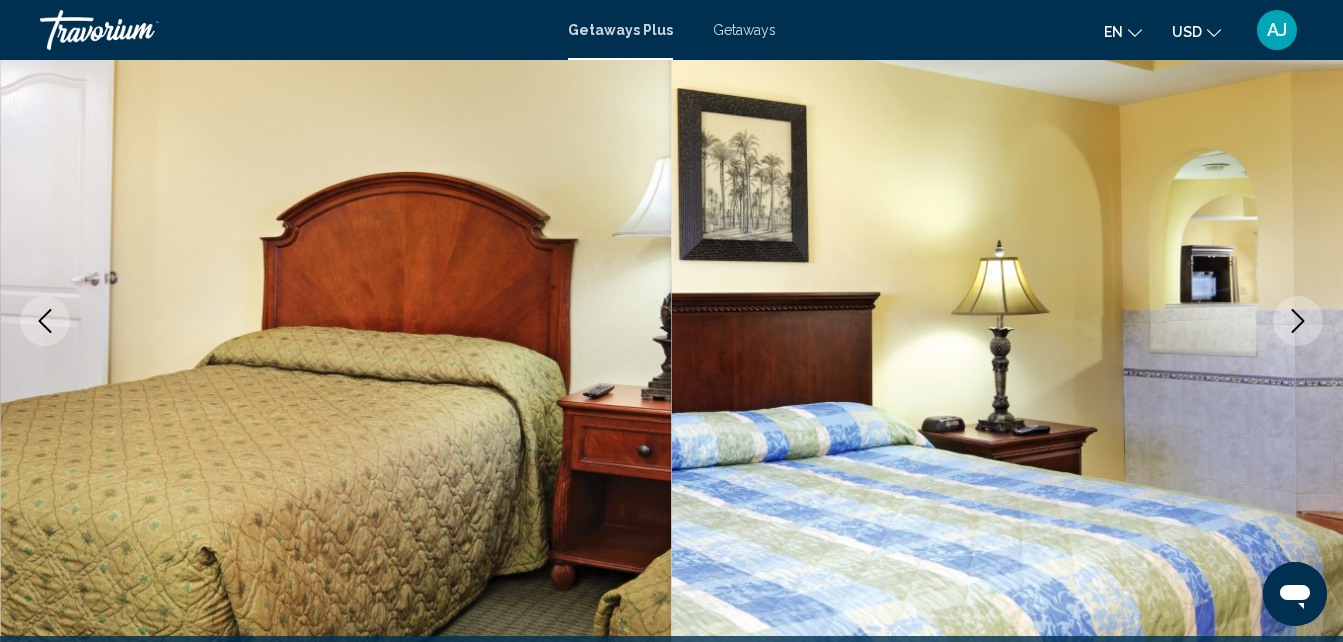 click at bounding box center (1298, 321) 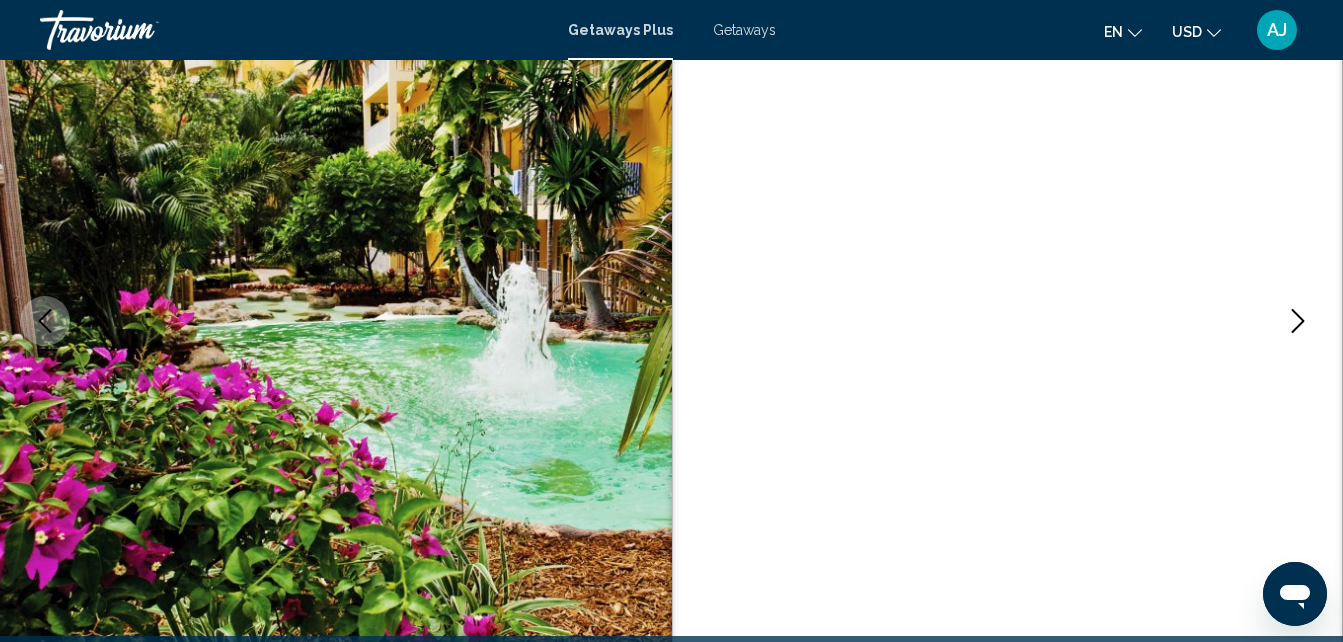 click at bounding box center (1298, 321) 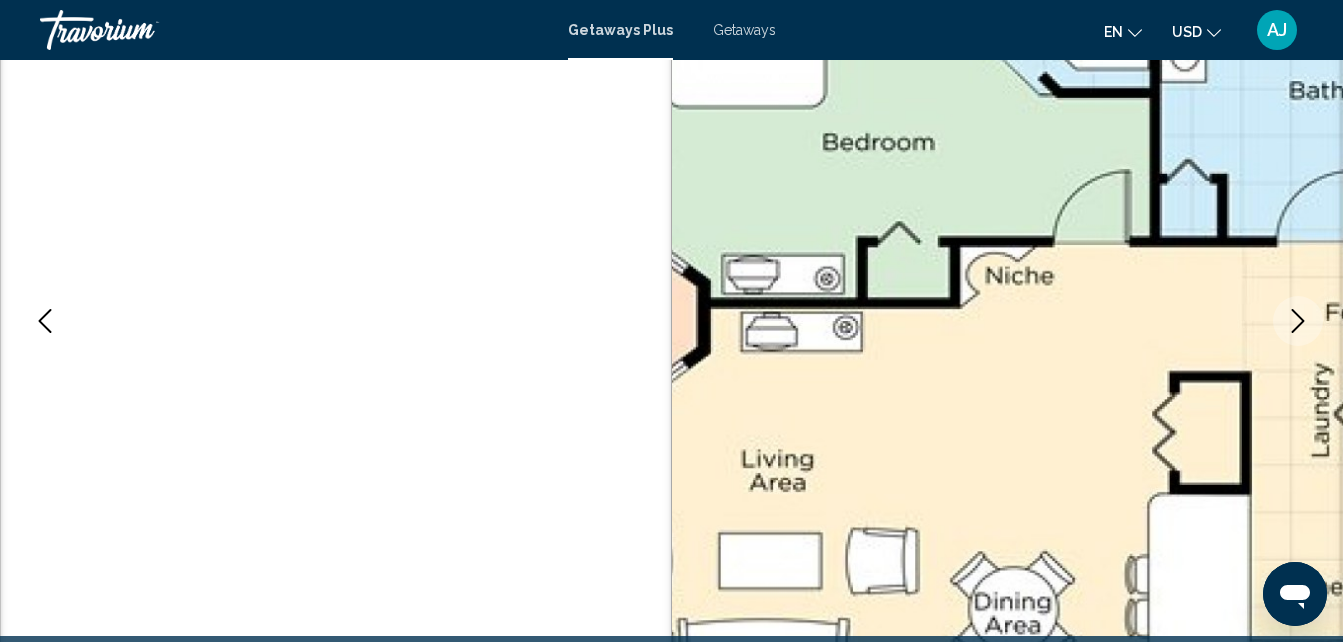 click at bounding box center (1008, 321) 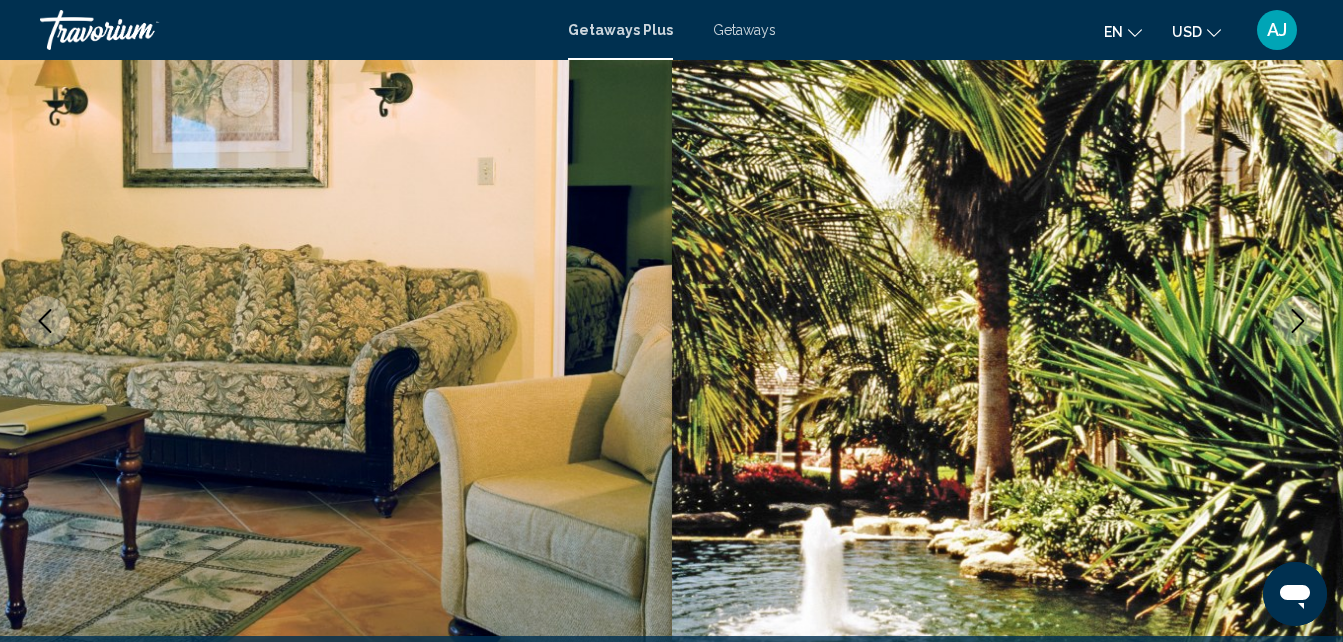 click at bounding box center [1298, 321] 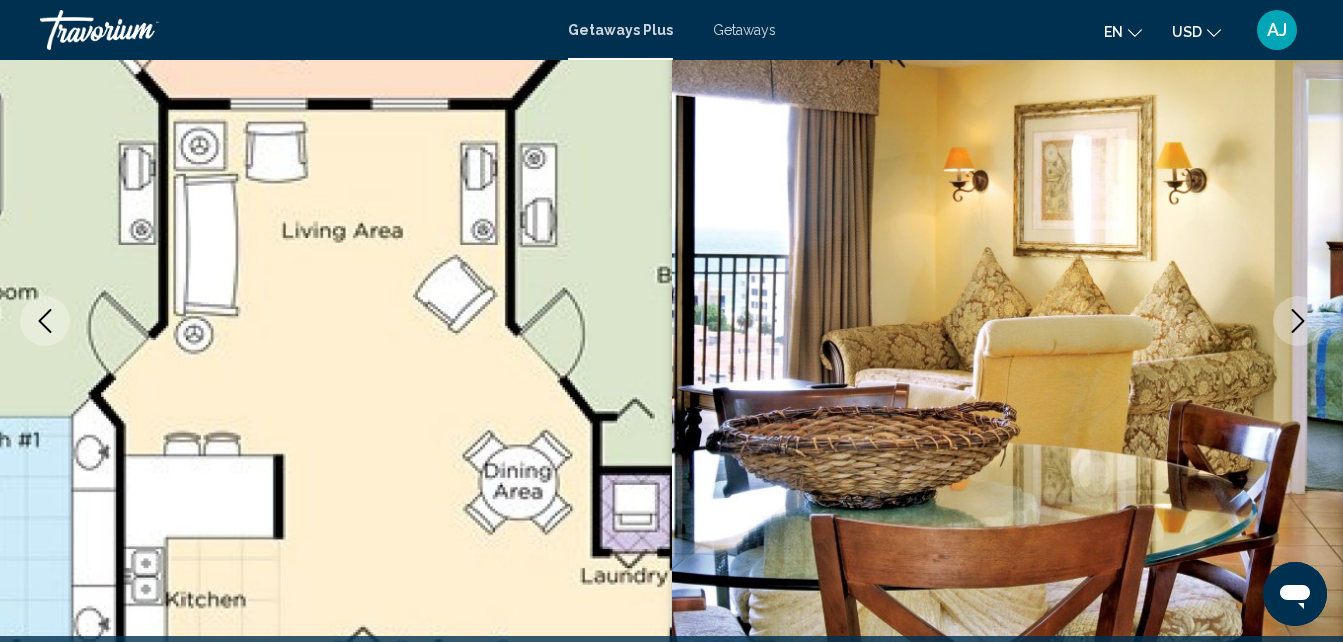 click at bounding box center [1298, 321] 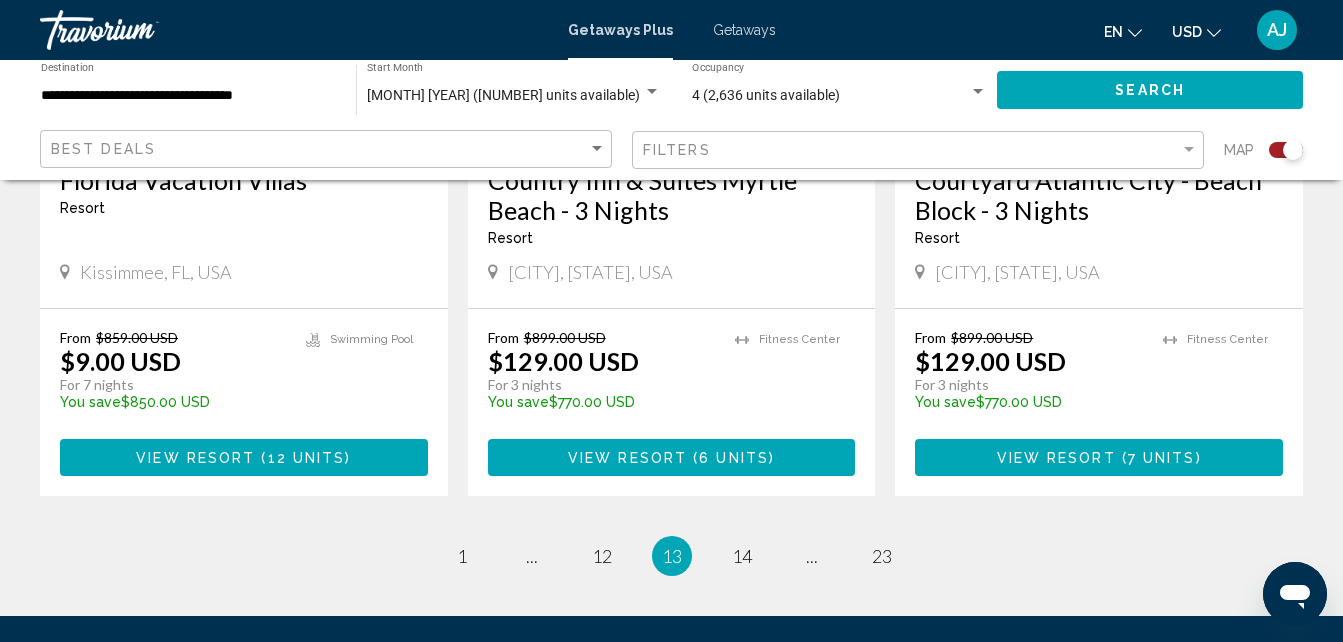 scroll, scrollTop: 3179, scrollLeft: 0, axis: vertical 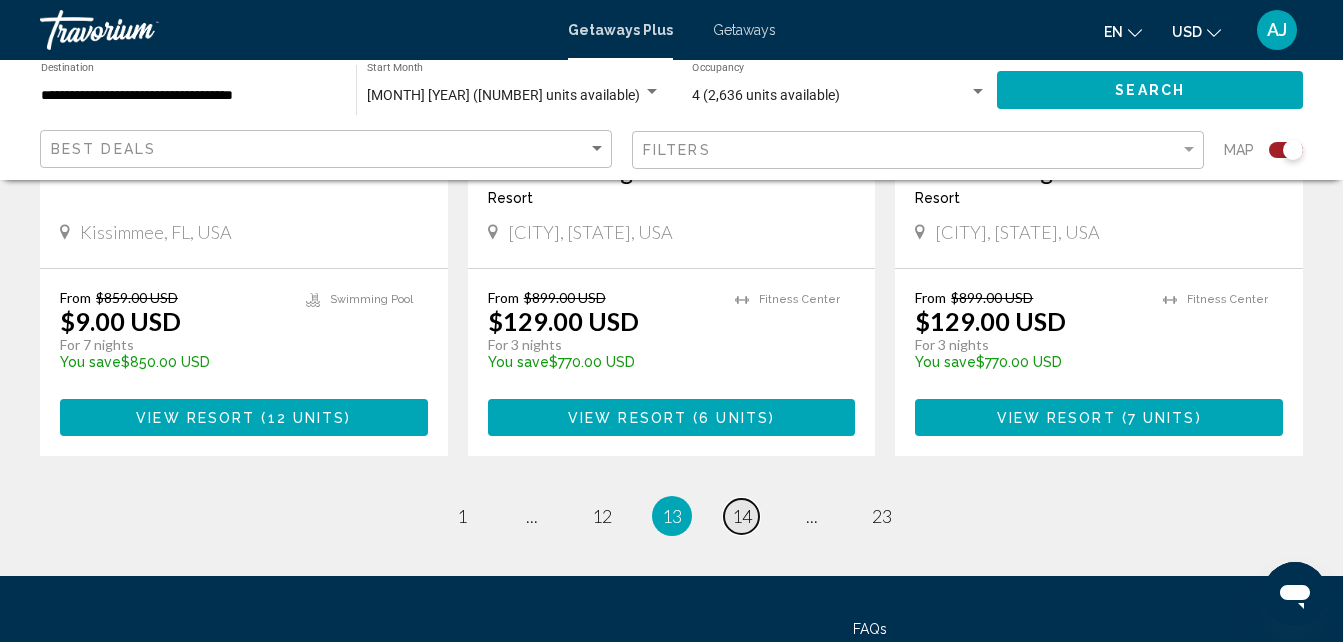 click on "page  14" at bounding box center [741, 516] 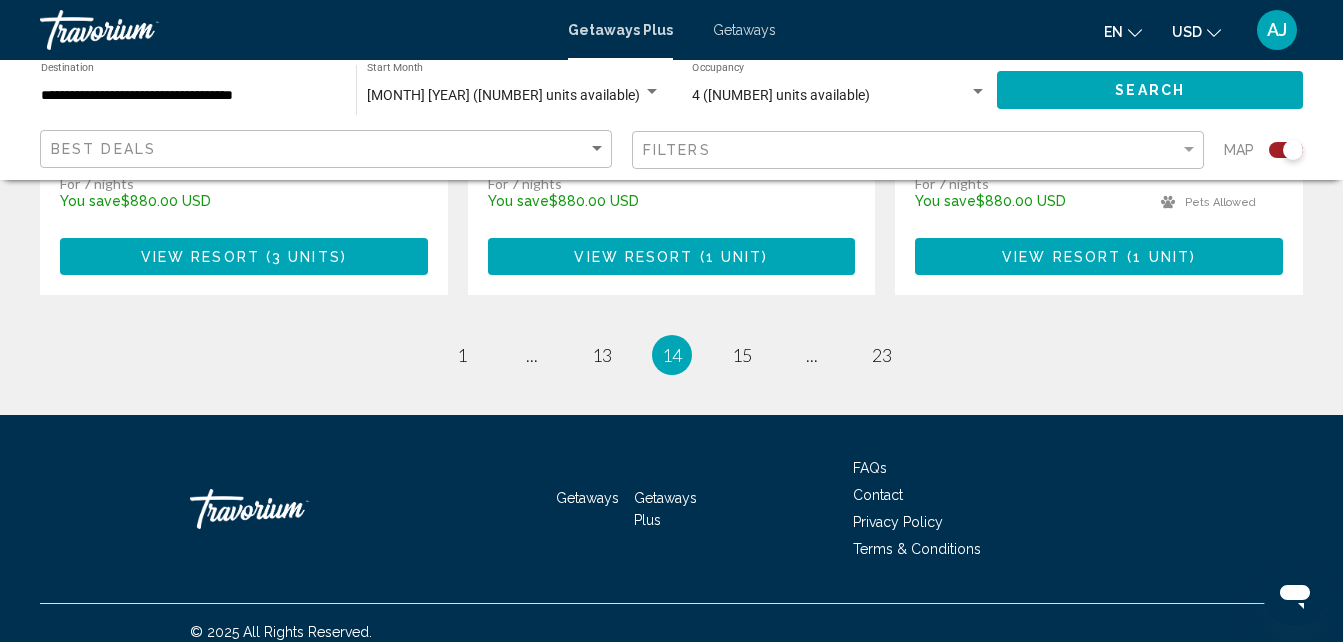 scroll, scrollTop: 3358, scrollLeft: 0, axis: vertical 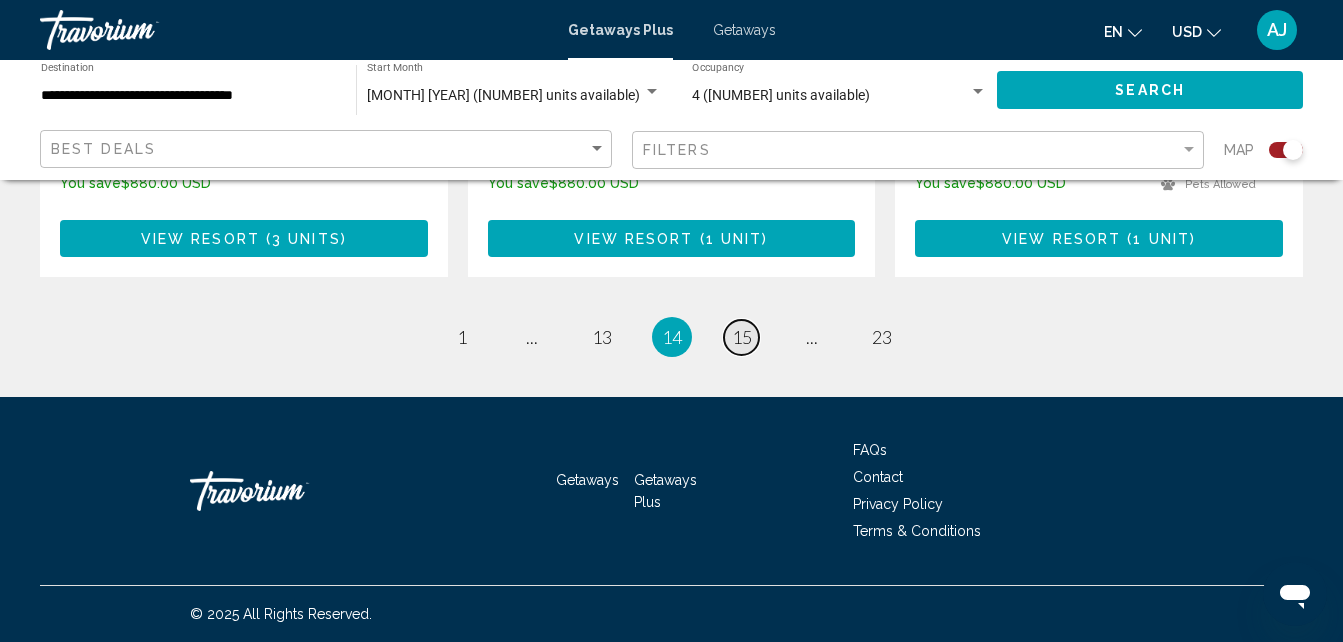 click on "page  15" at bounding box center [741, 337] 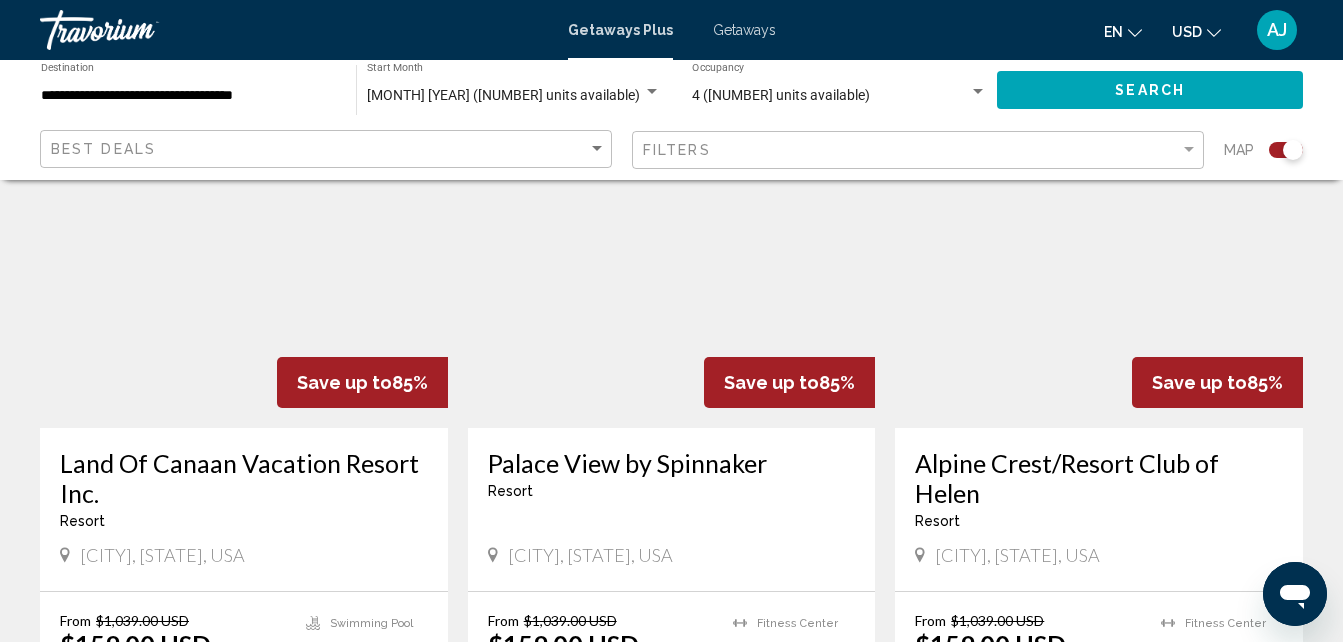 scroll, scrollTop: 1460, scrollLeft: 0, axis: vertical 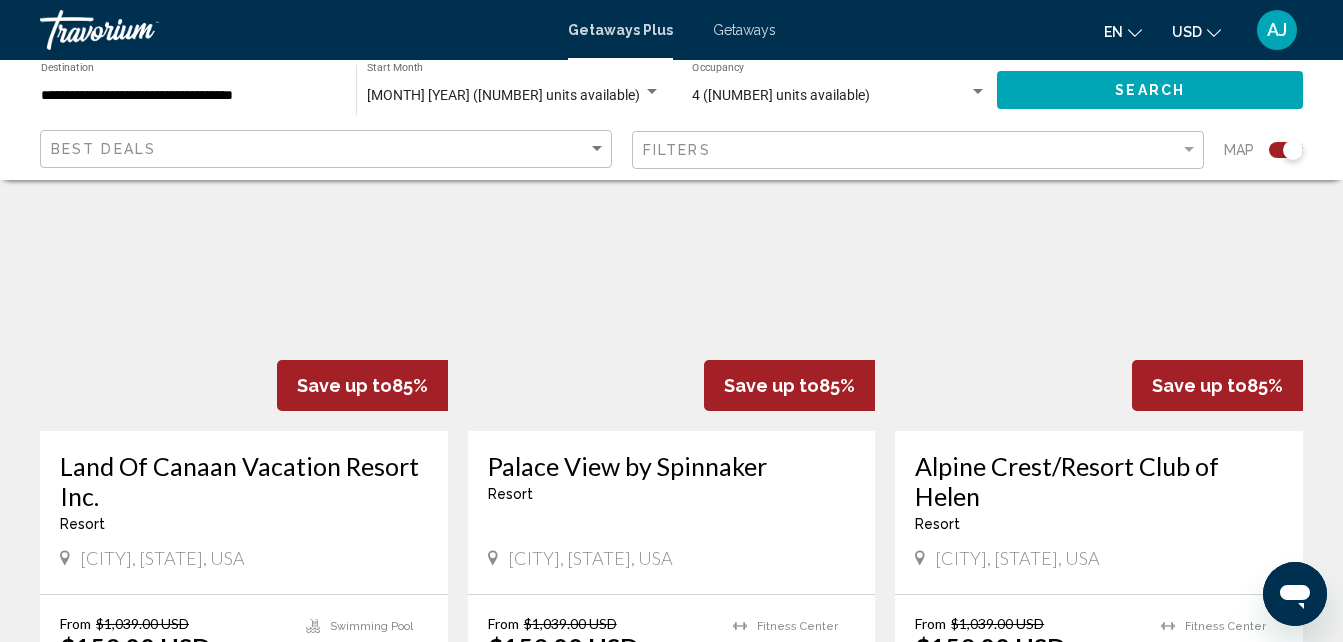 click on "Save up to  85%" at bounding box center [1217, 385] 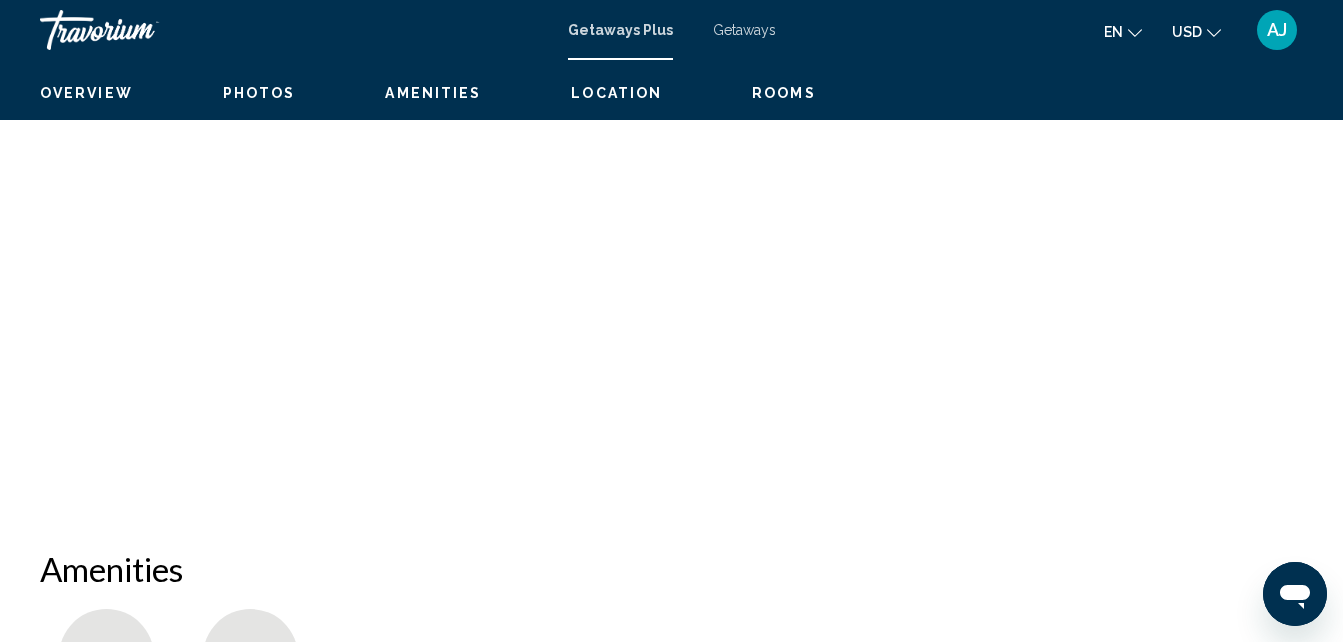 scroll, scrollTop: 214, scrollLeft: 0, axis: vertical 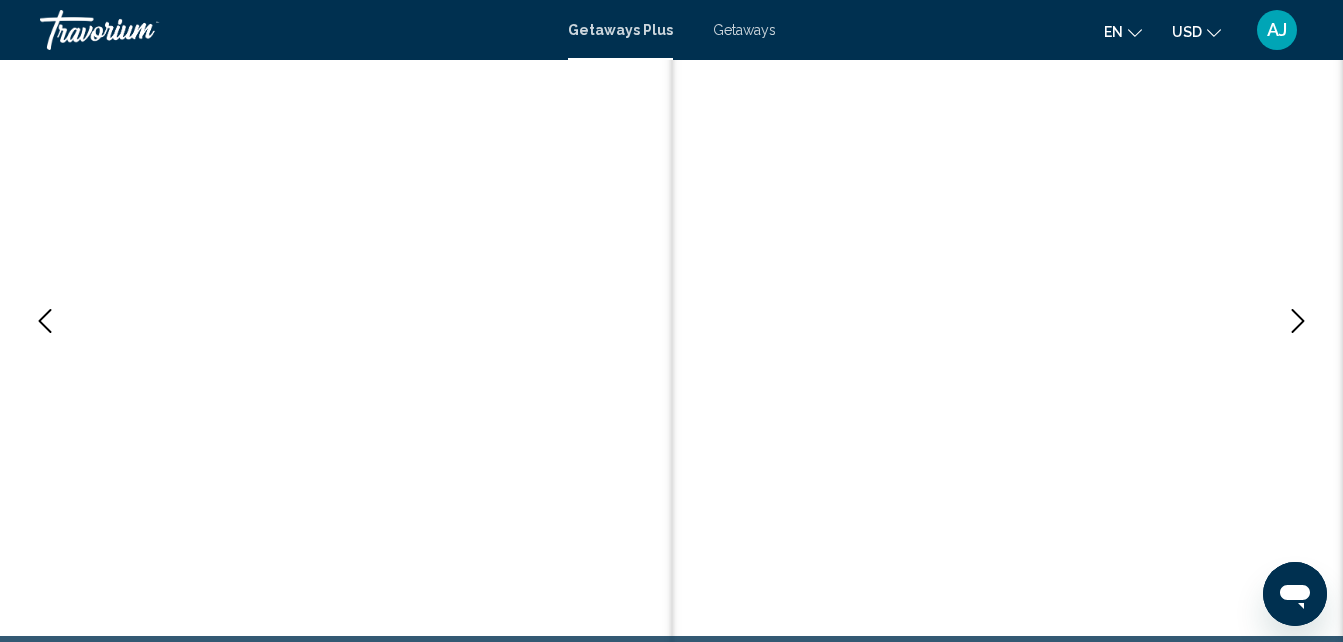 click at bounding box center (1298, 321) 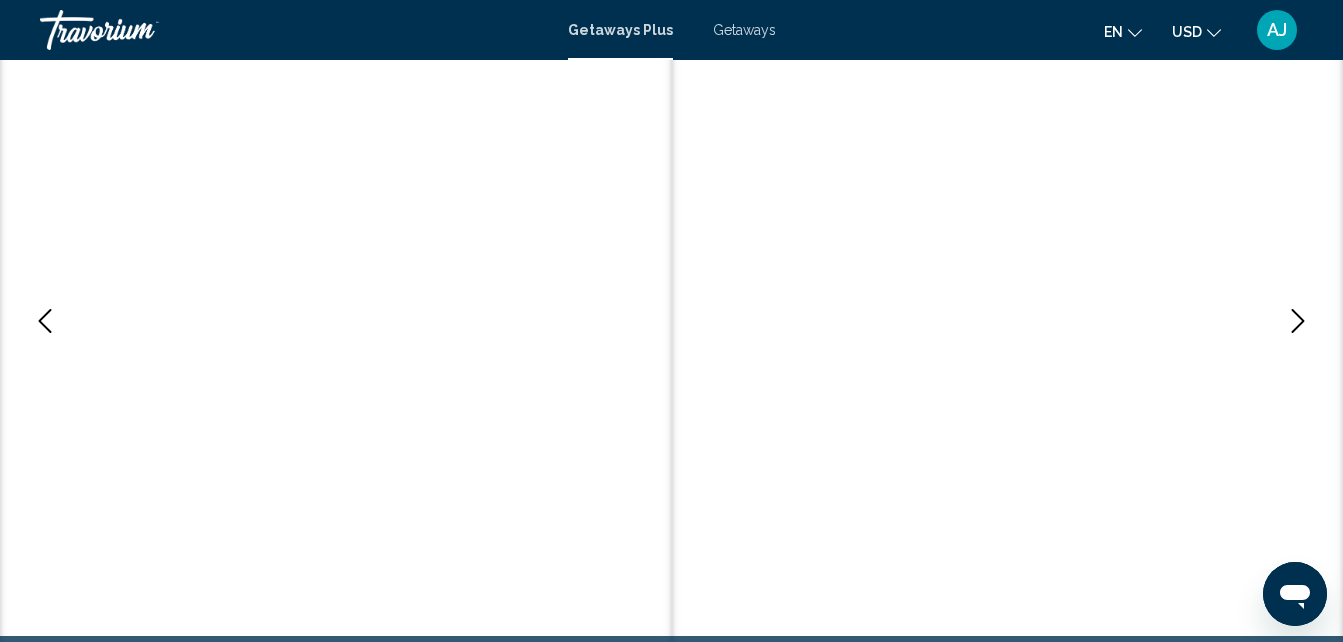 click at bounding box center (1298, 321) 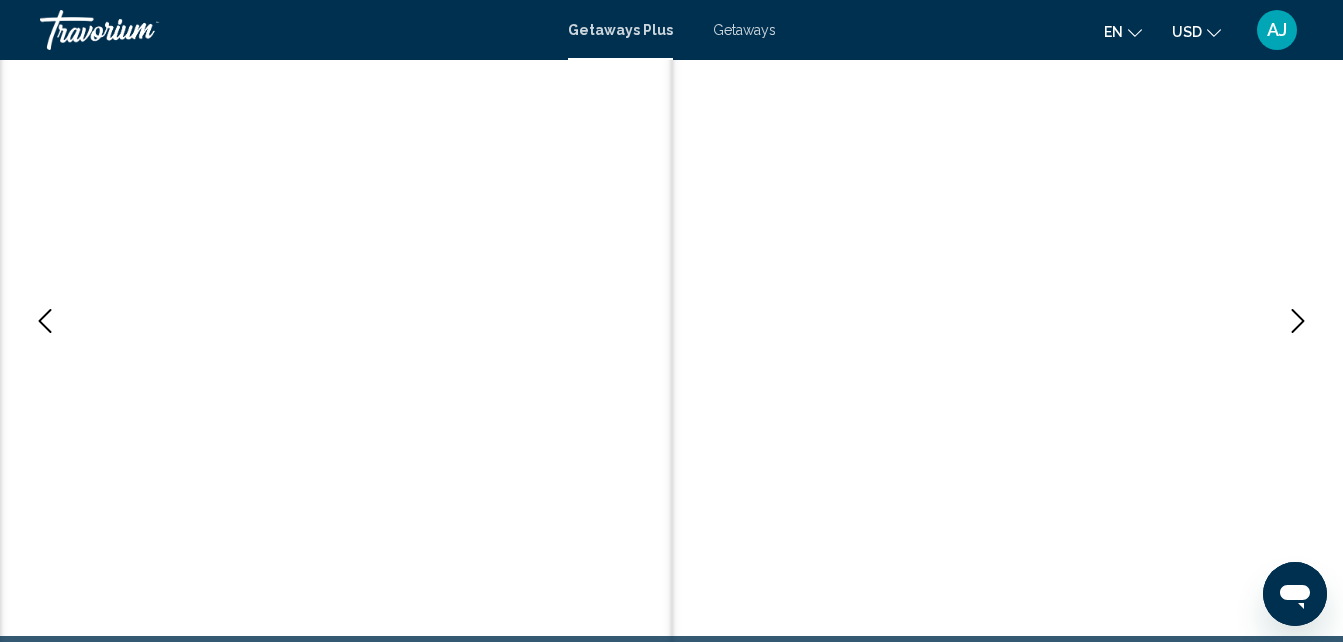 click at bounding box center (1298, 321) 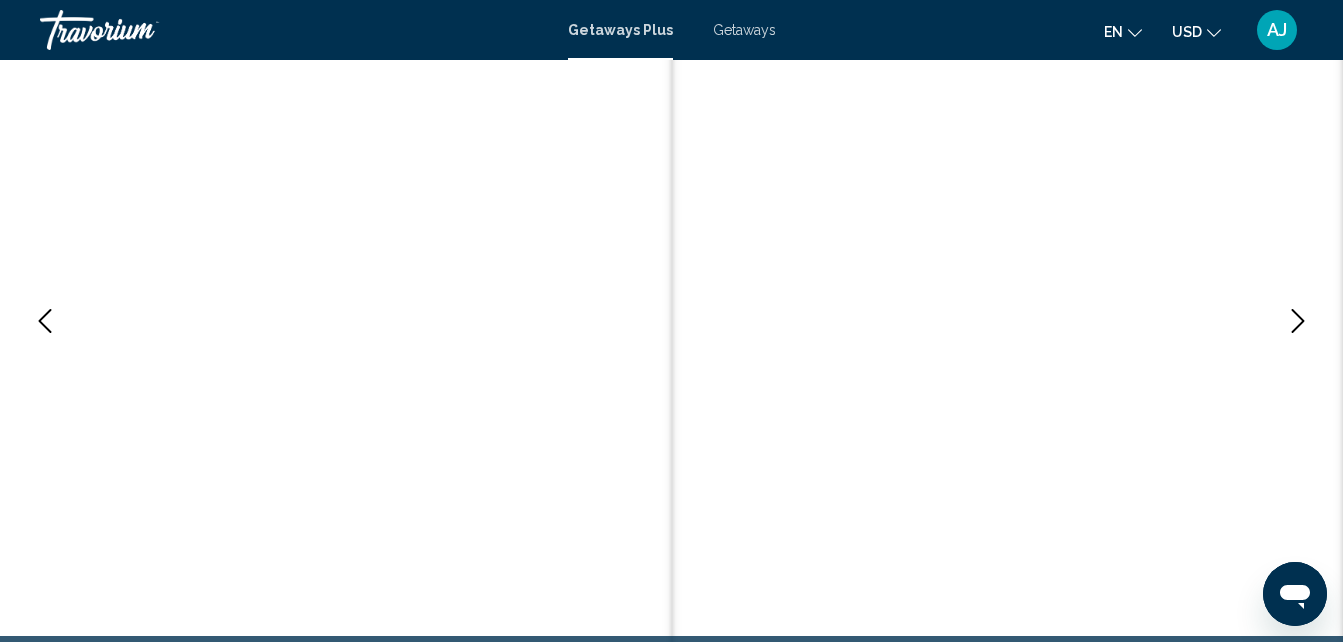 click at bounding box center (1298, 321) 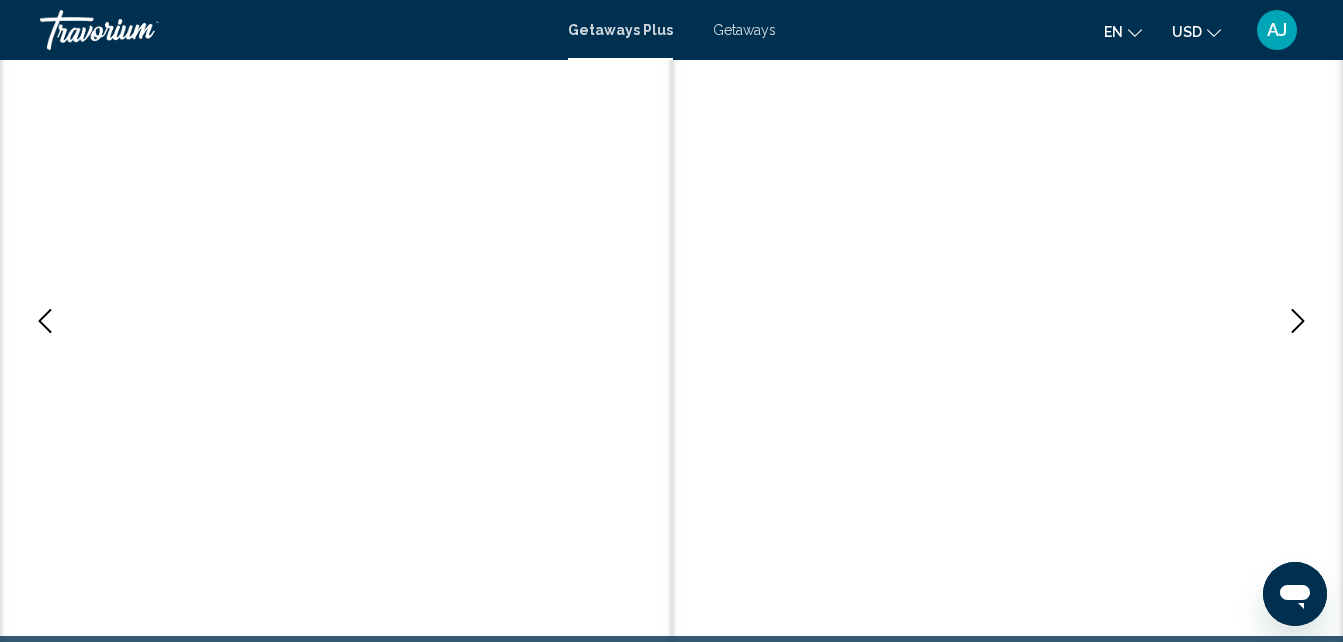 click at bounding box center [1008, 321] 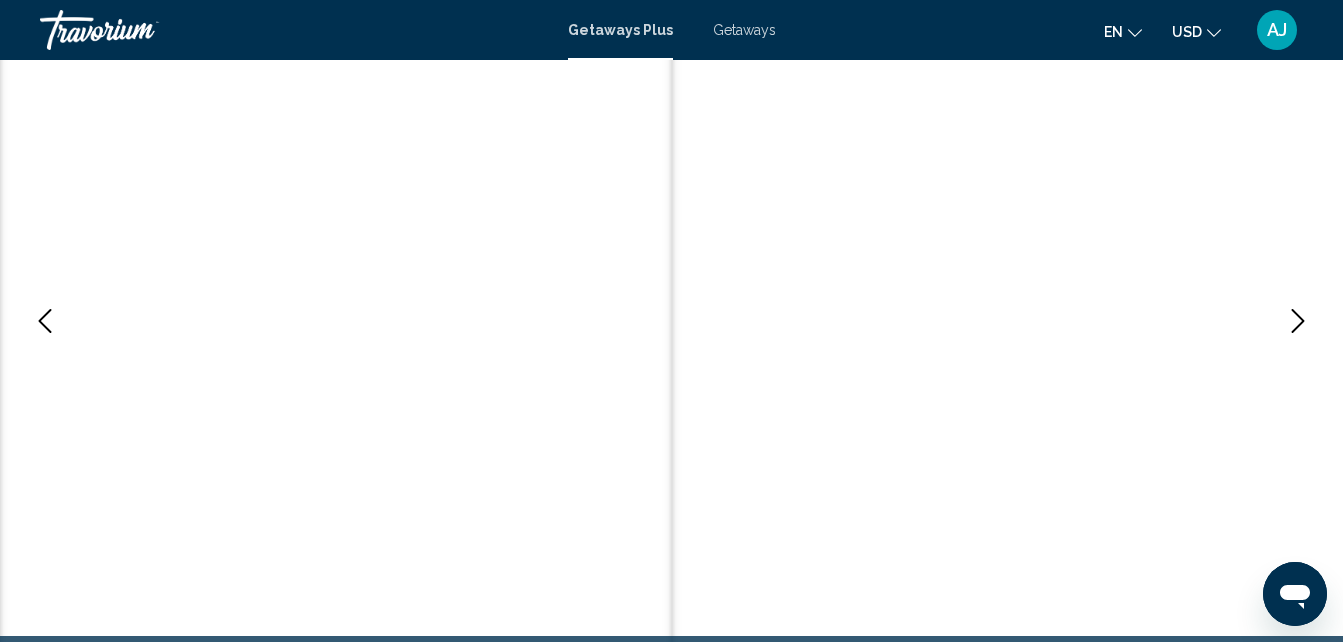 click at bounding box center [1298, 321] 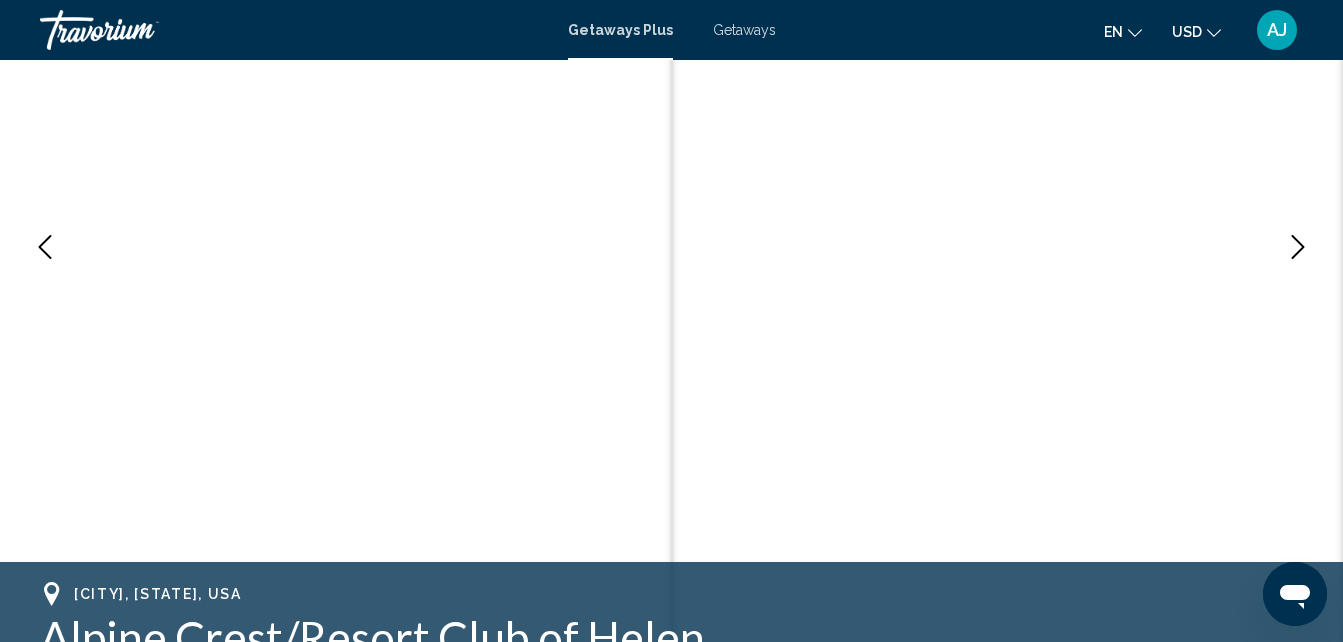 scroll, scrollTop: 290, scrollLeft: 0, axis: vertical 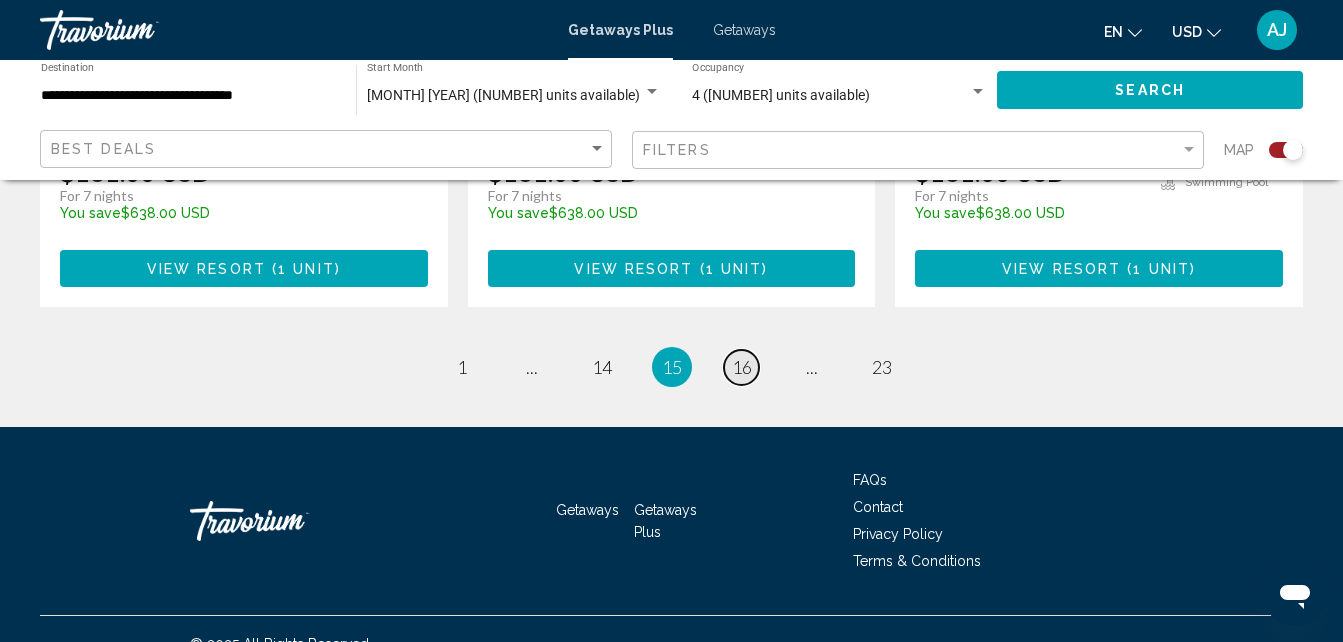 click on "page  16" at bounding box center [741, 367] 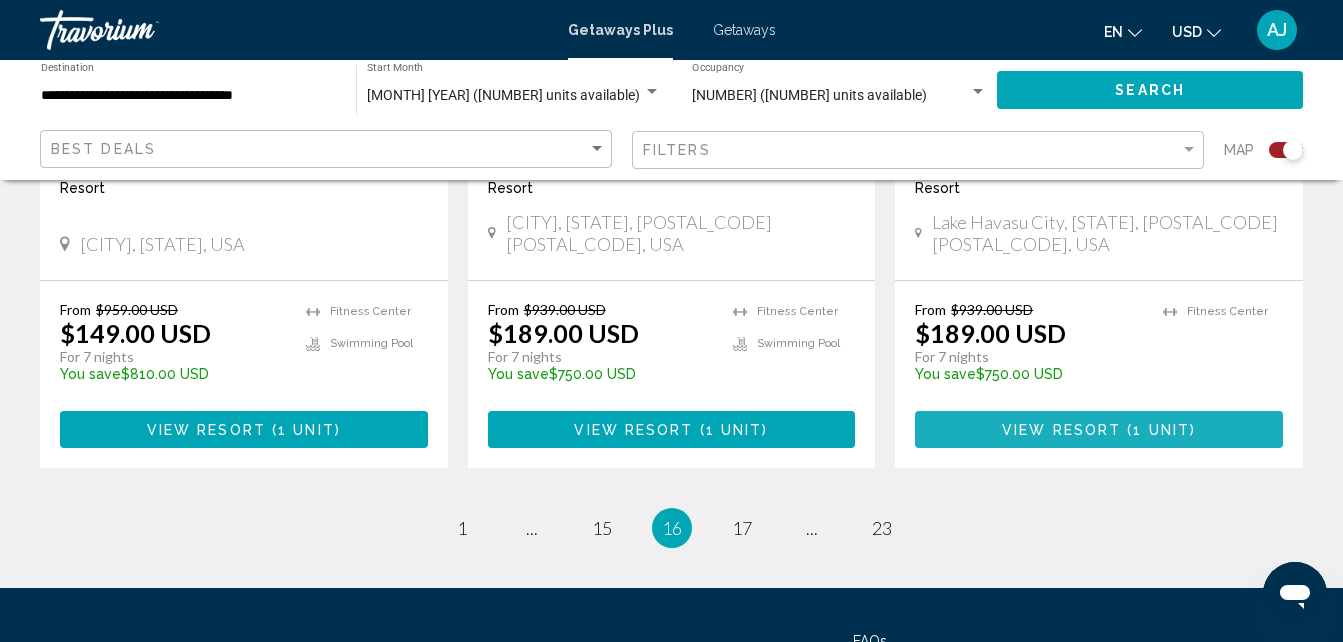 scroll, scrollTop: 3140, scrollLeft: 0, axis: vertical 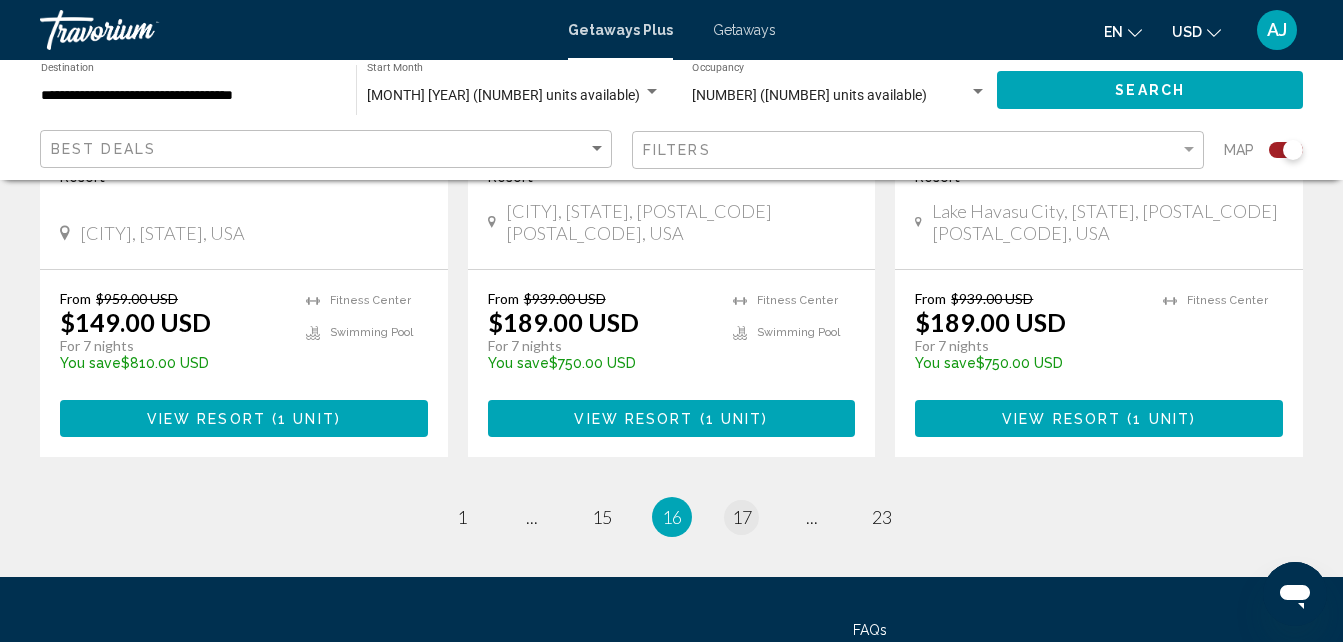 click on "17" at bounding box center [742, 517] 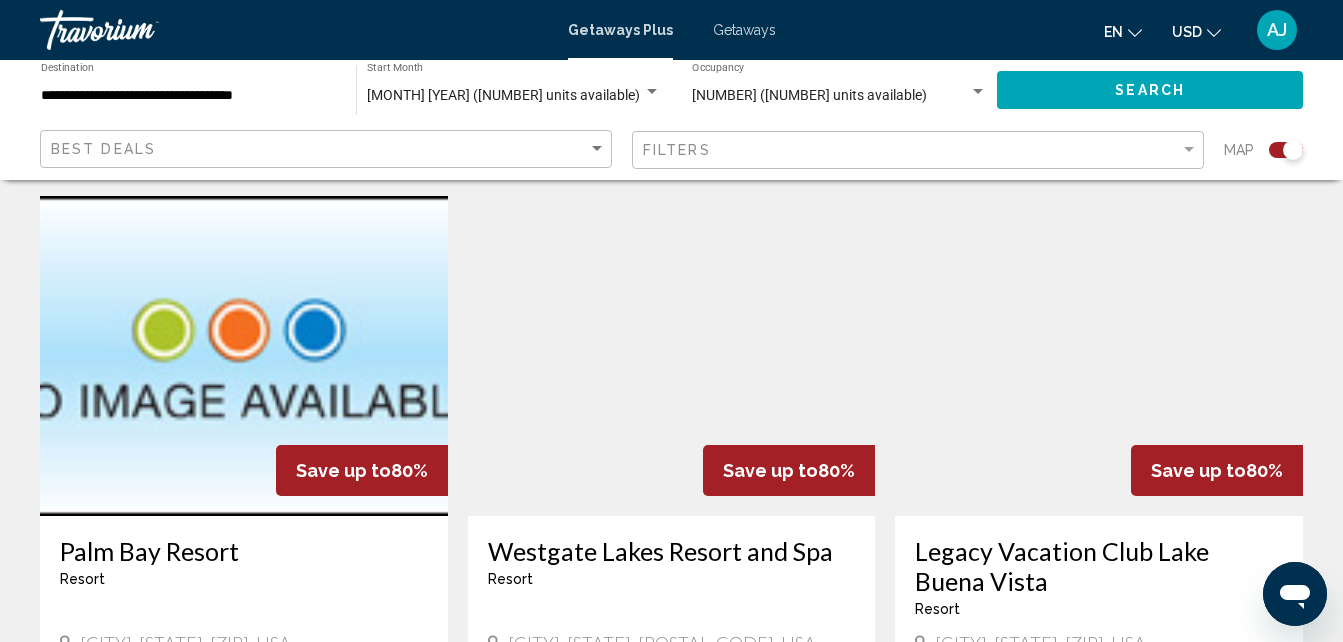 scroll, scrollTop: 693, scrollLeft: 0, axis: vertical 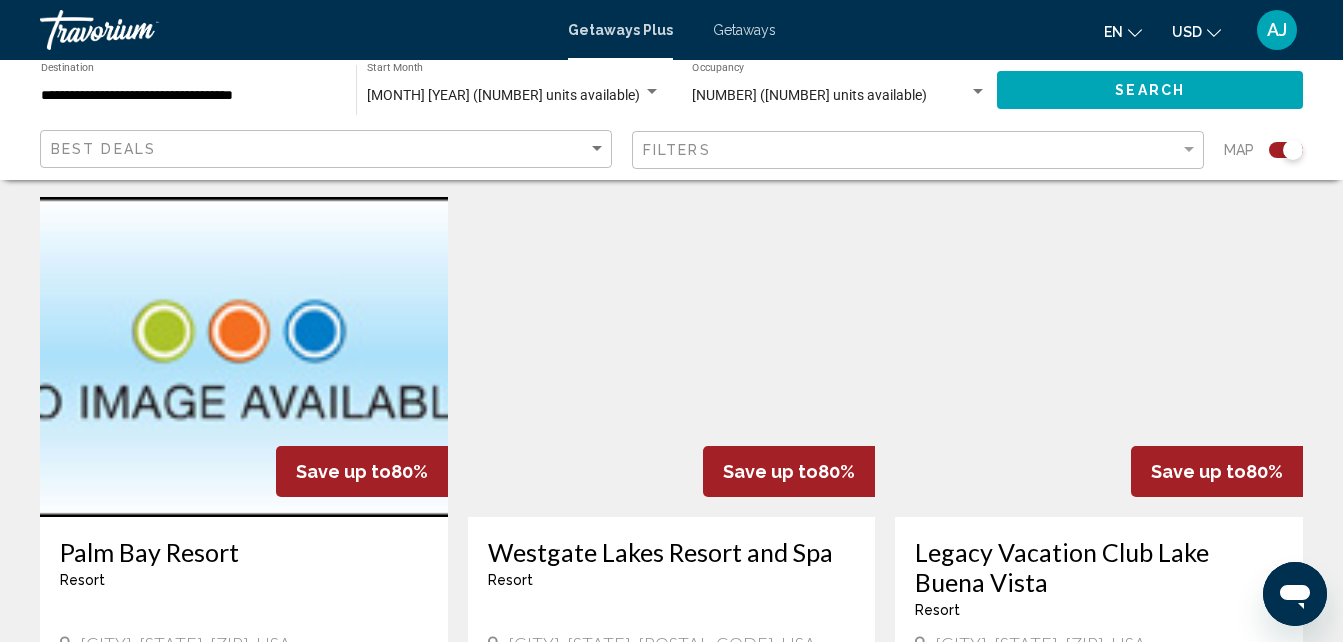click on "Westgate Lakes Resort and Spa" at bounding box center [672, 552] 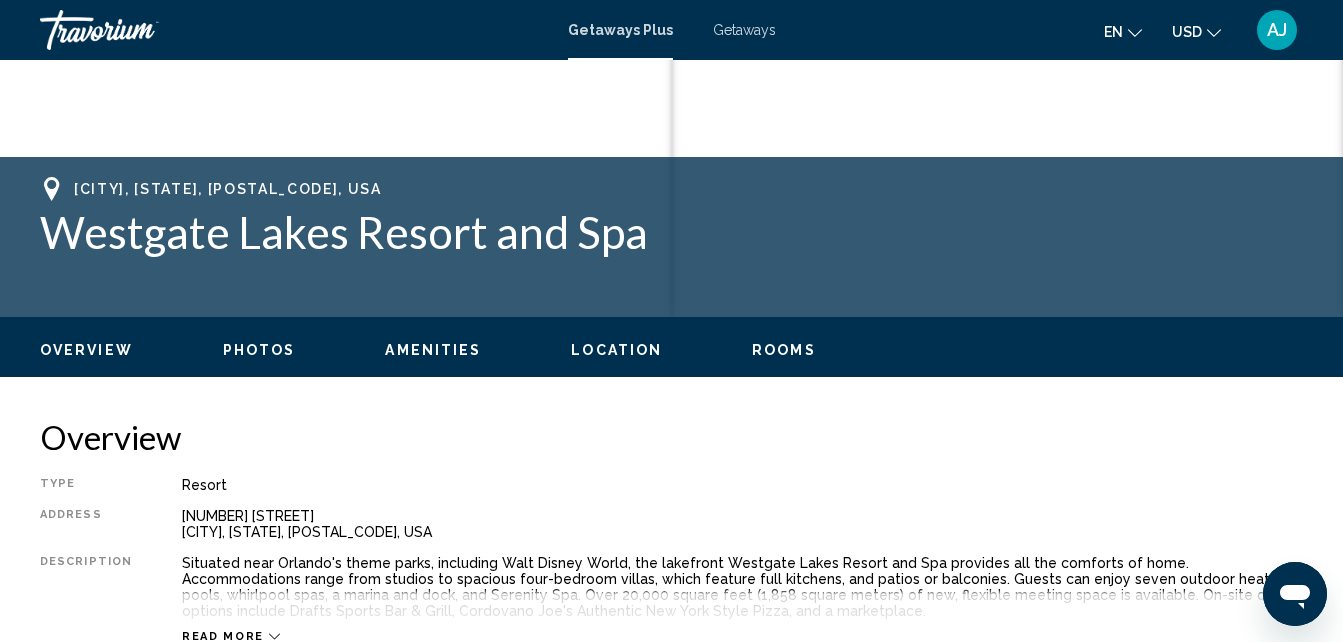 scroll, scrollTop: 214, scrollLeft: 0, axis: vertical 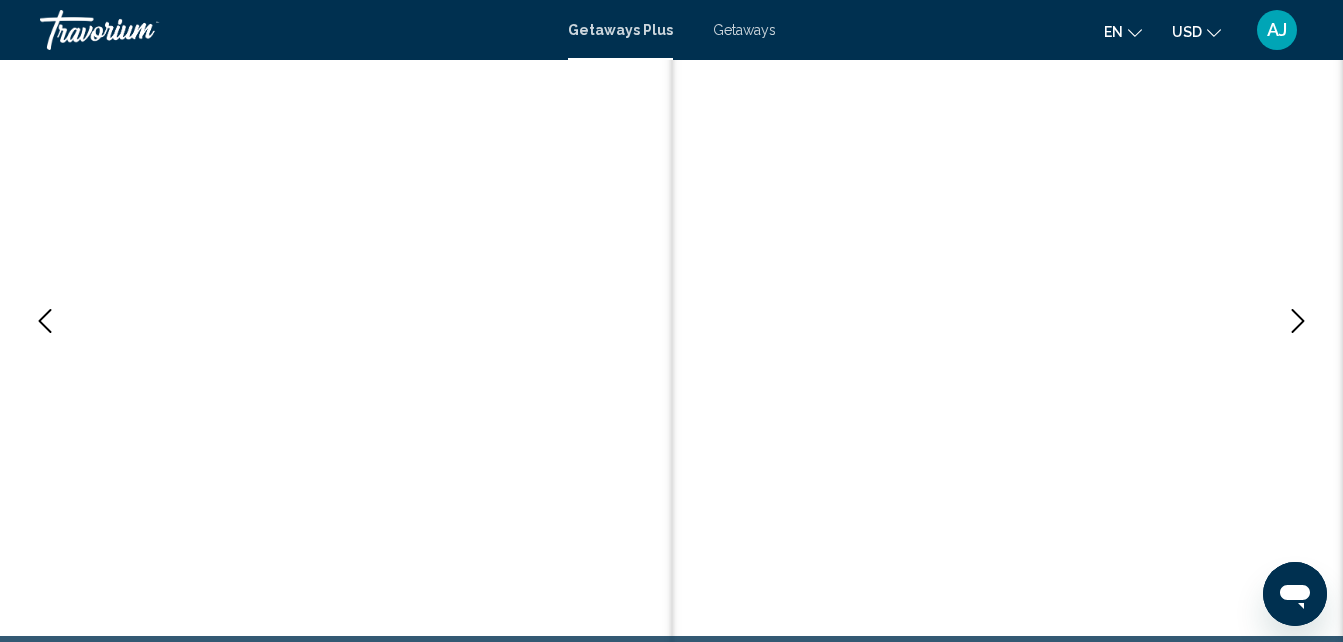 click at bounding box center [1298, 321] 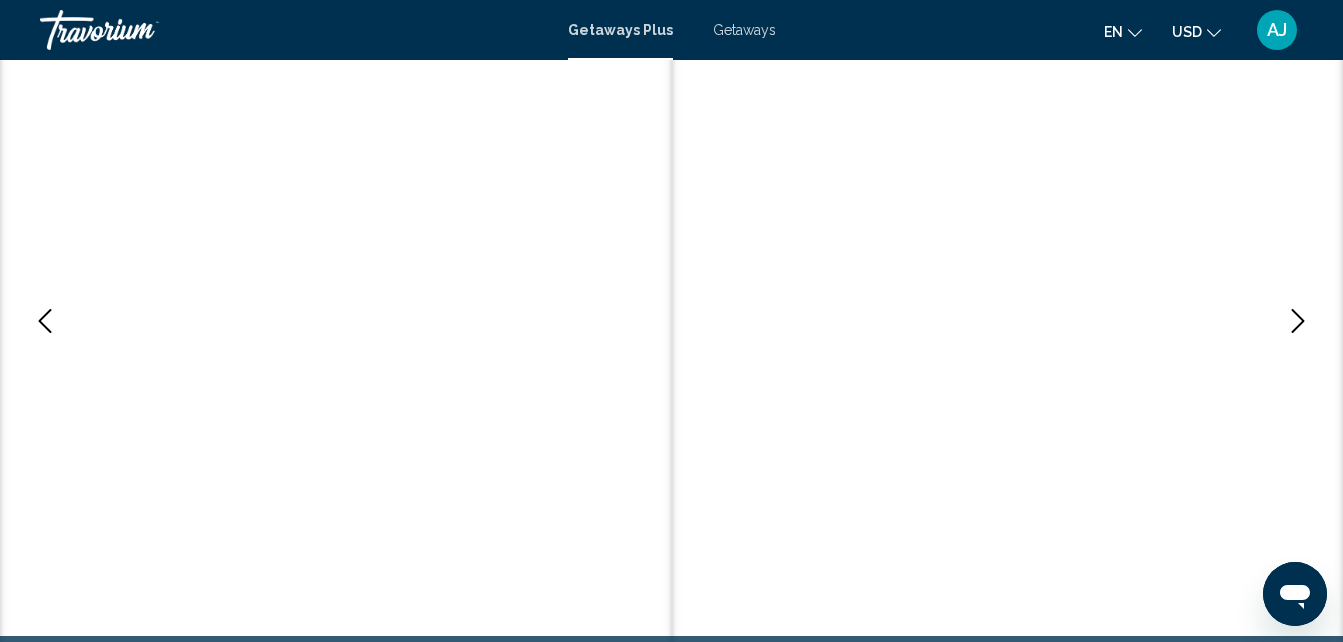 click 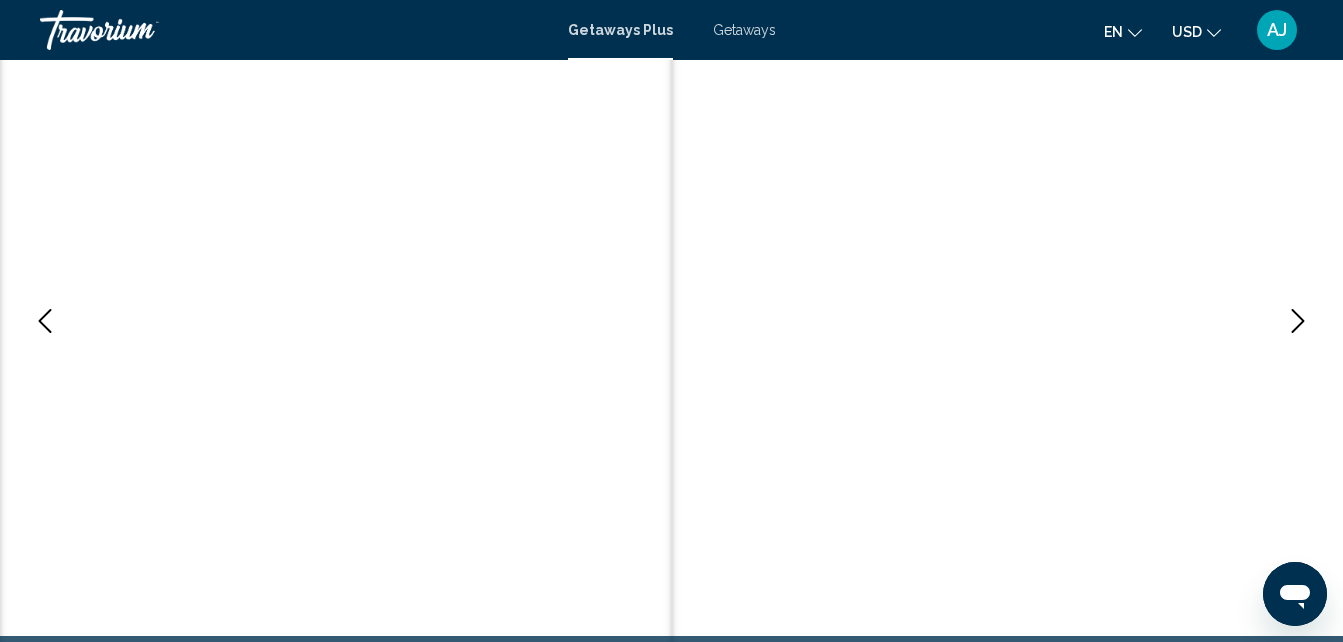 click 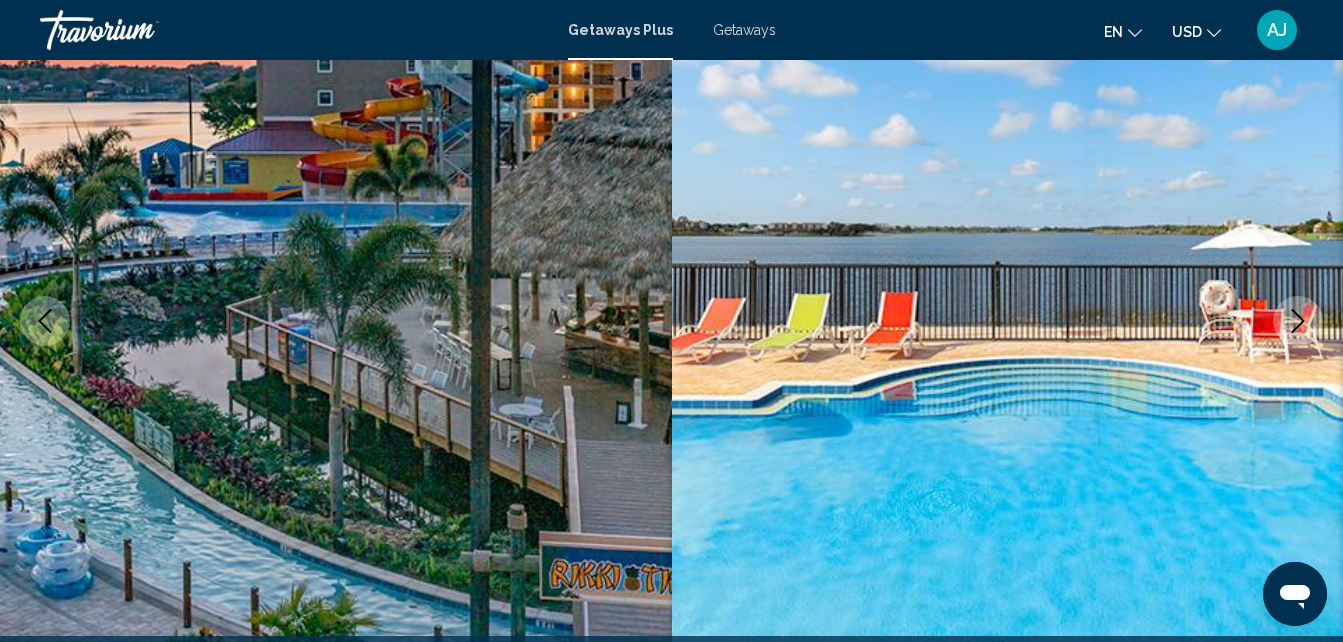 click at bounding box center (1298, 321) 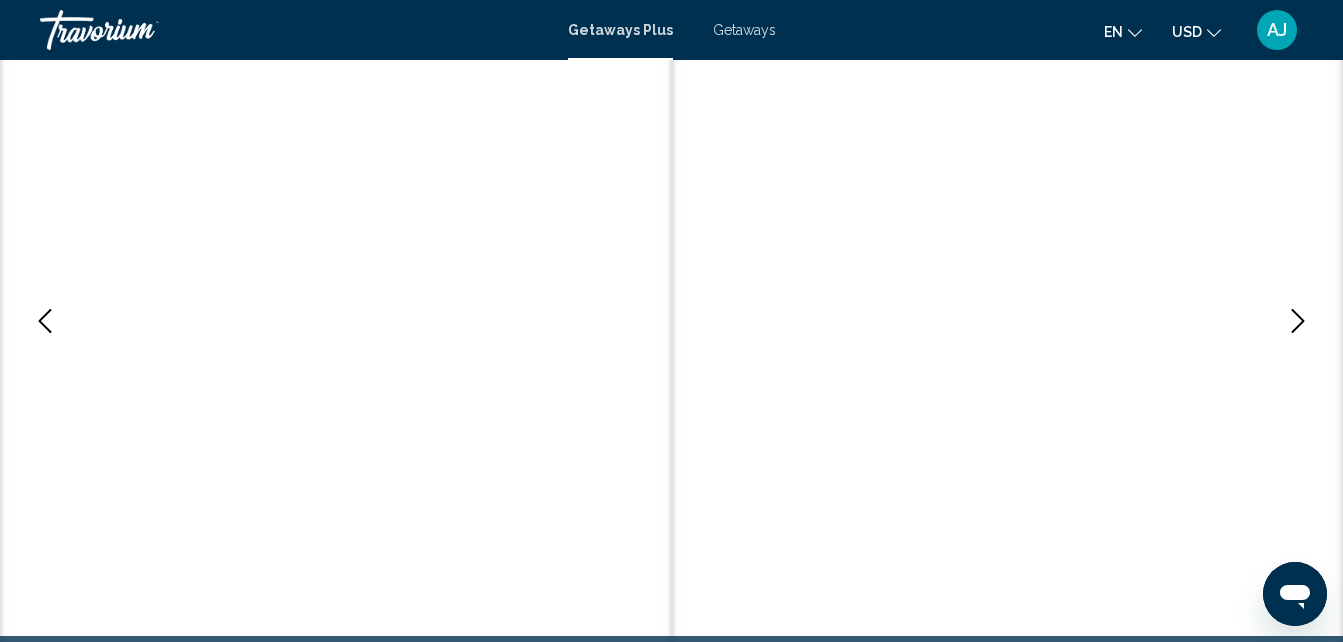 click at bounding box center [1298, 321] 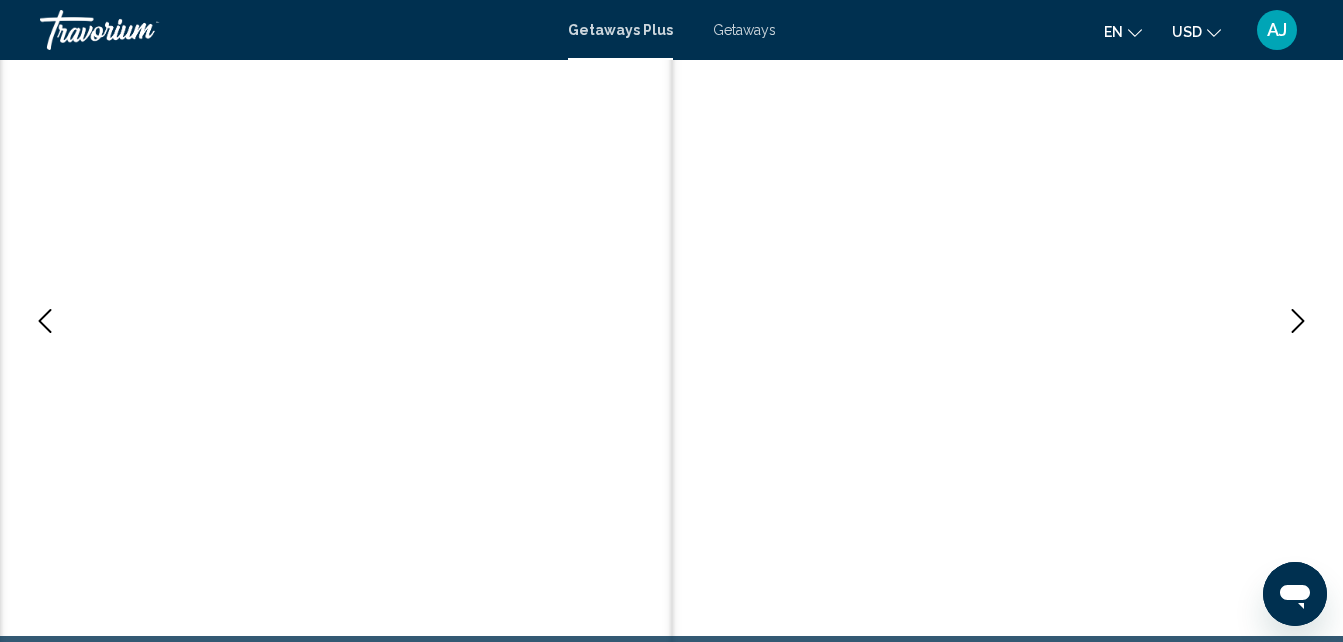 click at bounding box center [1298, 321] 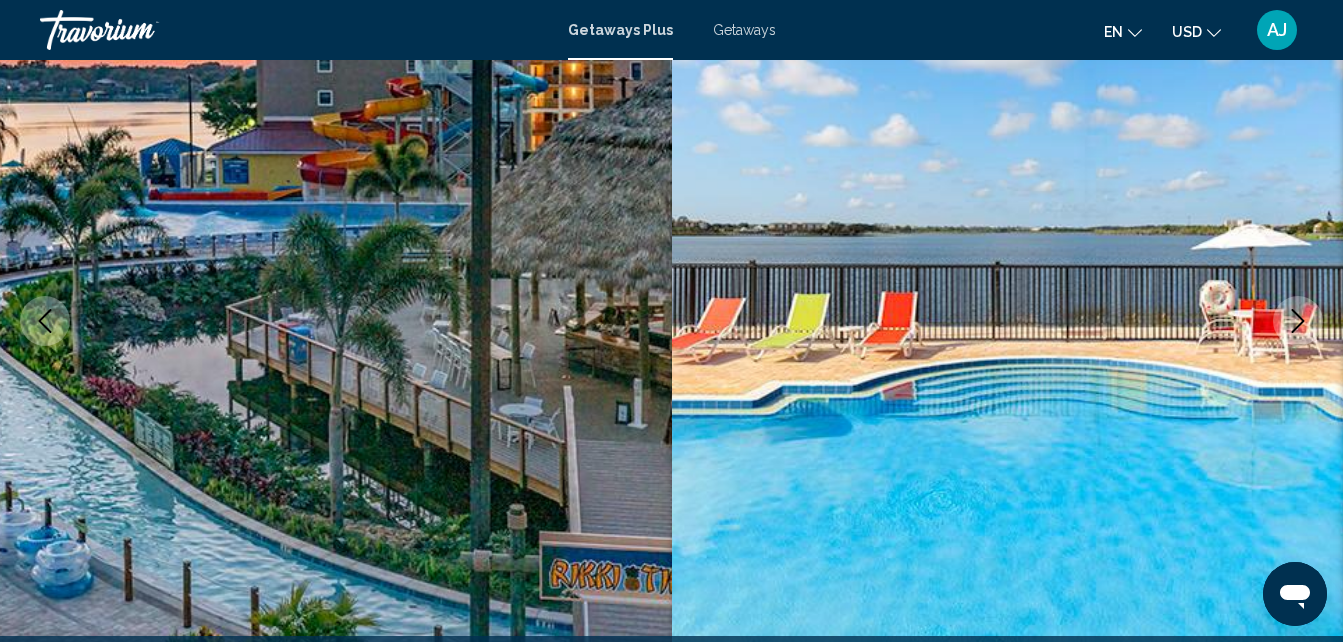click at bounding box center (1298, 321) 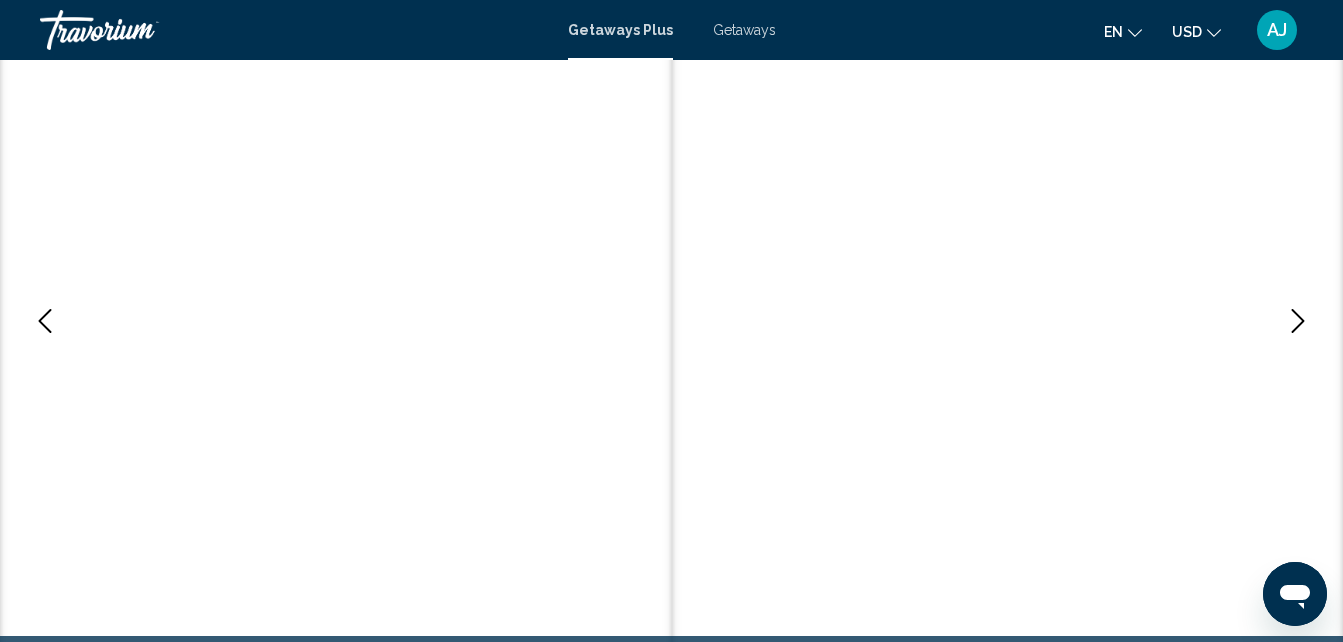 click at bounding box center (1298, 321) 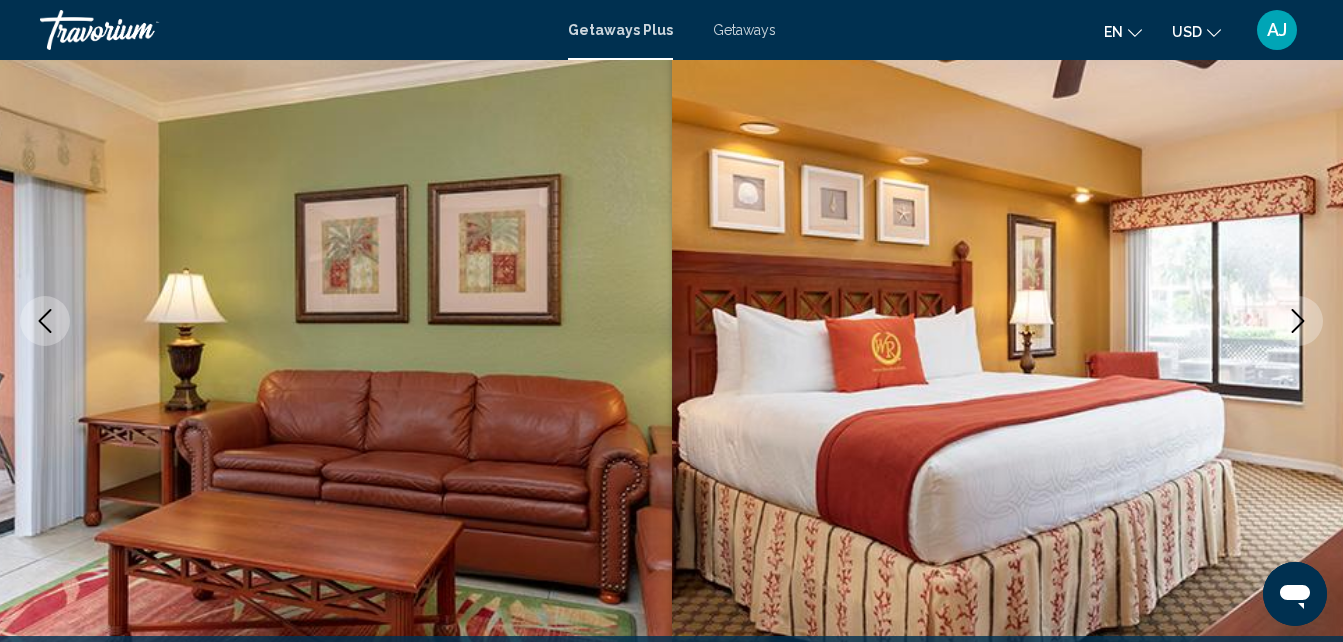 click at bounding box center (1298, 321) 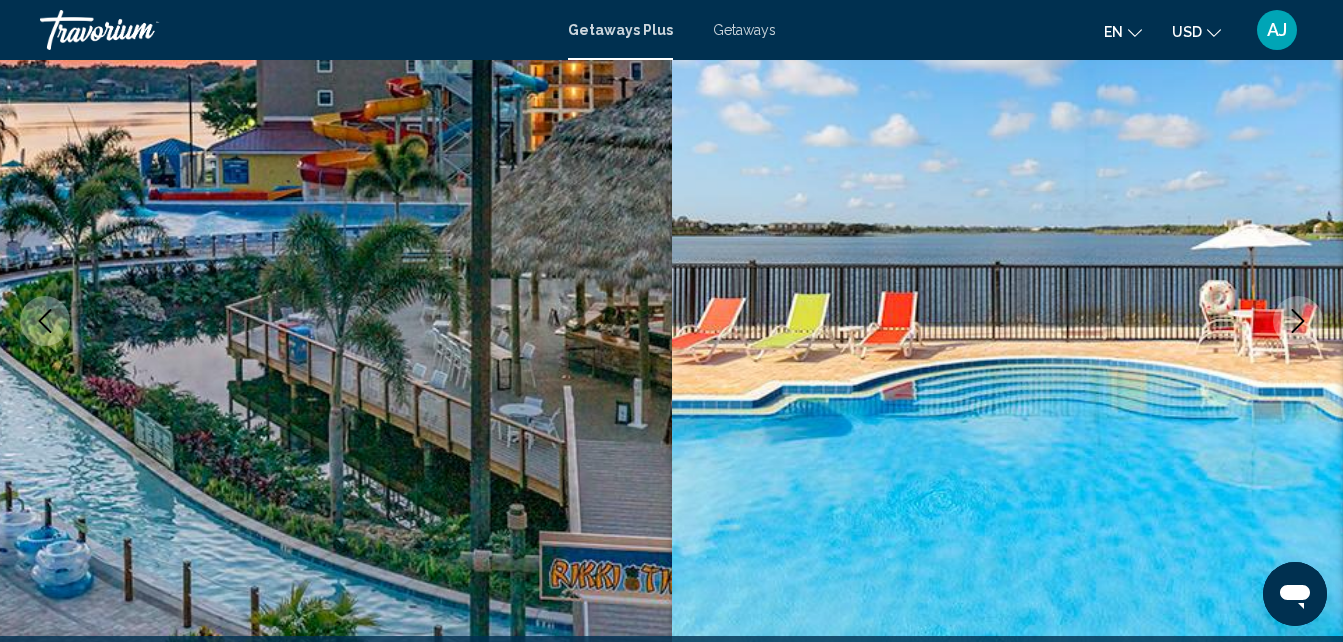 click at bounding box center (1008, 321) 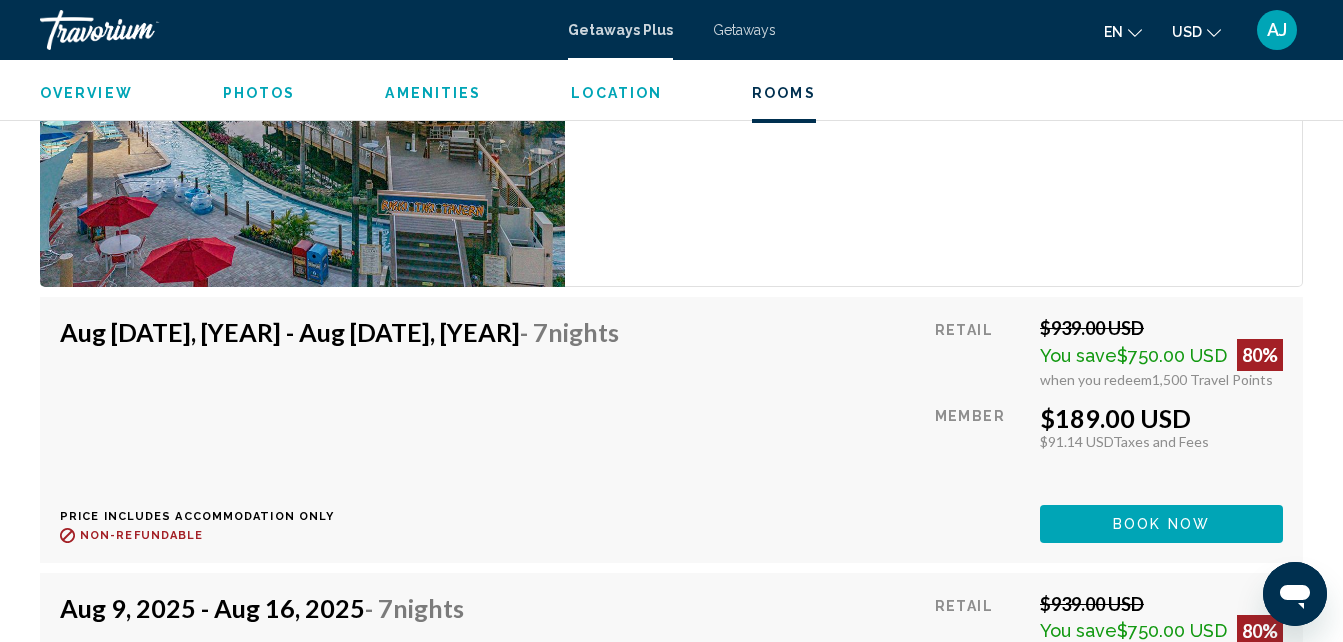 scroll, scrollTop: 3865, scrollLeft: 0, axis: vertical 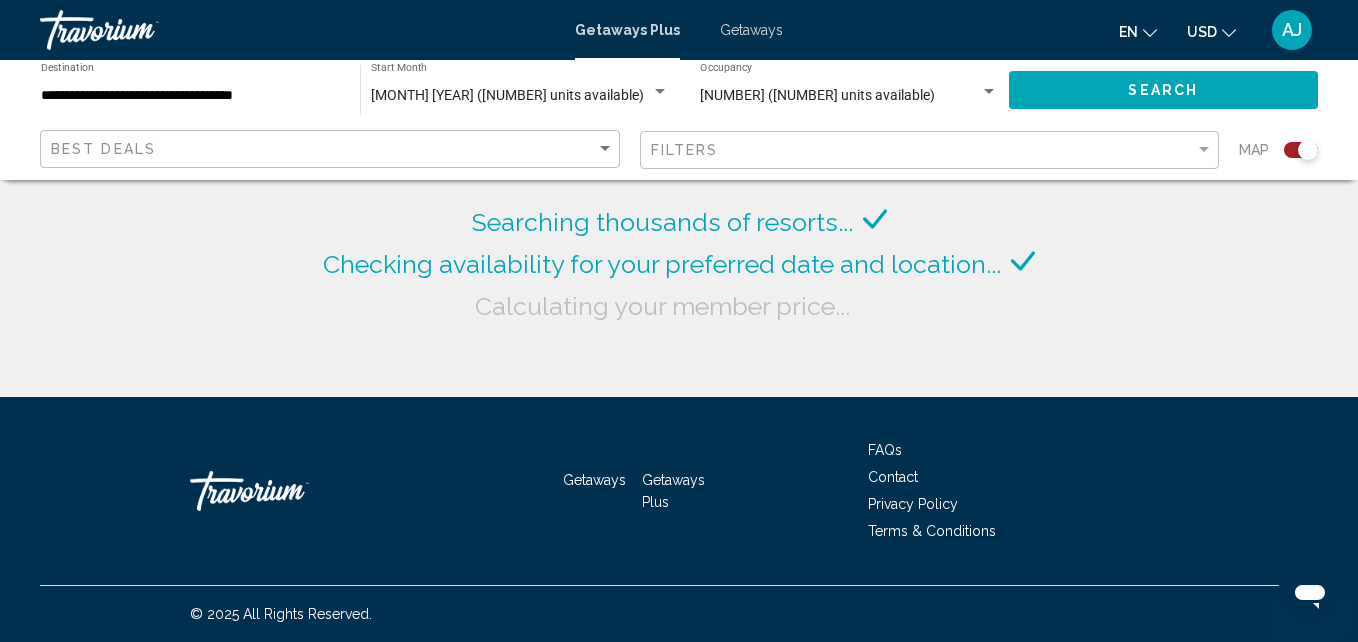 click on "**********" at bounding box center (190, 96) 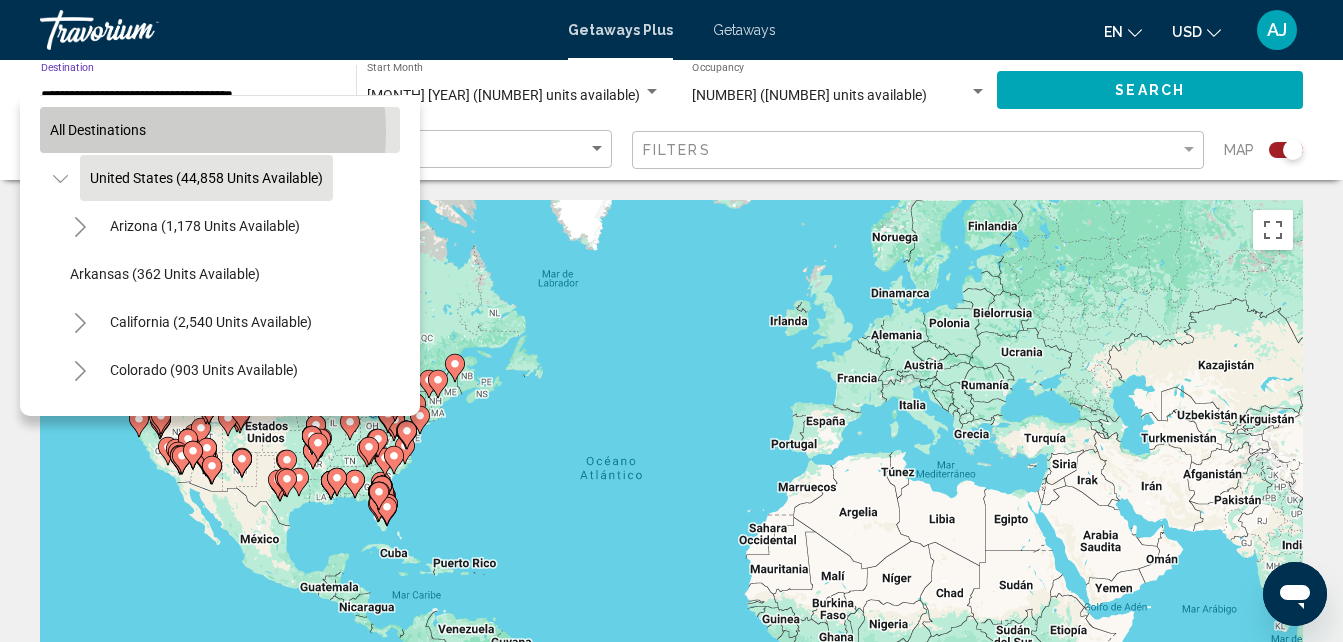 click on "All destinations" at bounding box center [220, 130] 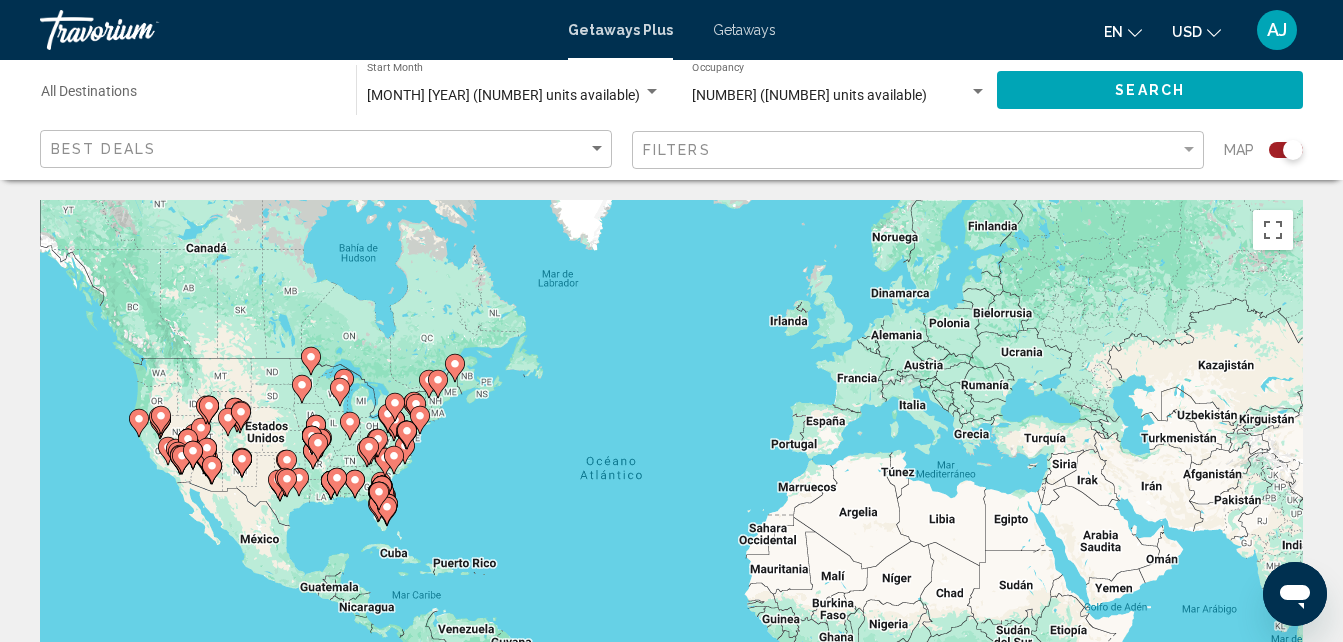 click on "Destination All Destinations" at bounding box center (188, 96) 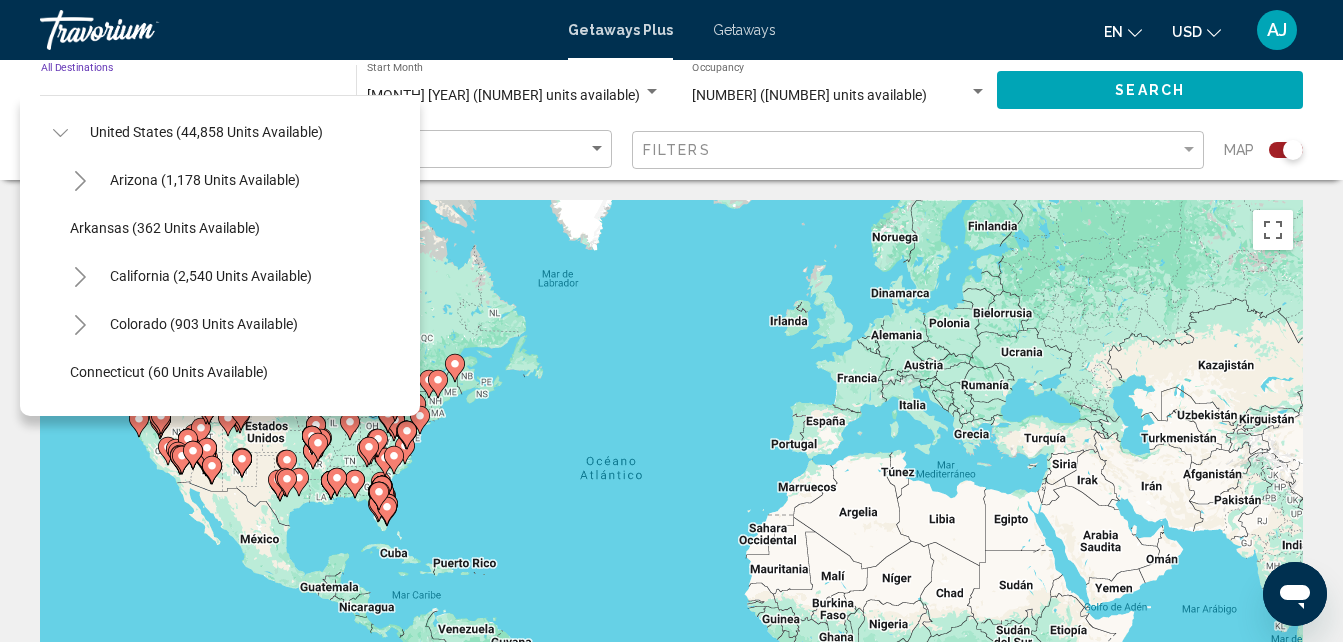 scroll, scrollTop: 0, scrollLeft: 0, axis: both 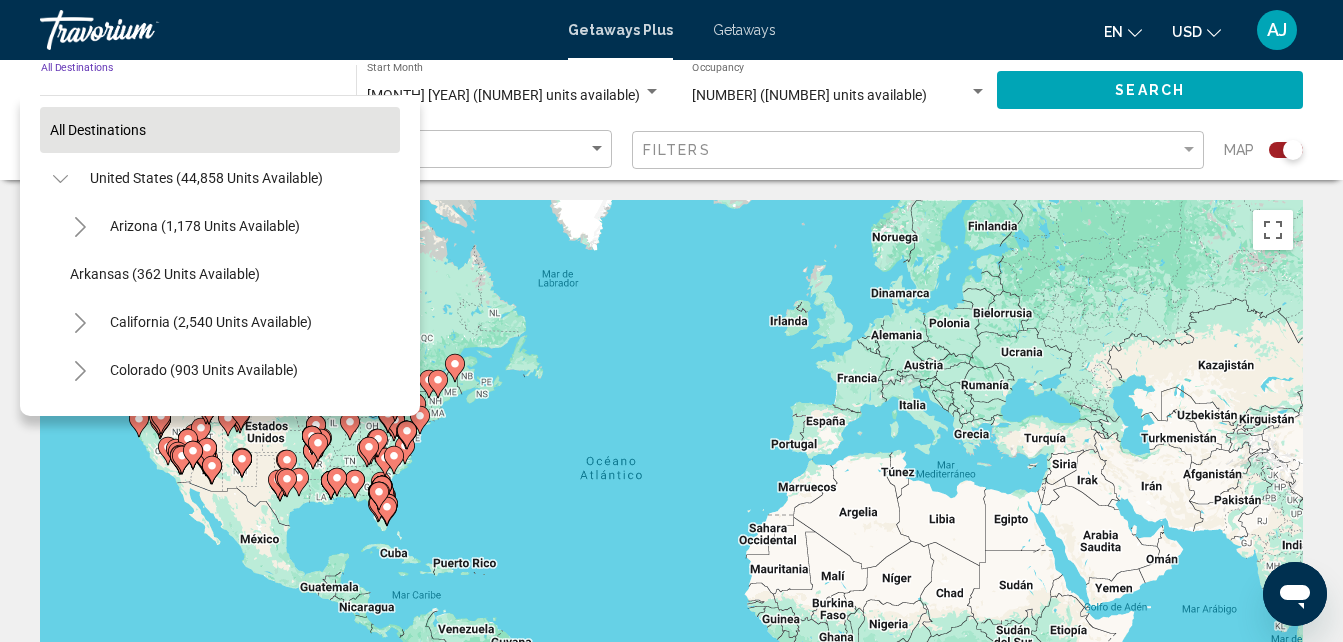 click on "All destinations" at bounding box center [98, 130] 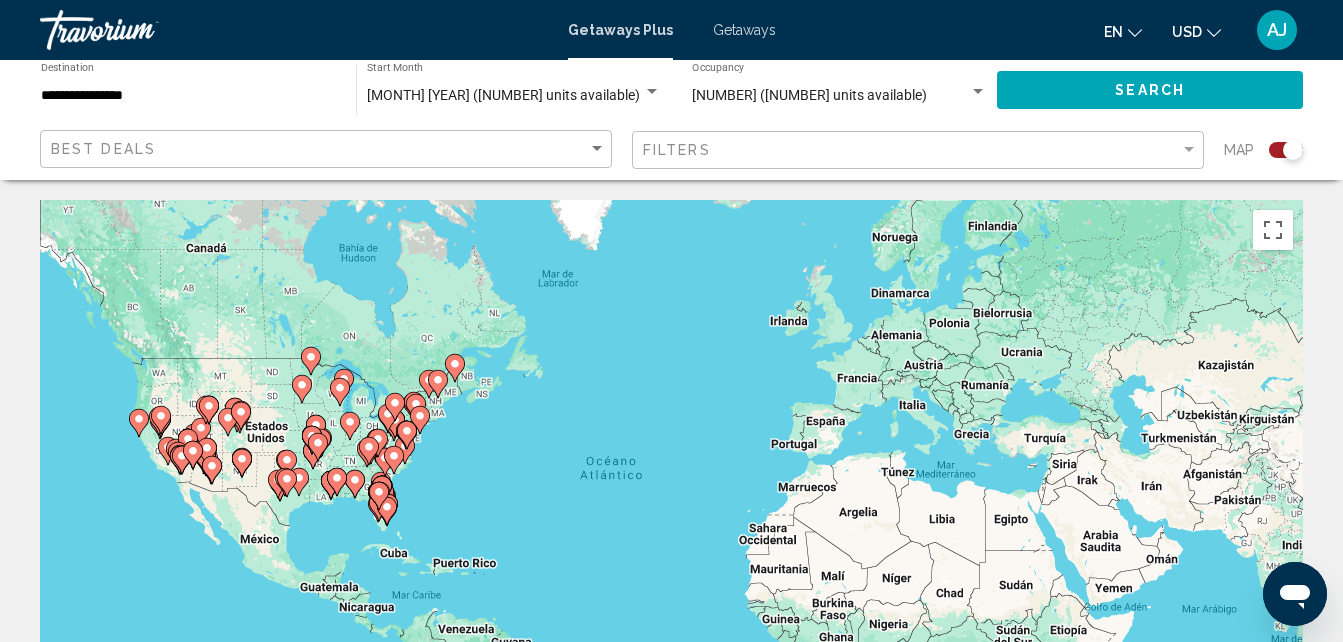 click on "**********" at bounding box center (188, 96) 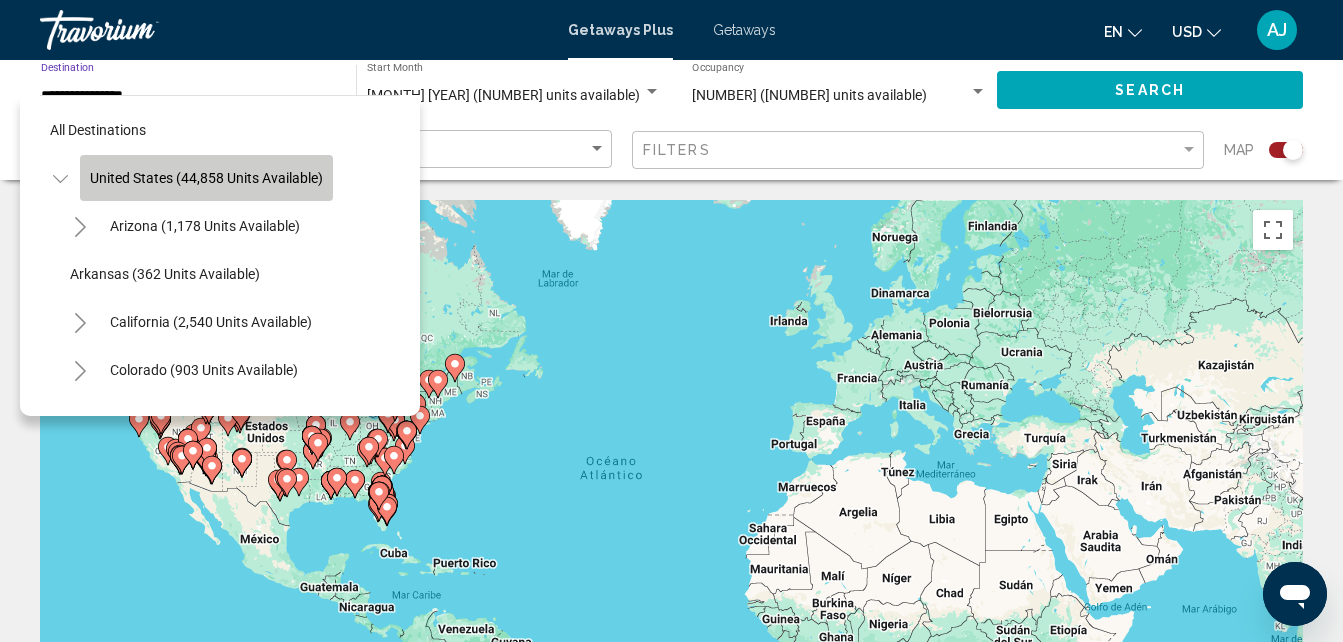 click on "United States (44,858 units available)" at bounding box center (183, 2146) 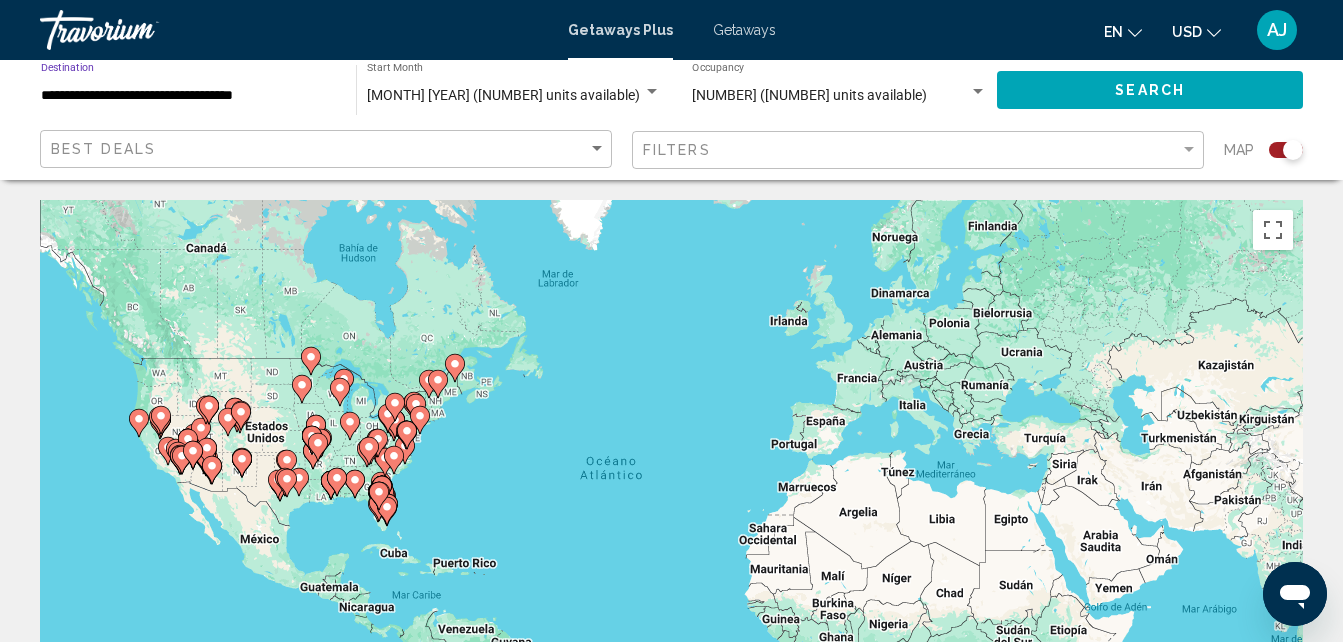 click on "**********" at bounding box center (188, 96) 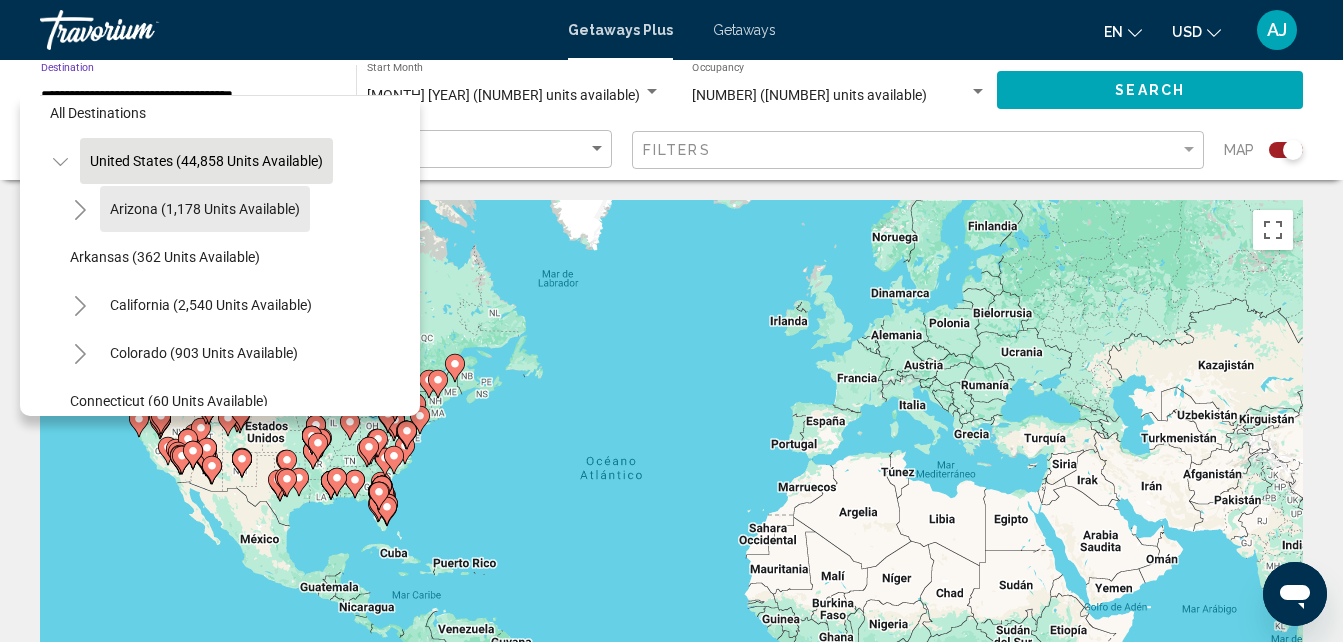 scroll, scrollTop: 0, scrollLeft: 0, axis: both 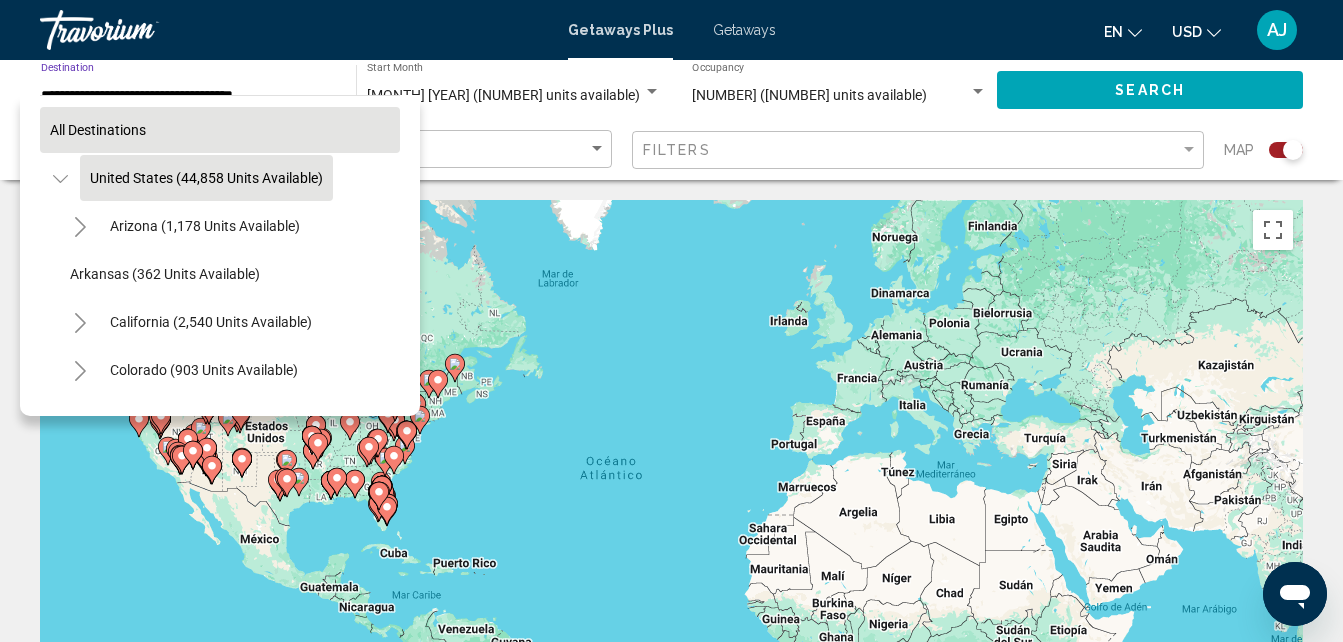 click on "All destinations" at bounding box center (98, 130) 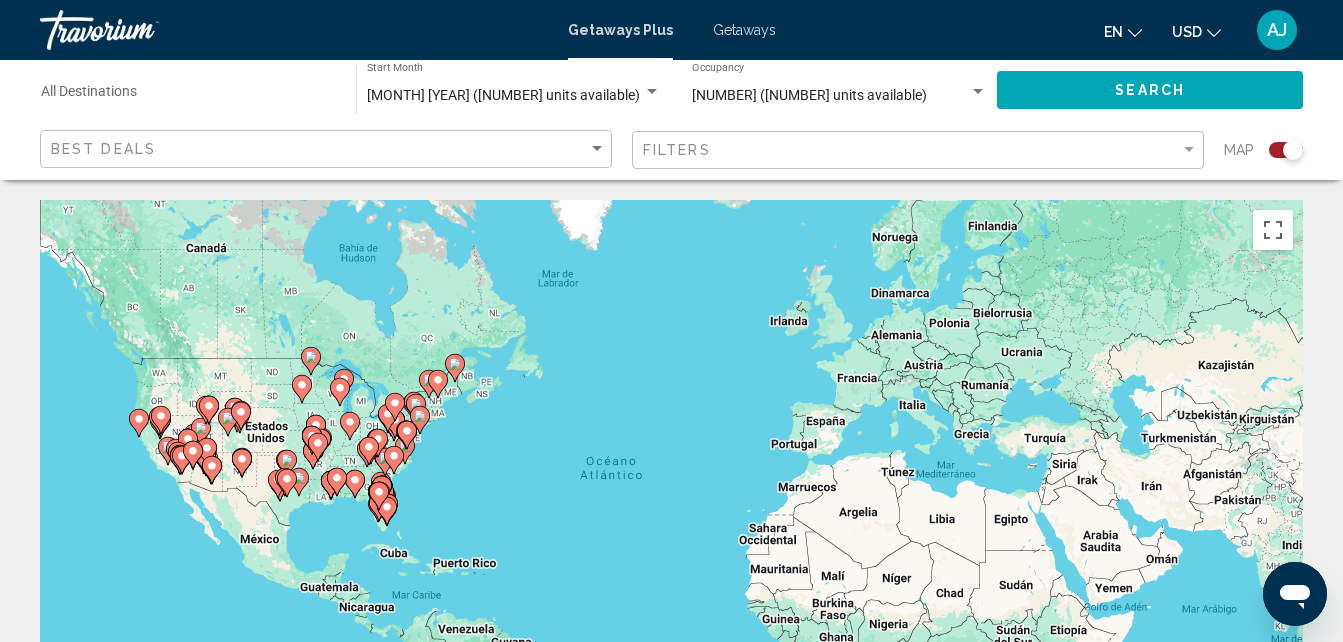click on "Destination All Destinations" at bounding box center [188, 96] 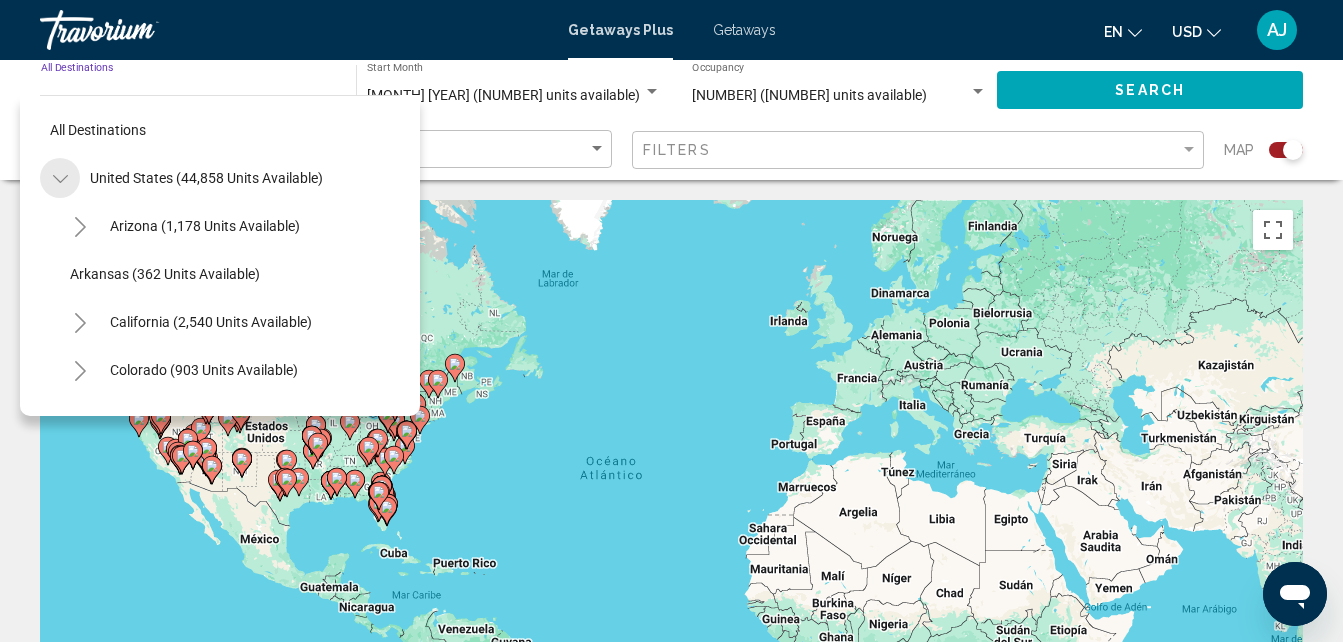 click 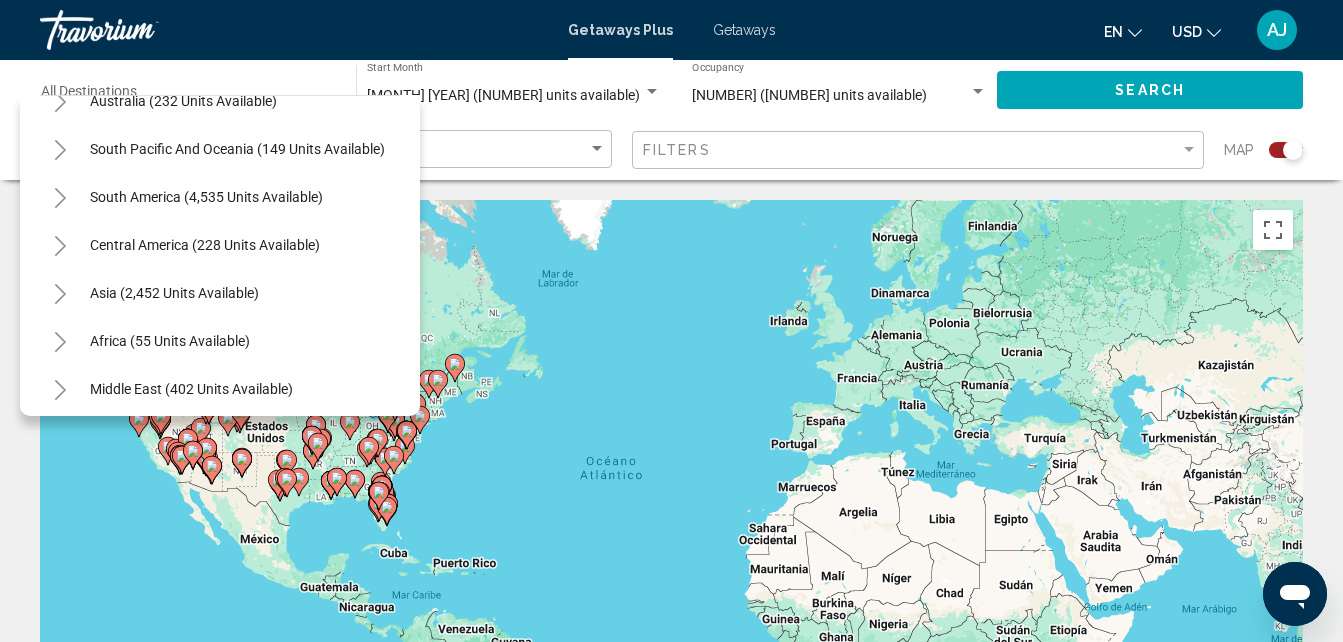 scroll, scrollTop: 339, scrollLeft: 0, axis: vertical 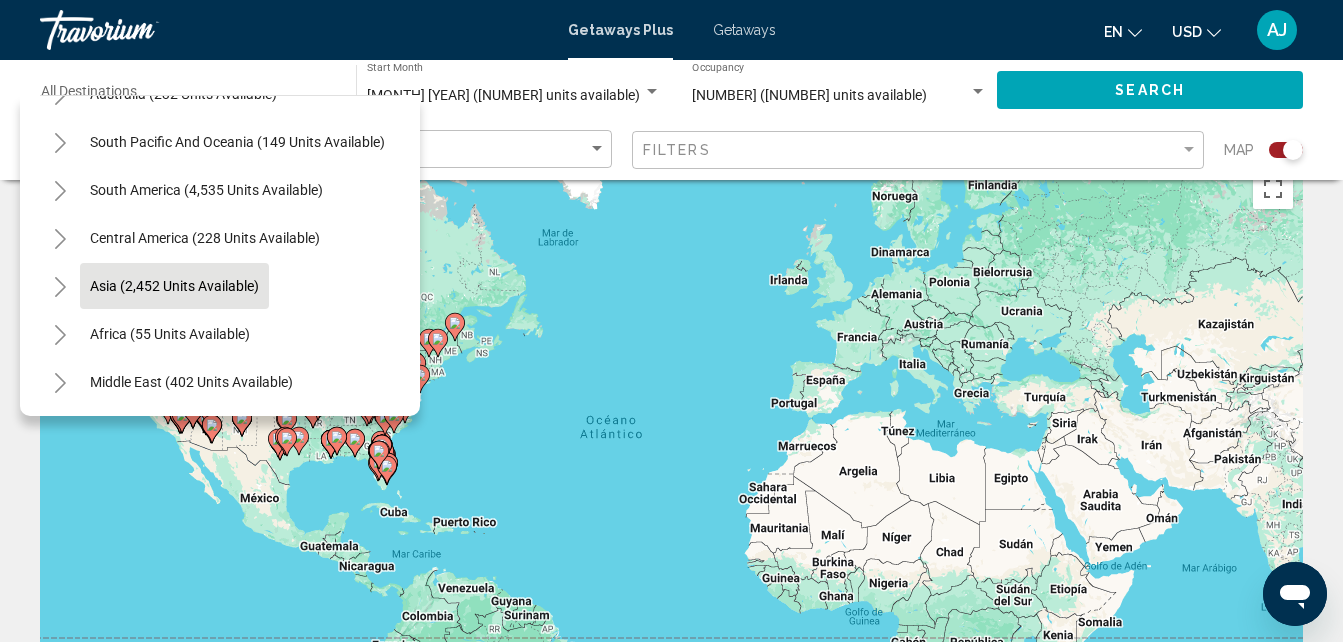 click on "Asia (2,452 units available)" at bounding box center [170, 334] 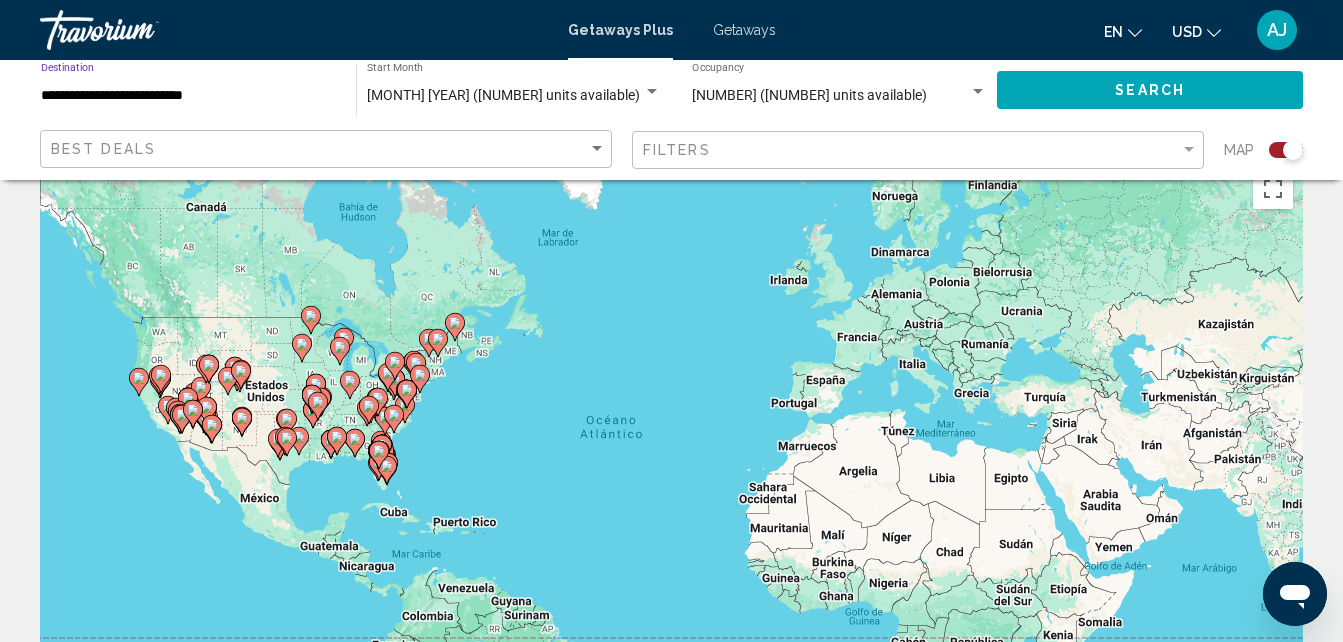 click on "**********" at bounding box center [188, 96] 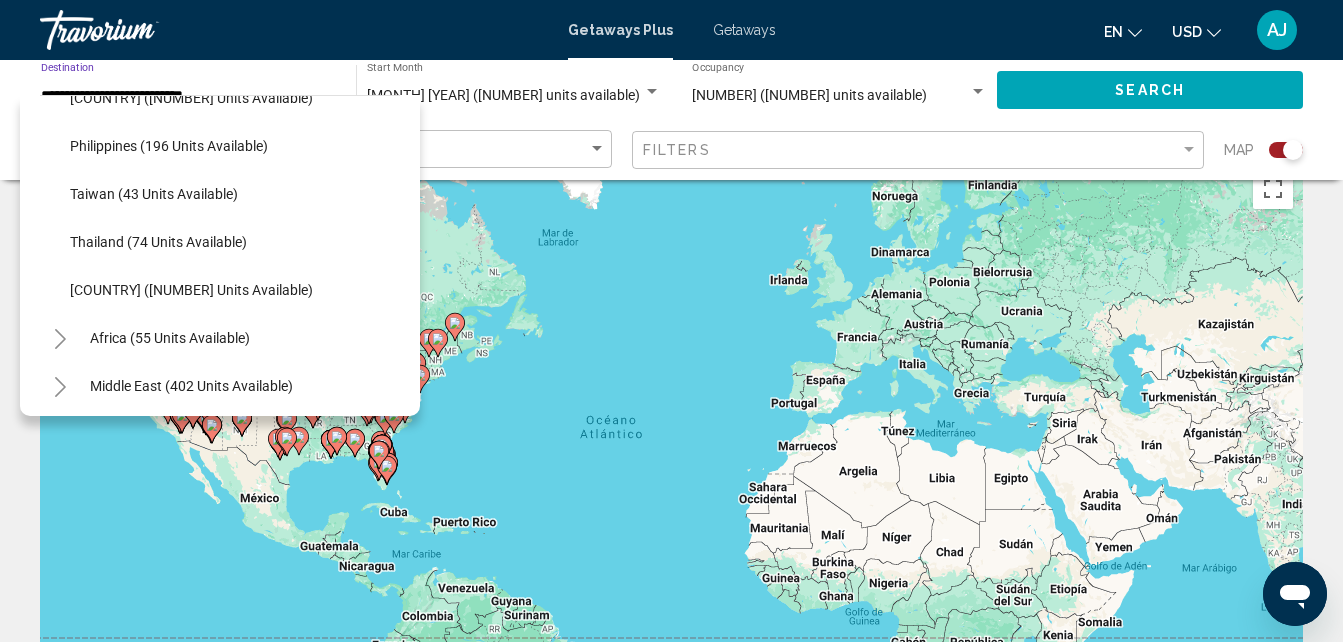 scroll, scrollTop: 819, scrollLeft: 0, axis: vertical 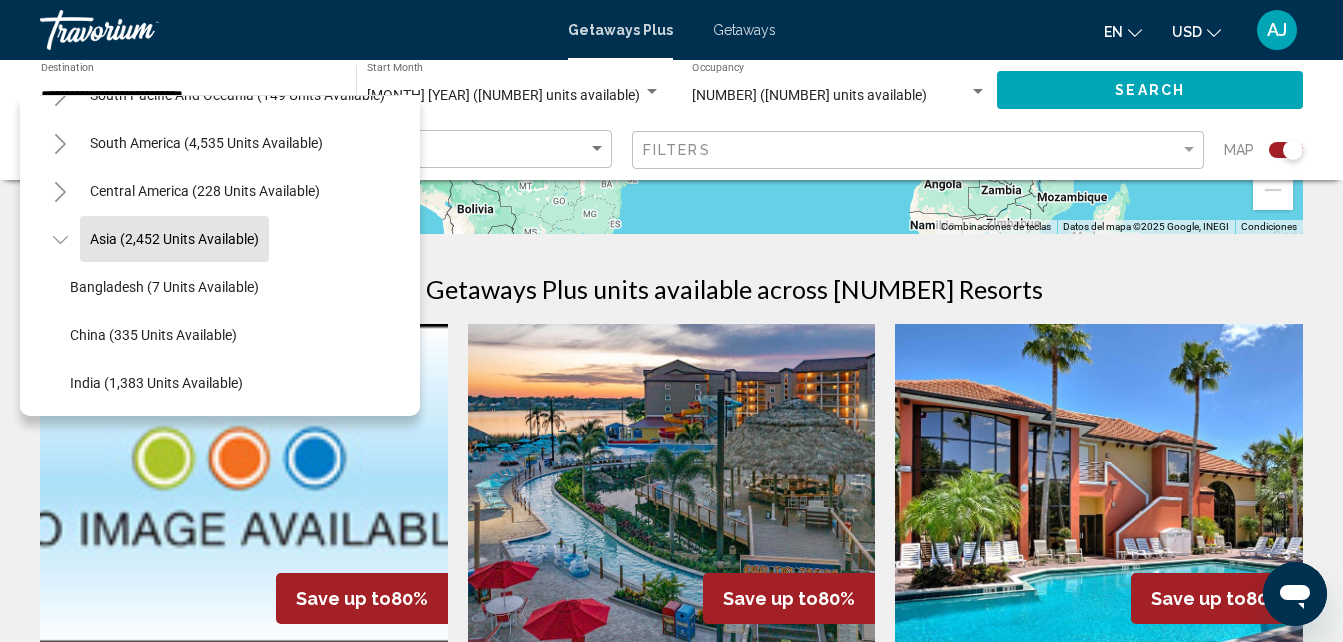 drag, startPoint x: 404, startPoint y: 238, endPoint x: 405, endPoint y: 260, distance: 22.022715 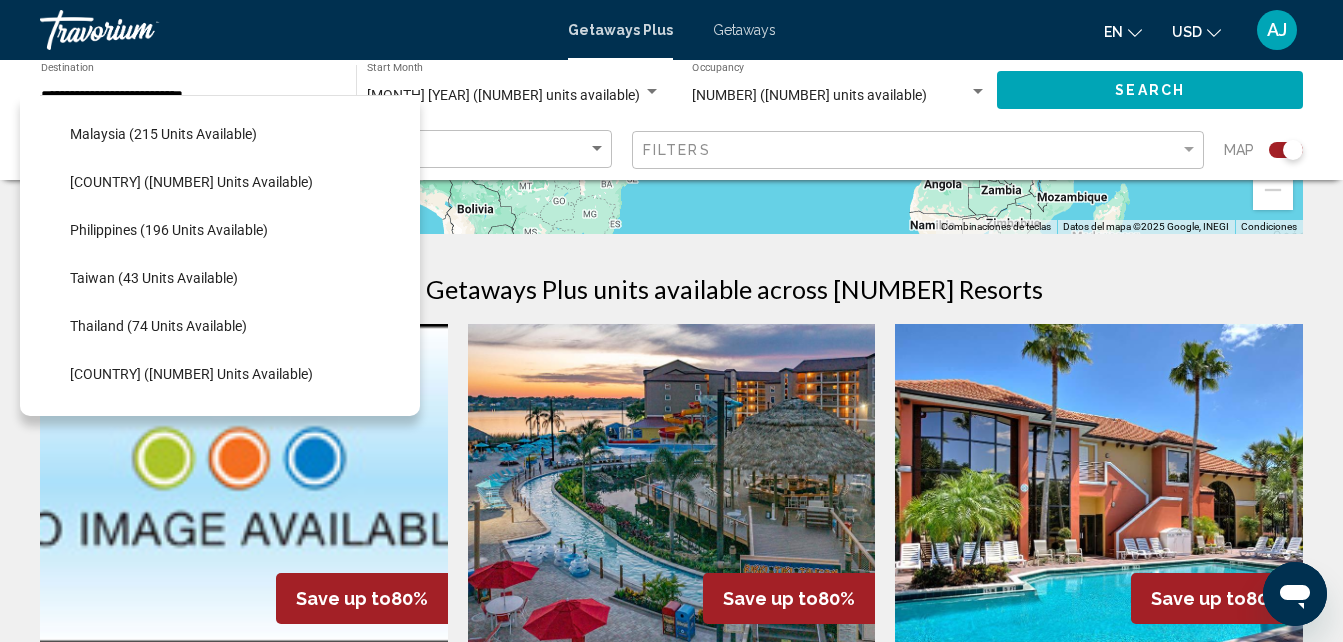 scroll, scrollTop: 729, scrollLeft: 0, axis: vertical 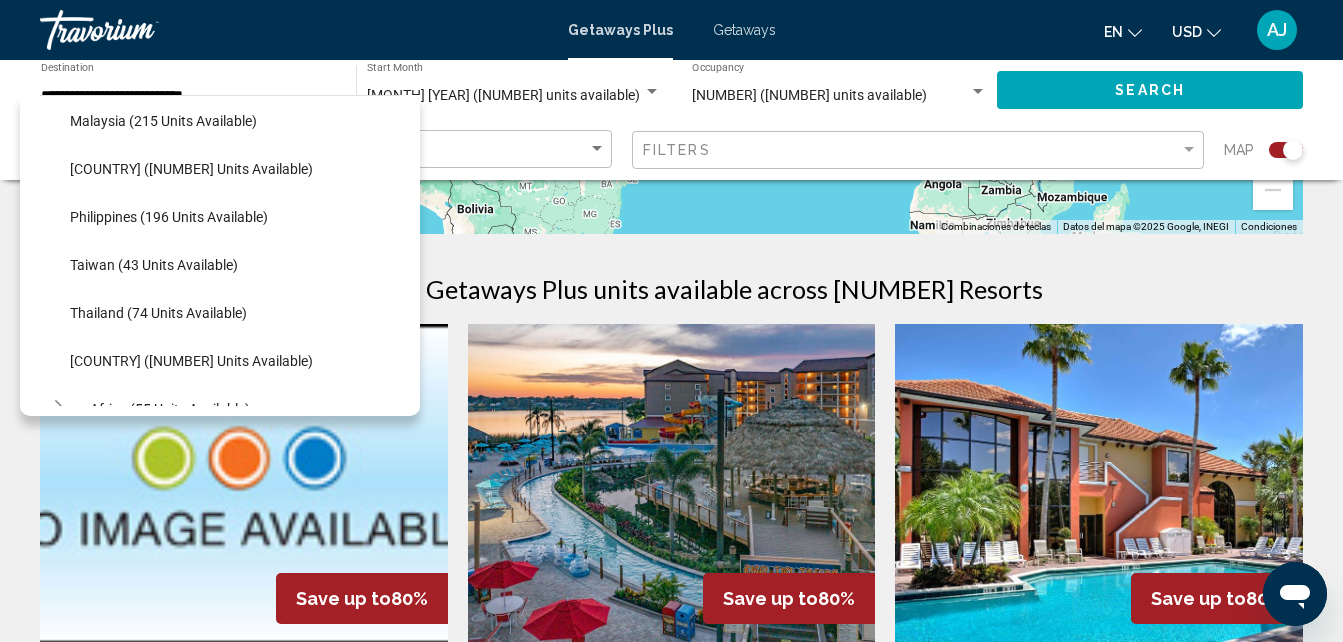 click on "All destinations
United States ([NUMBER] units available)
Mexico ([NUMBER] units available)
Canada ([NUMBER] units available)
Caribbean & Atlantic Islands ([NUMBER] units available)
Europe ([NUMBER] units available)
Australia ([NUMBER] units available)
South Pacific and Oceania ([NUMBER] units available)
South America ([NUMBER] units available)
Central America ([NUMBER] units available)
Asia ([NUMBER] units available)   Bangladesh ([NUMBER] units available)   China ([NUMBER] units available)   India ([NUMBER] units available)   Indonesia ([NUMBER] units available)   Malaysia ([NUMBER] units available)   Maldives ([NUMBER] units available)   Philippines ([NUMBER] units available)   Taiwan ([NUMBER] units available)   Thailand ([NUMBER] units available)   Vietnam ([NUMBER] units available)
Africa ([NUMBER] units available)" at bounding box center [220, 255] 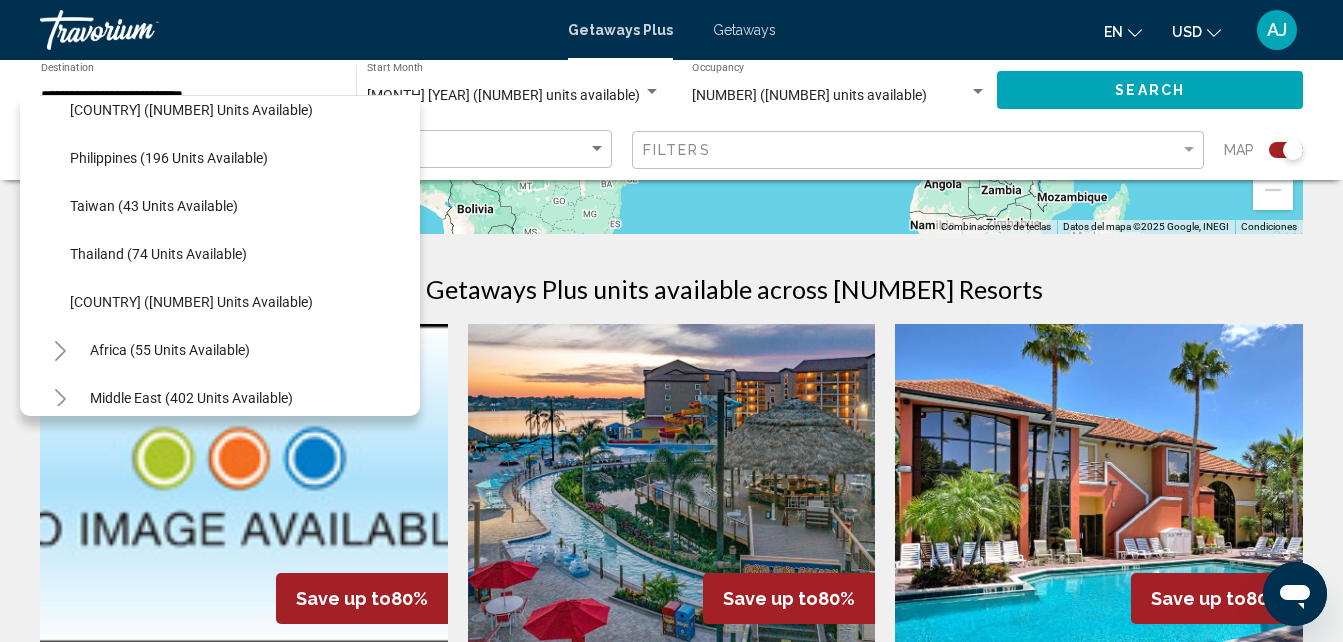scroll, scrollTop: 819, scrollLeft: 0, axis: vertical 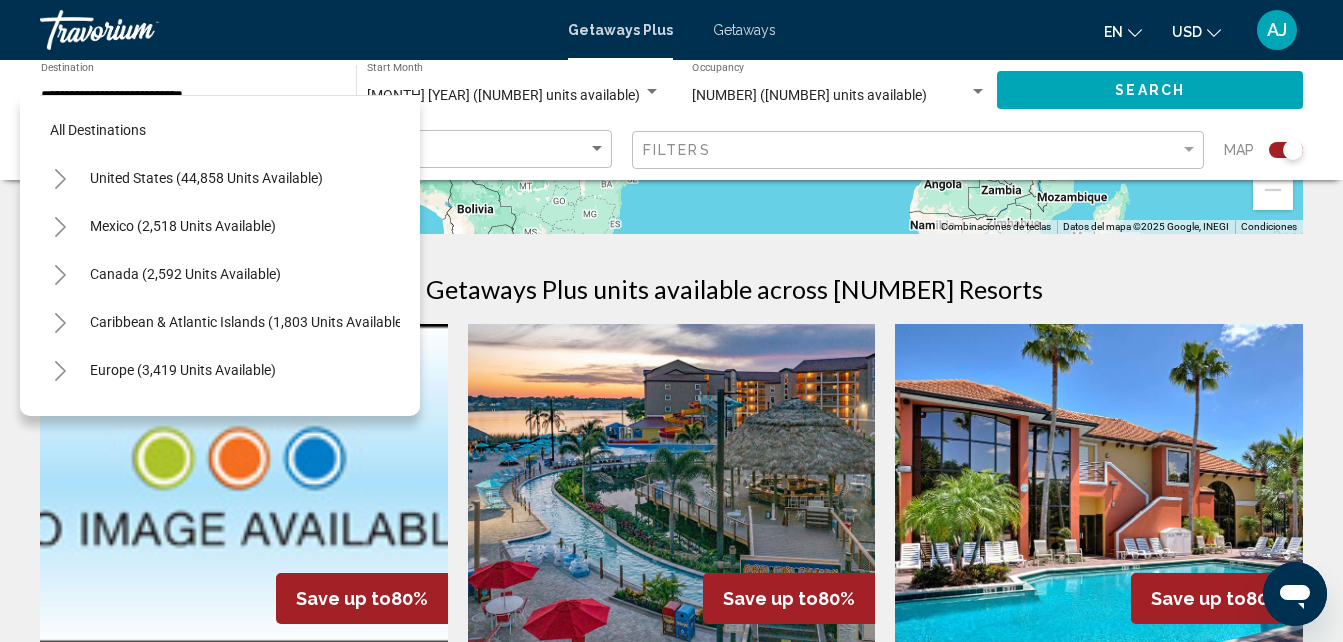 click on "[MONTH] [YEAR] ([NUMBER] units available) Start Month All Start Months" 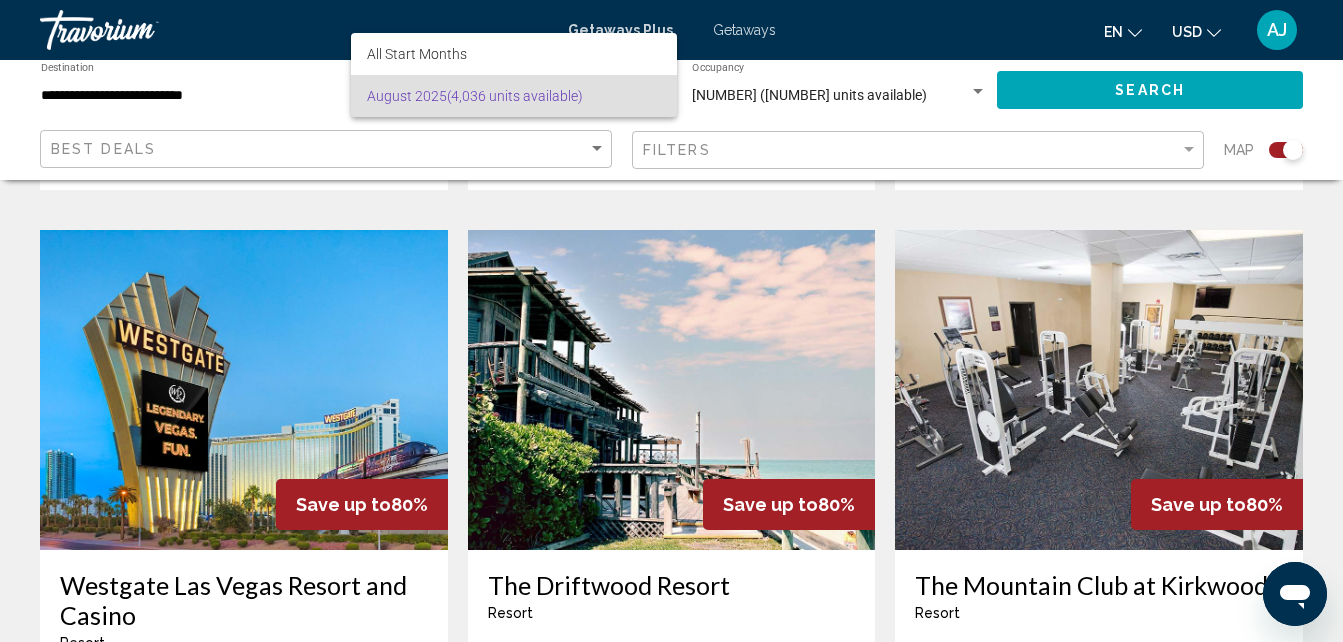 scroll, scrollTop: 1411, scrollLeft: 0, axis: vertical 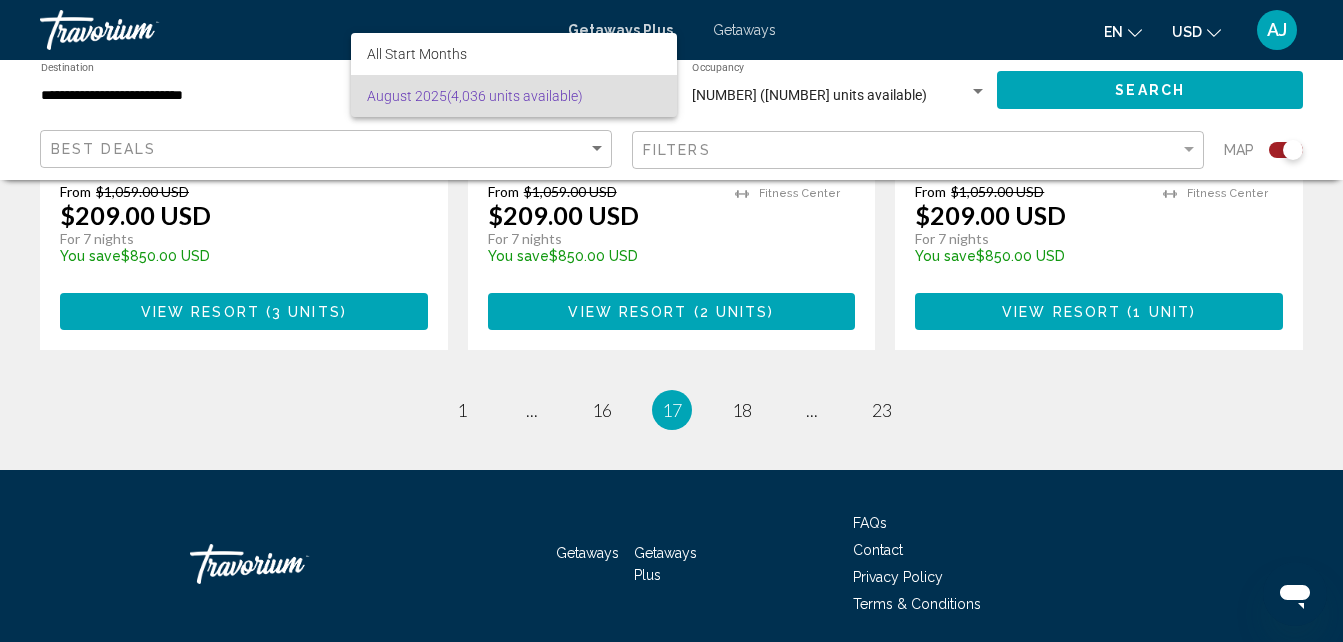 click at bounding box center [671, 321] 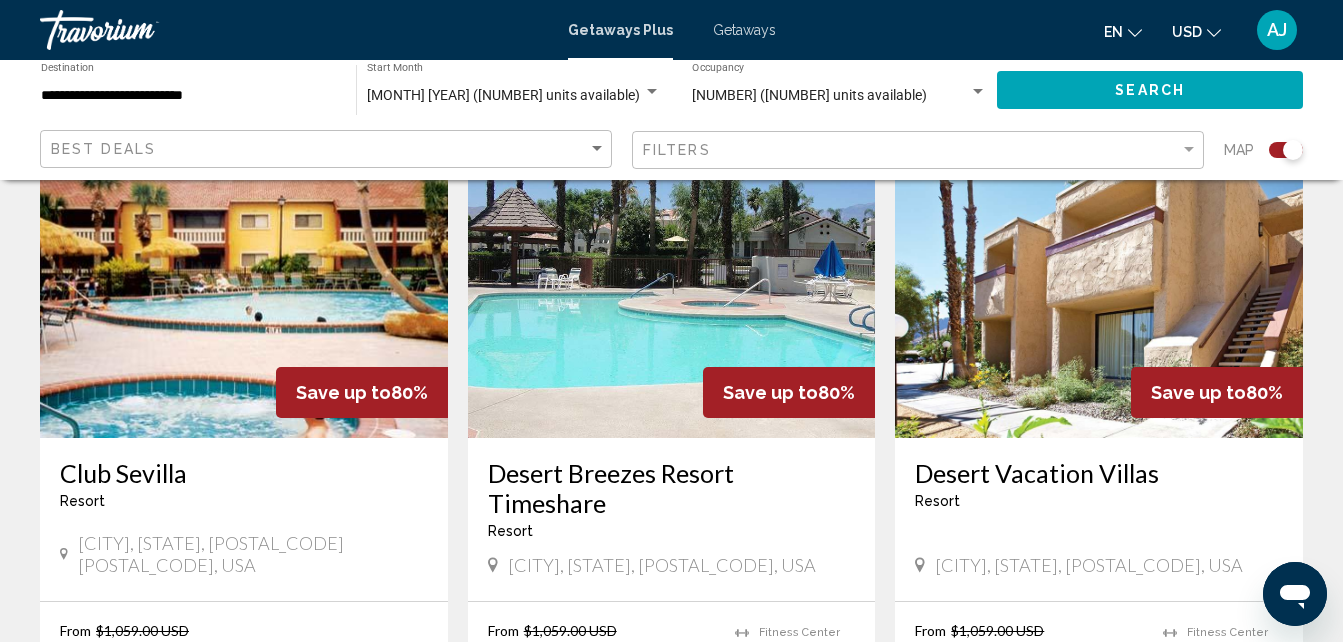 scroll, scrollTop: 2912, scrollLeft: 0, axis: vertical 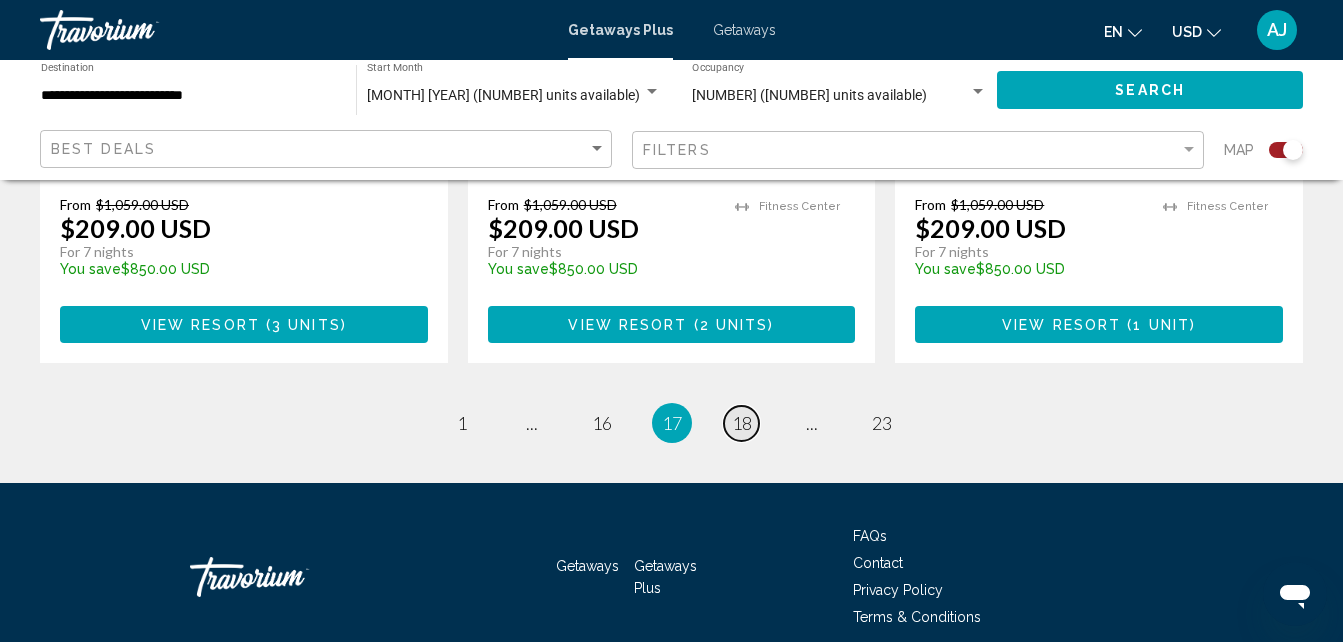 click on "18" at bounding box center (742, 423) 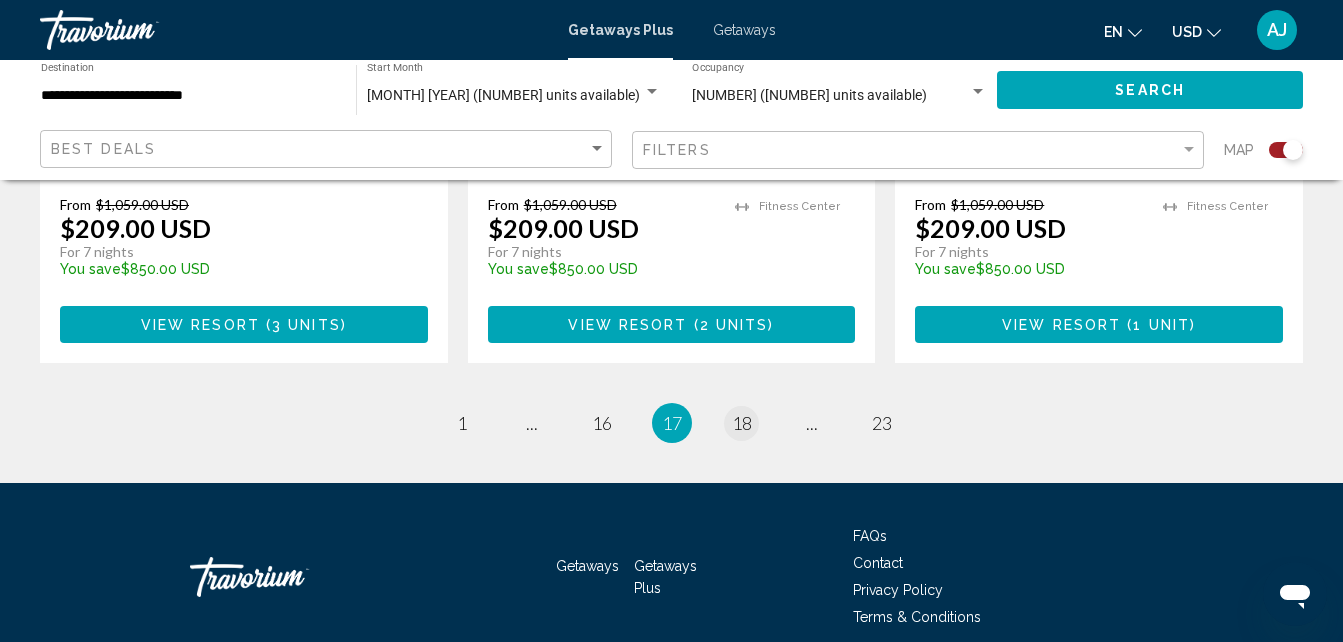 scroll, scrollTop: 0, scrollLeft: 0, axis: both 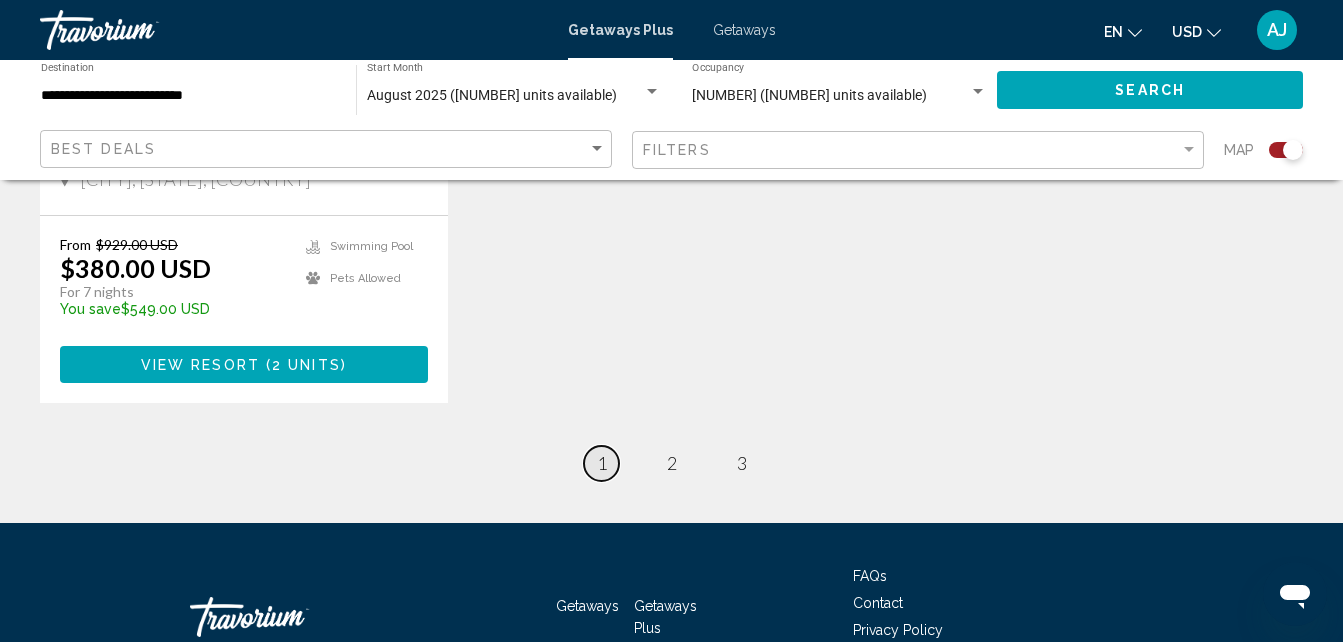 click on "1" at bounding box center [602, 463] 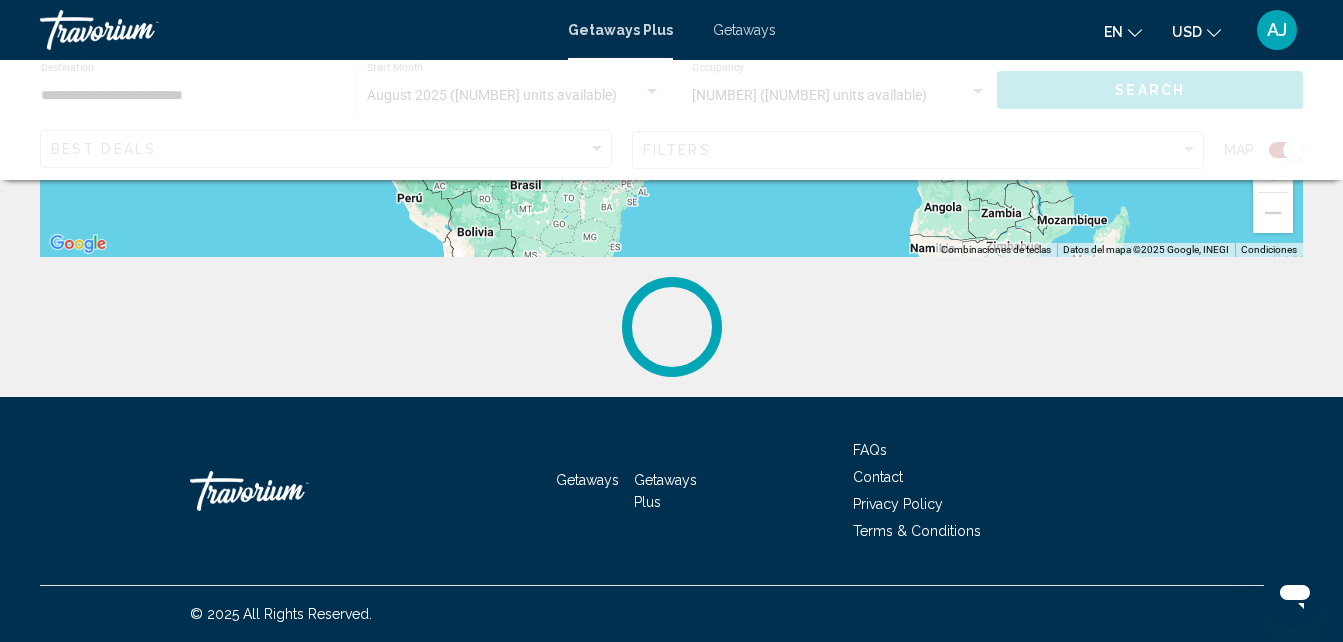 scroll, scrollTop: 0, scrollLeft: 0, axis: both 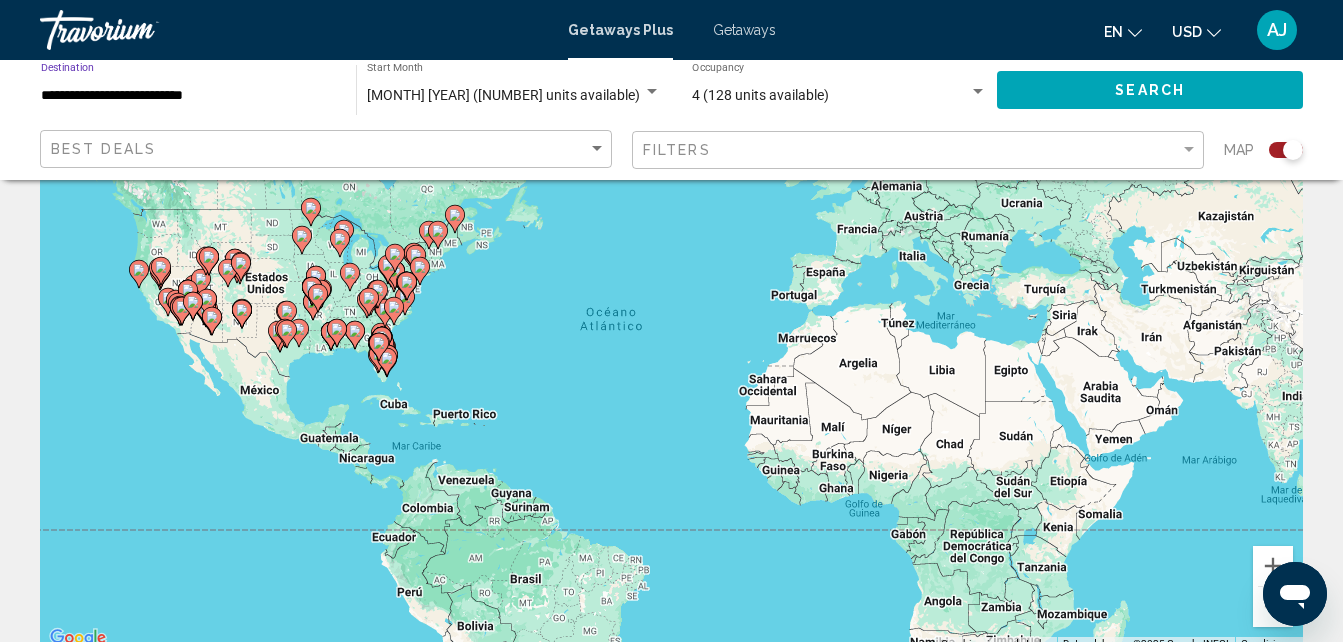 click on "**********" at bounding box center [188, 96] 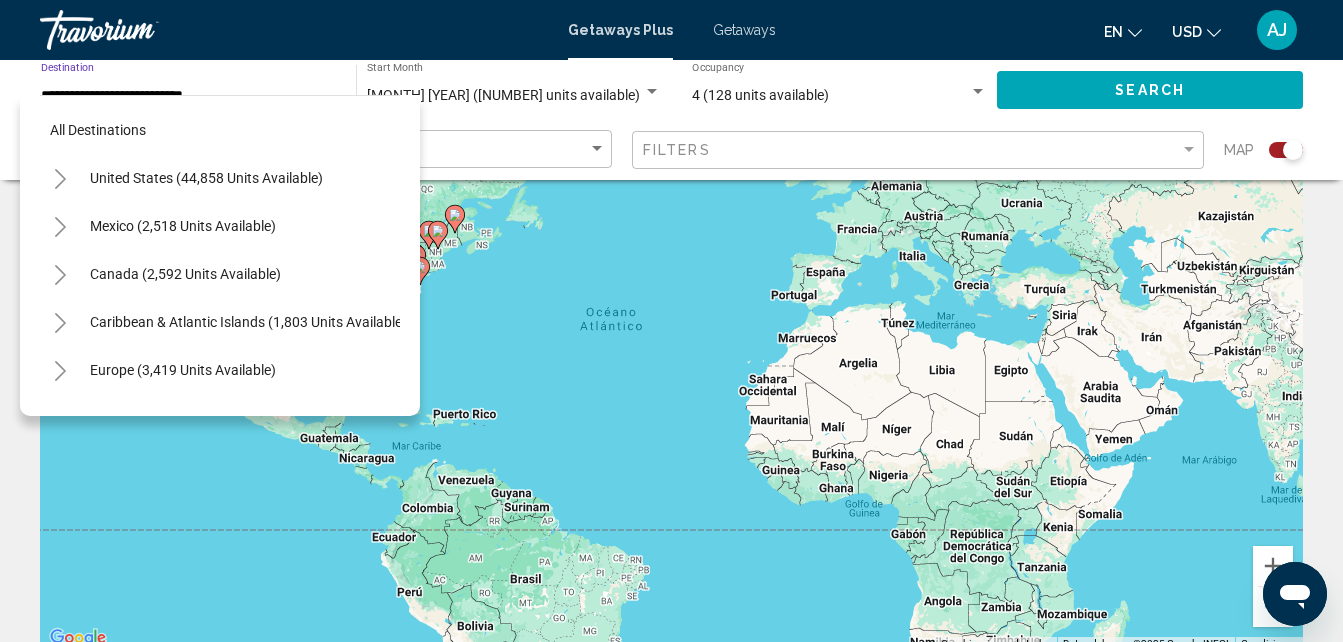 scroll, scrollTop: 367, scrollLeft: 0, axis: vertical 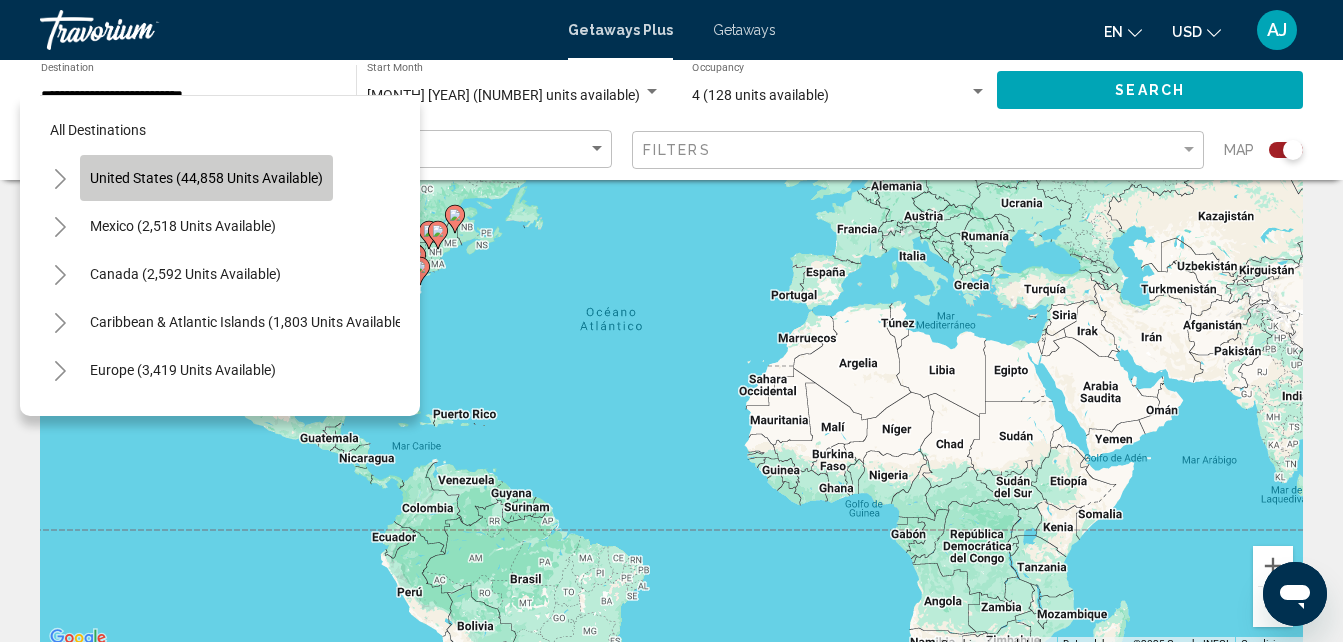 click on "United States (44,858 units available)" 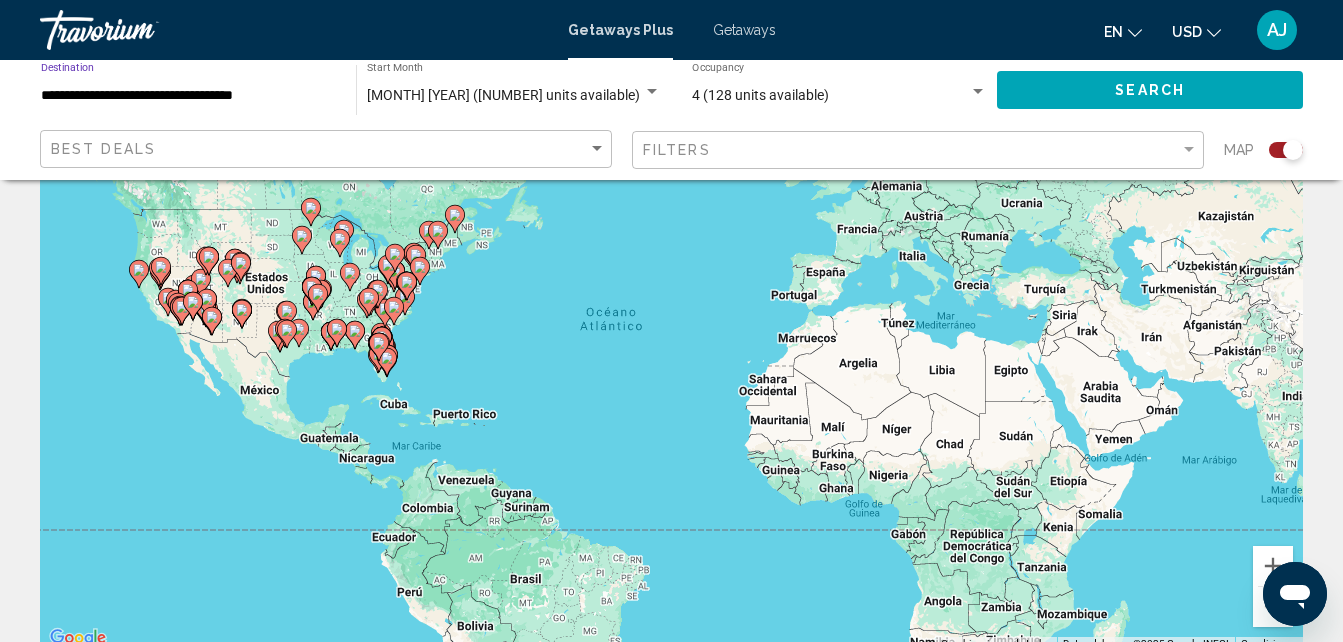 click on "**********" at bounding box center (188, 96) 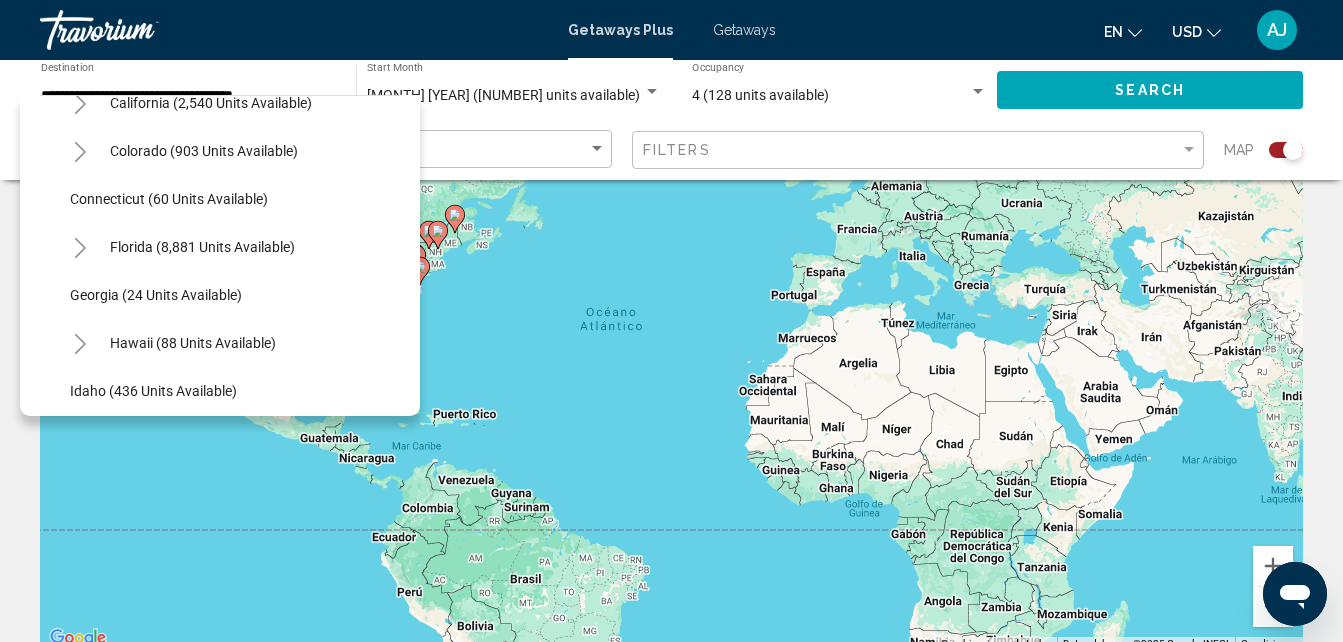 scroll, scrollTop: 243, scrollLeft: 0, axis: vertical 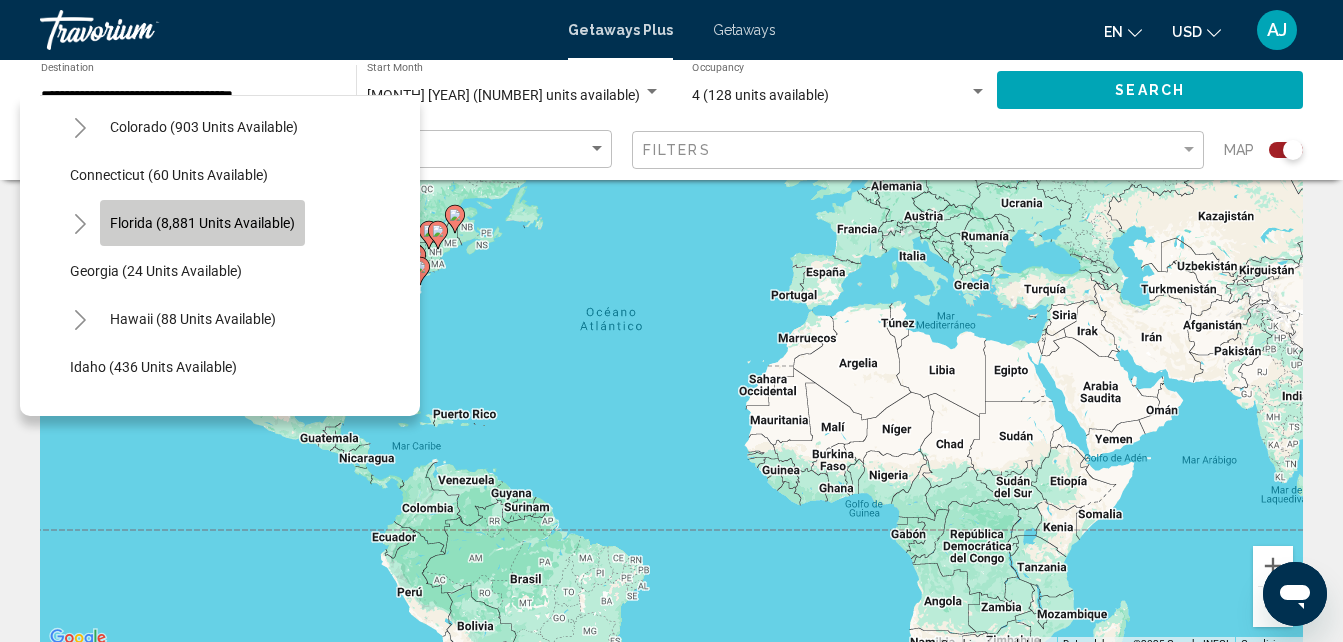 click on "Florida (8,881 units available)" 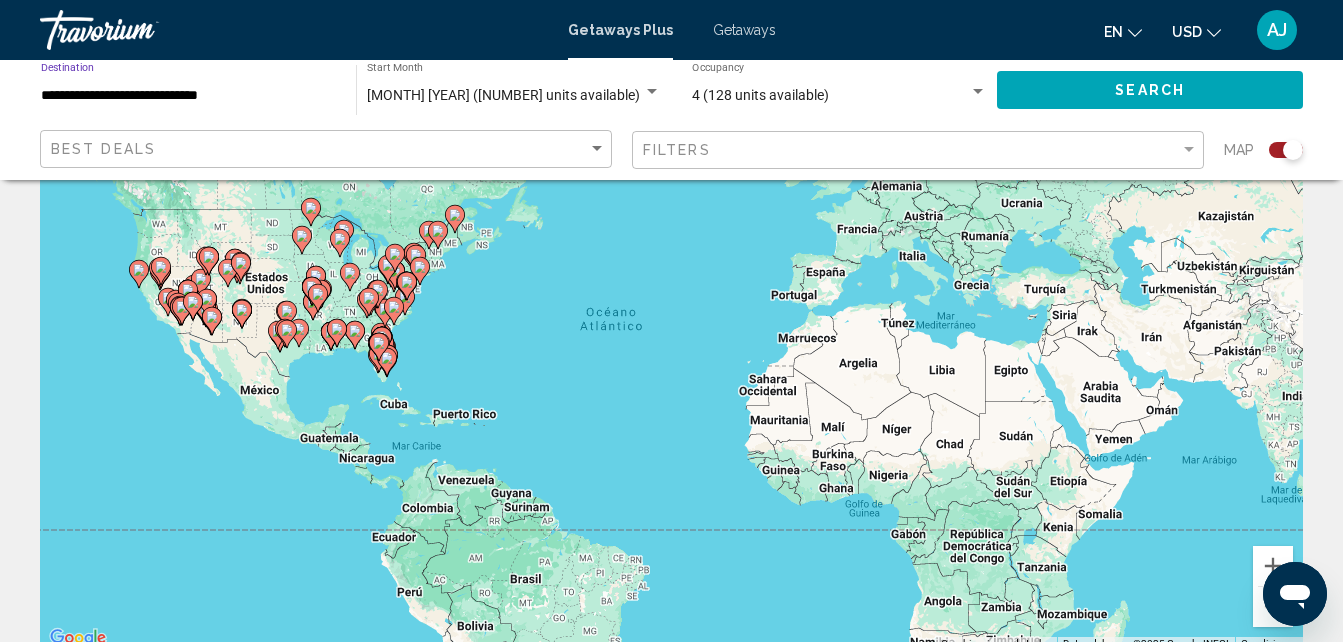 click on "Search" 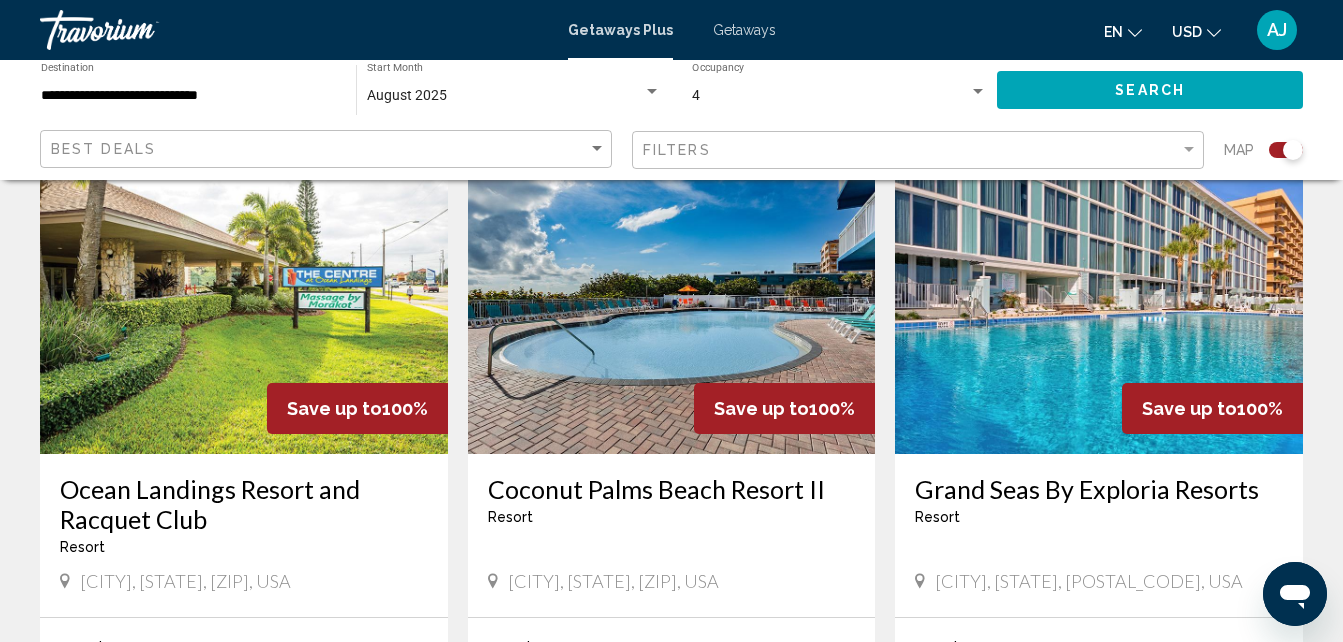 scroll, scrollTop: 2158, scrollLeft: 0, axis: vertical 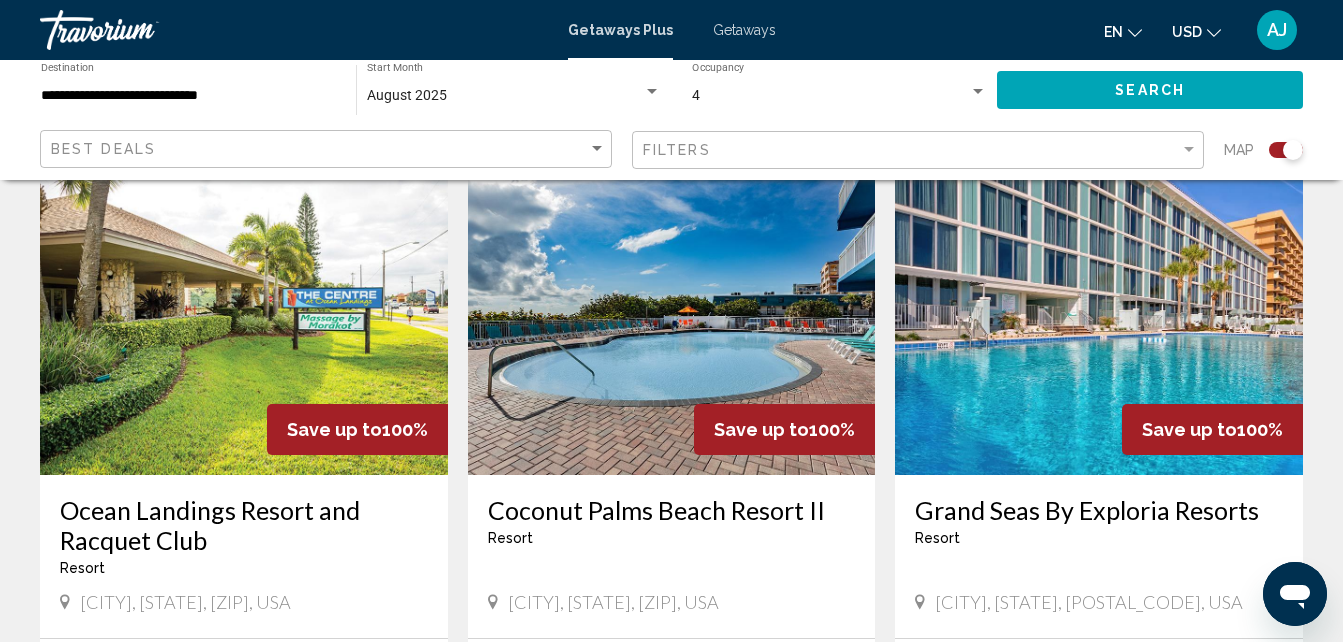 click at bounding box center [1099, 315] 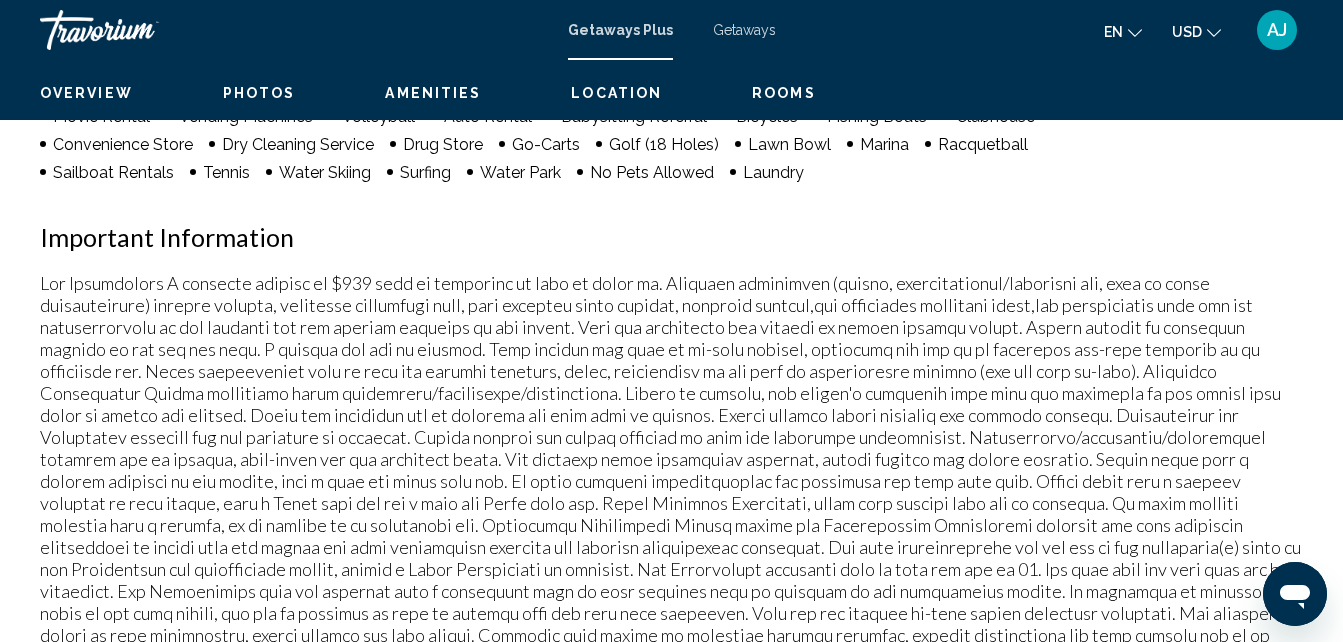 scroll, scrollTop: 214, scrollLeft: 0, axis: vertical 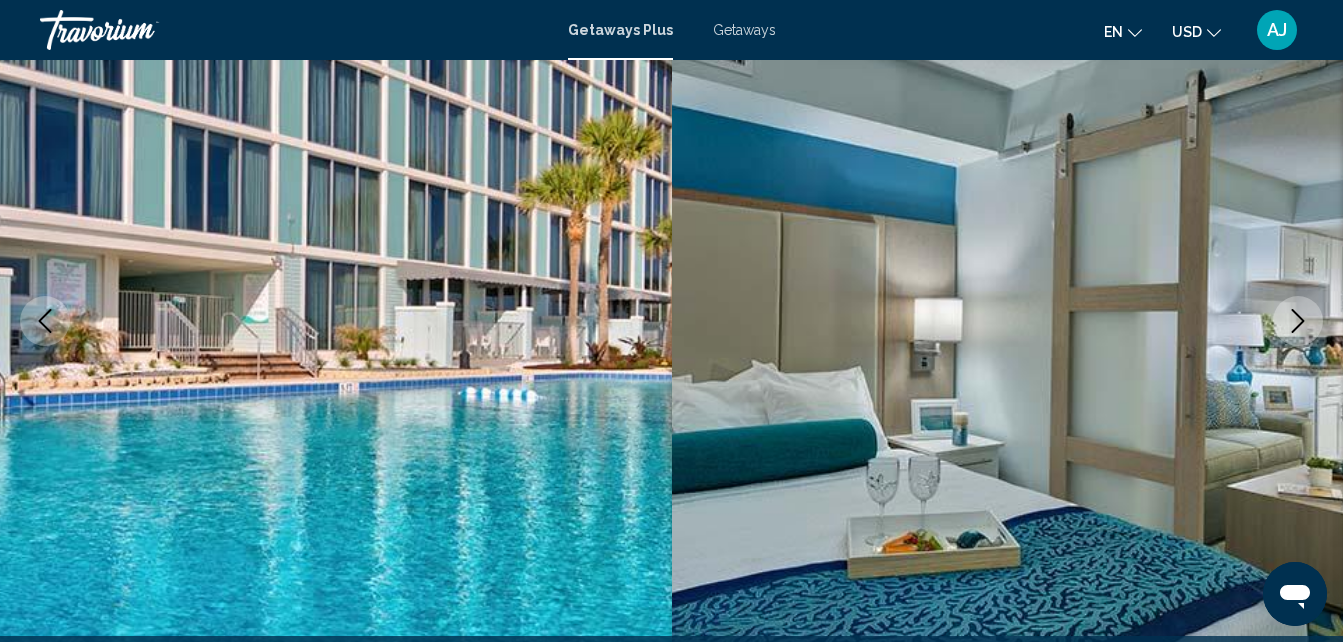 click at bounding box center [1298, 321] 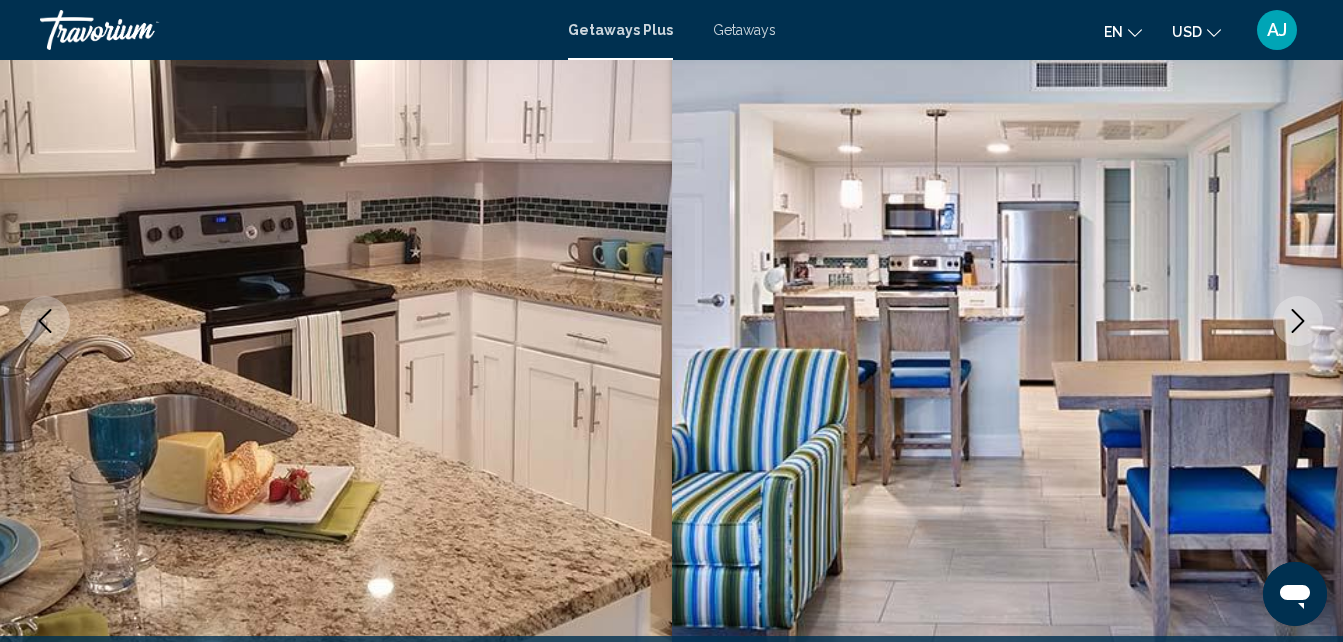 click at bounding box center [1298, 321] 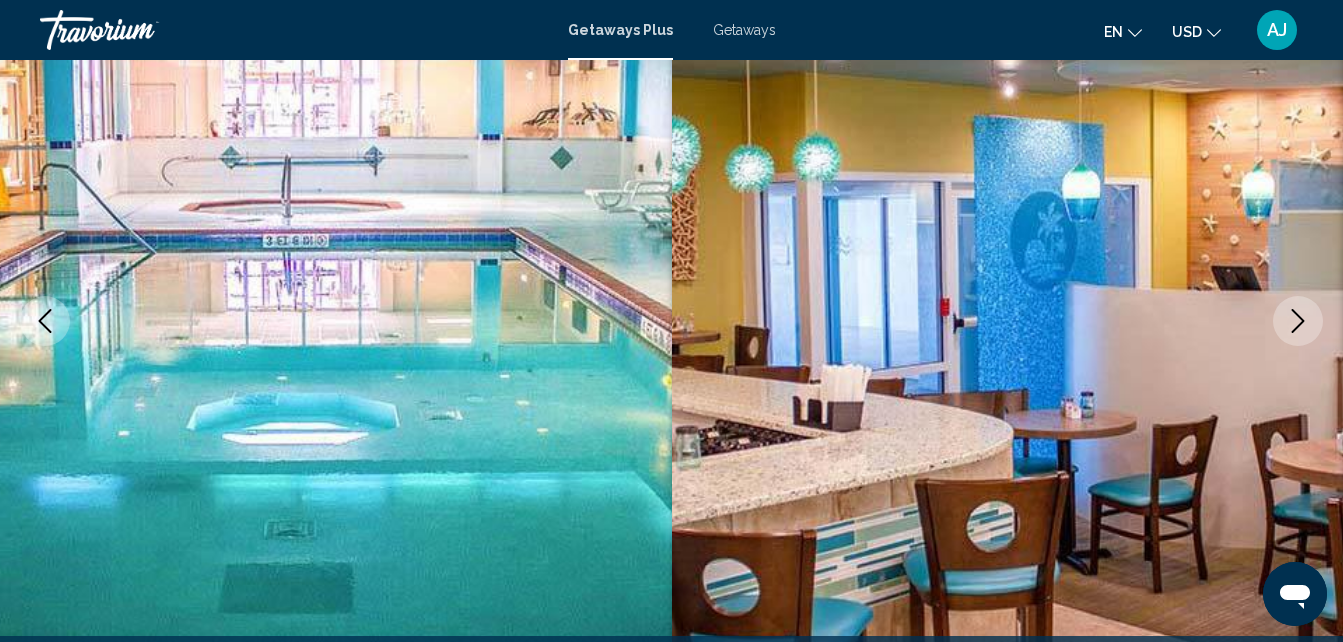 click at bounding box center (1298, 321) 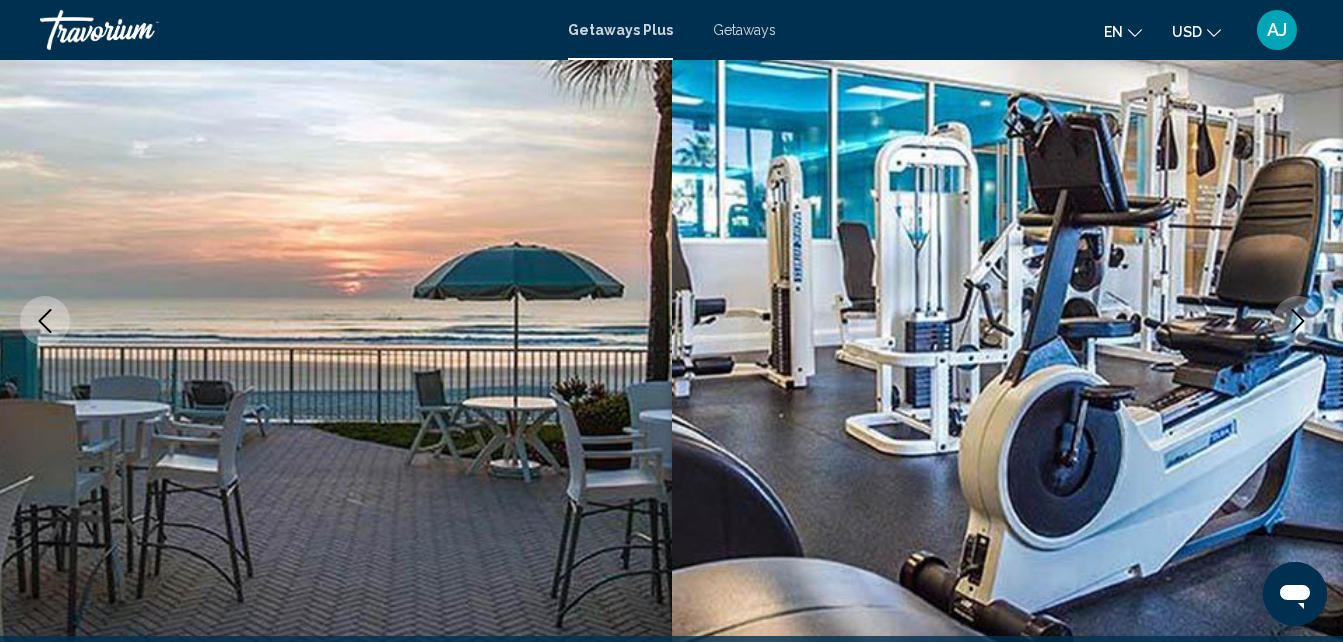 click at bounding box center (1298, 321) 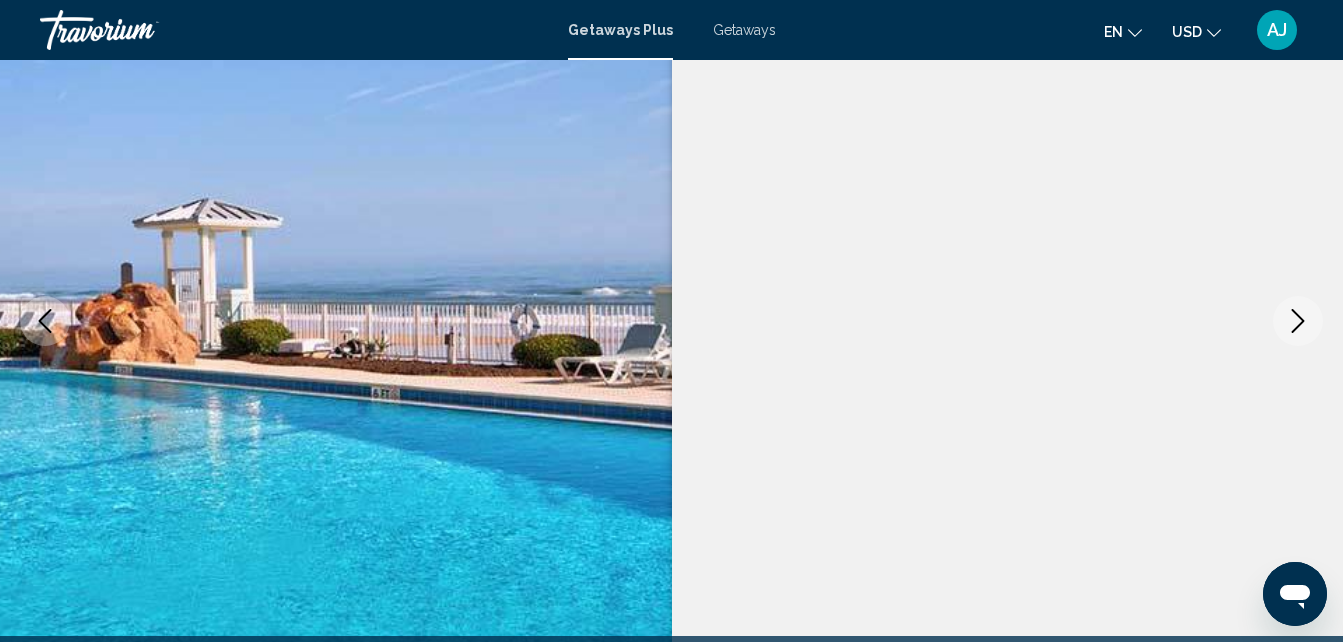 click at bounding box center [1298, 321] 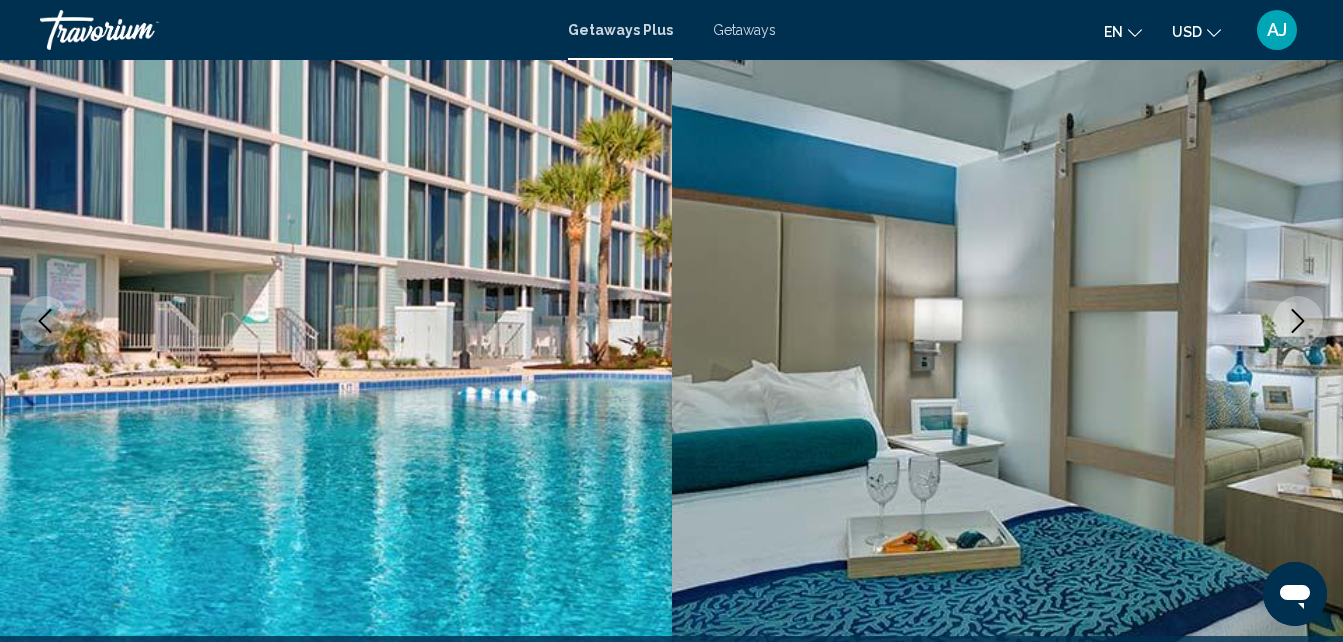 click at bounding box center (1298, 321) 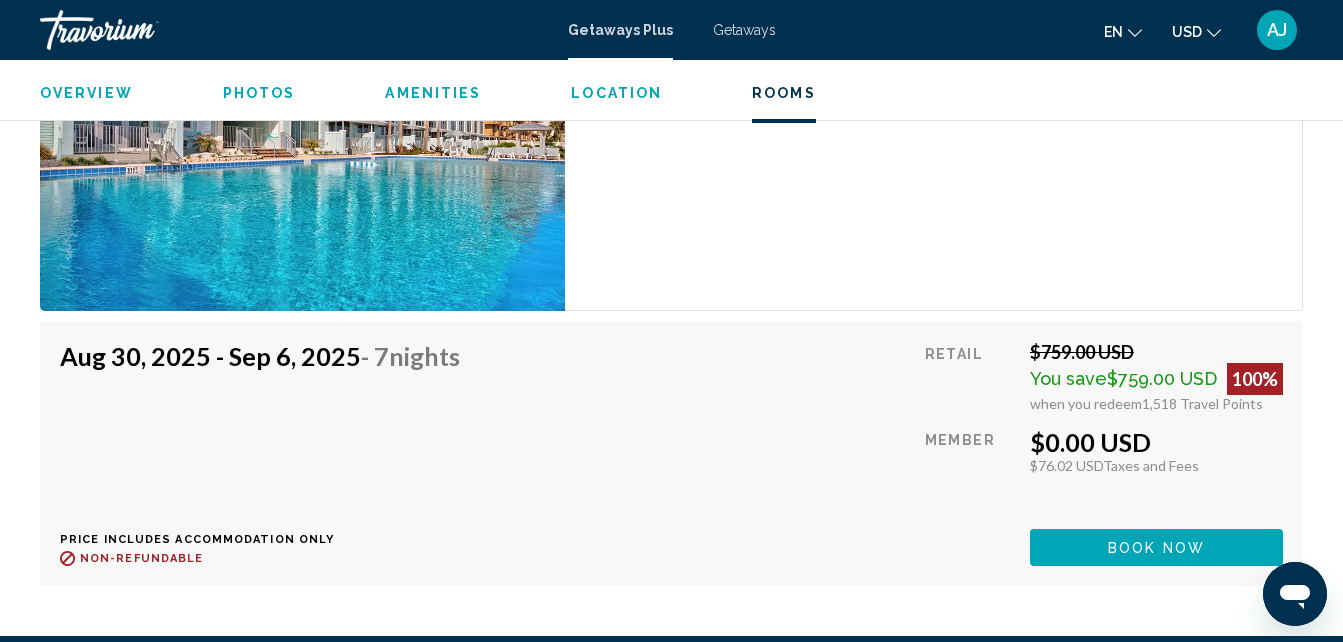 scroll, scrollTop: 3790, scrollLeft: 0, axis: vertical 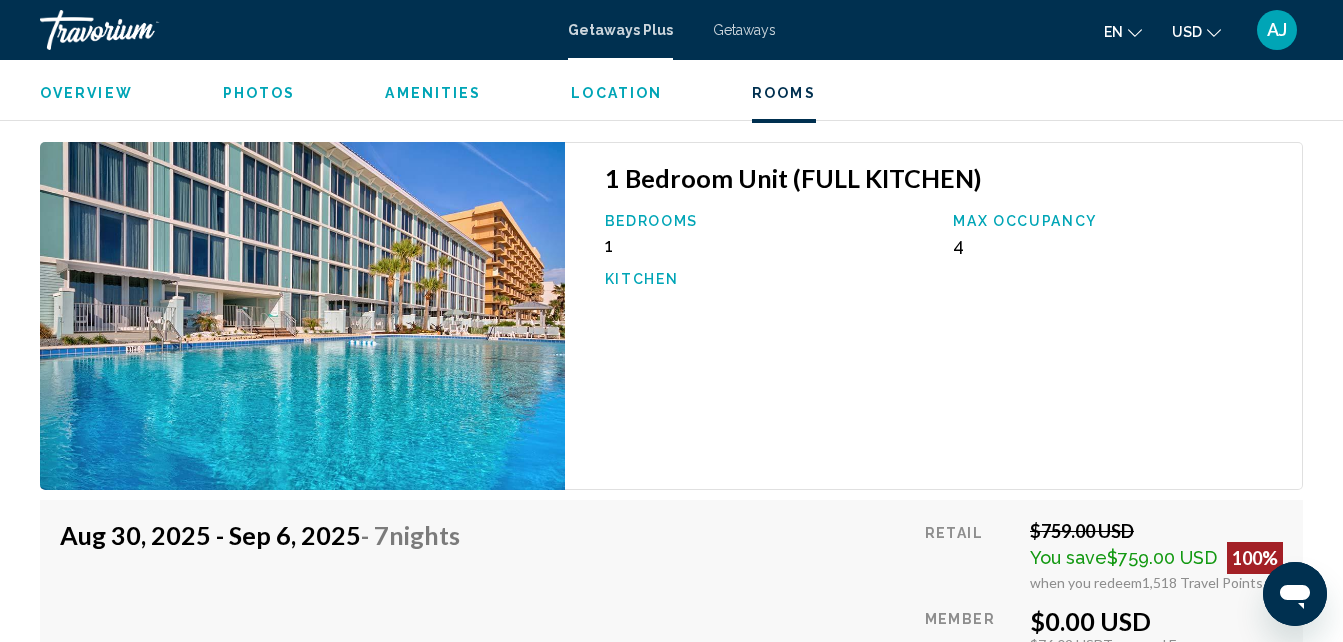 drag, startPoint x: 1340, startPoint y: 521, endPoint x: 1331, endPoint y: 476, distance: 45.891174 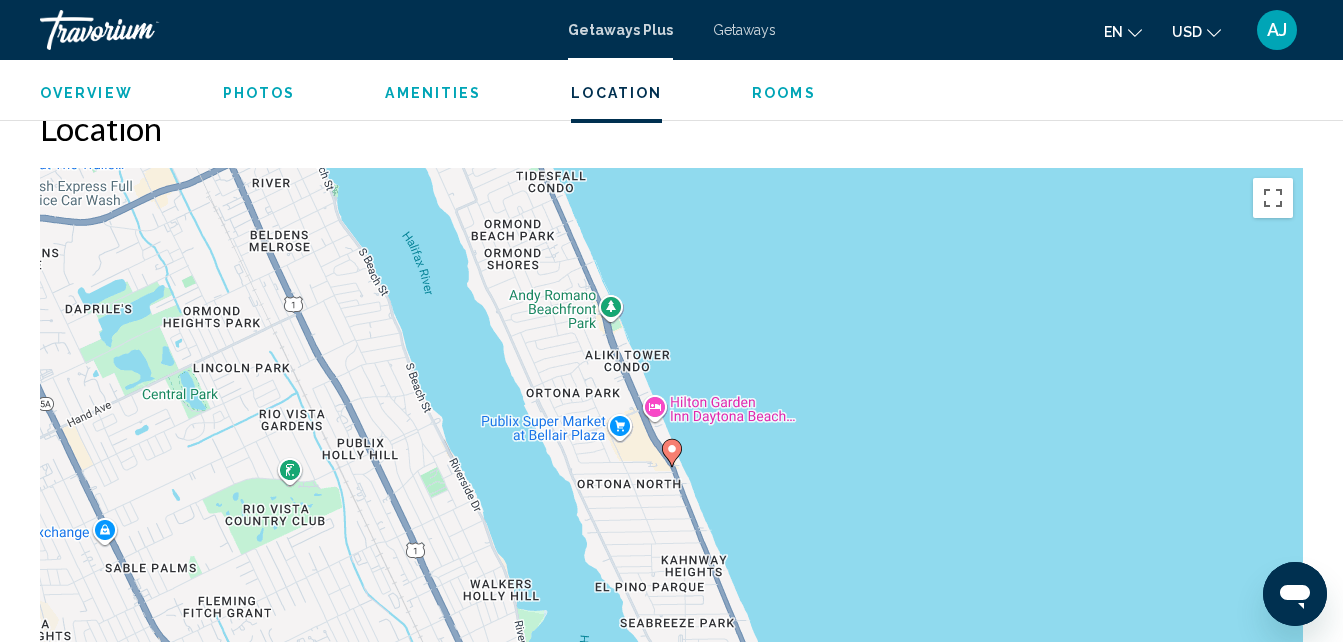 scroll, scrollTop: 2861, scrollLeft: 0, axis: vertical 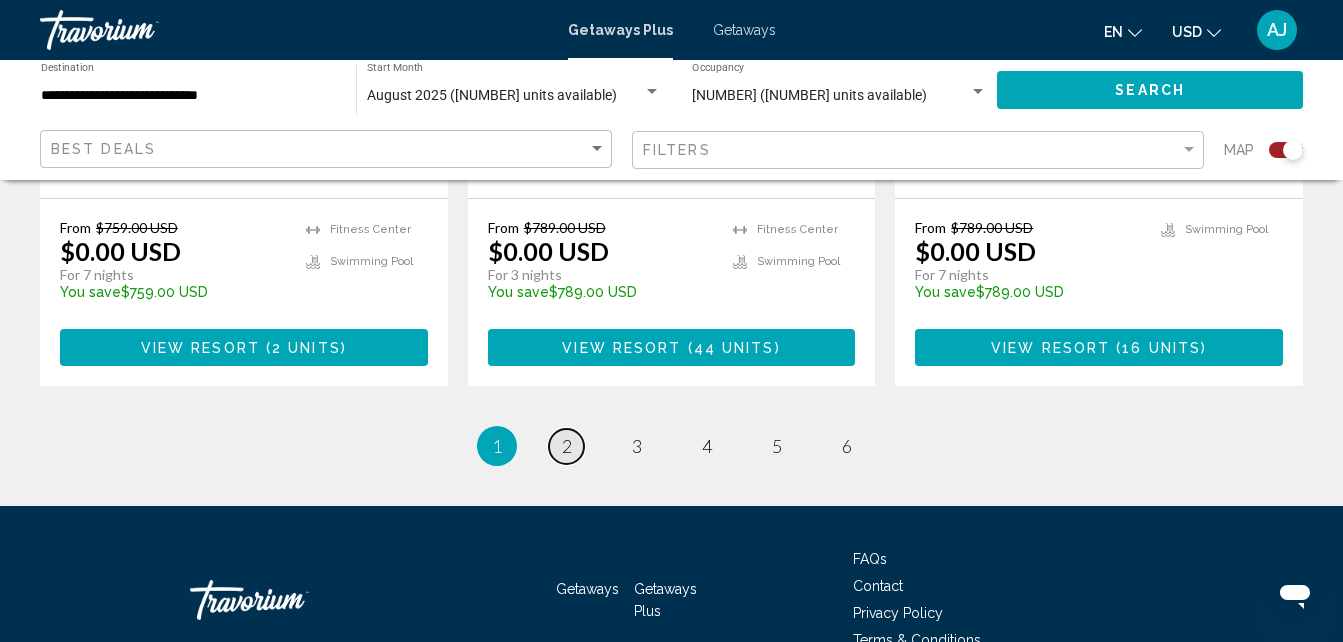 click on "page  2" at bounding box center (566, 446) 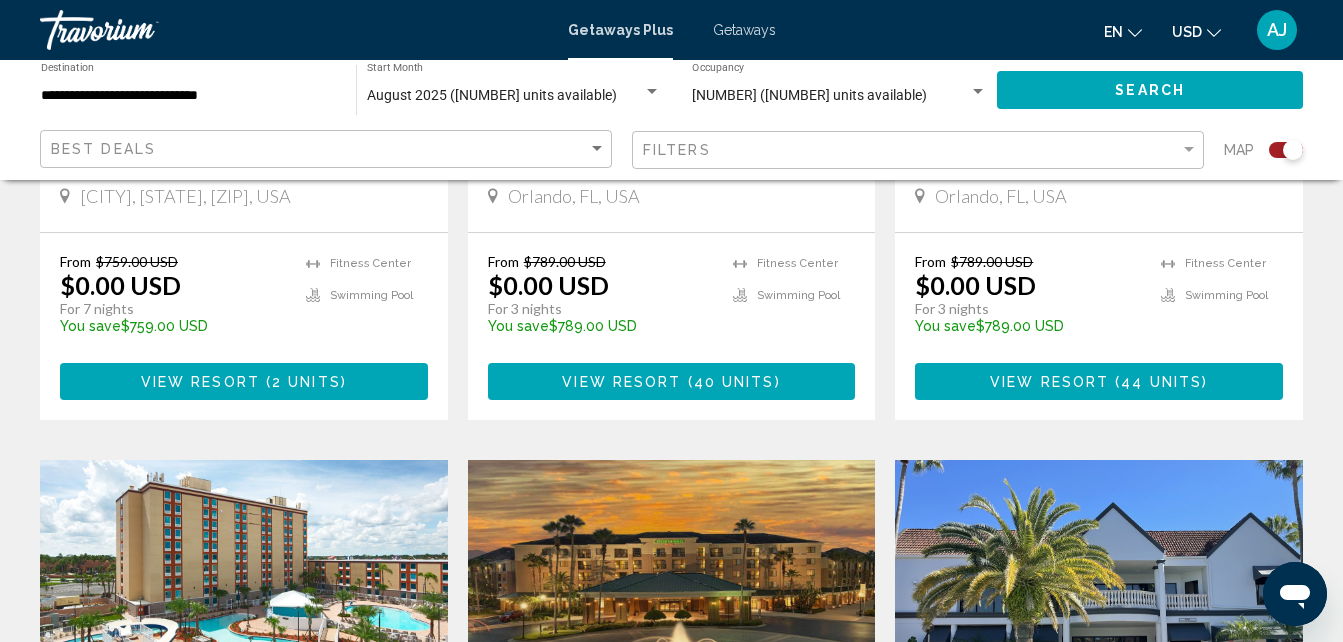 scroll, scrollTop: 1185, scrollLeft: 0, axis: vertical 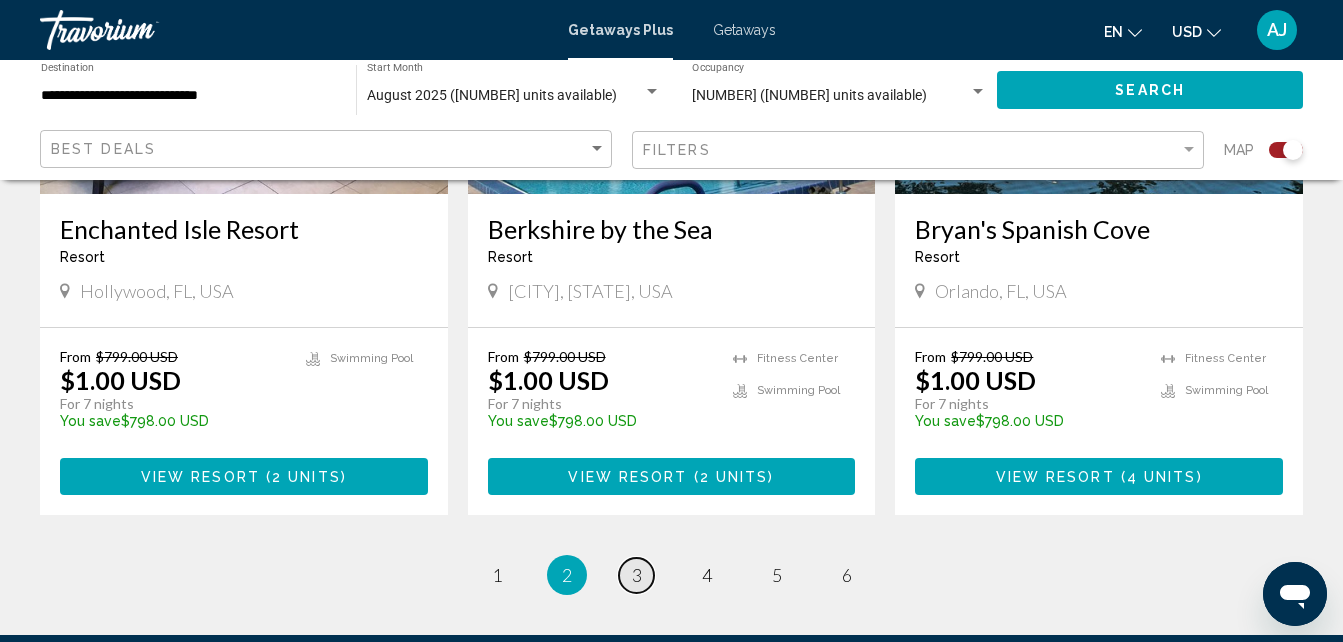 click on "page  3" at bounding box center [636, 575] 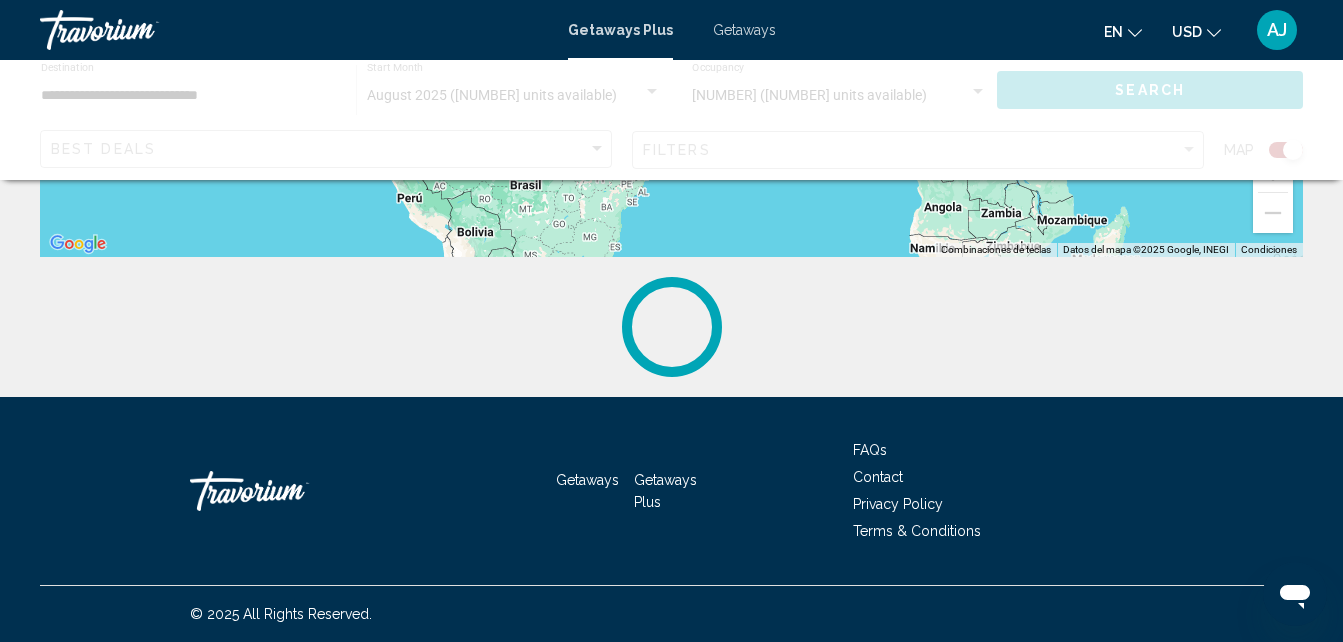 scroll, scrollTop: 0, scrollLeft: 0, axis: both 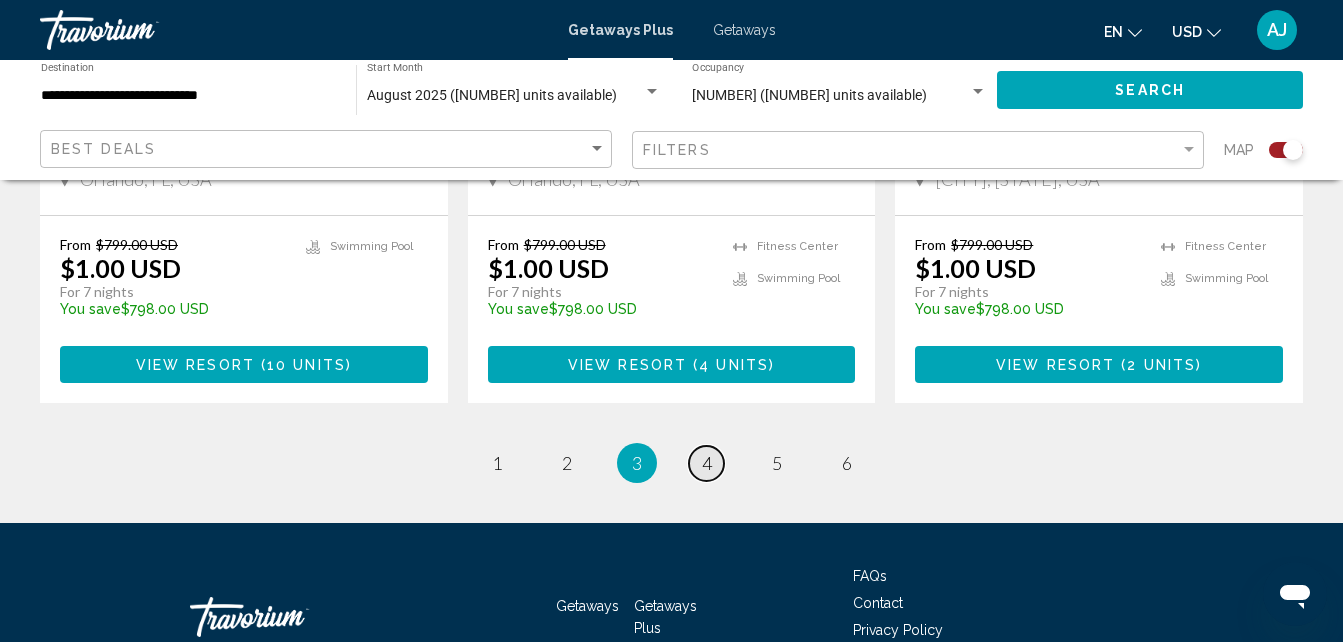 click on "4" at bounding box center [707, 463] 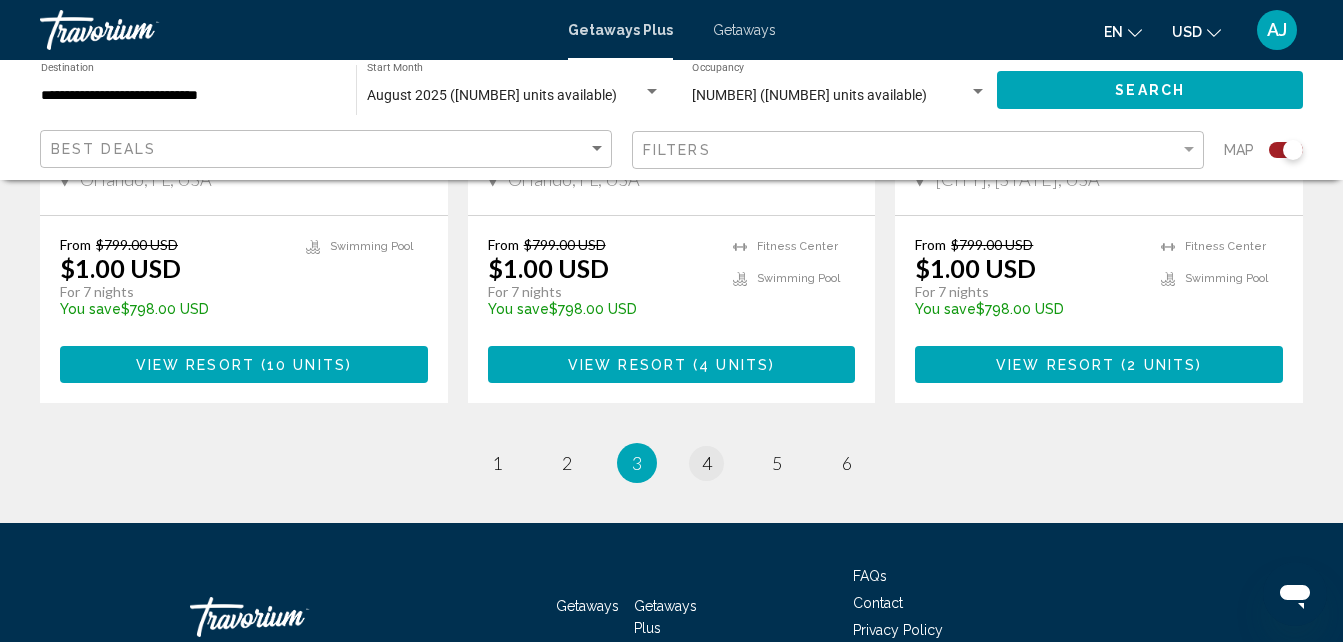 scroll, scrollTop: 0, scrollLeft: 0, axis: both 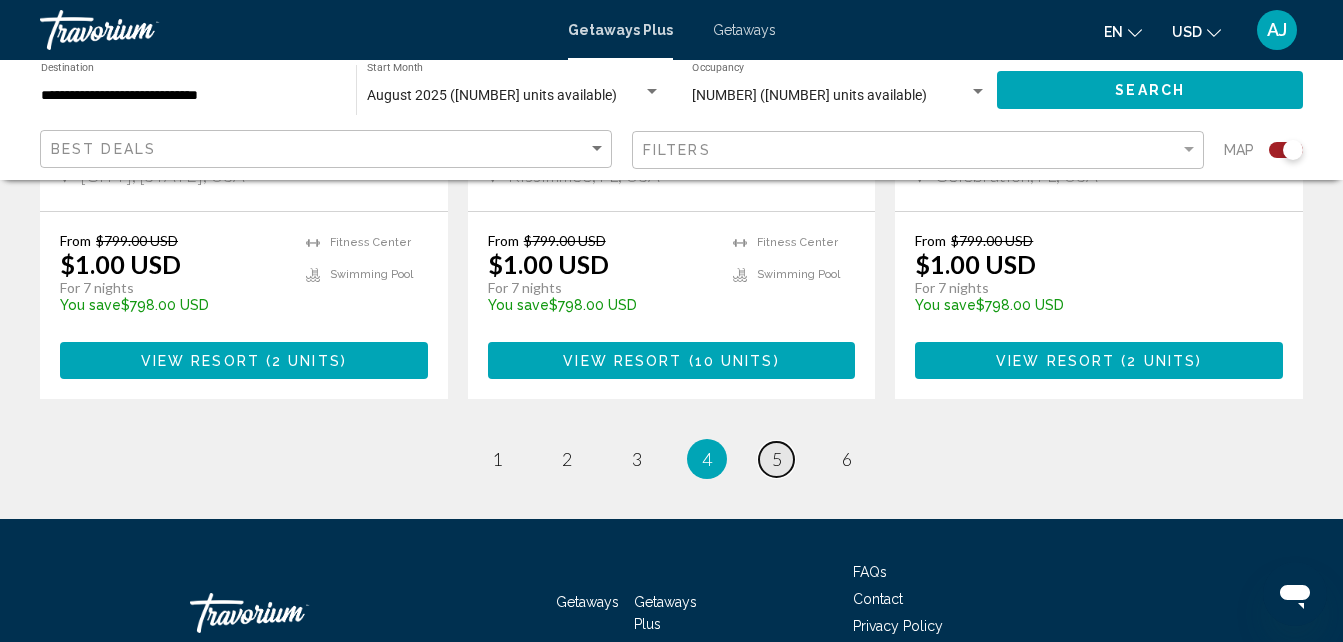 click on "5" at bounding box center (777, 459) 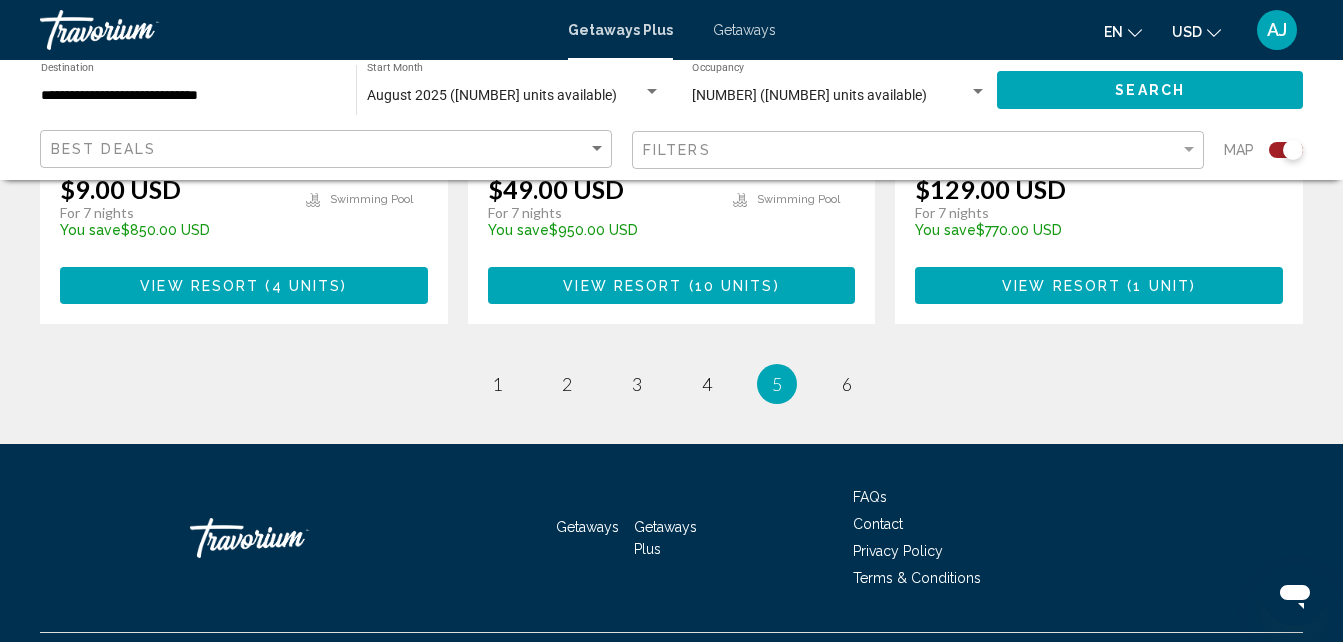 scroll, scrollTop: 3325, scrollLeft: 0, axis: vertical 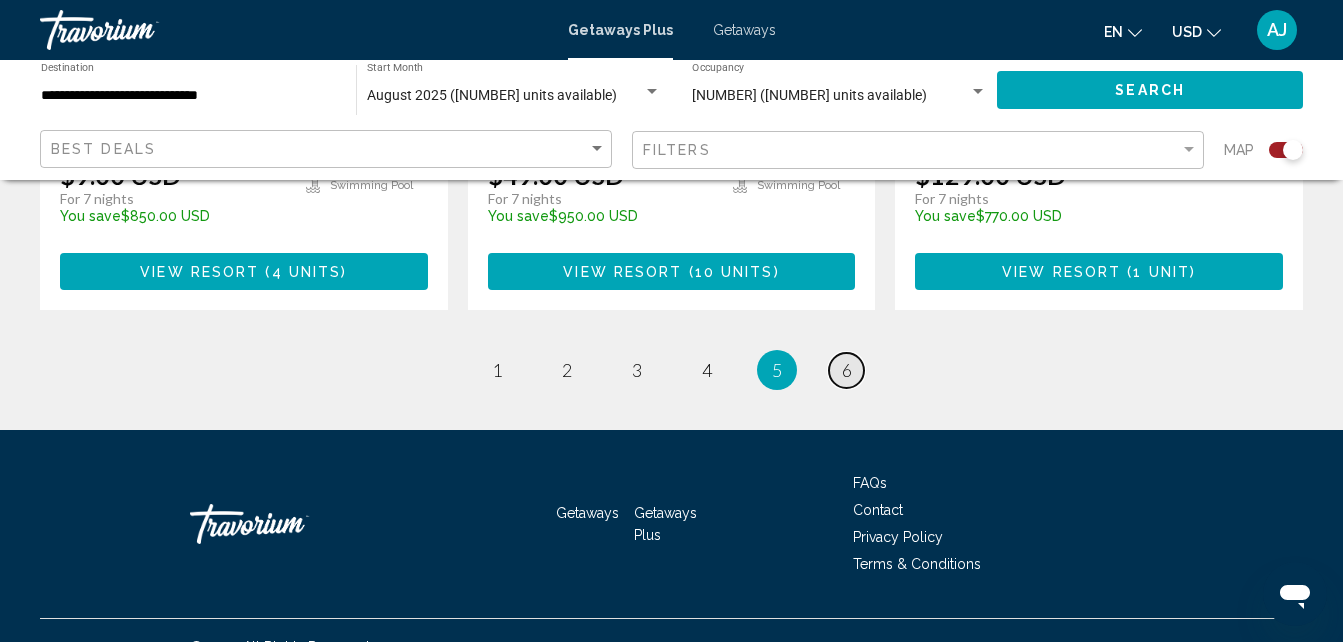 click on "page  6" at bounding box center (846, 370) 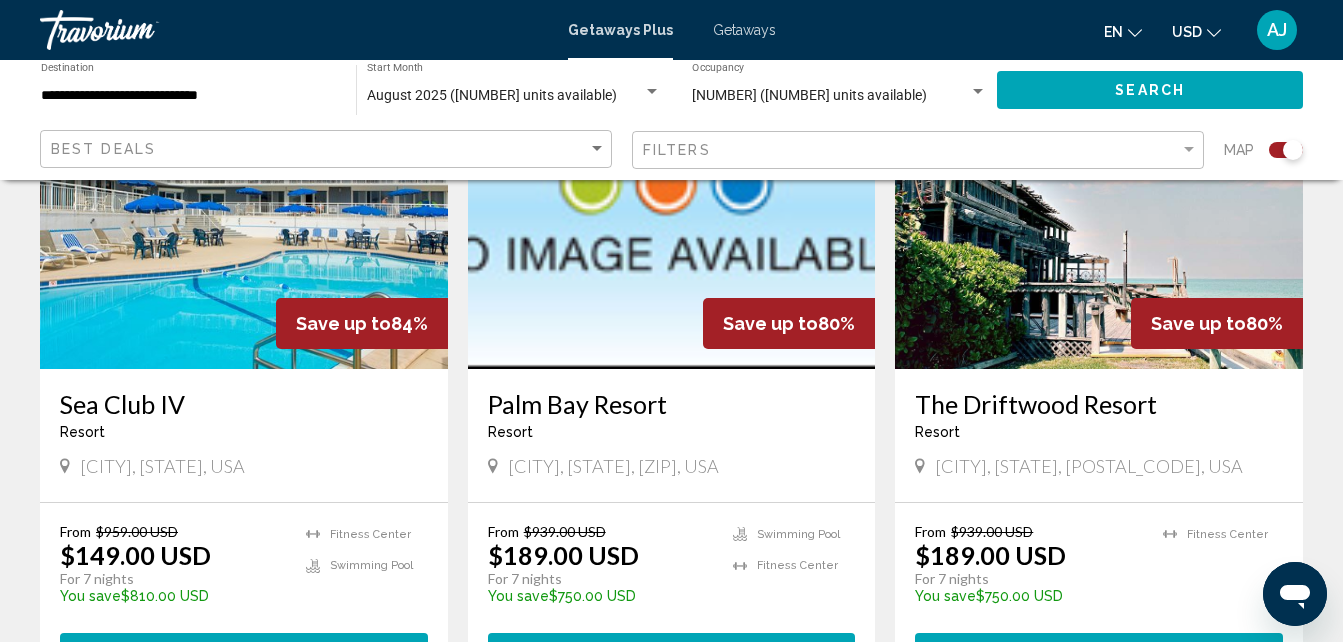 scroll, scrollTop: 1566, scrollLeft: 0, axis: vertical 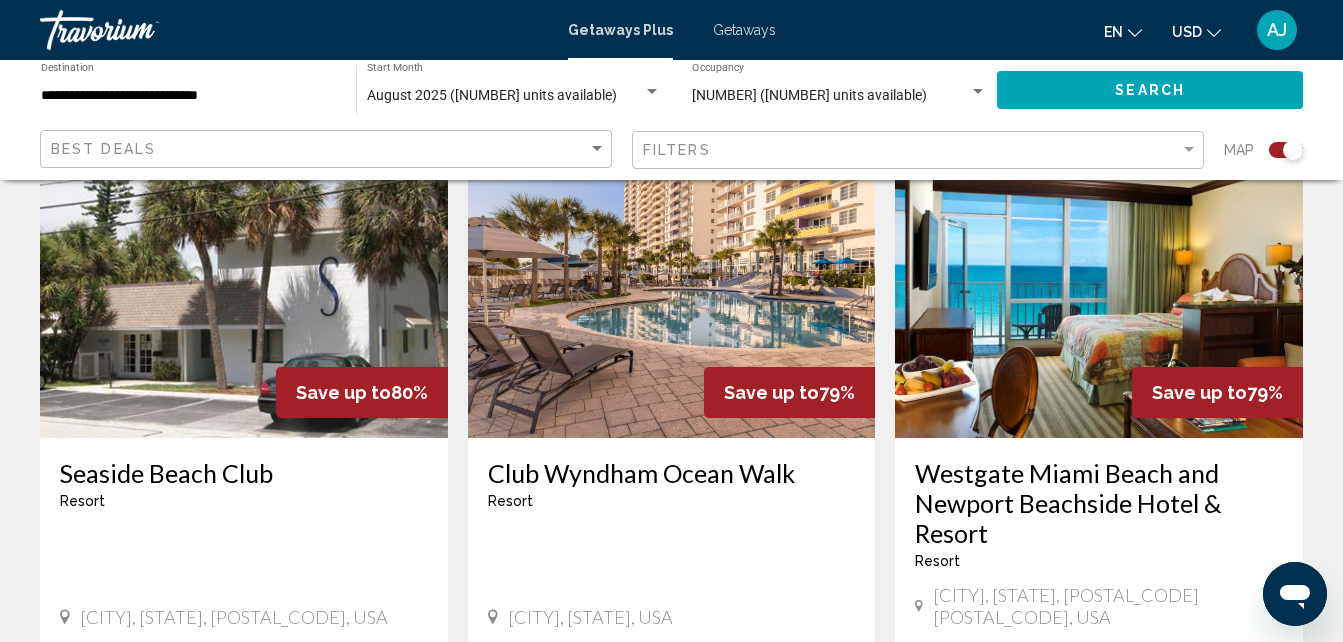 click at bounding box center (1099, 278) 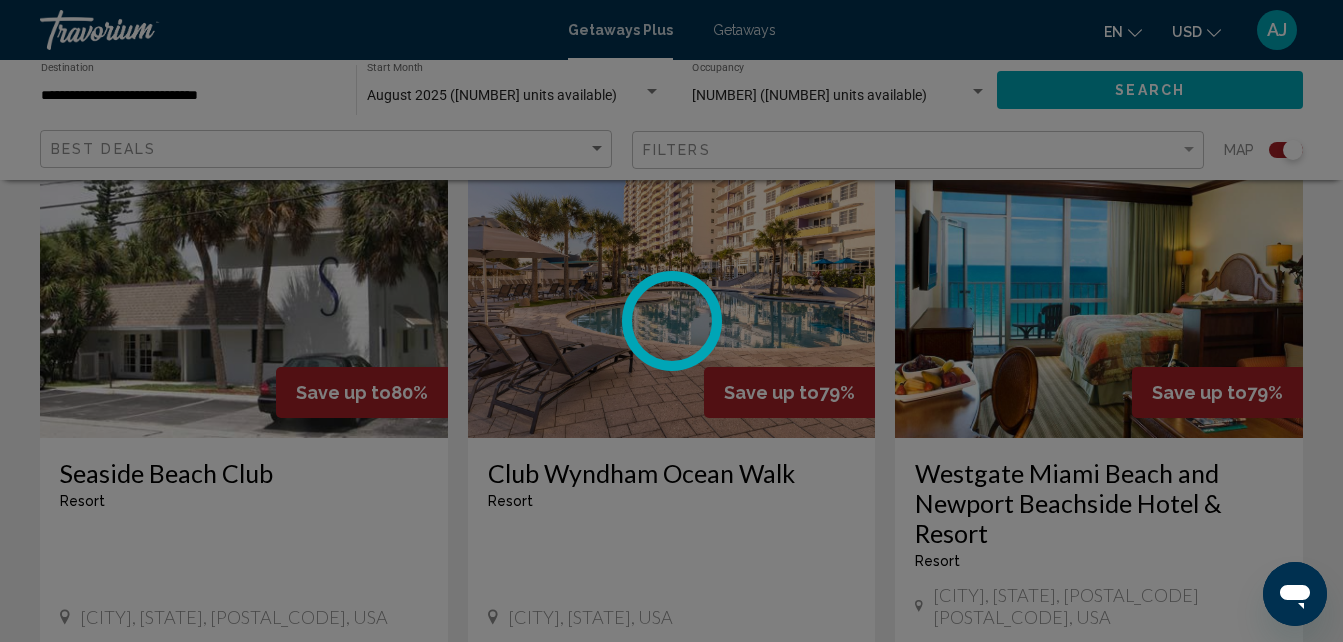 scroll, scrollTop: 214, scrollLeft: 0, axis: vertical 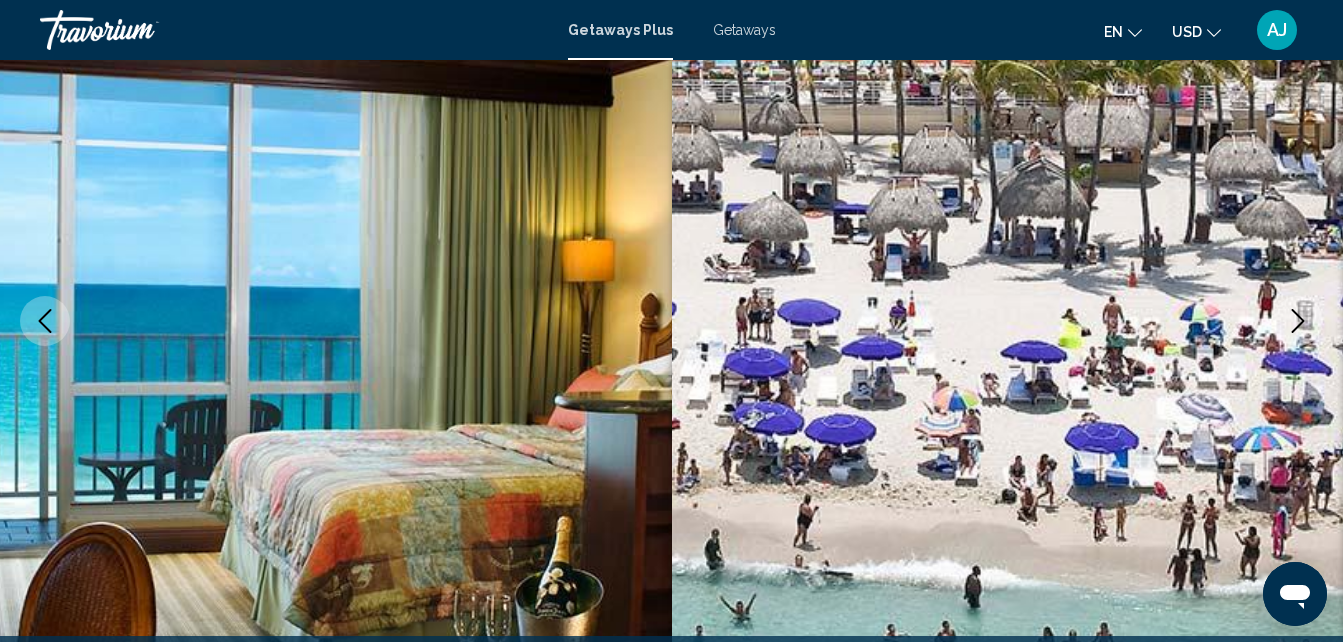 click 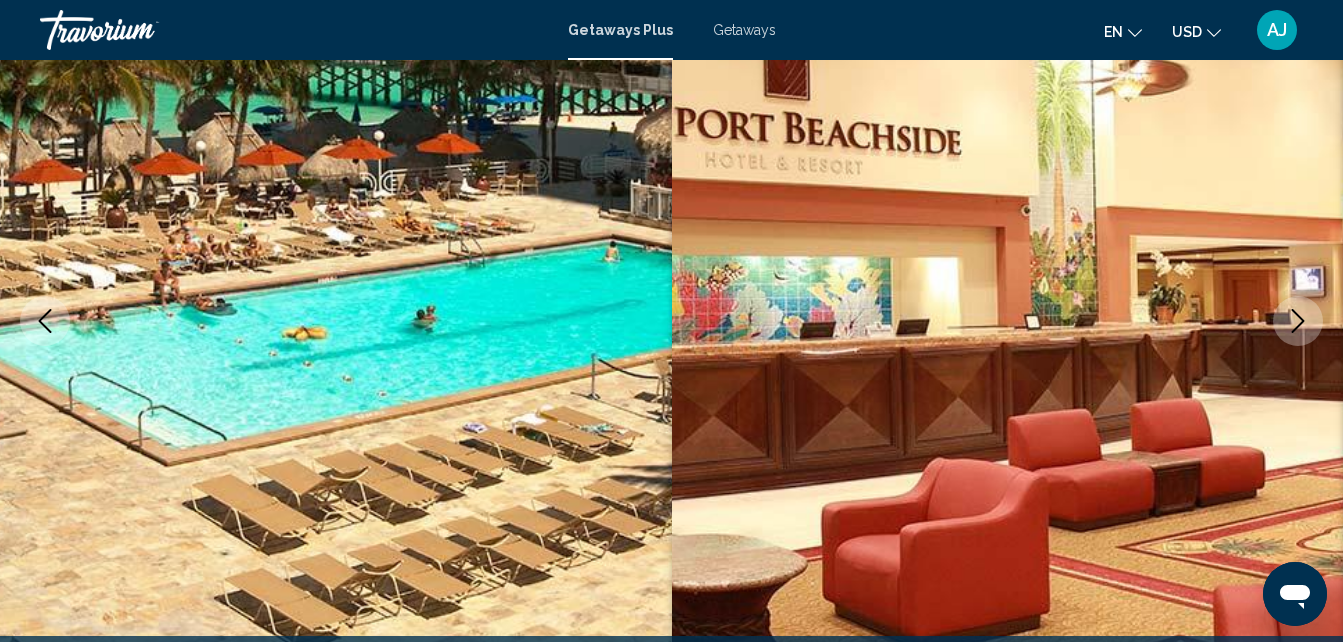 click 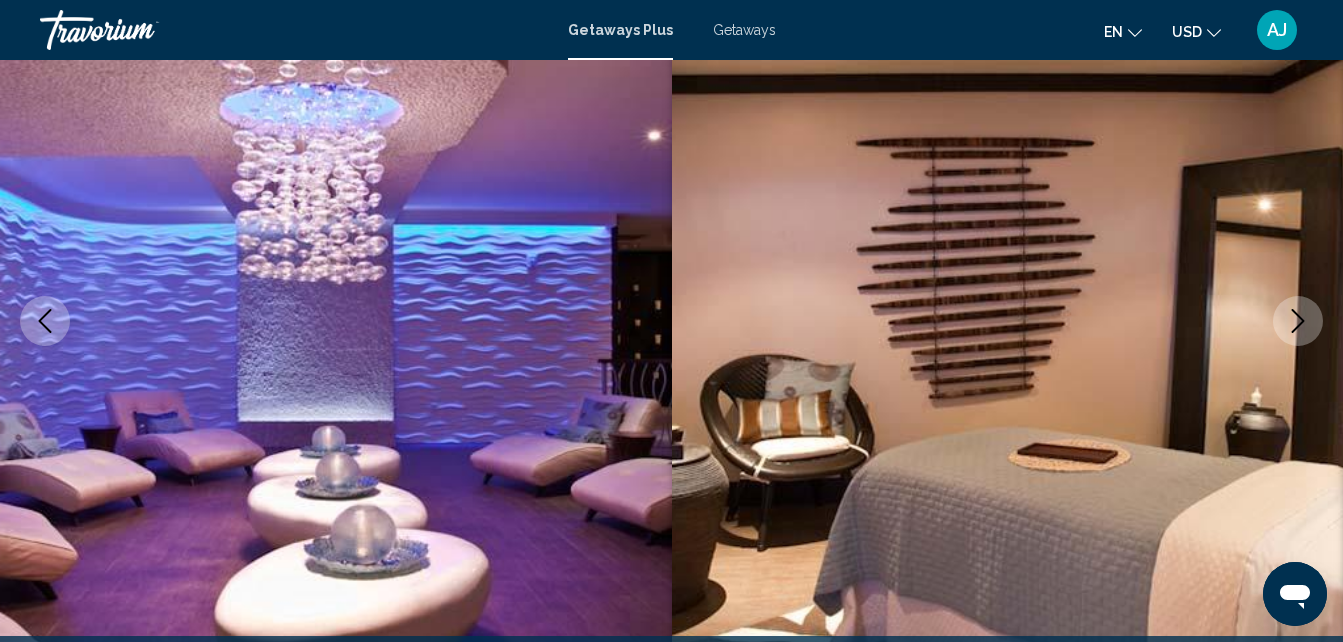 click 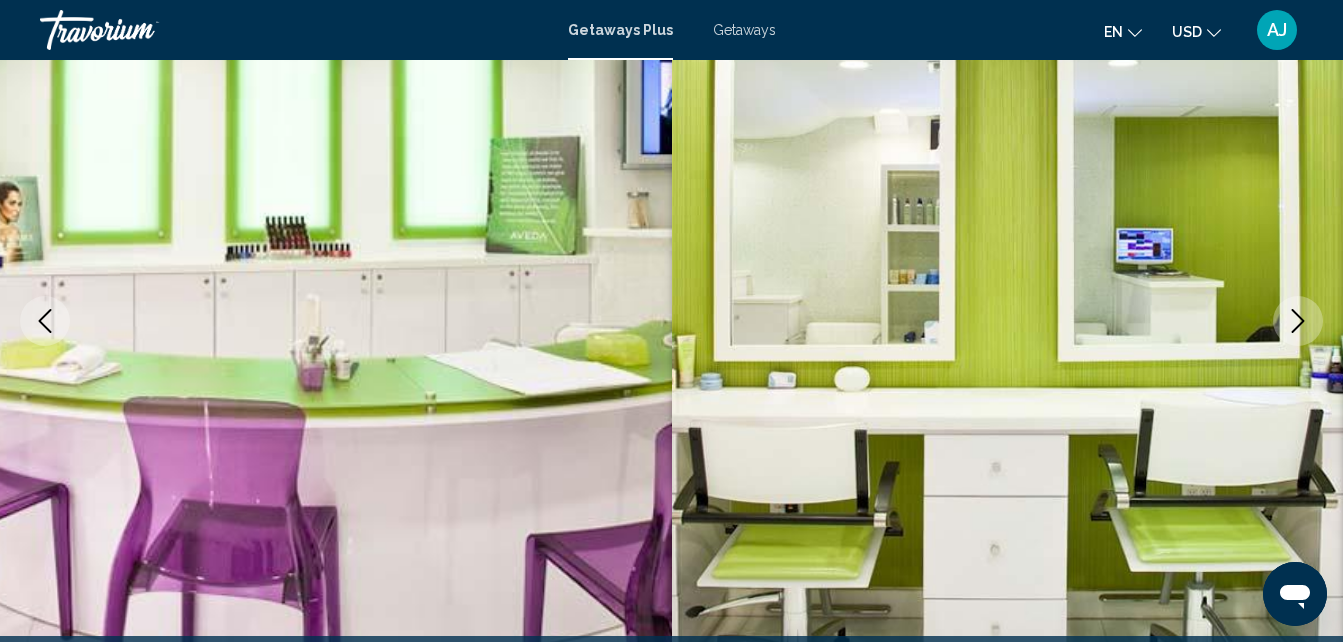 click 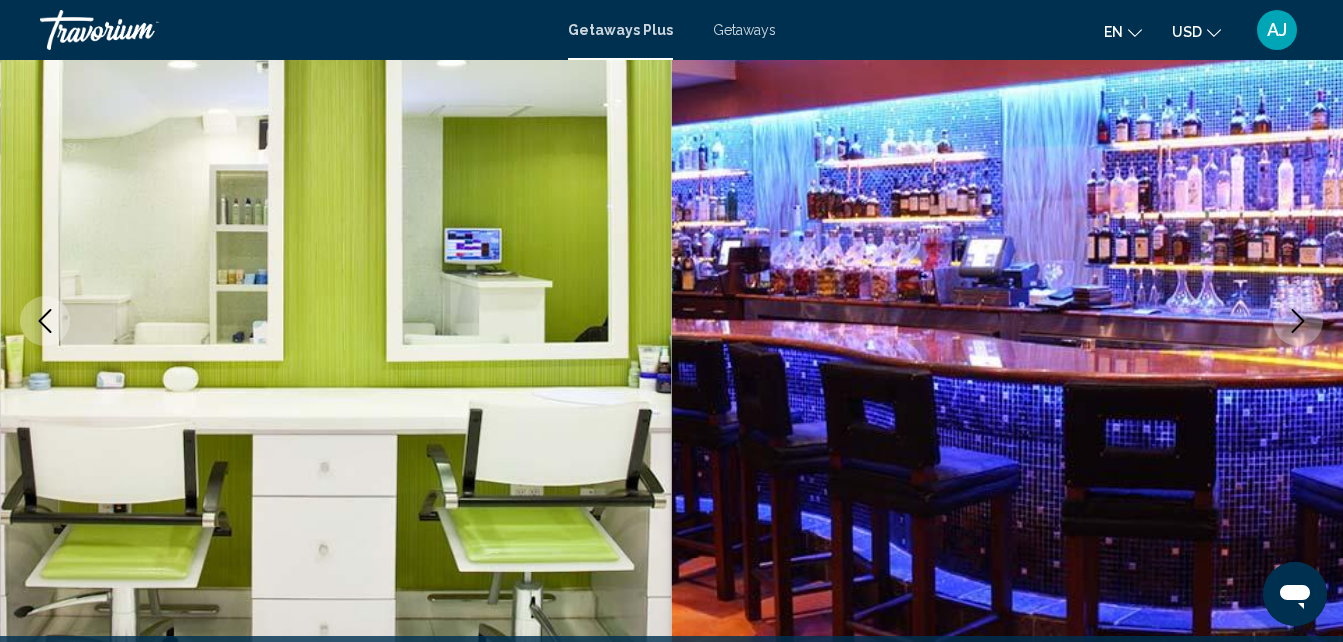 click 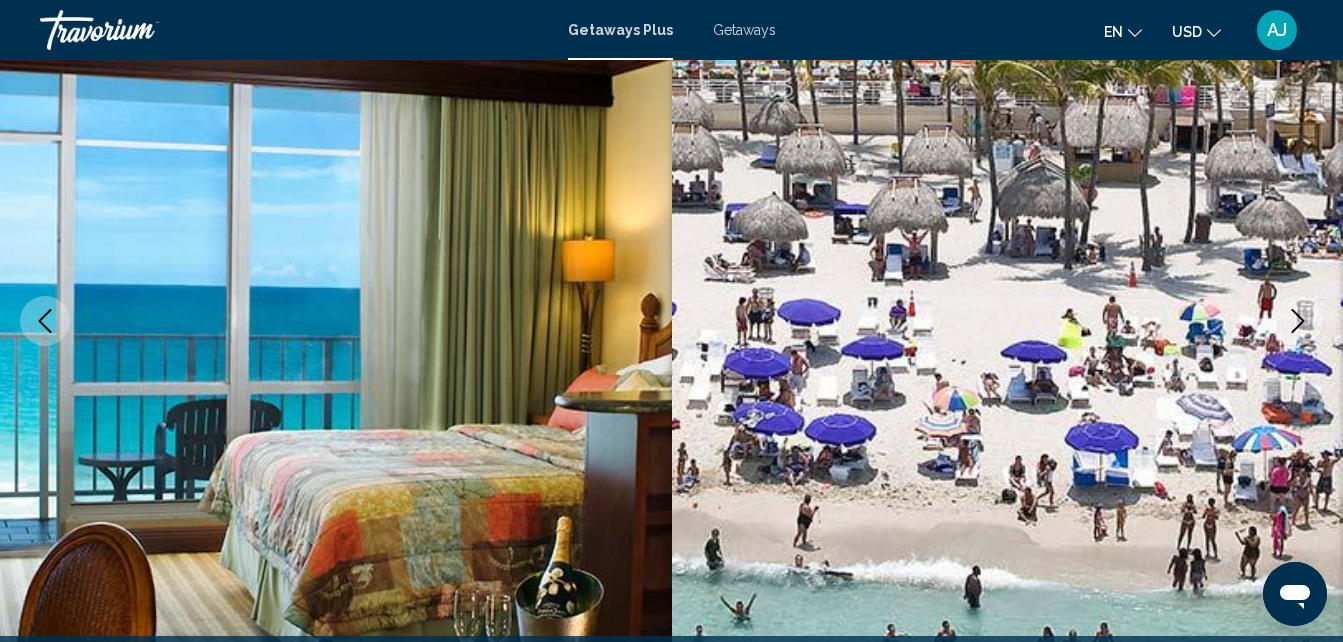 click 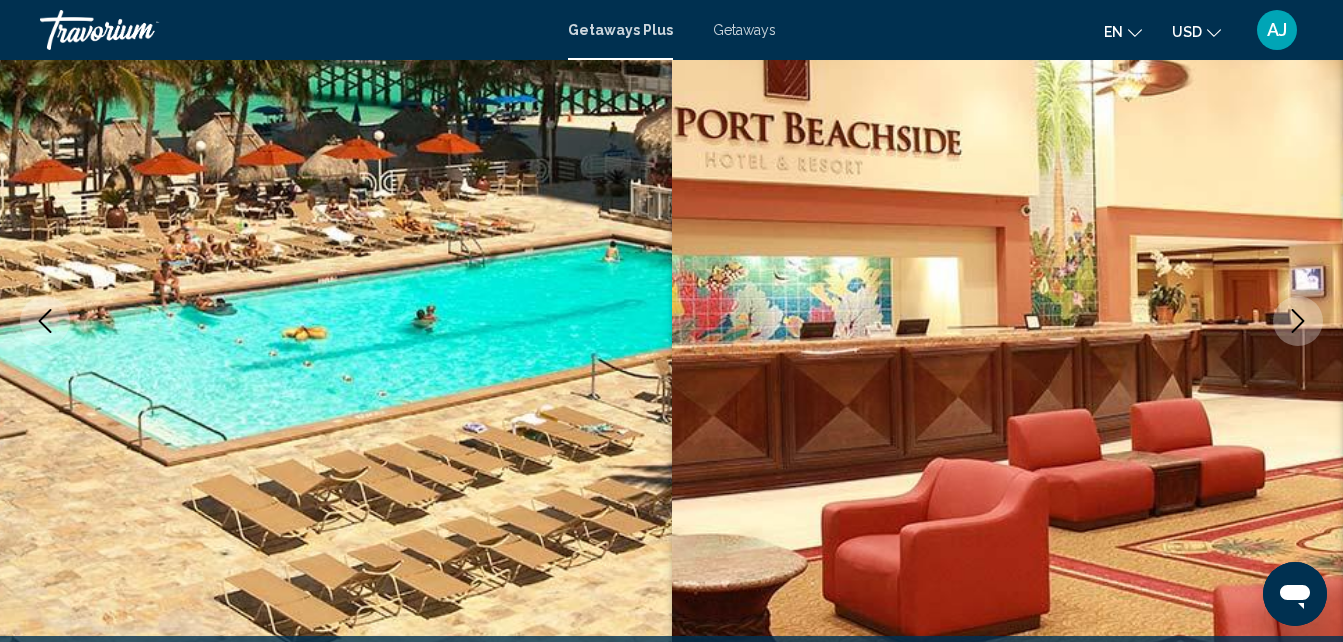 click 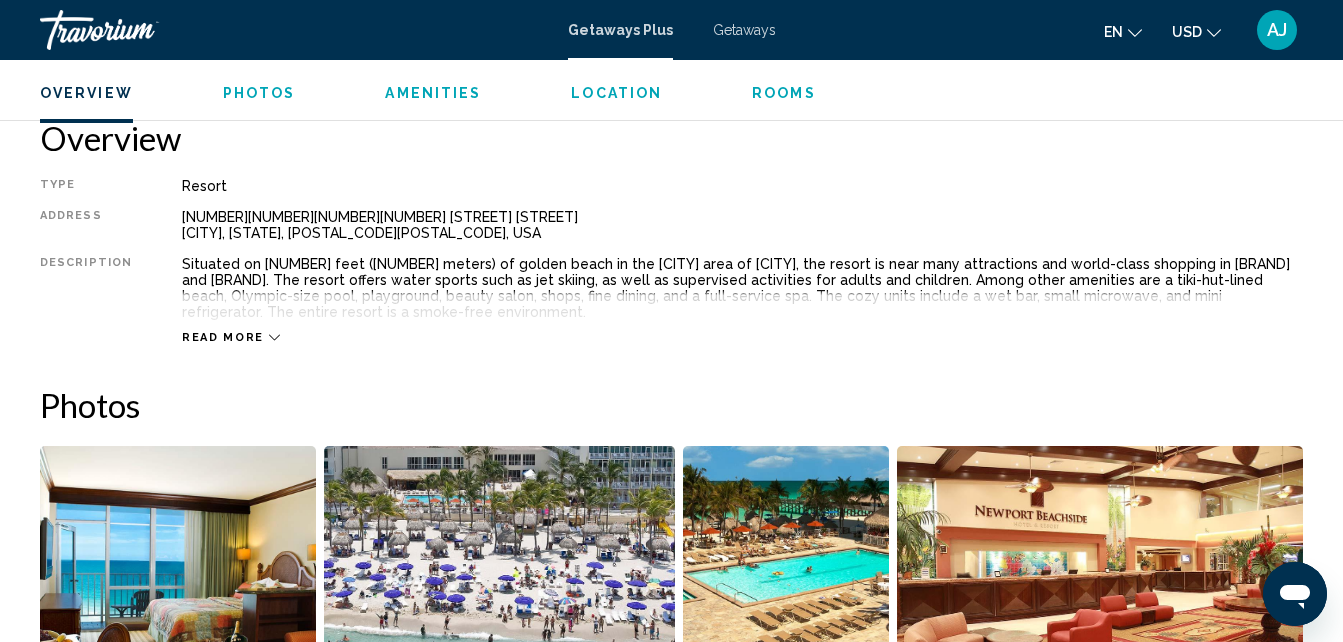 scroll, scrollTop: 1084, scrollLeft: 0, axis: vertical 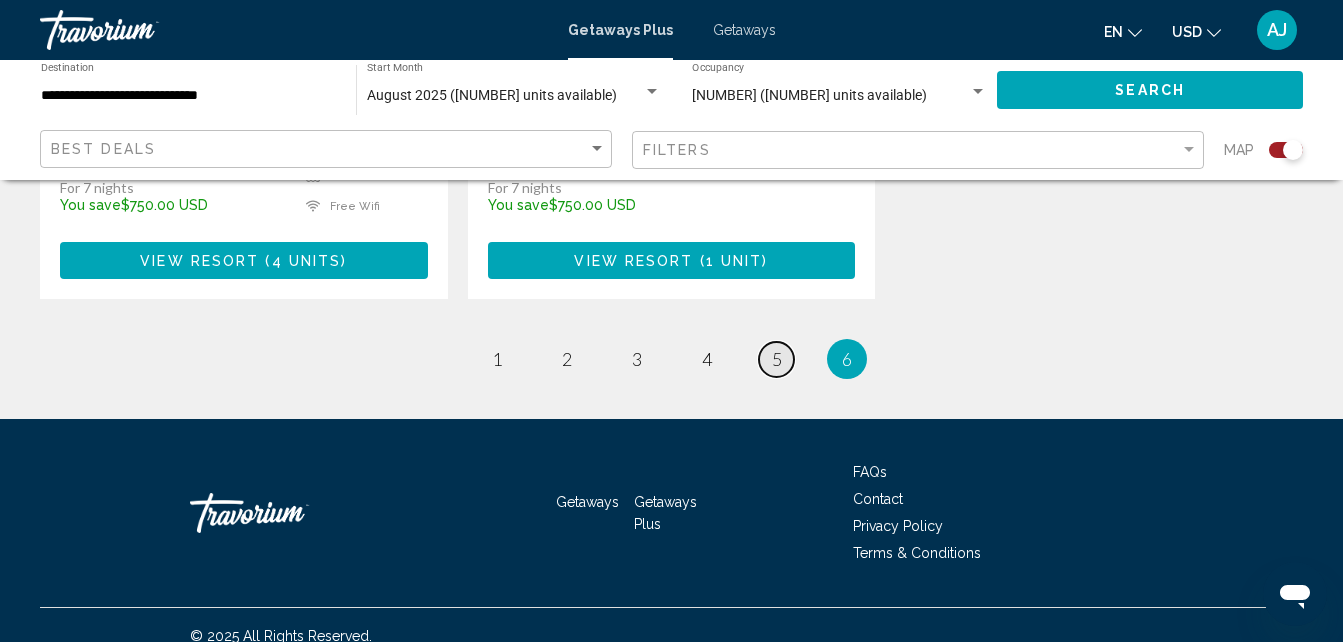 click on "page  5" at bounding box center (776, 359) 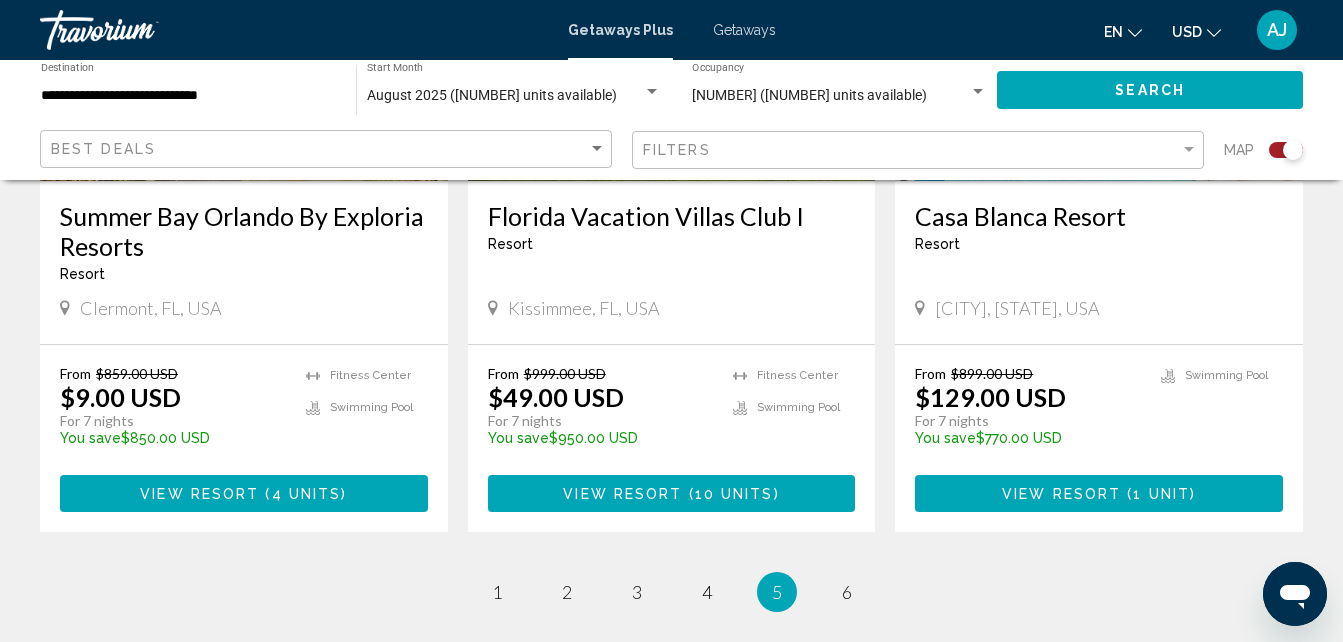 scroll, scrollTop: 3123, scrollLeft: 0, axis: vertical 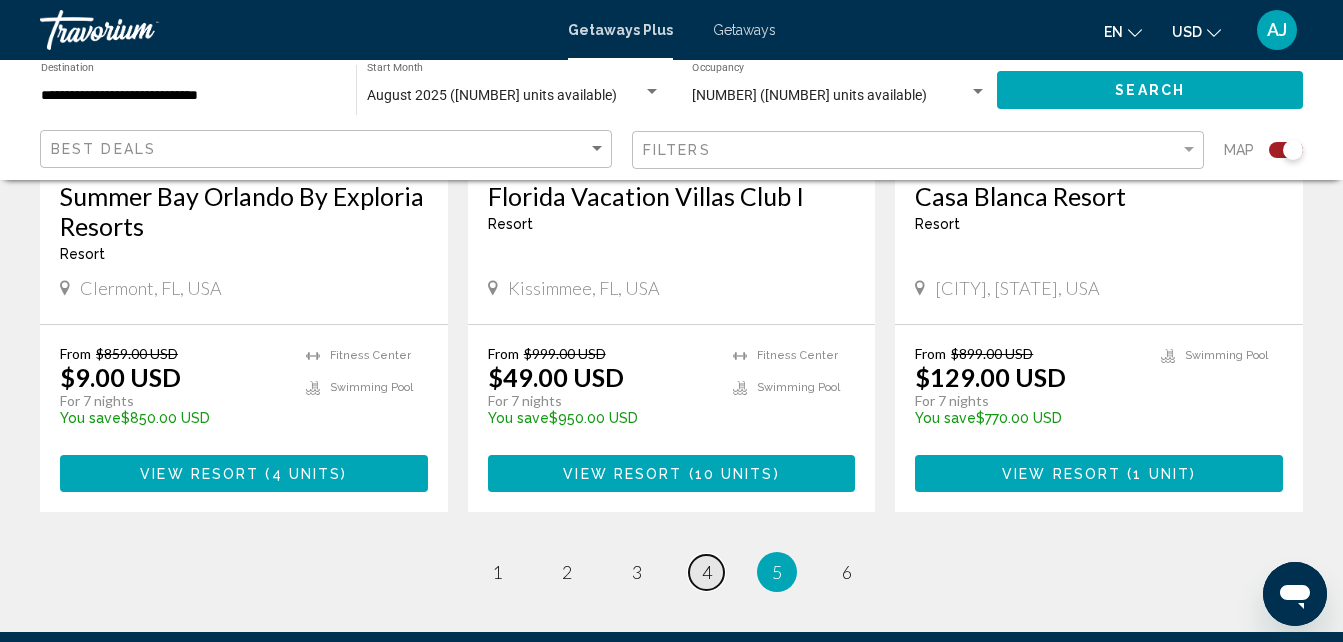 click on "4" at bounding box center [707, 572] 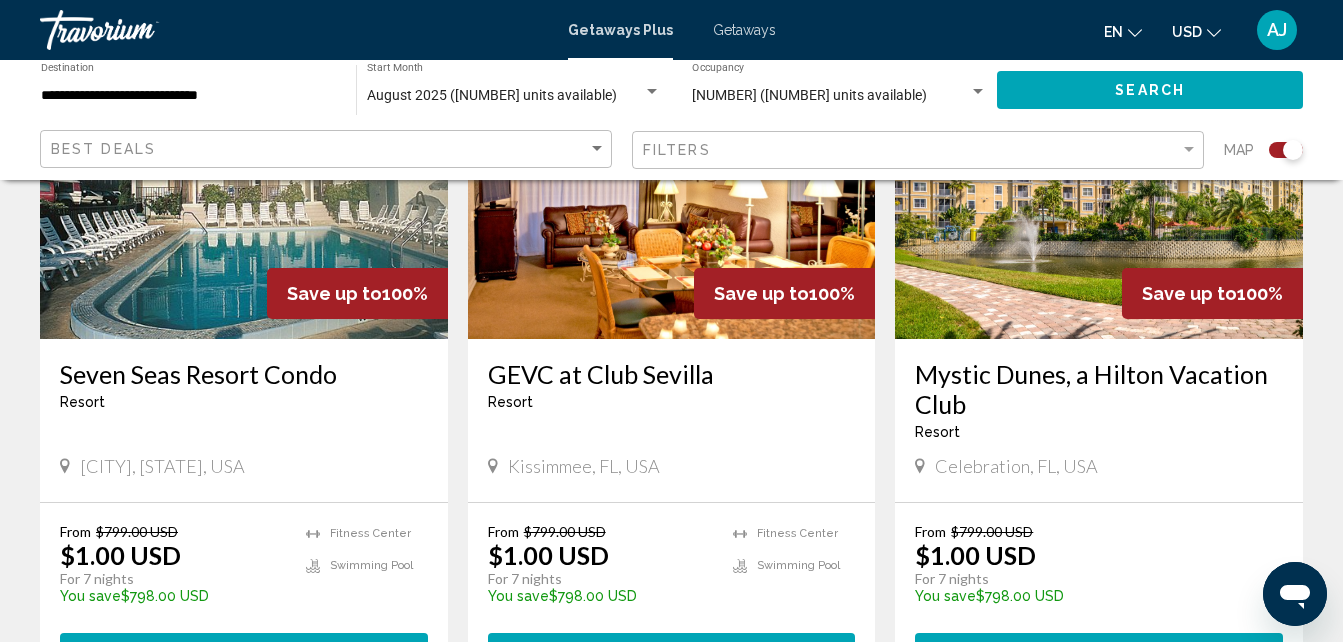 scroll, scrollTop: 2982, scrollLeft: 0, axis: vertical 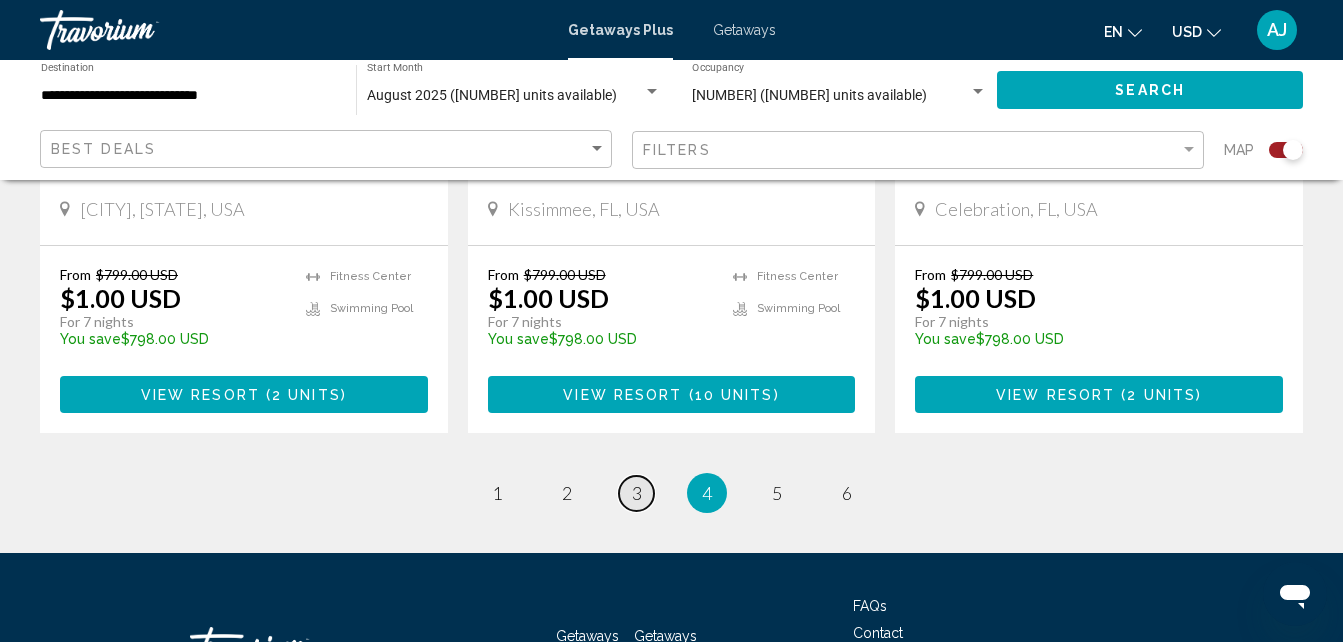 click on "3" at bounding box center [637, 493] 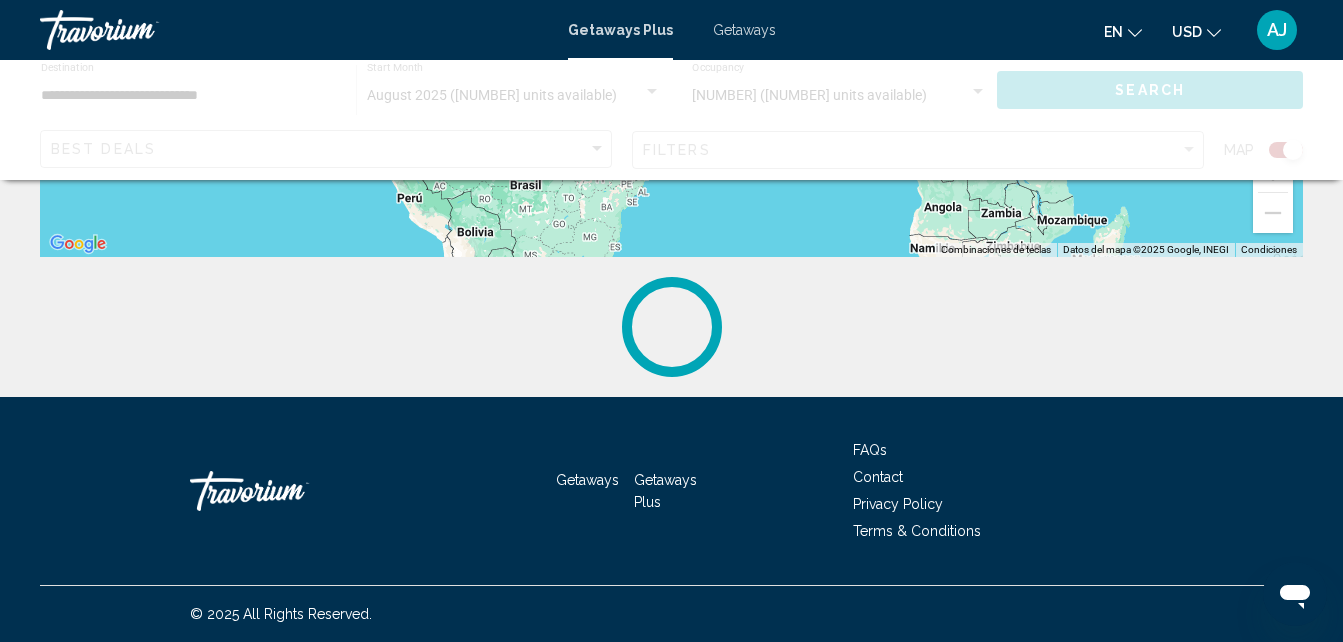 scroll, scrollTop: 0, scrollLeft: 0, axis: both 